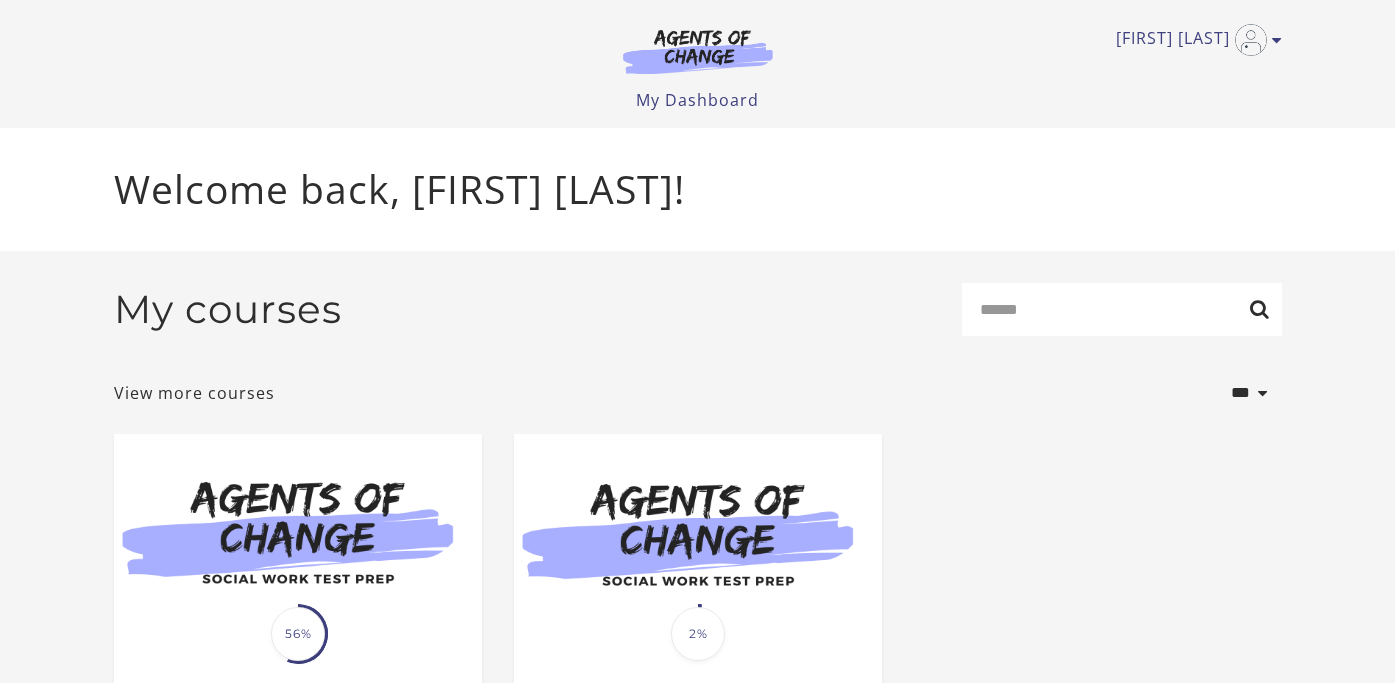 scroll, scrollTop: 0, scrollLeft: 0, axis: both 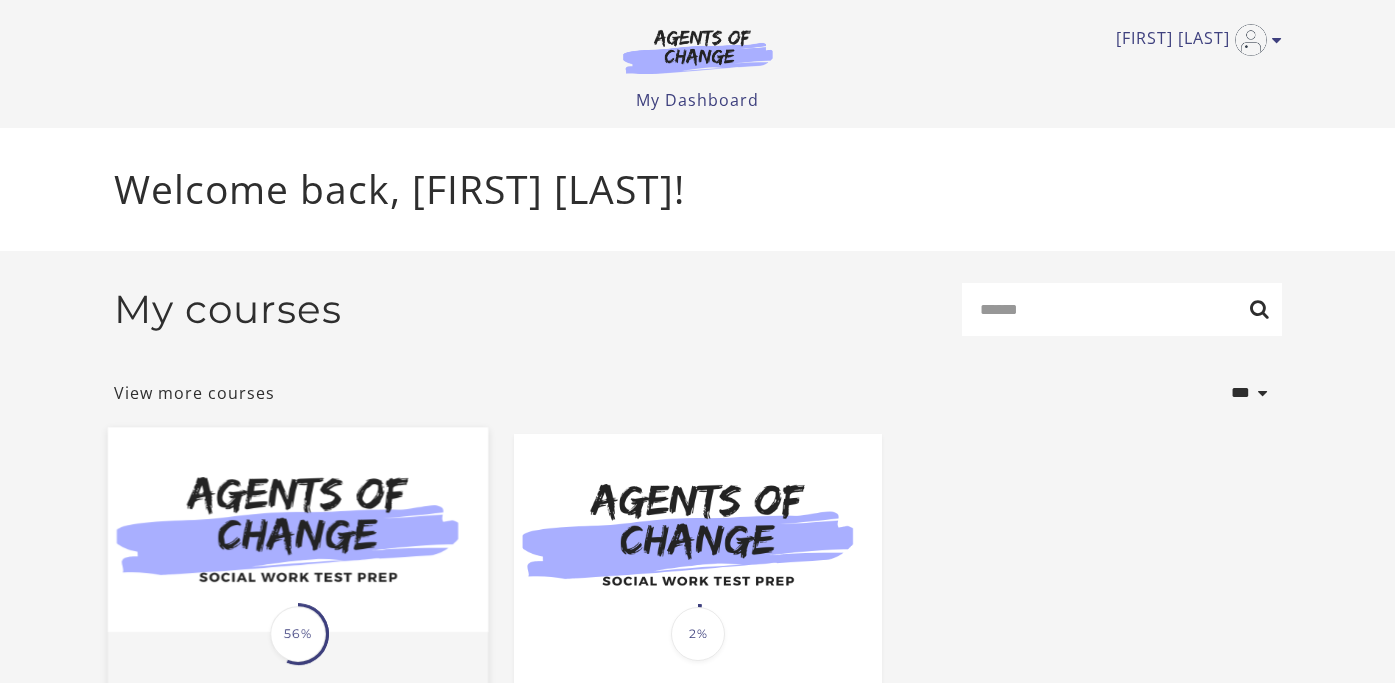 click at bounding box center [297, 530] 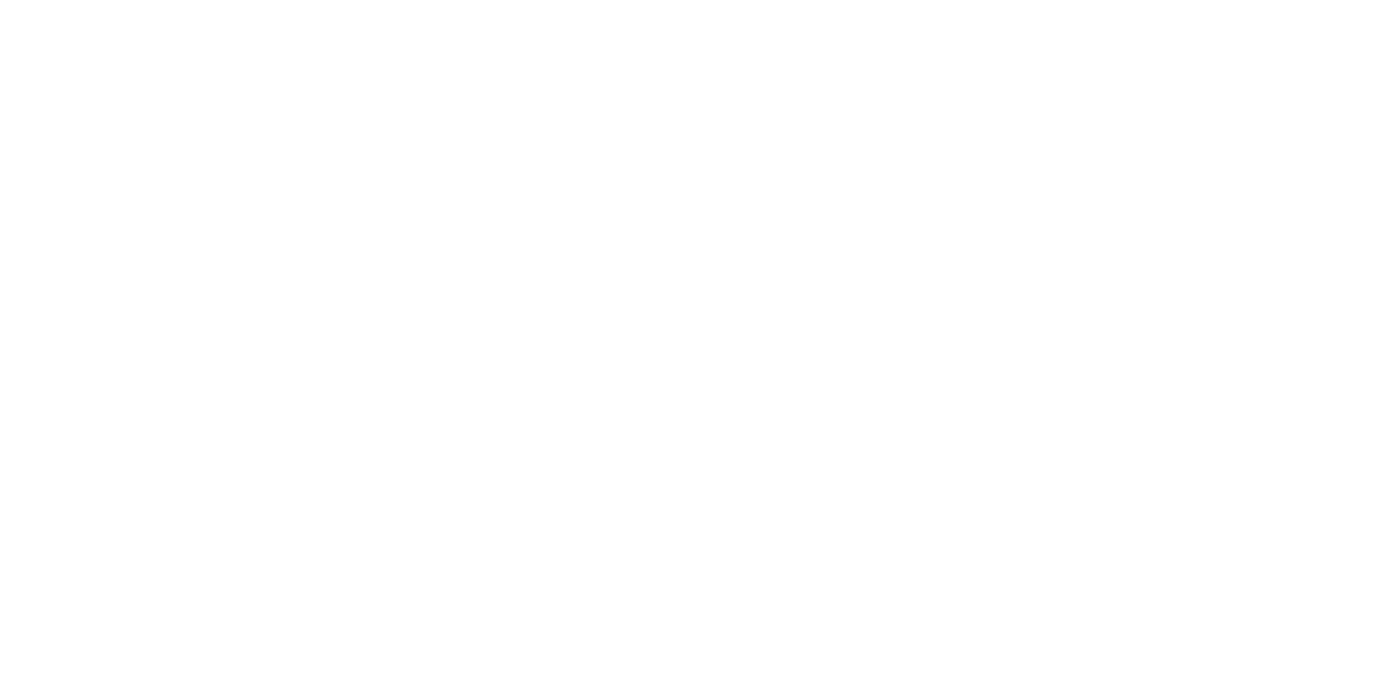 scroll, scrollTop: 0, scrollLeft: 0, axis: both 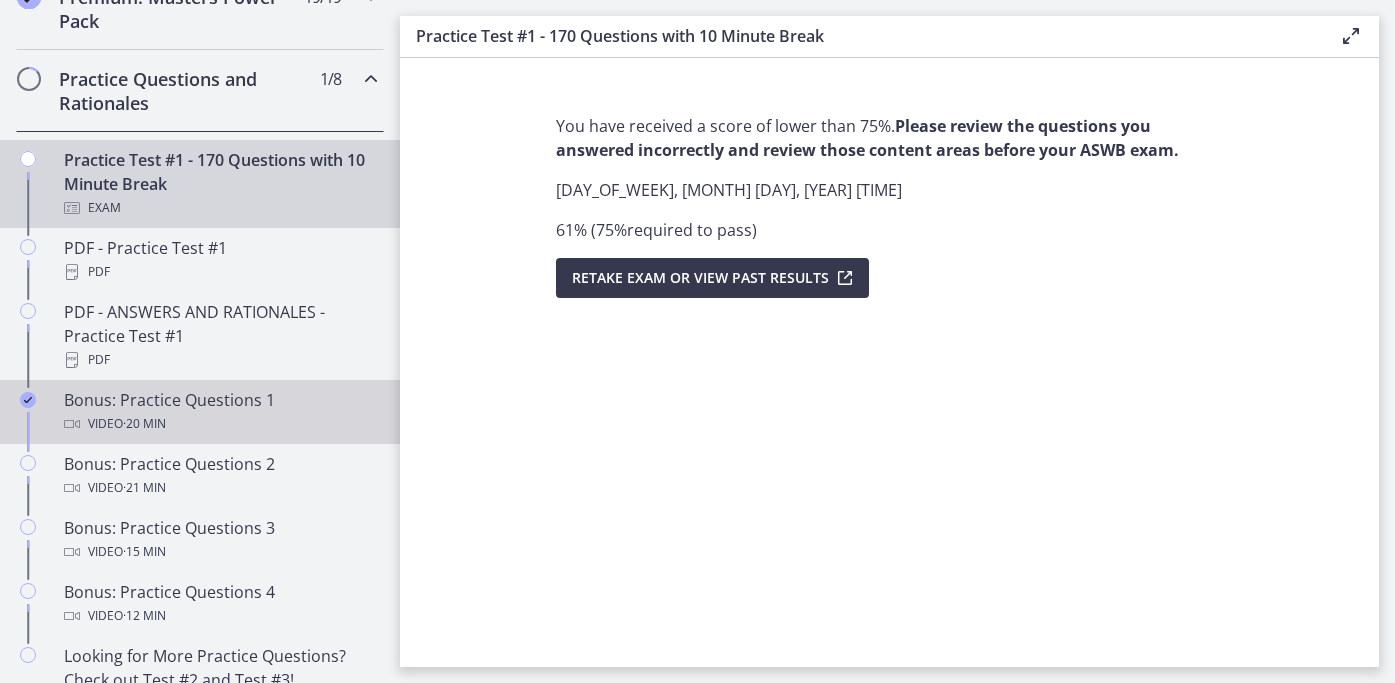 click on "Video
·  20 min" at bounding box center [220, 424] 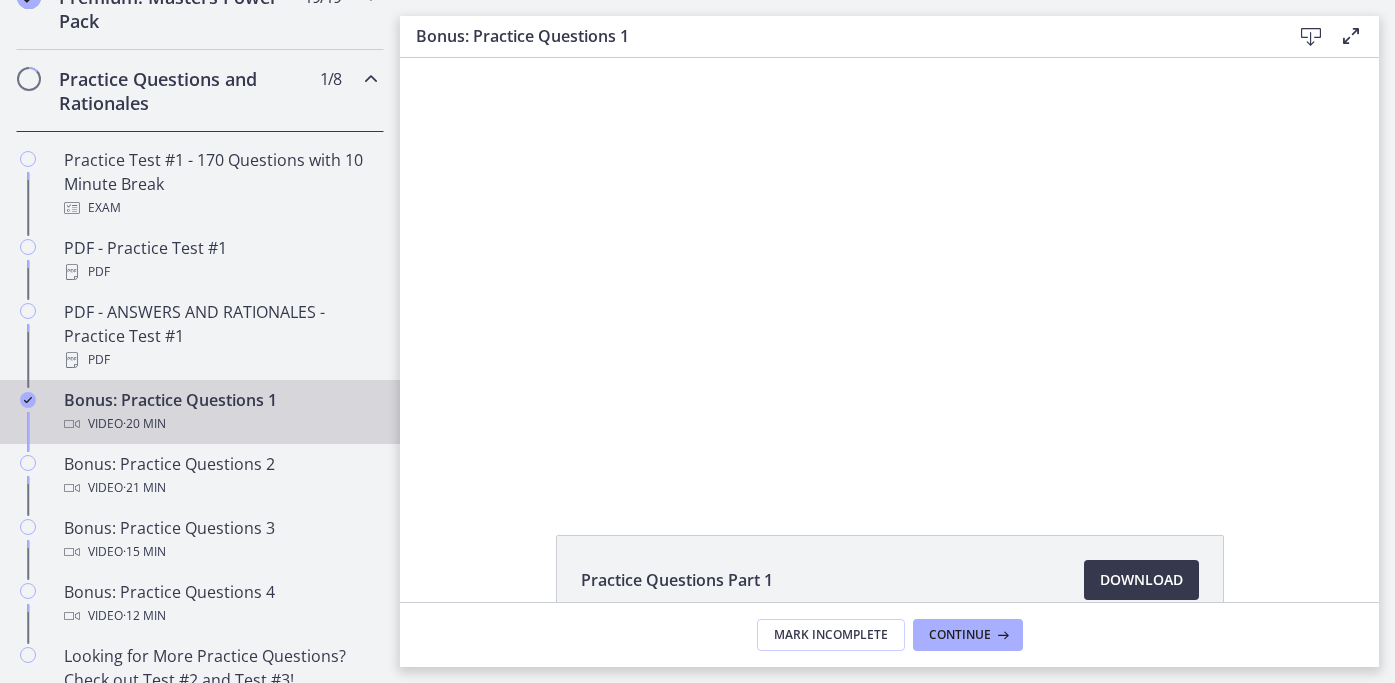 scroll, scrollTop: 0, scrollLeft: 0, axis: both 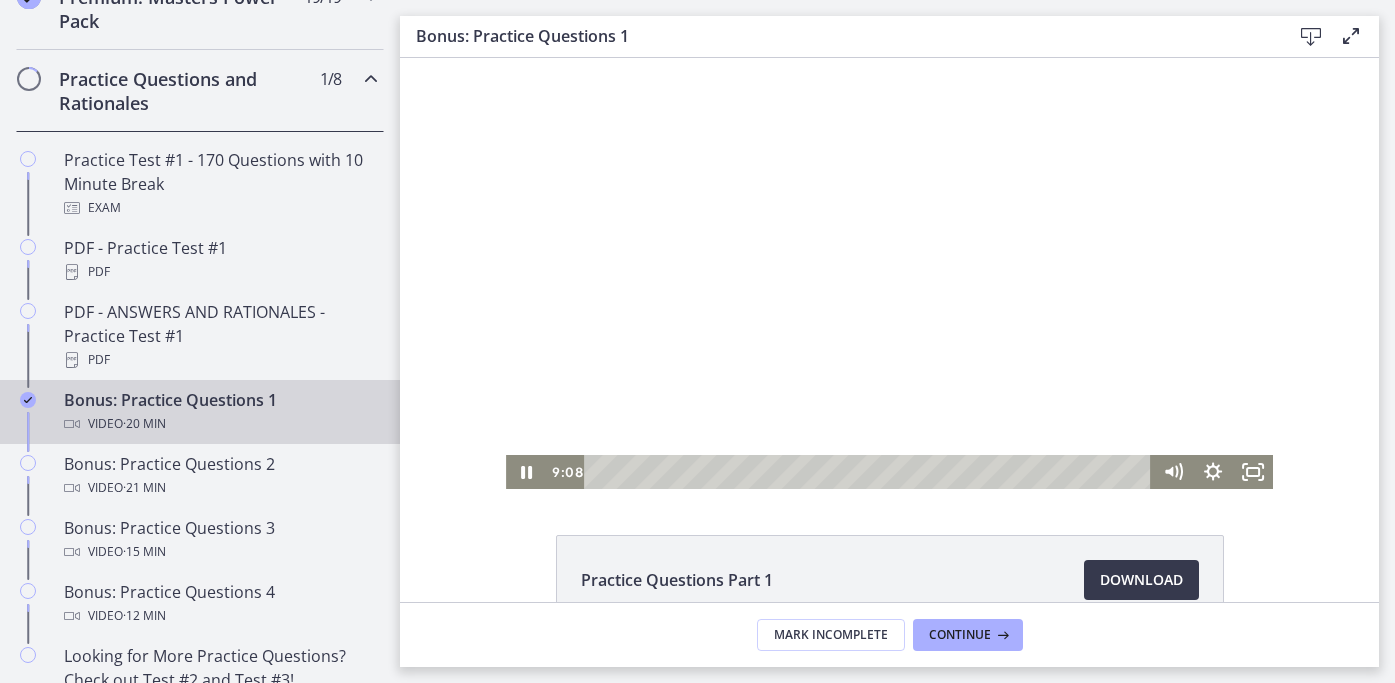 click at bounding box center (889, 273) 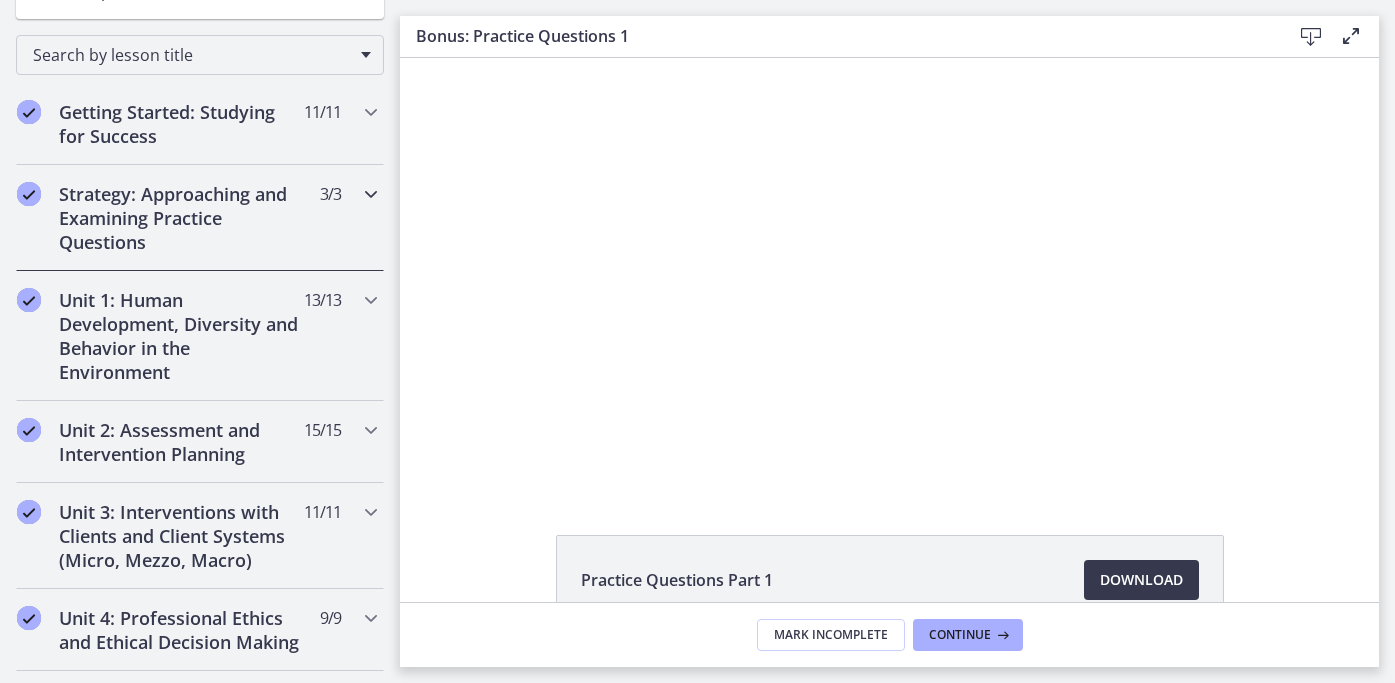 scroll, scrollTop: 301, scrollLeft: 0, axis: vertical 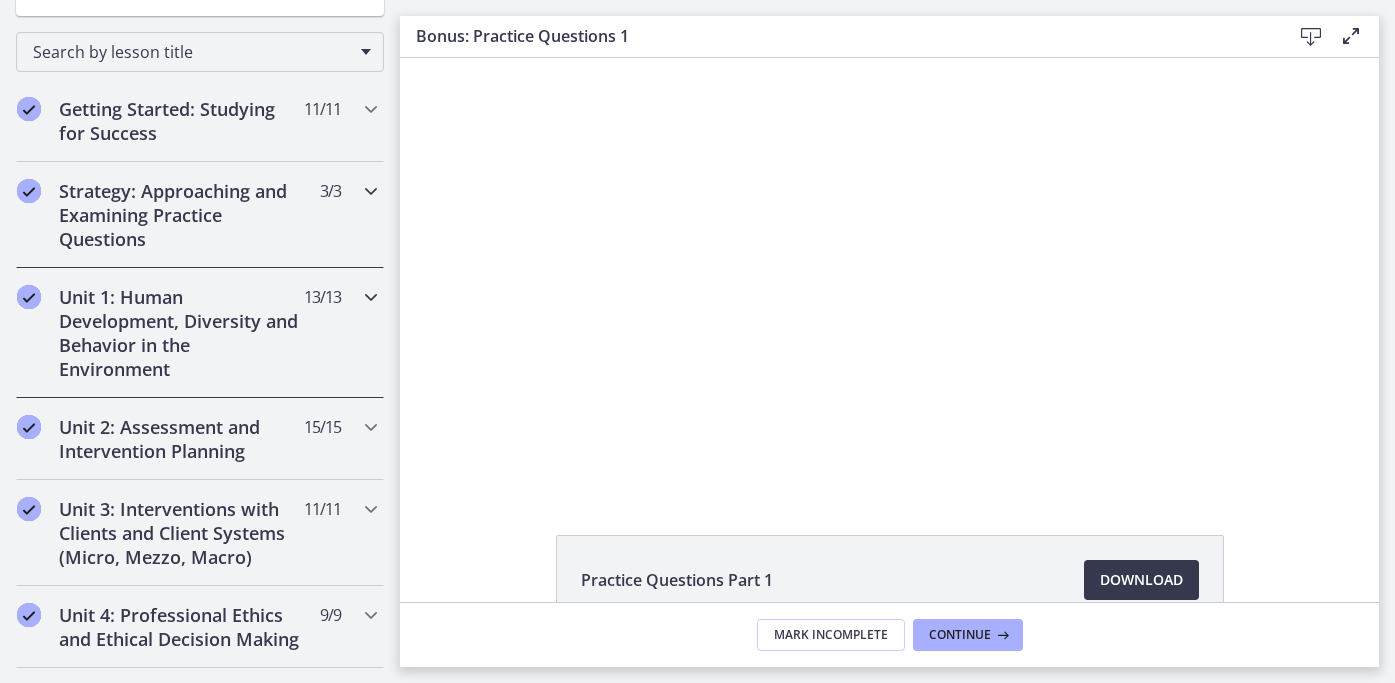 click on "Unit 1: Human Development, Diversity and Behavior in the Environment" at bounding box center (181, 333) 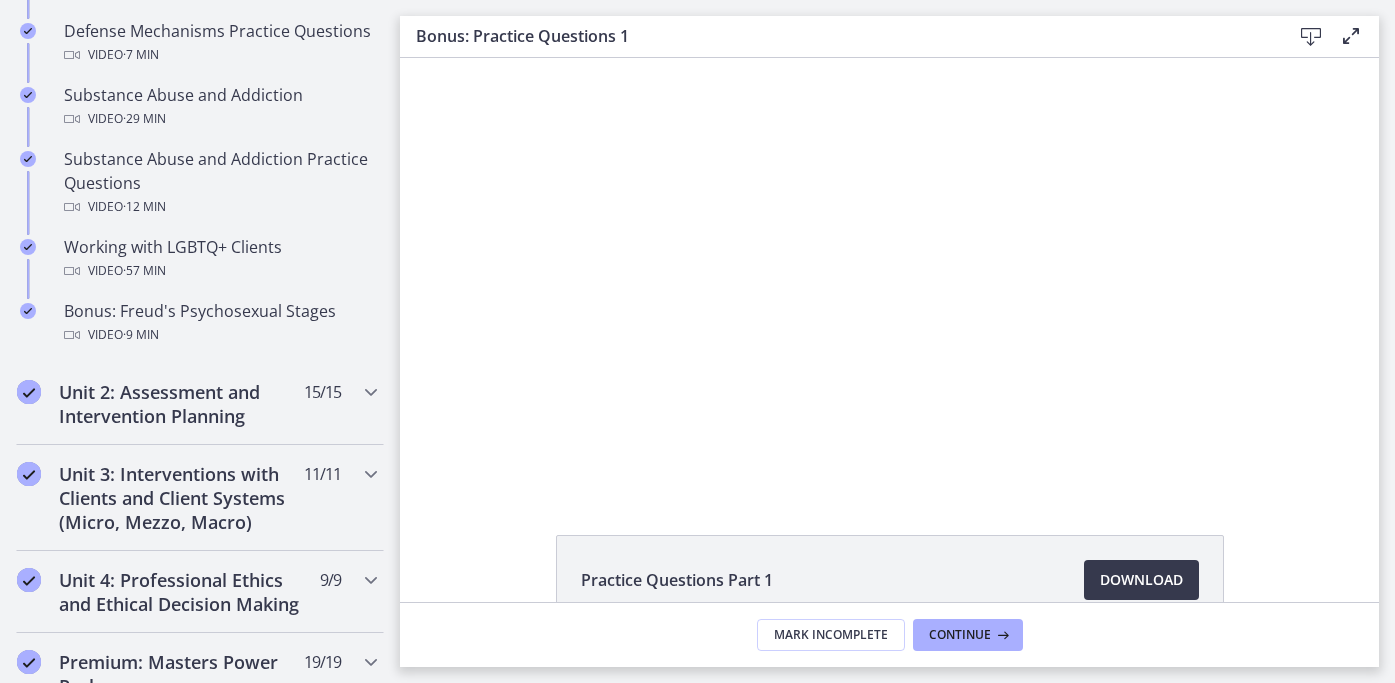 scroll, scrollTop: 1337, scrollLeft: 0, axis: vertical 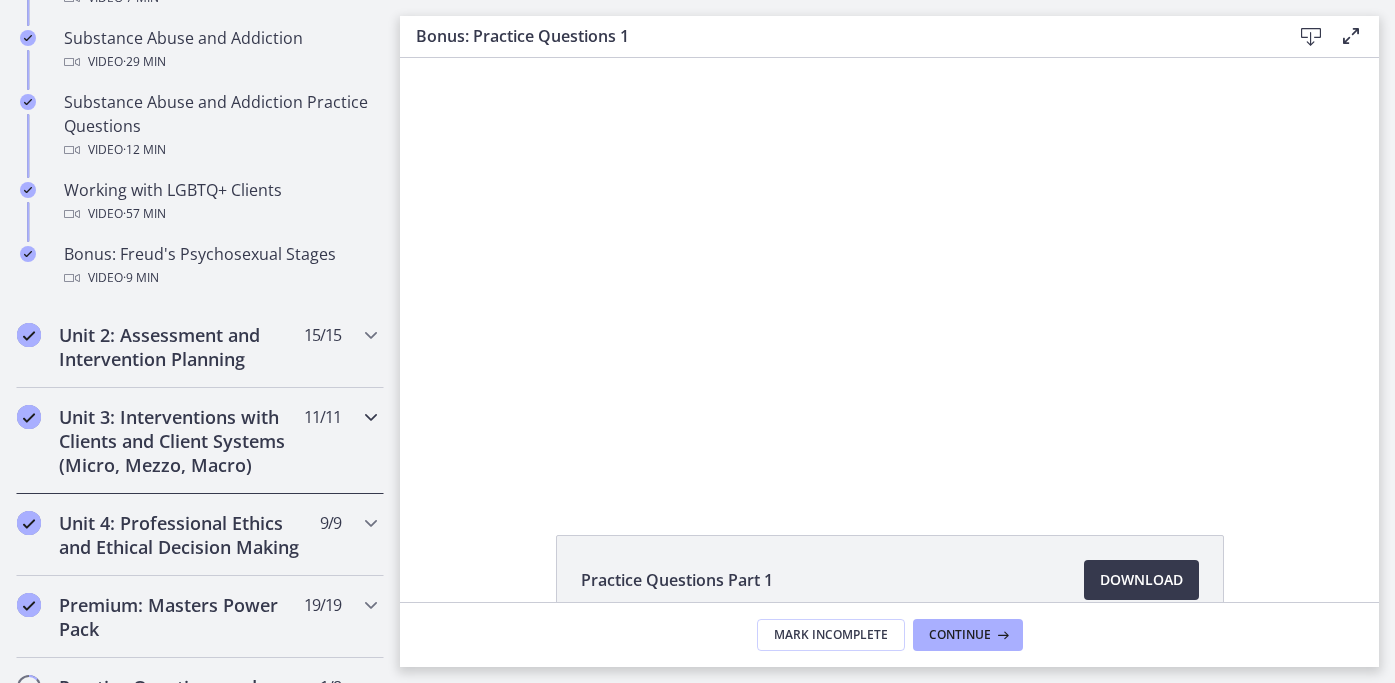 click on "Unit 3: Interventions with Clients and Client Systems (Micro, Mezzo, Macro)
11  /  11
Completed" at bounding box center (200, 441) 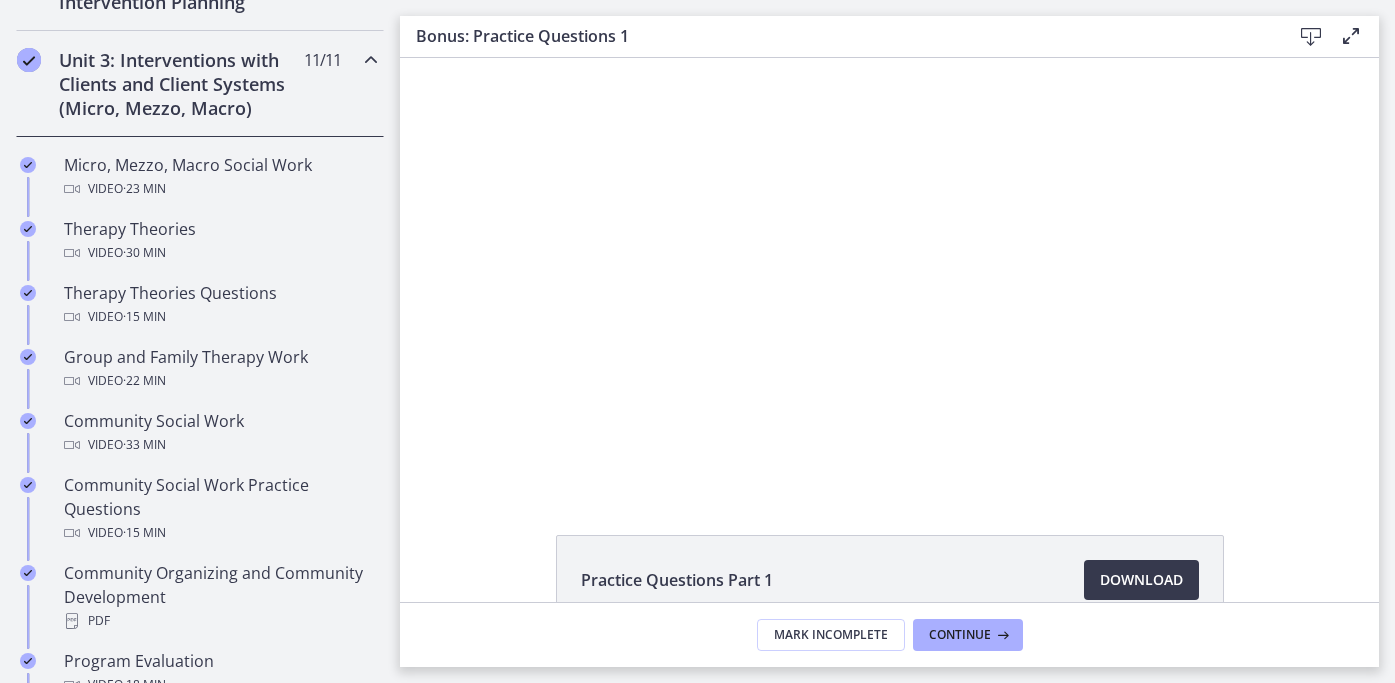 scroll, scrollTop: 749, scrollLeft: 0, axis: vertical 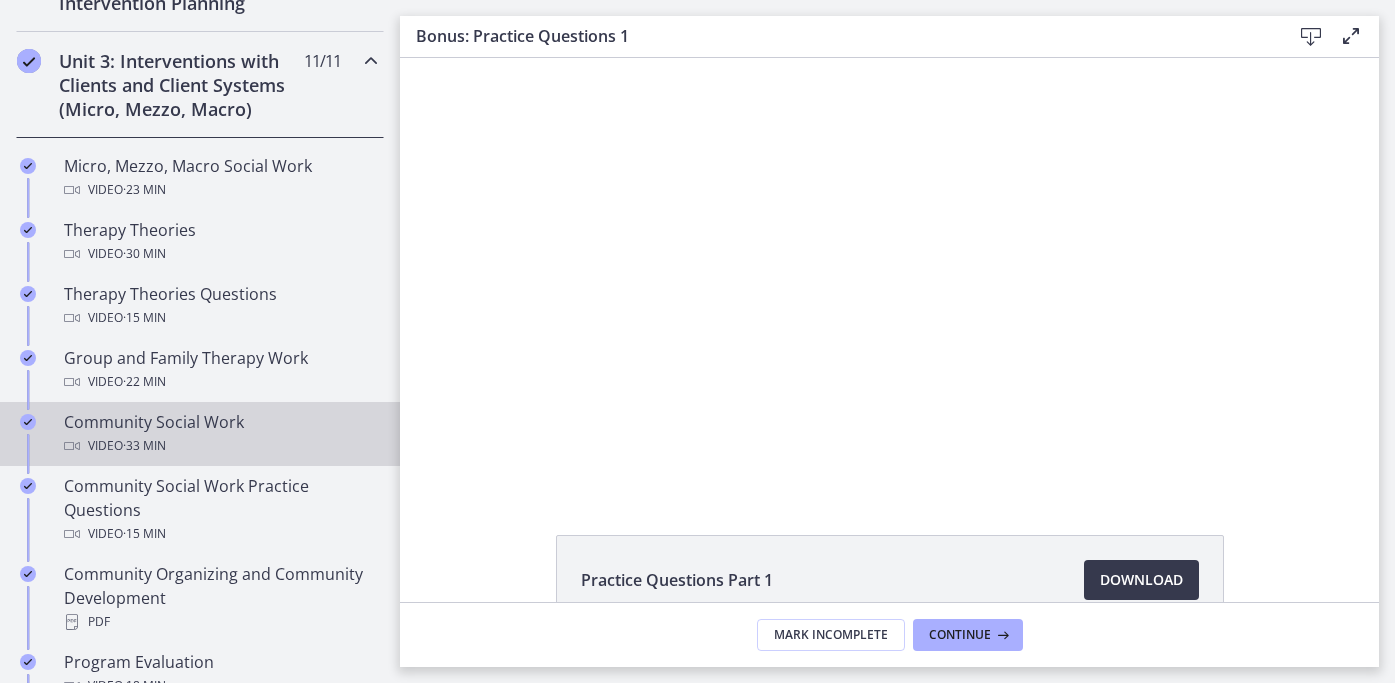 click on "Community Social Work
Video
·  33 min" at bounding box center (220, 434) 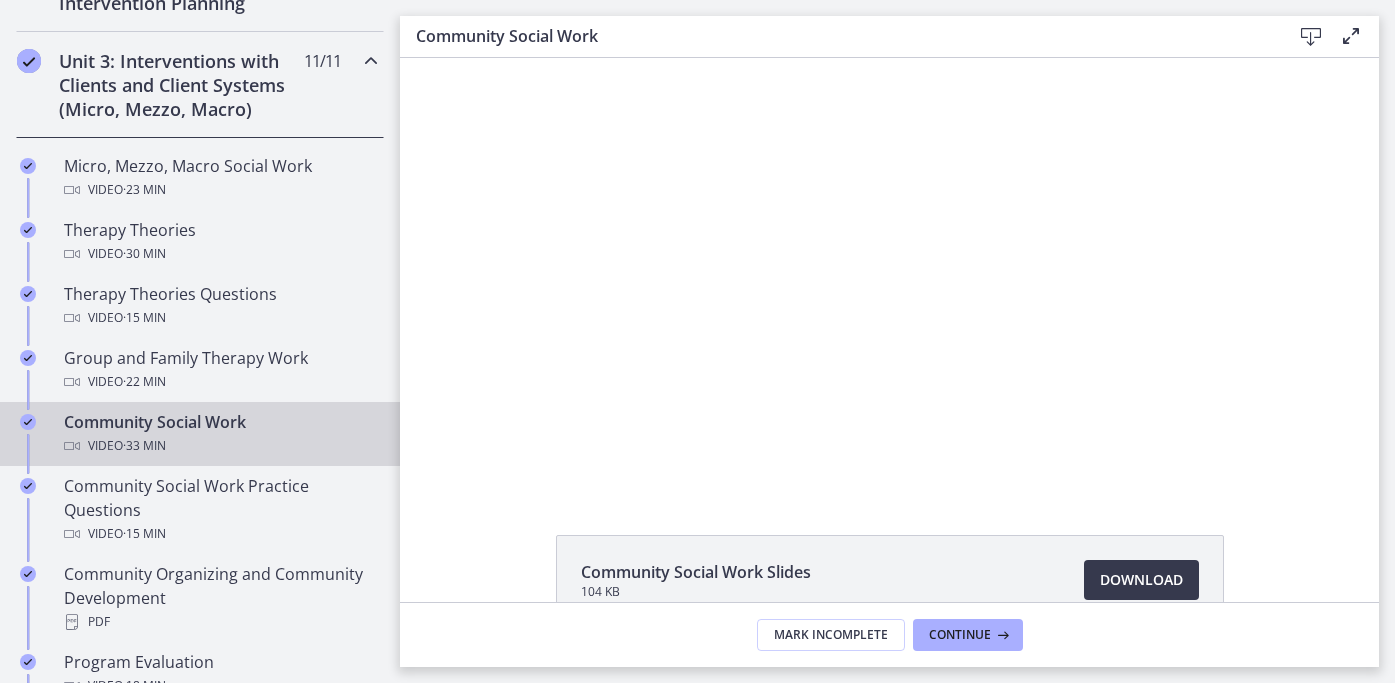 scroll, scrollTop: 0, scrollLeft: 0, axis: both 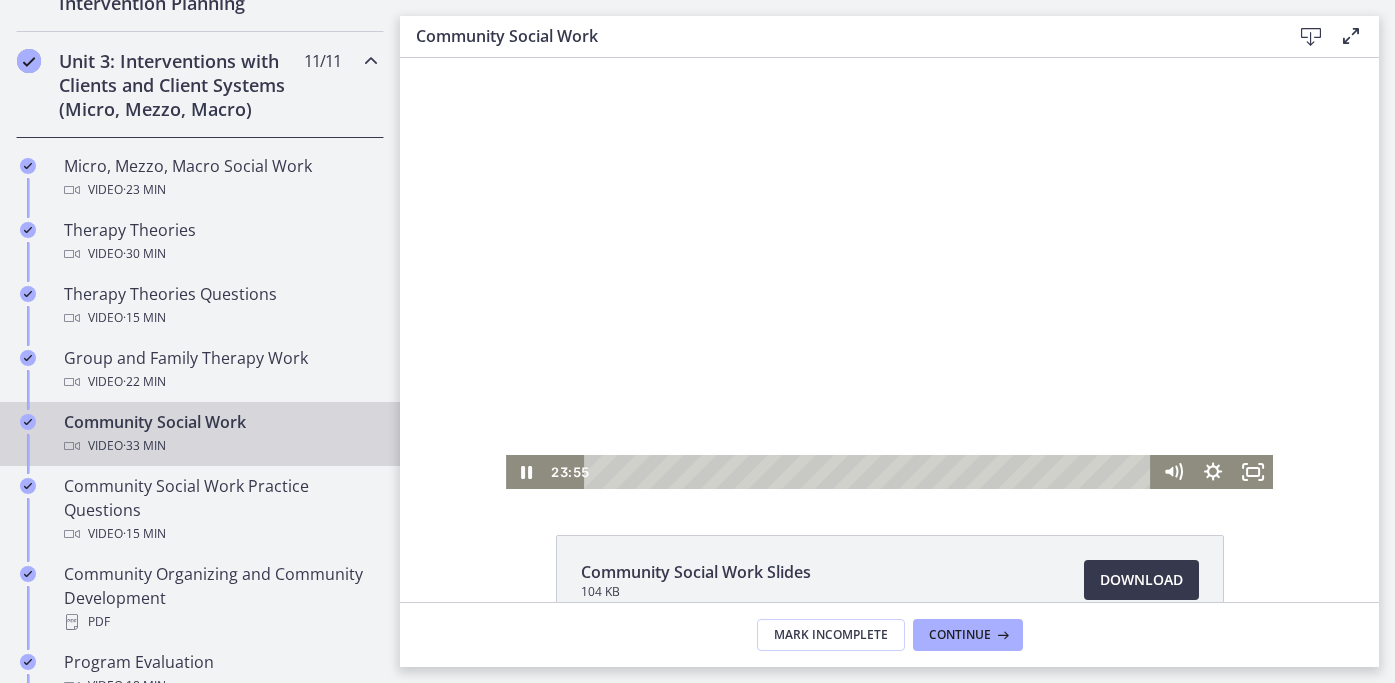 click at bounding box center (870, 472) 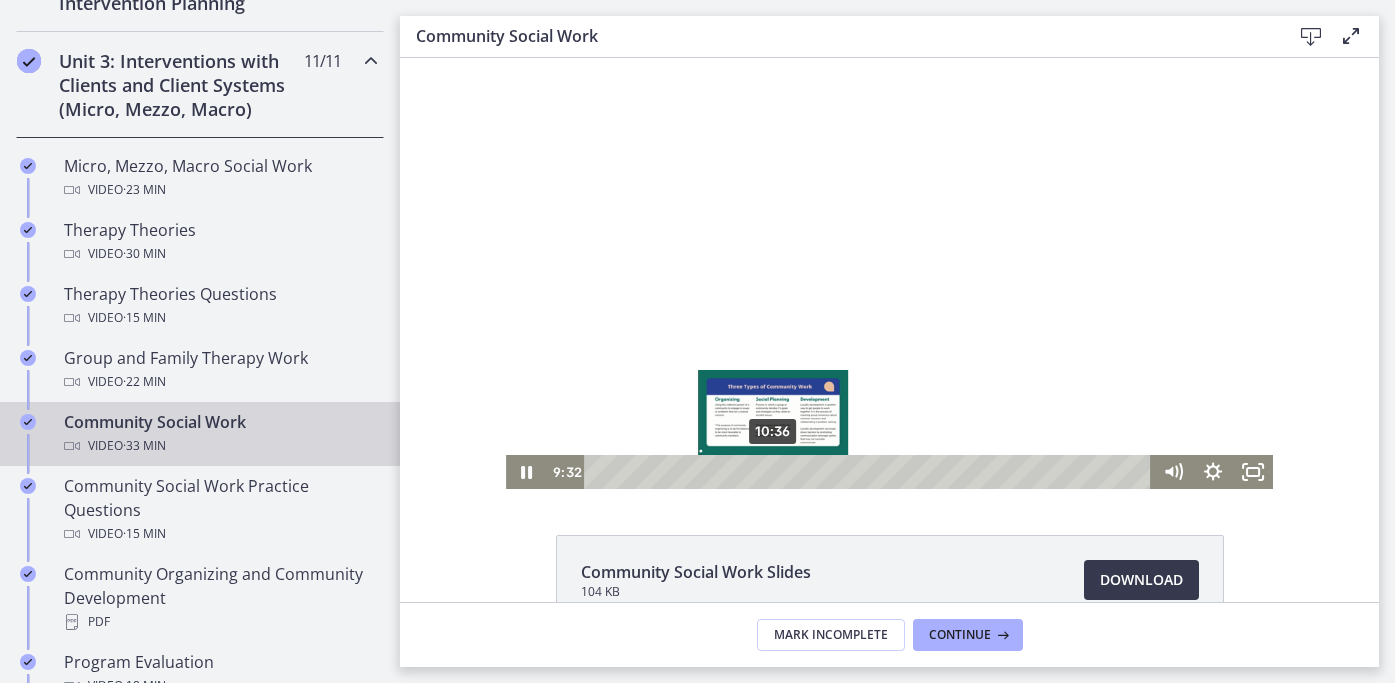 click on "10:36" at bounding box center (870, 472) 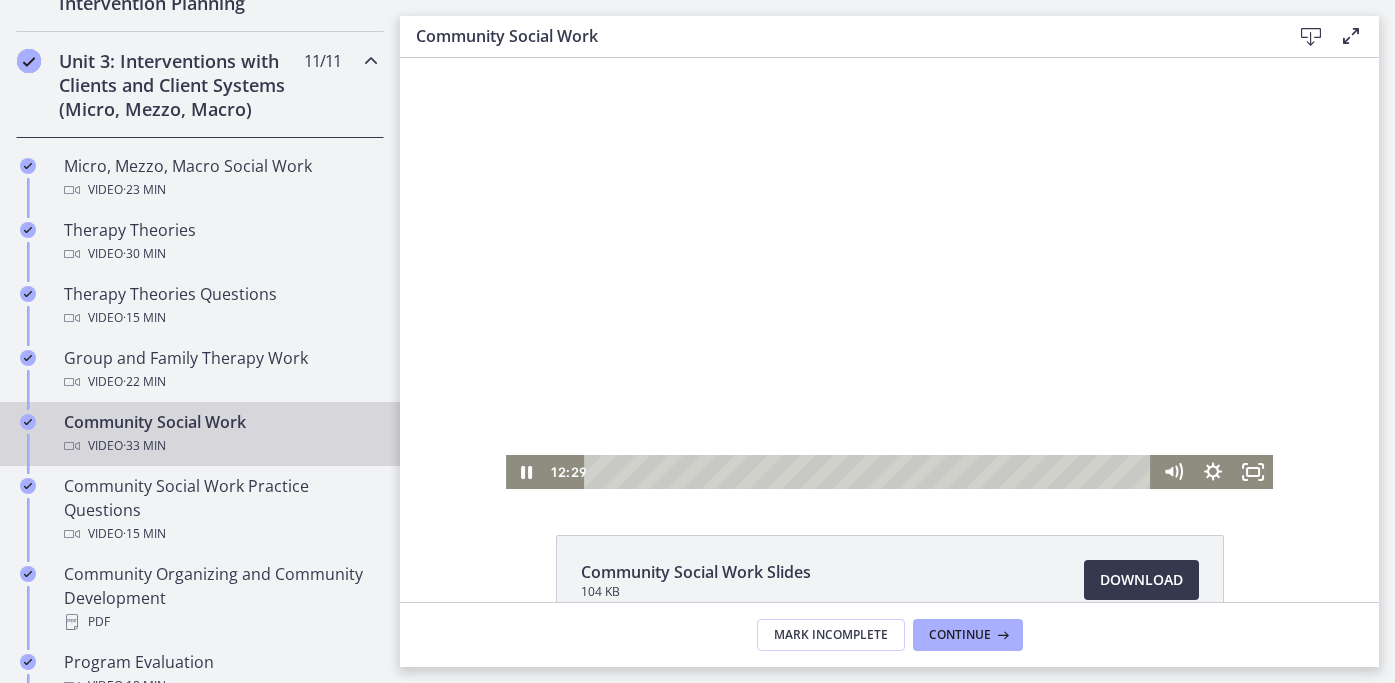 click at bounding box center [889, 273] 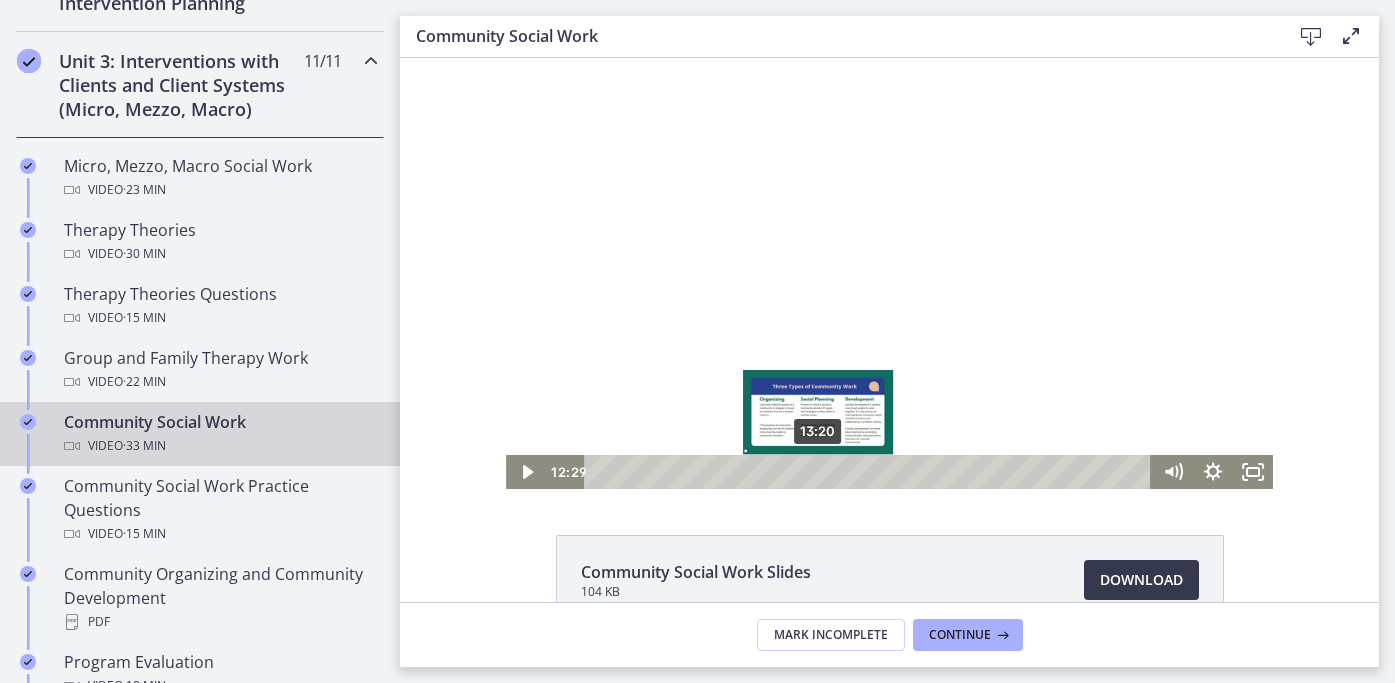 click on "13:20" at bounding box center (870, 472) 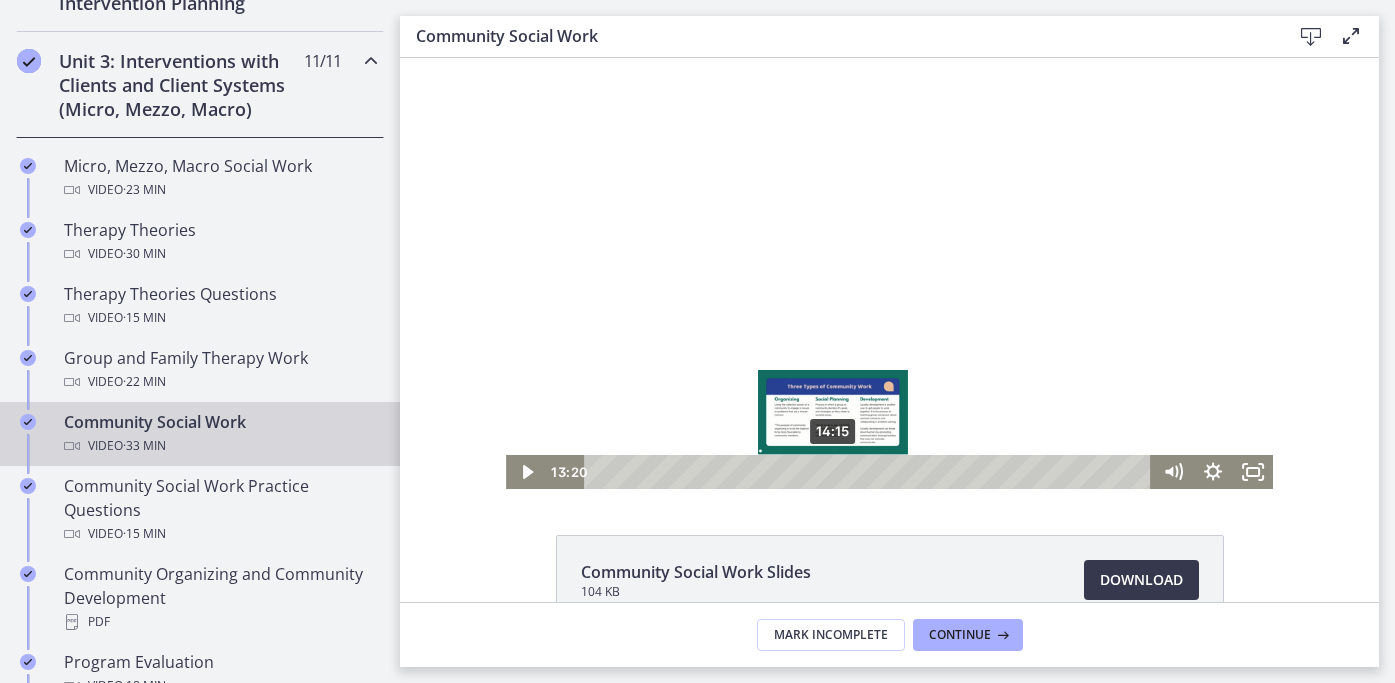 click on "14:15" at bounding box center [870, 472] 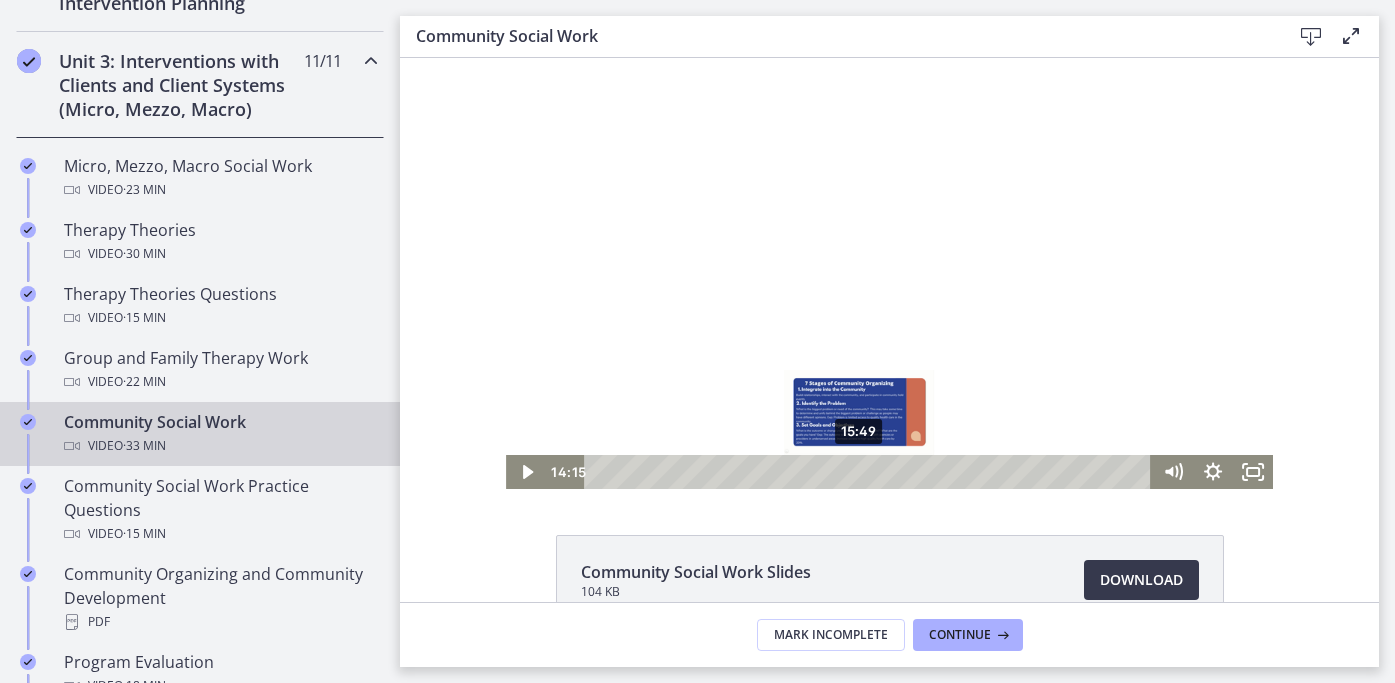 click on "15:49" at bounding box center [870, 472] 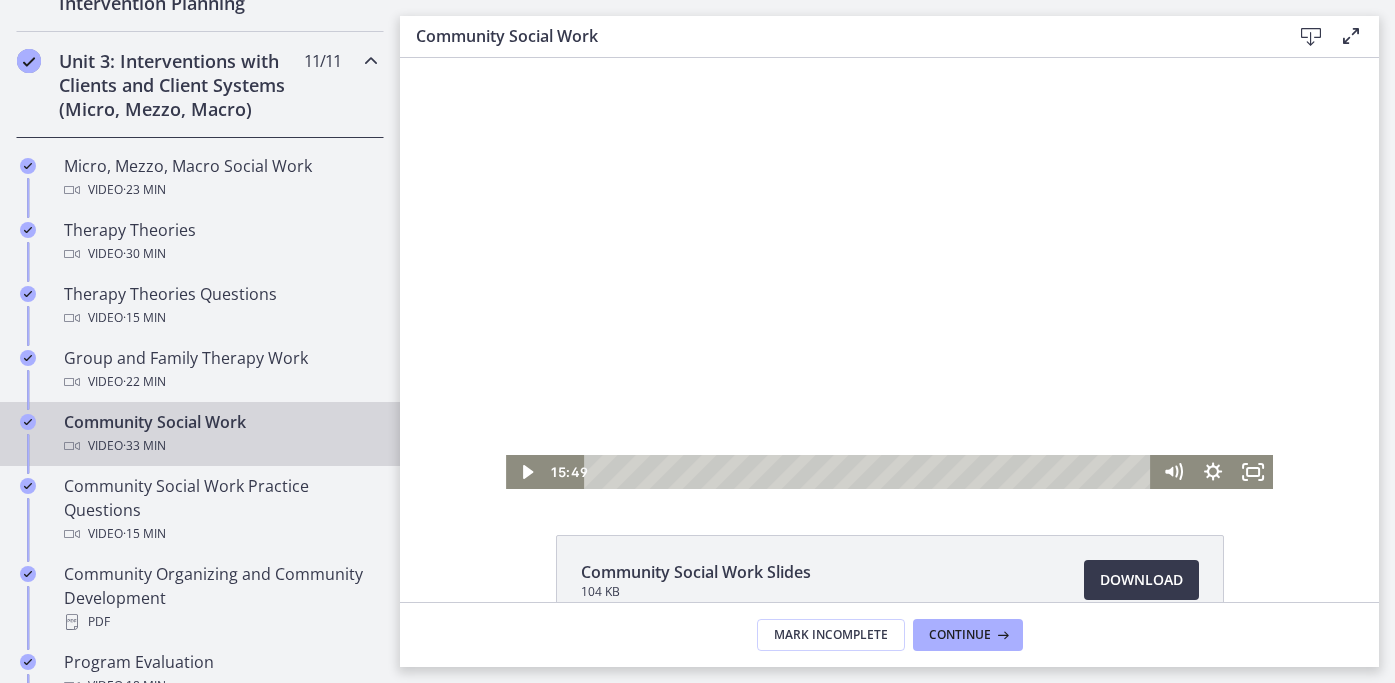 click at bounding box center (889, 273) 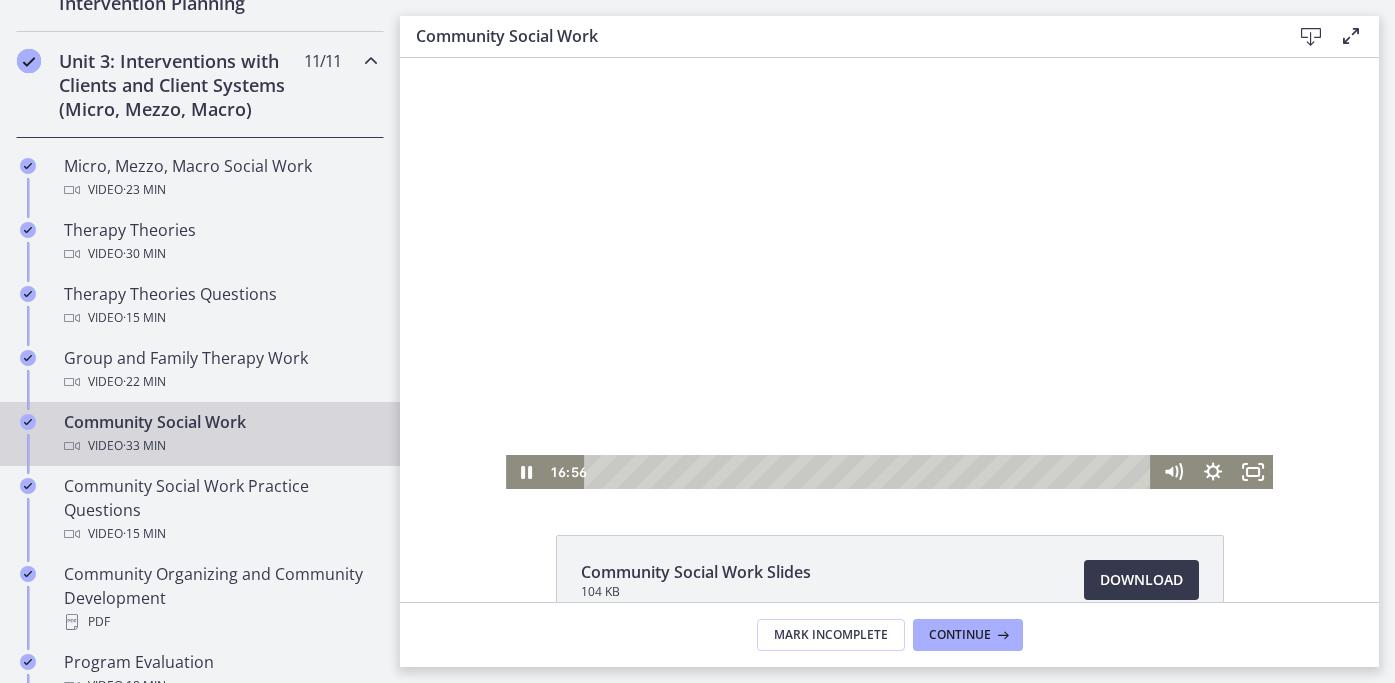 click at bounding box center [889, 273] 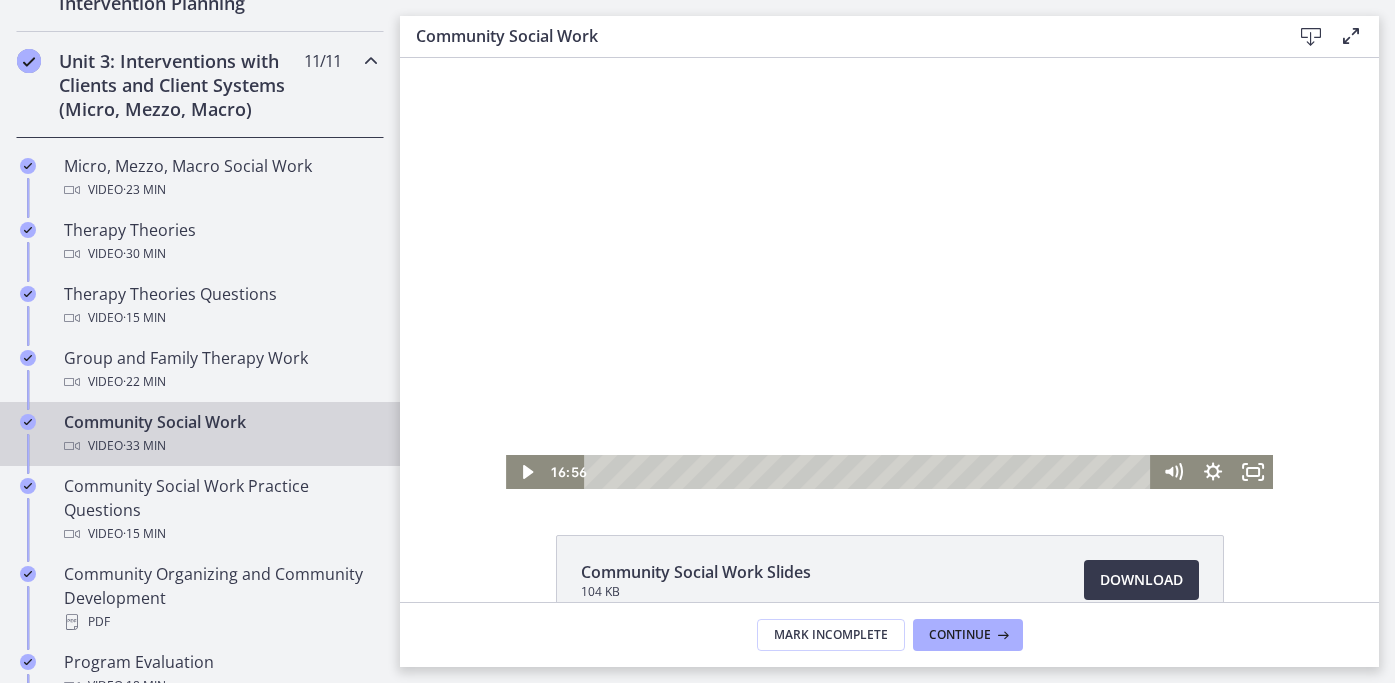 click at bounding box center (889, 273) 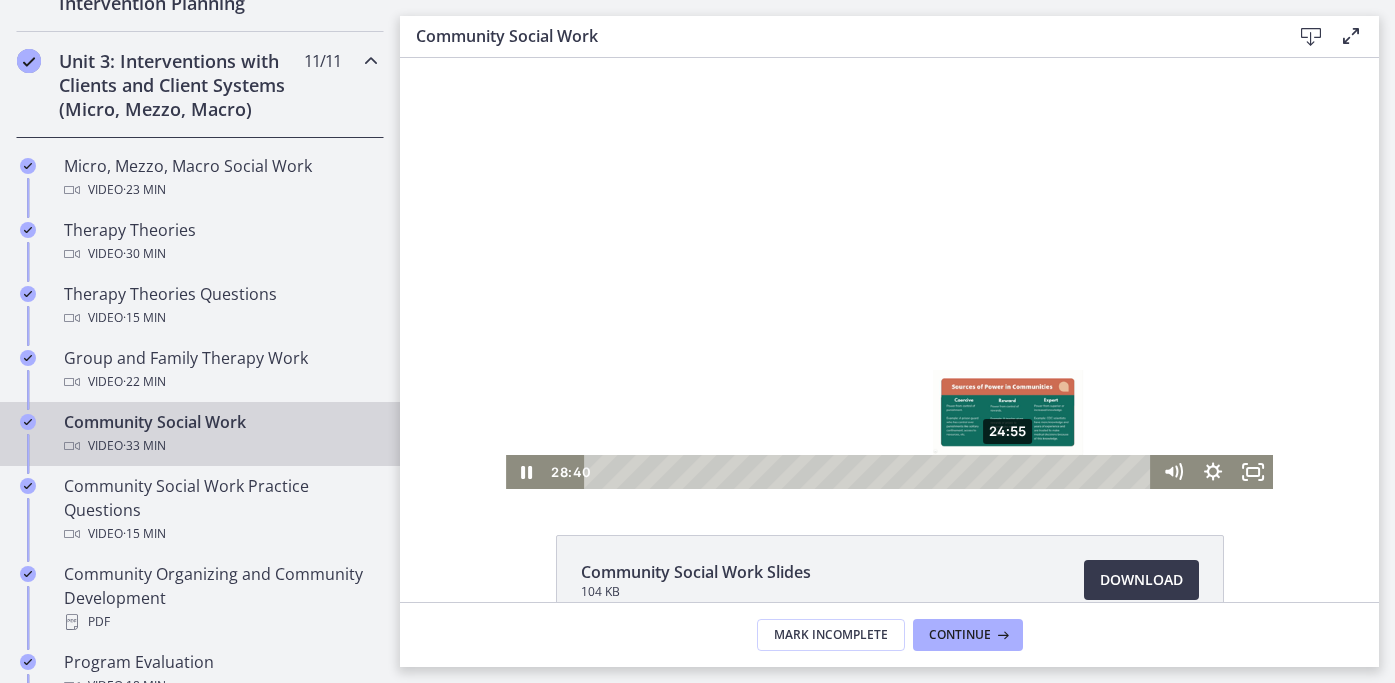 click on "24:55" at bounding box center [870, 472] 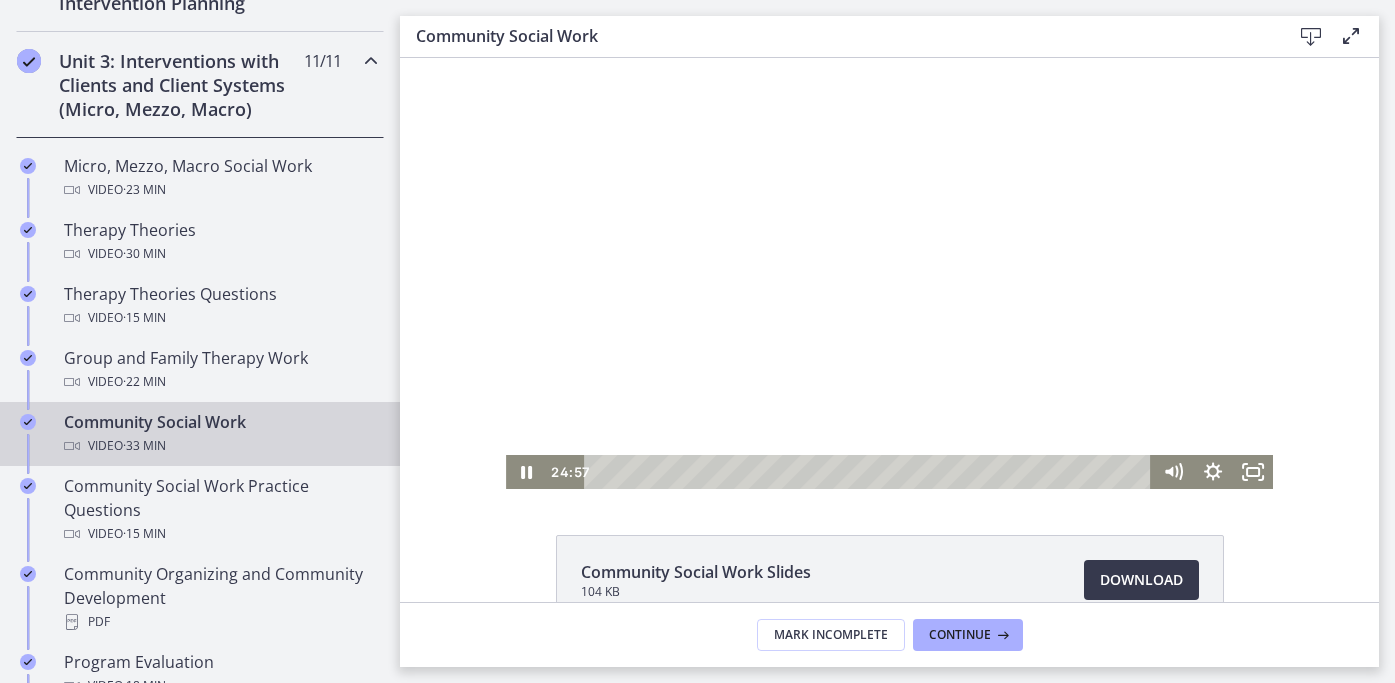 click at bounding box center [889, 273] 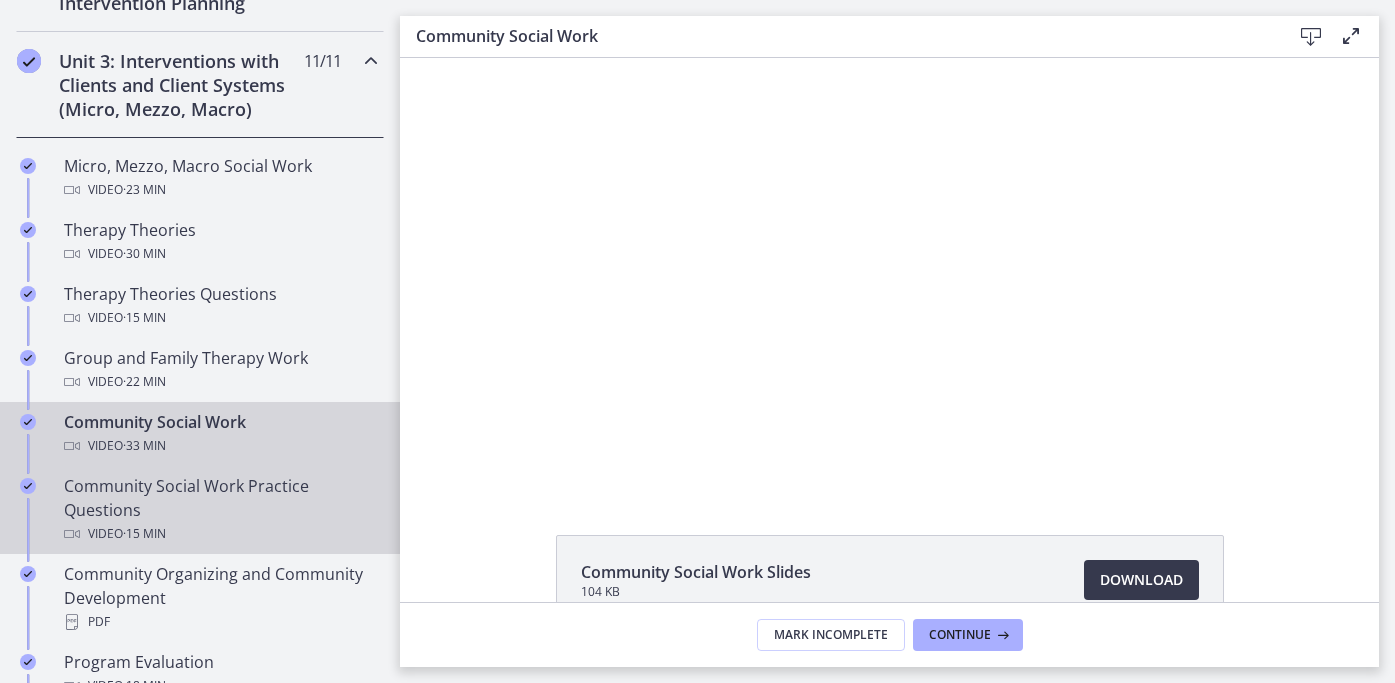 click on "Community Social Work Practice Questions
Video
·  15 min" at bounding box center [220, 510] 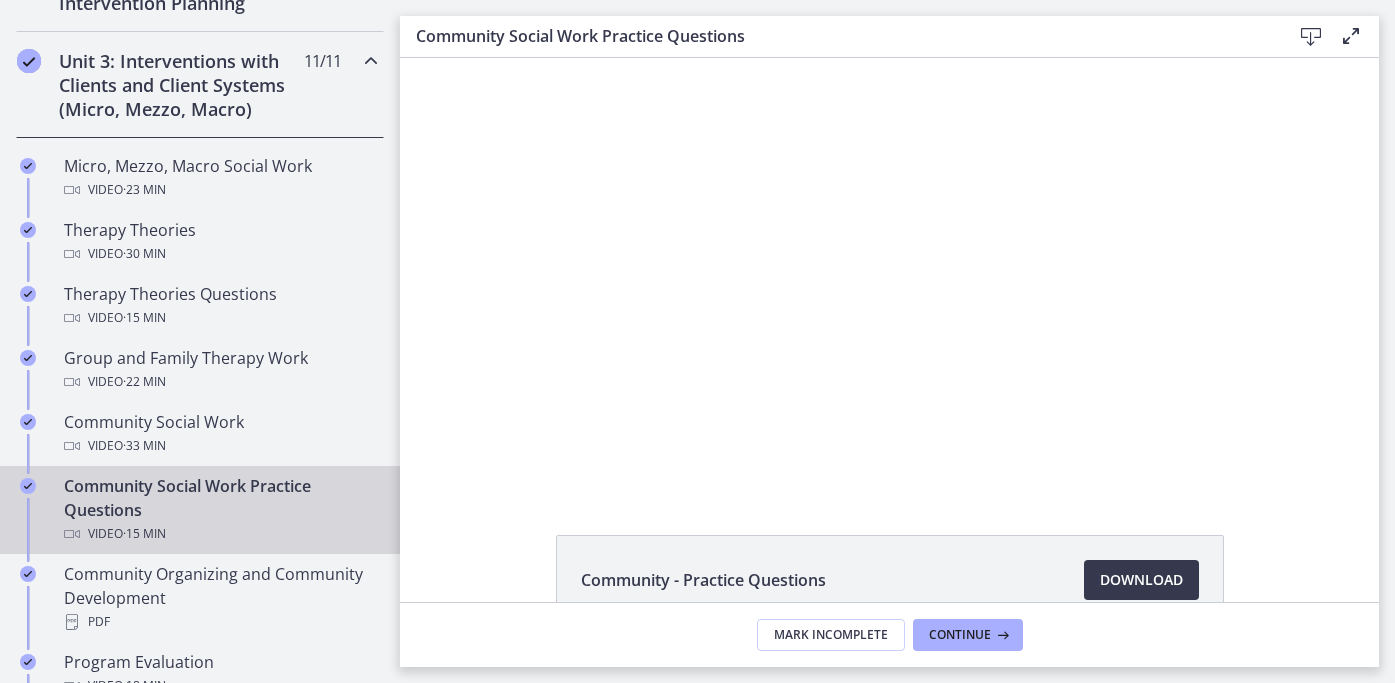 scroll, scrollTop: 0, scrollLeft: 0, axis: both 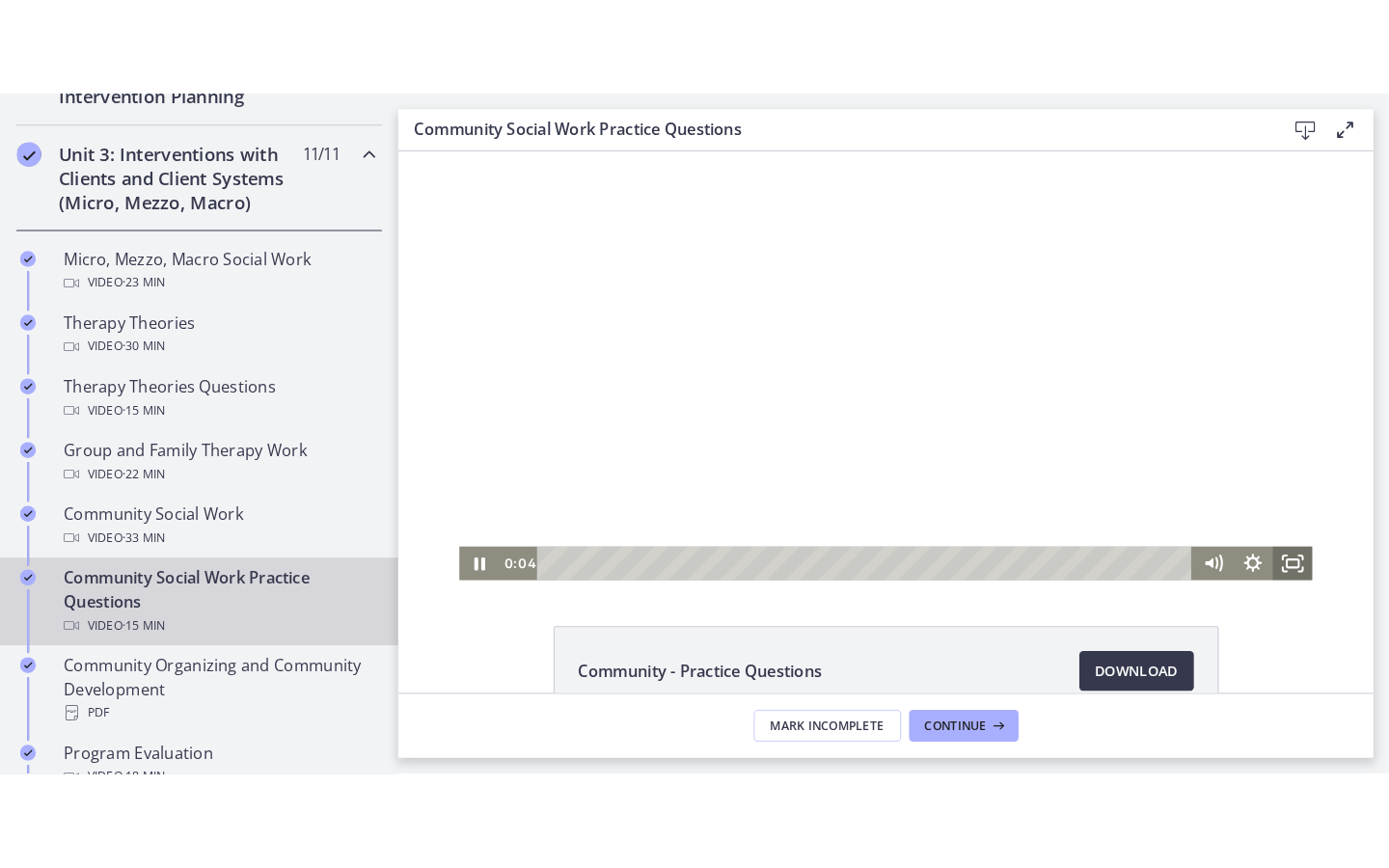 click 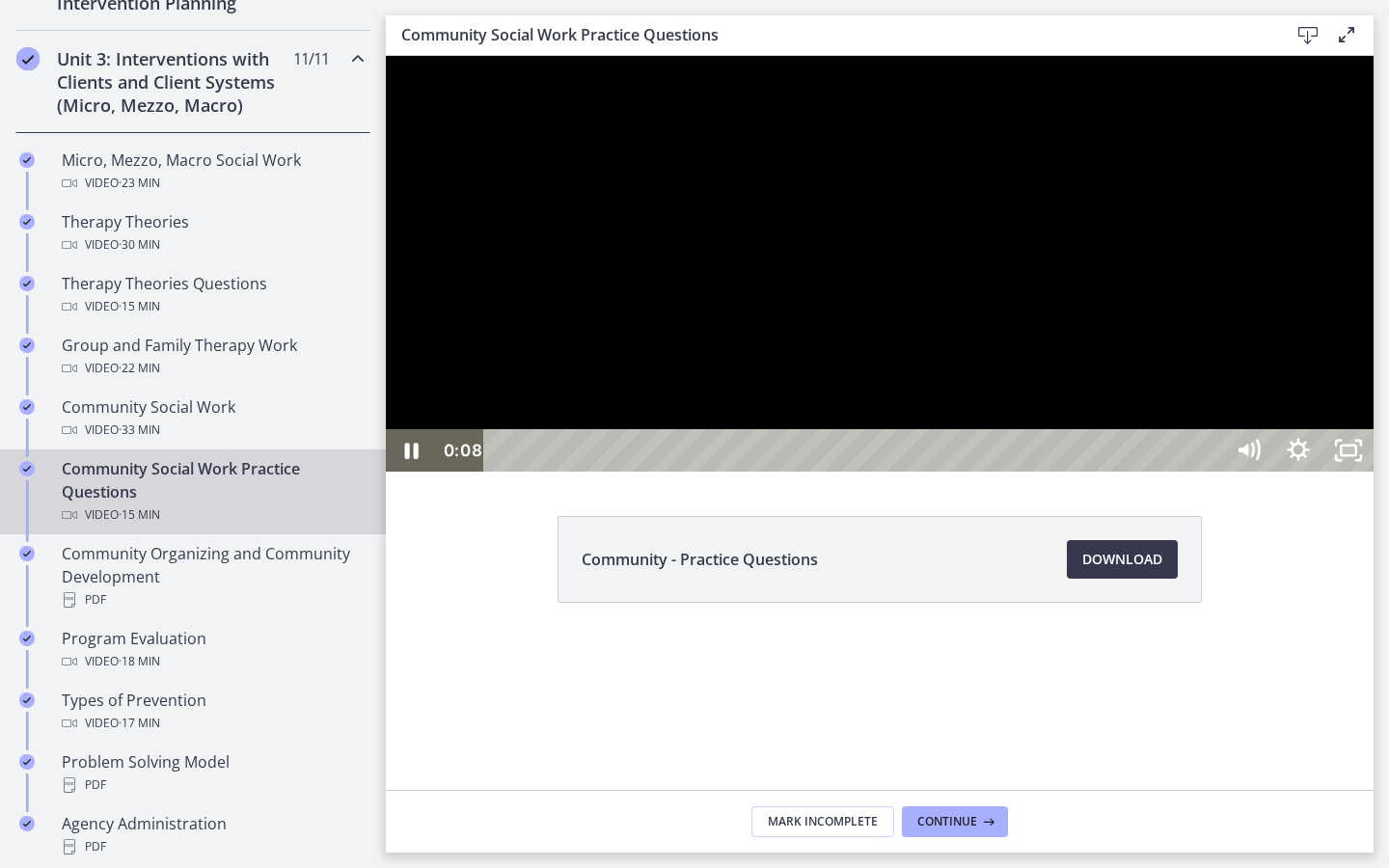 click at bounding box center [880, 263] 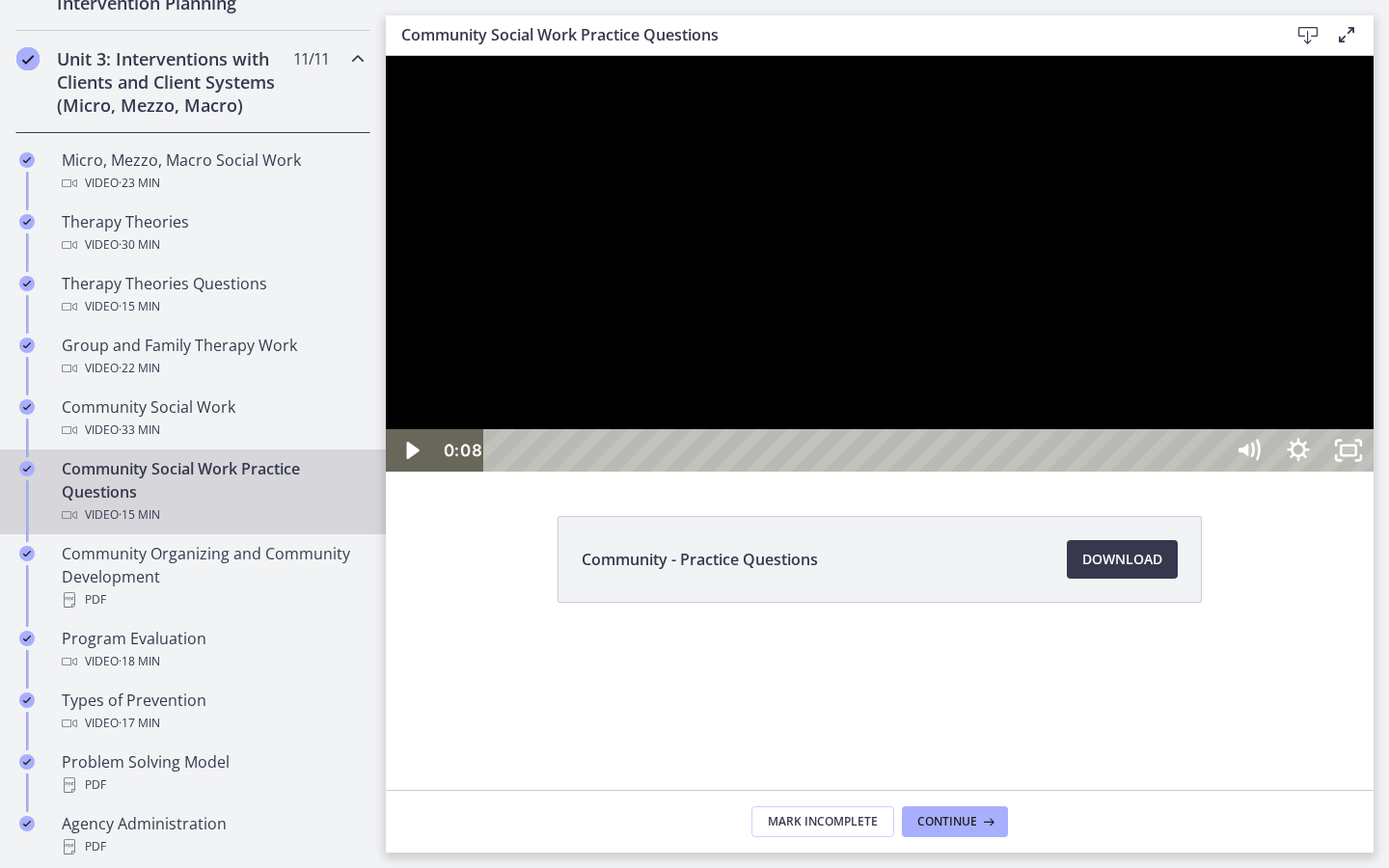 click at bounding box center (880, 263) 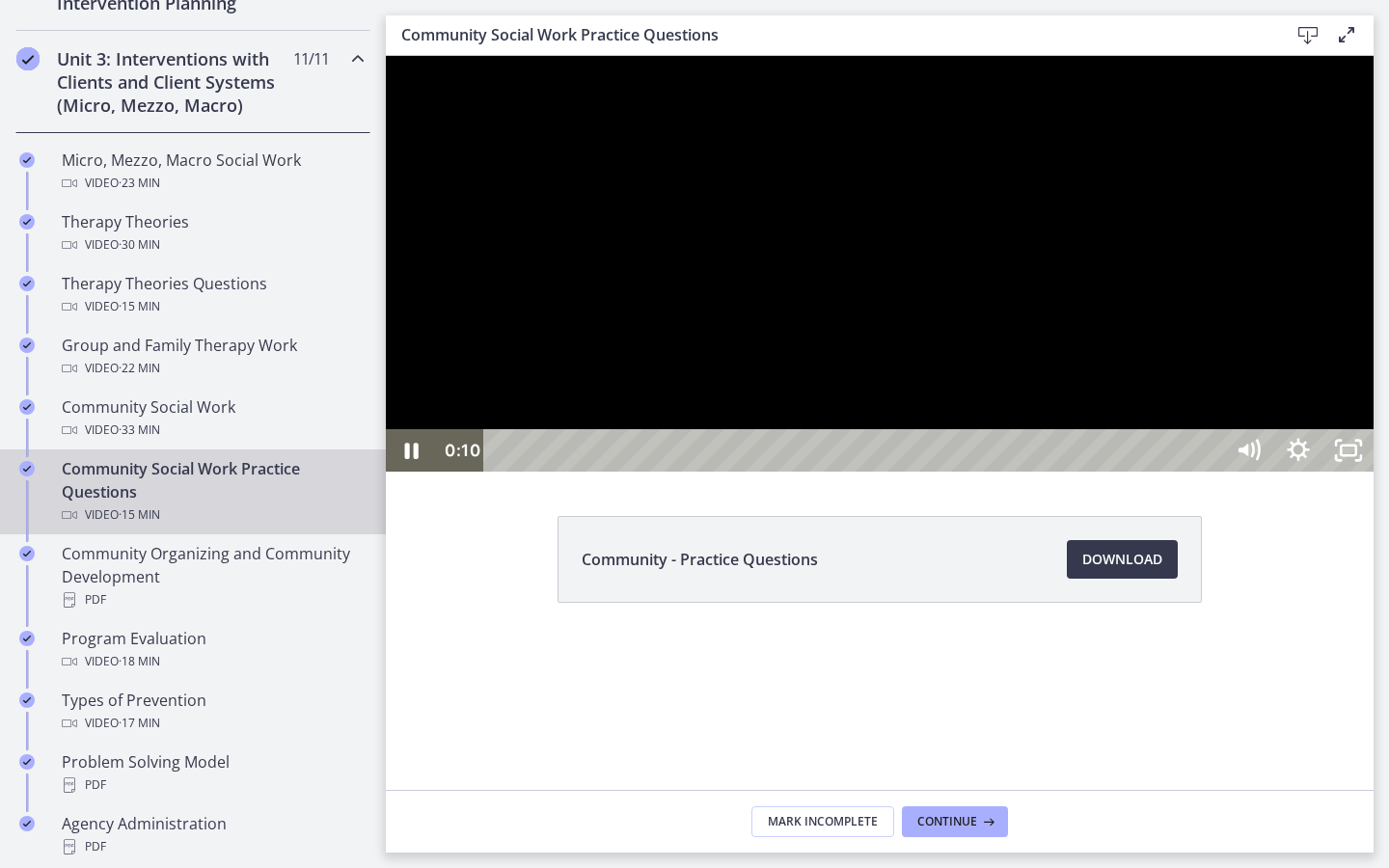 click at bounding box center (857, 450) 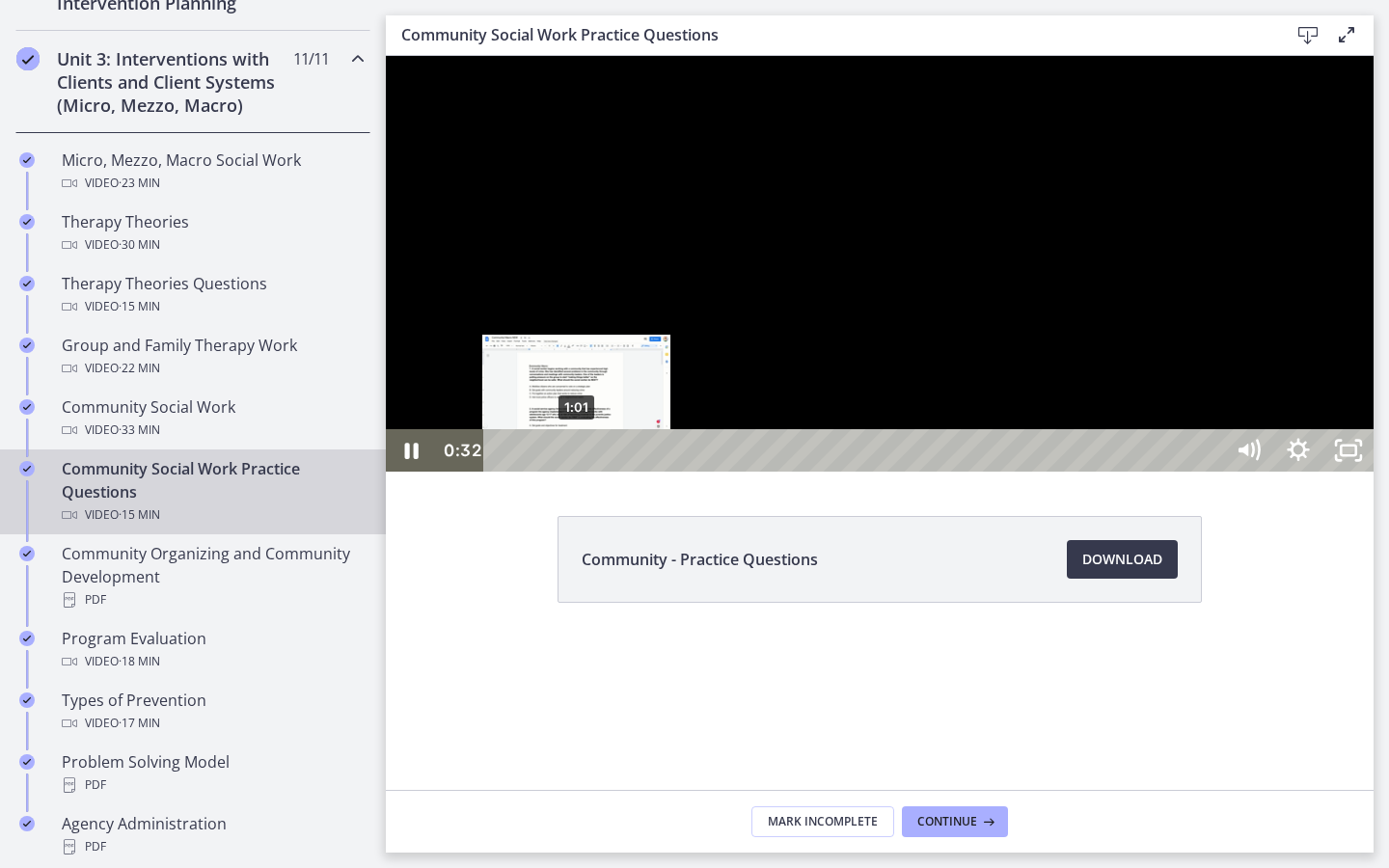 click on "1:01" at bounding box center (857, 450) 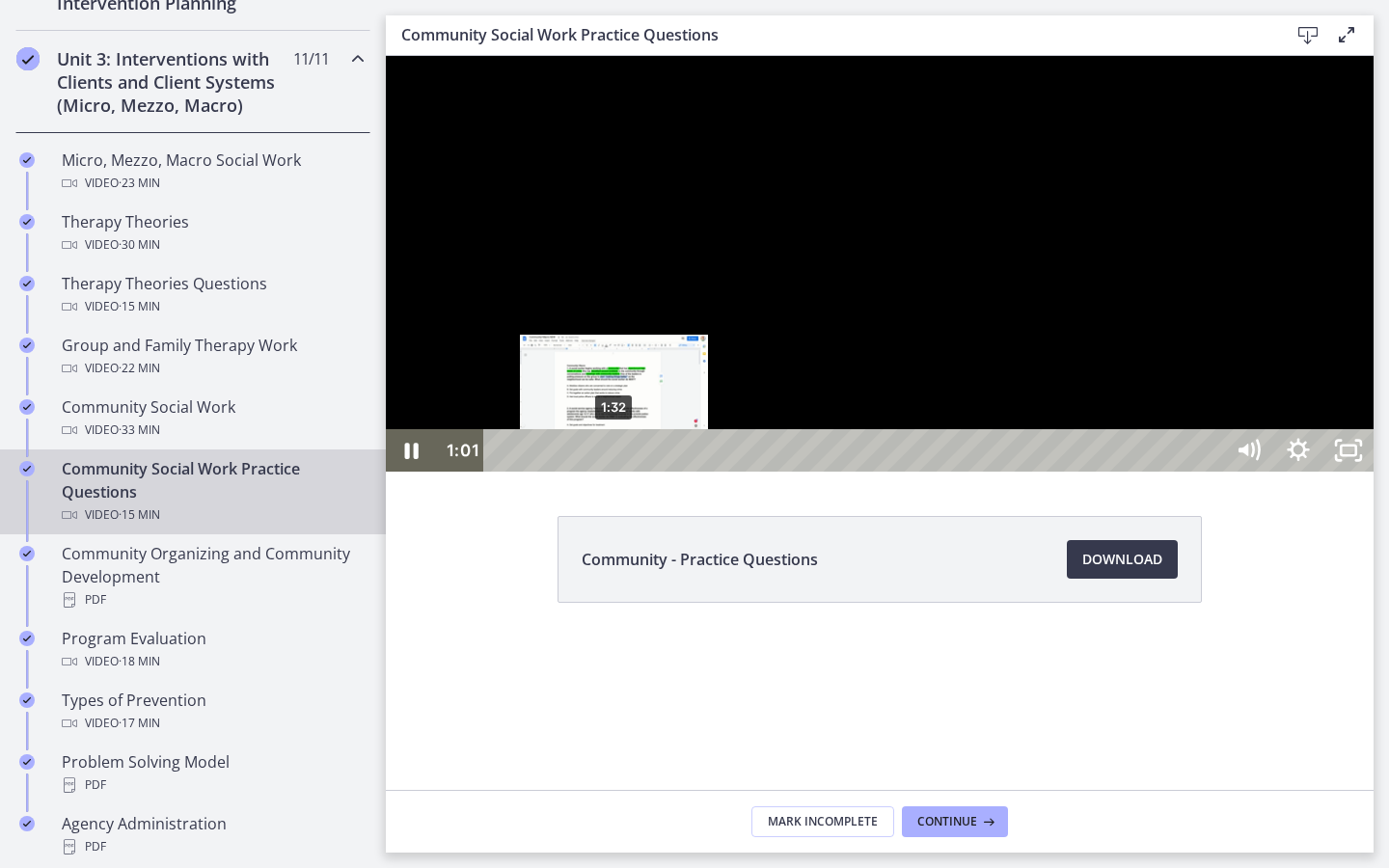 click on "1:32" at bounding box center (857, 450) 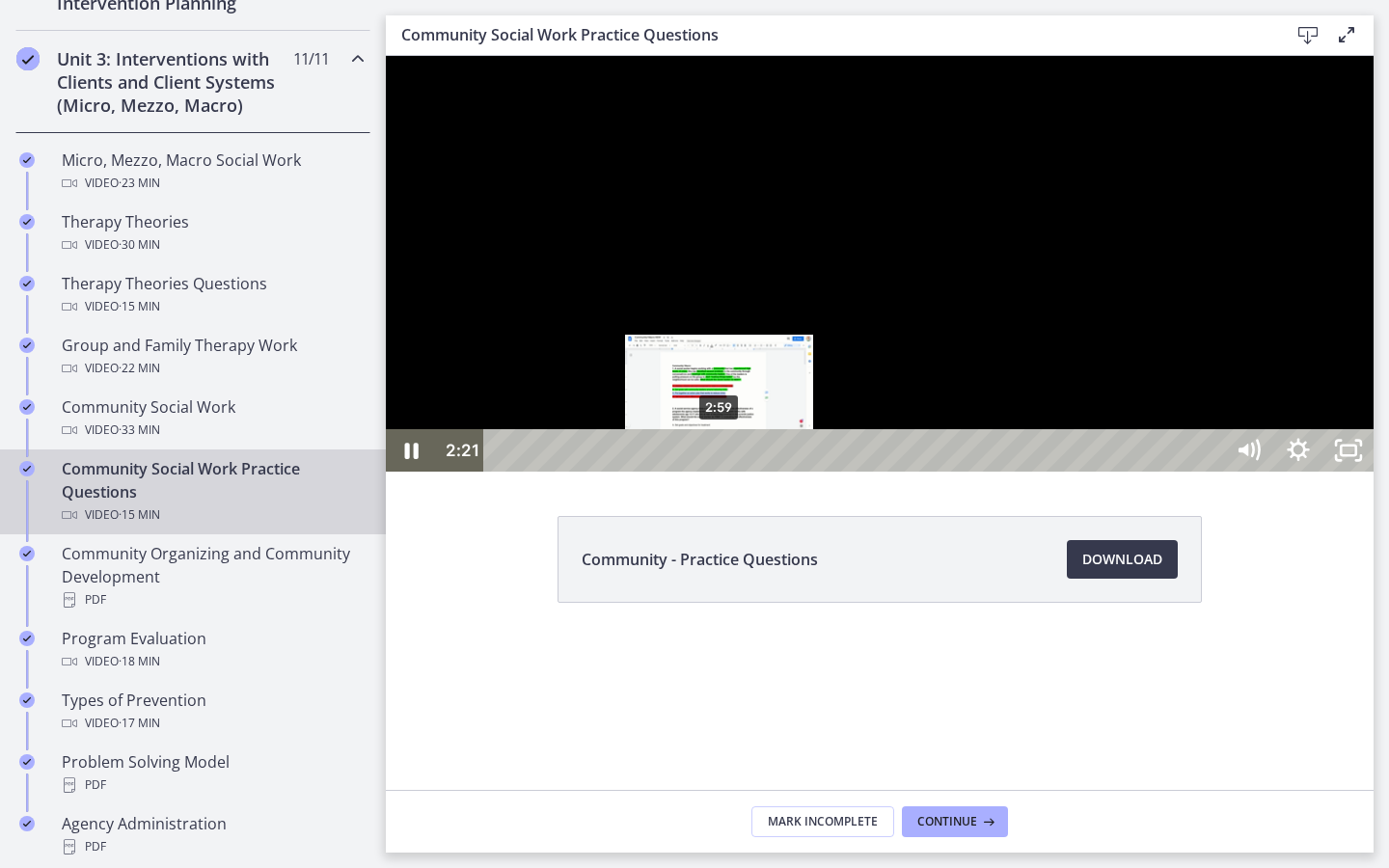 click on "2:59" at bounding box center [857, 450] 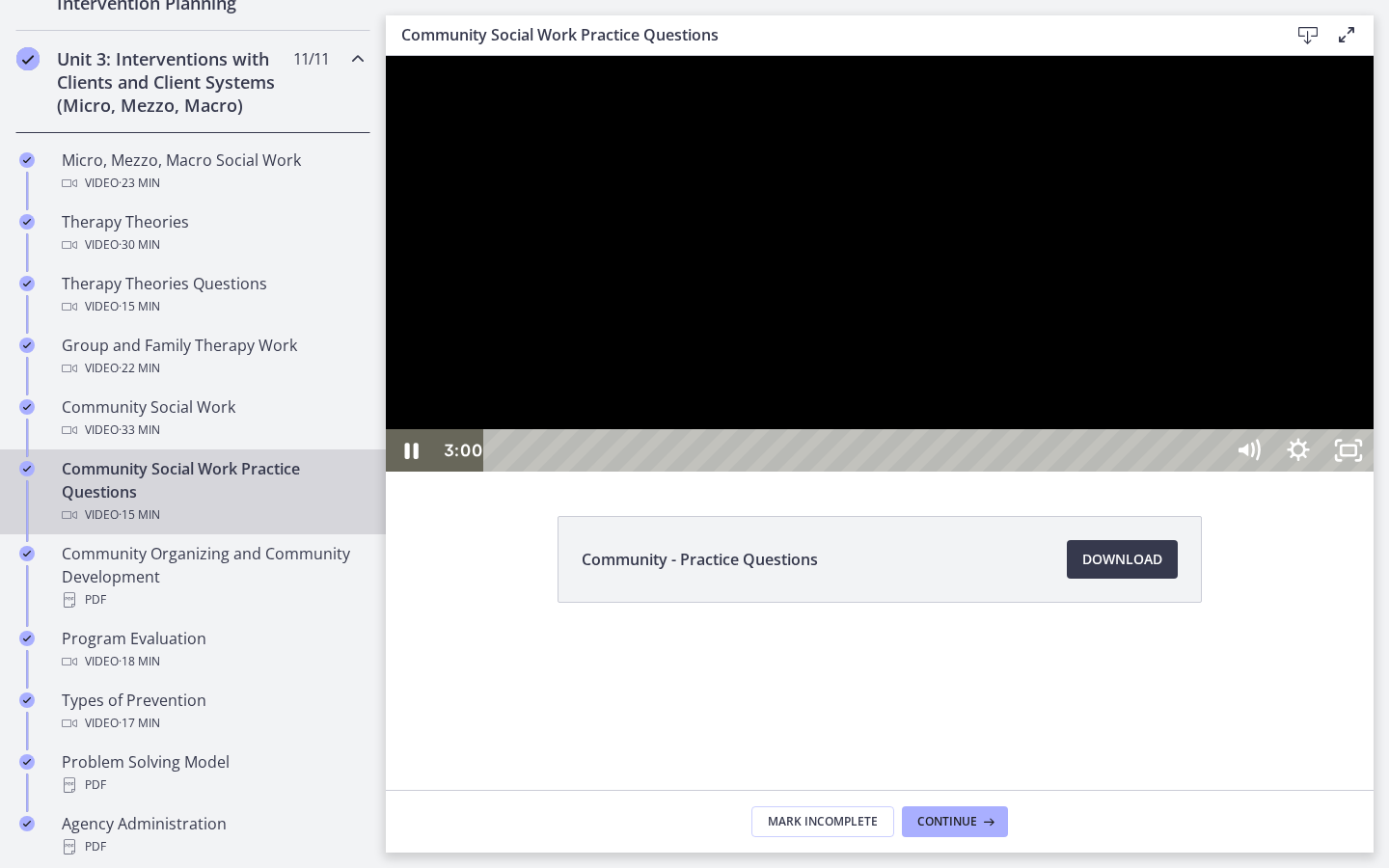 click at bounding box center [880, 263] 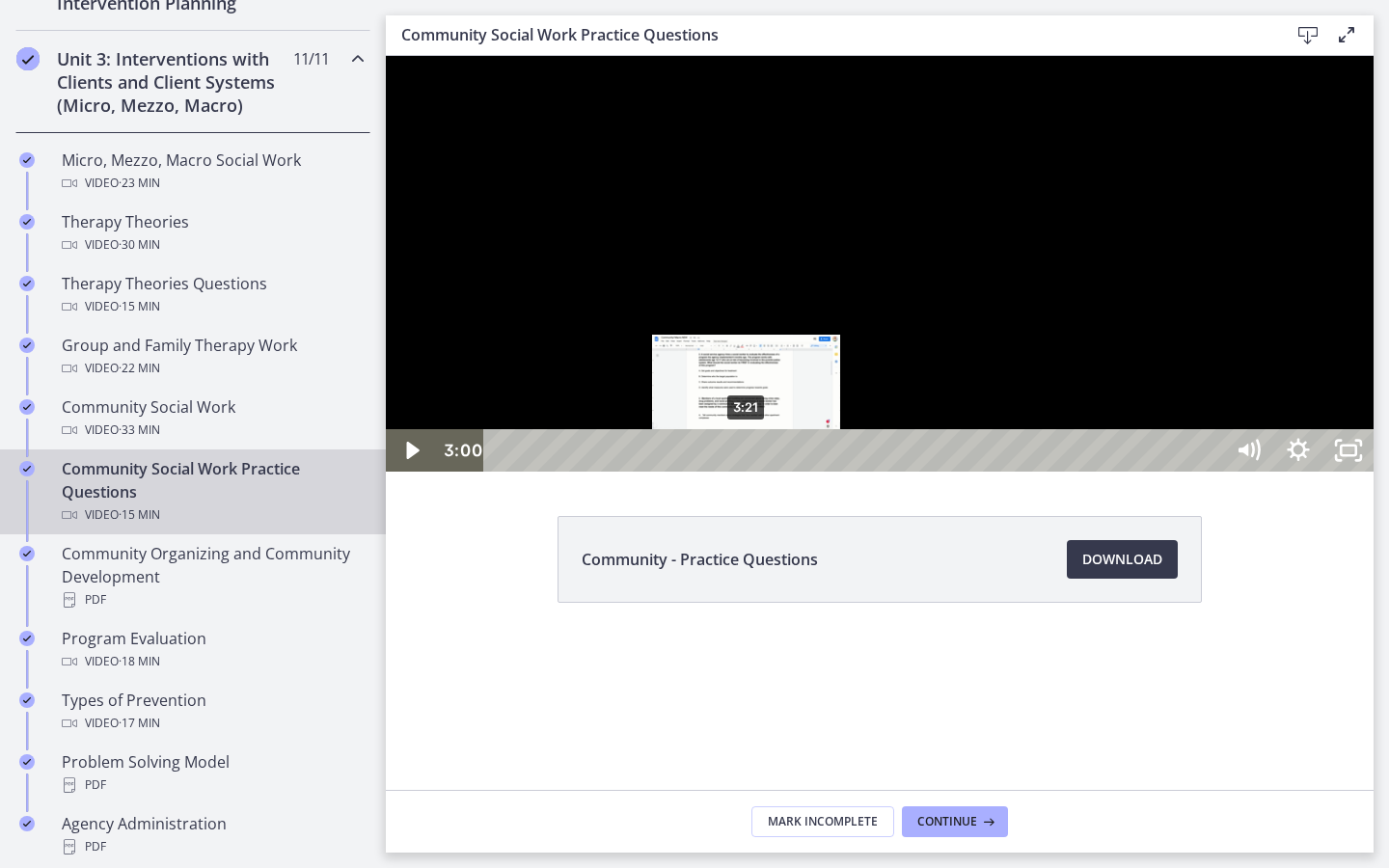 click on "3:21" at bounding box center (857, 450) 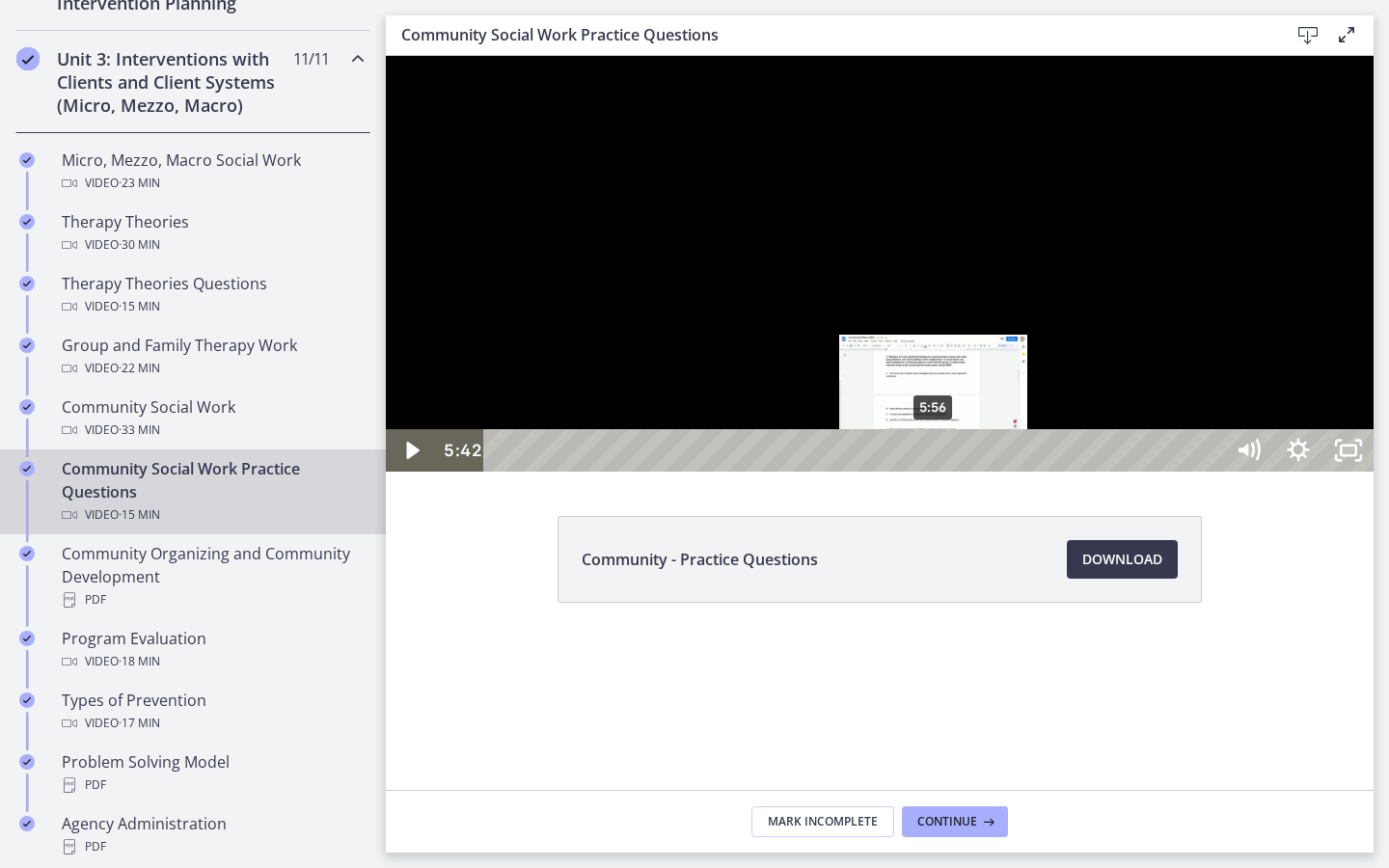 click on "5:56" at bounding box center [857, 450] 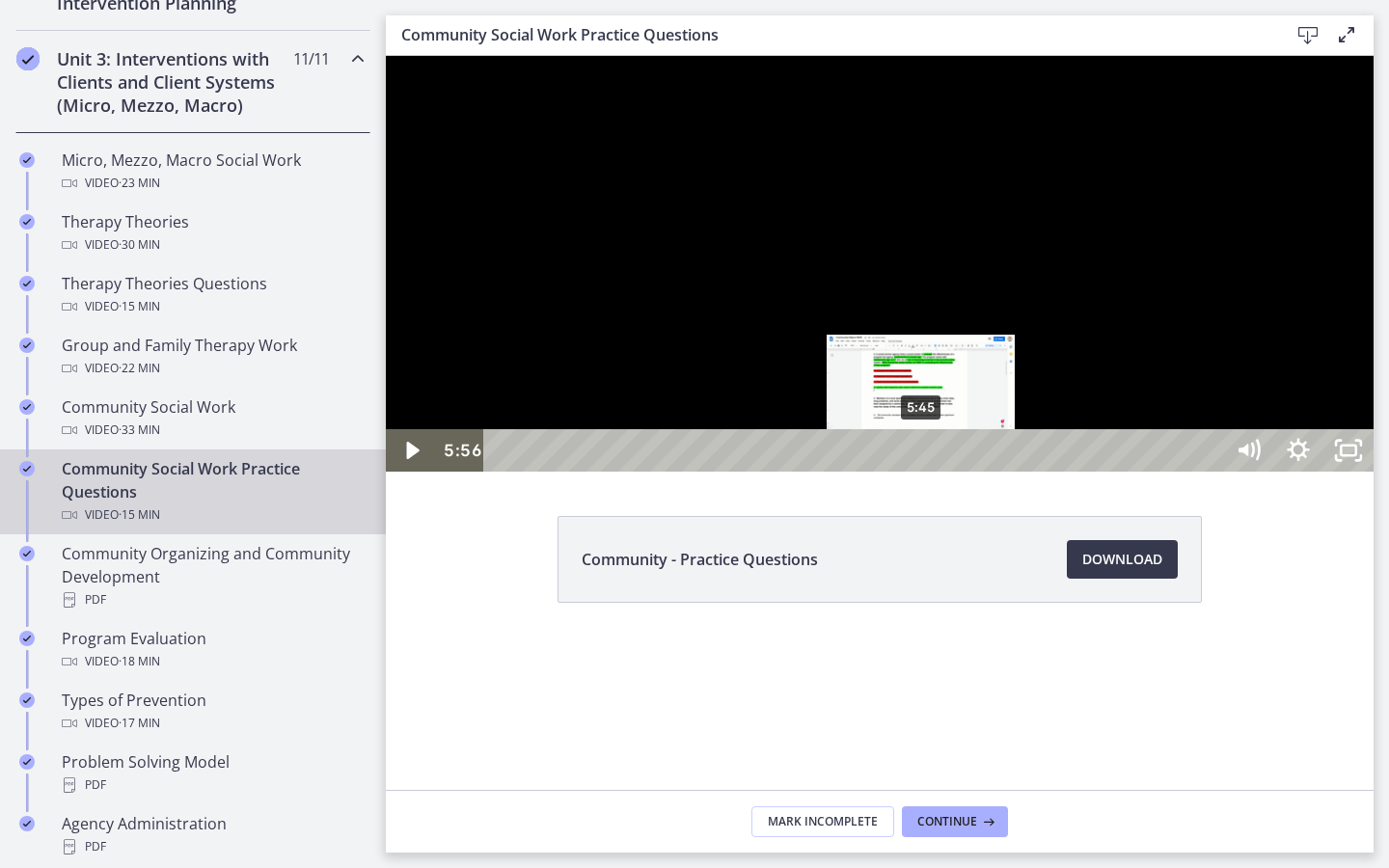 click on "5:45" at bounding box center [857, 450] 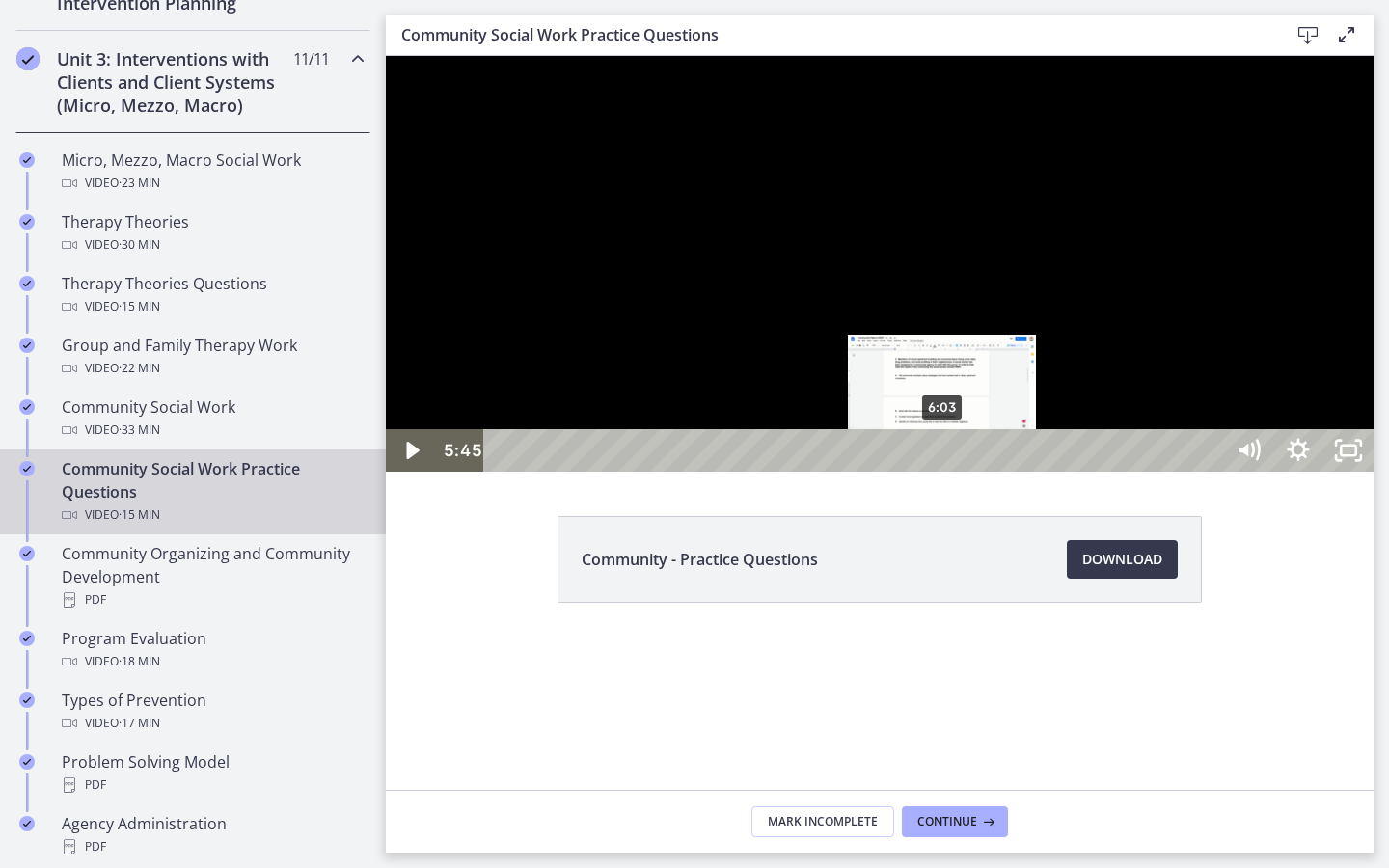 click on "6:03" at bounding box center (857, 450) 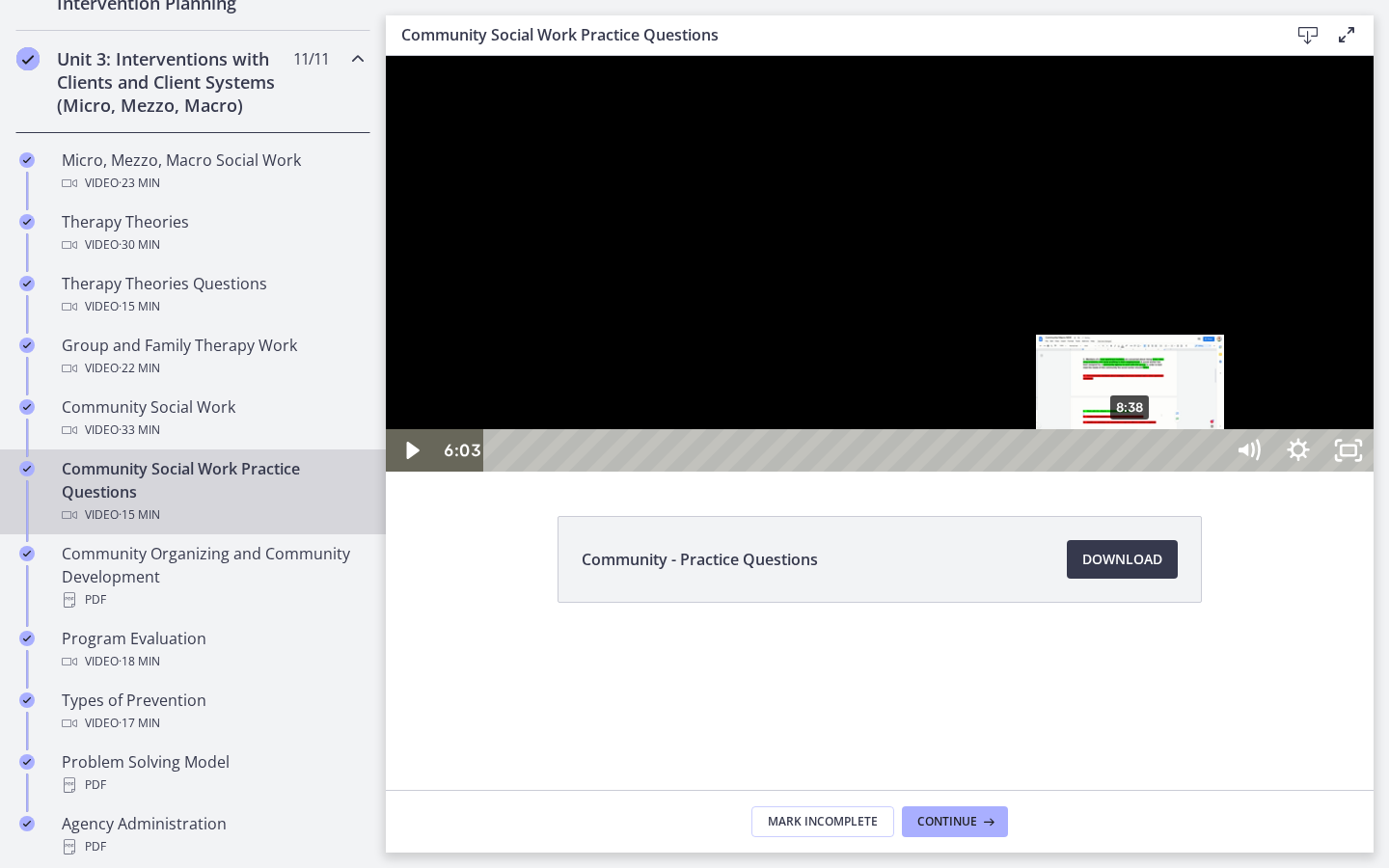 click on "8:38" at bounding box center [857, 450] 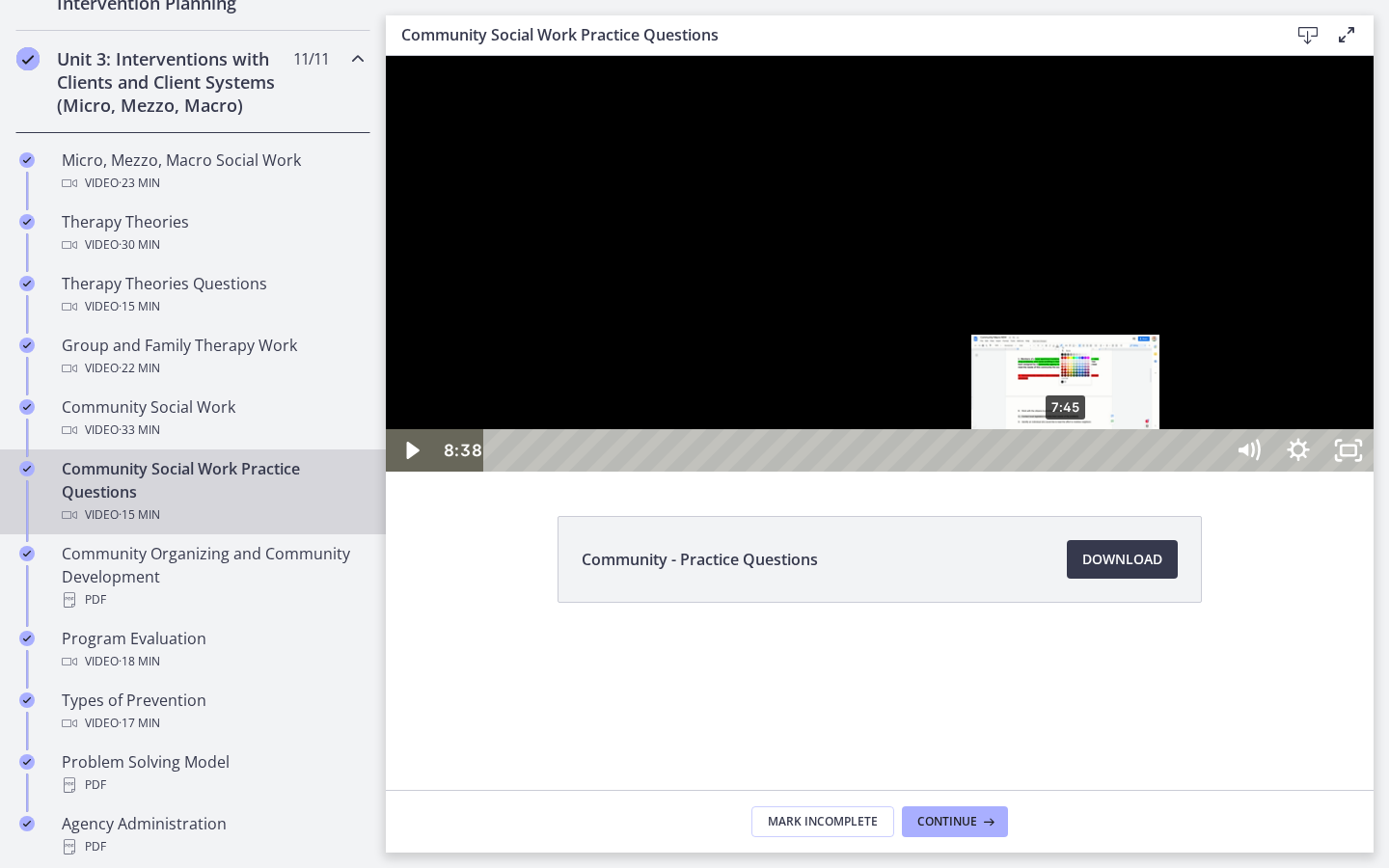 click on "7:45" at bounding box center (857, 450) 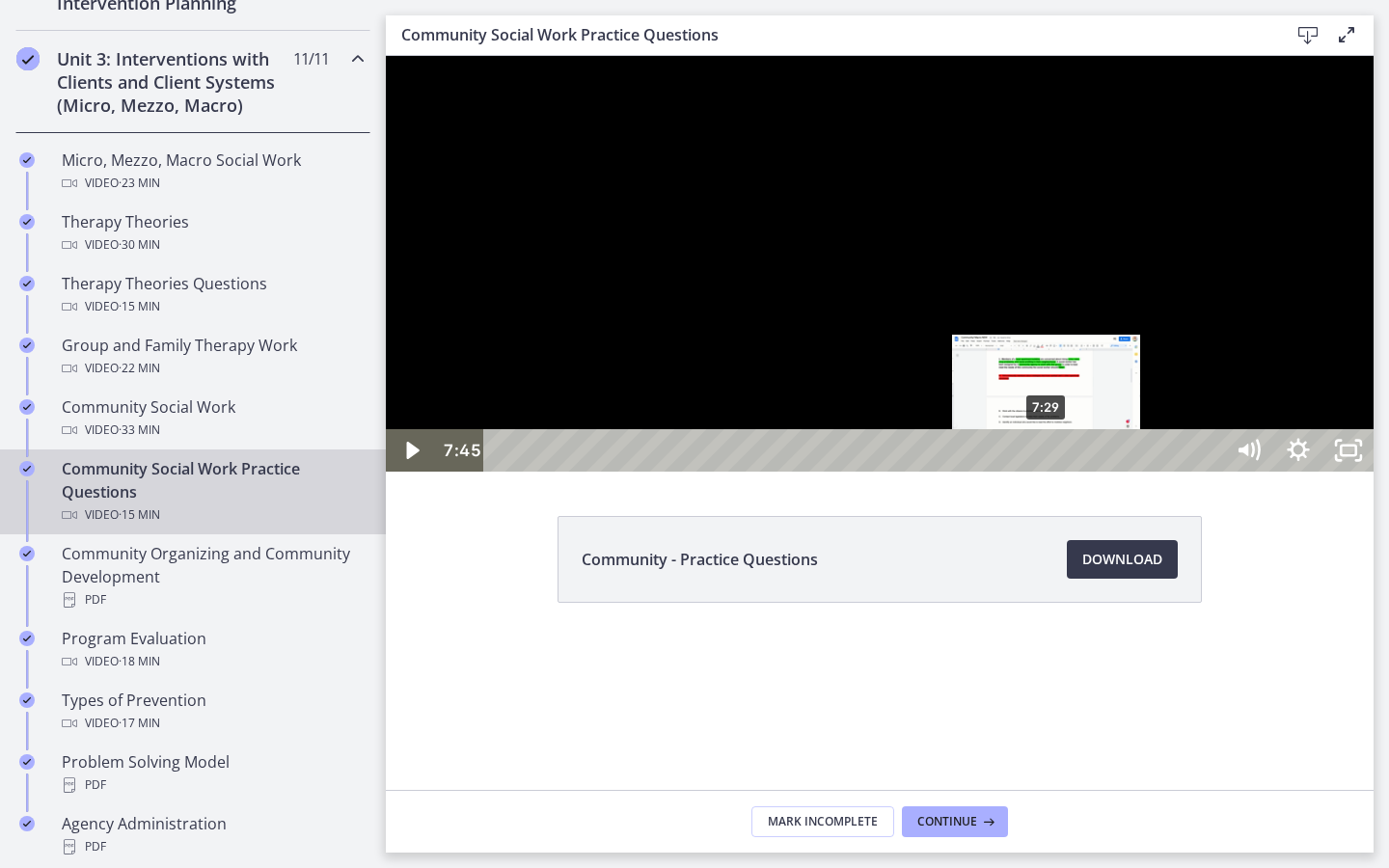 click on "7:29" at bounding box center (857, 450) 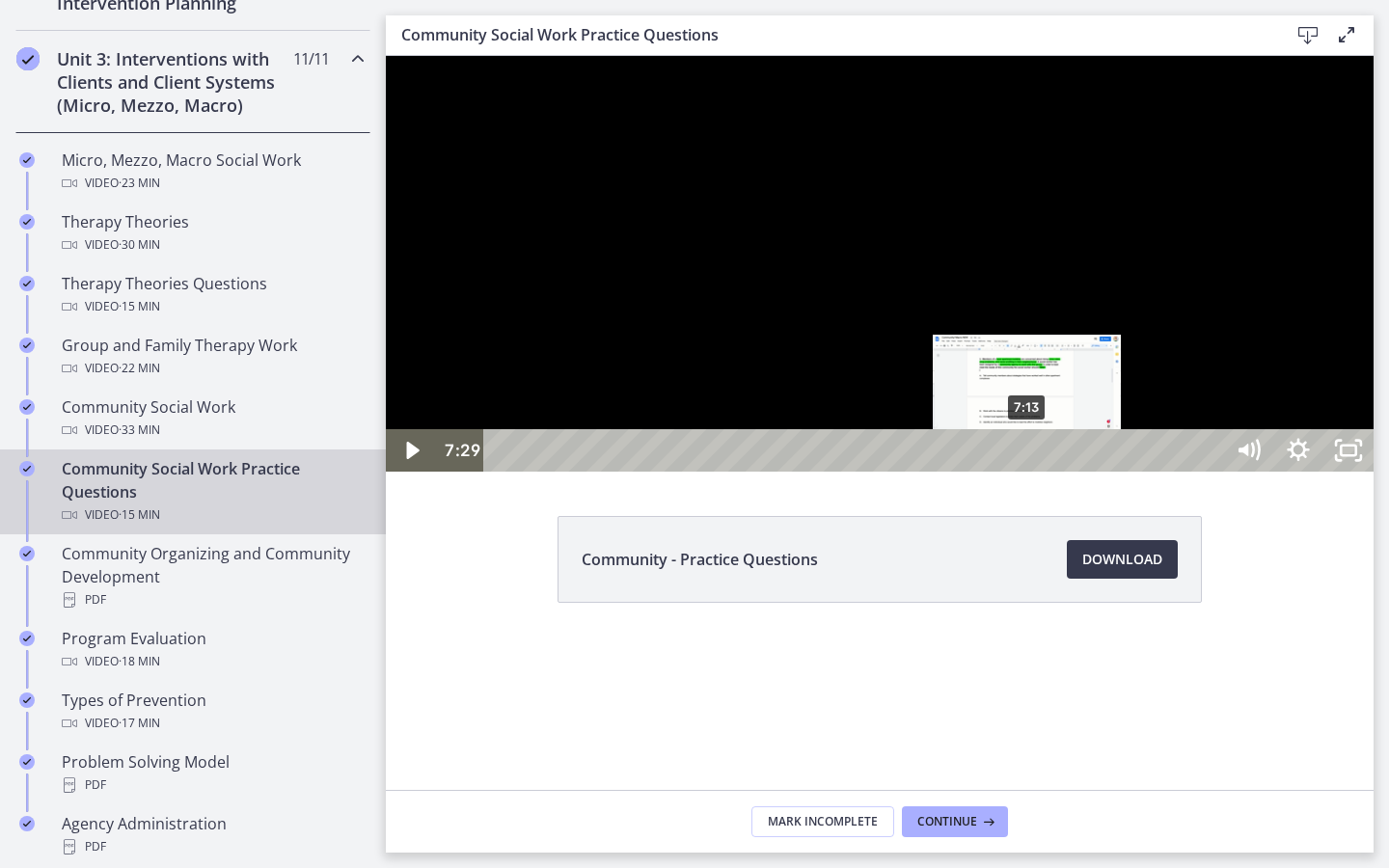 click on "7:13" at bounding box center [857, 450] 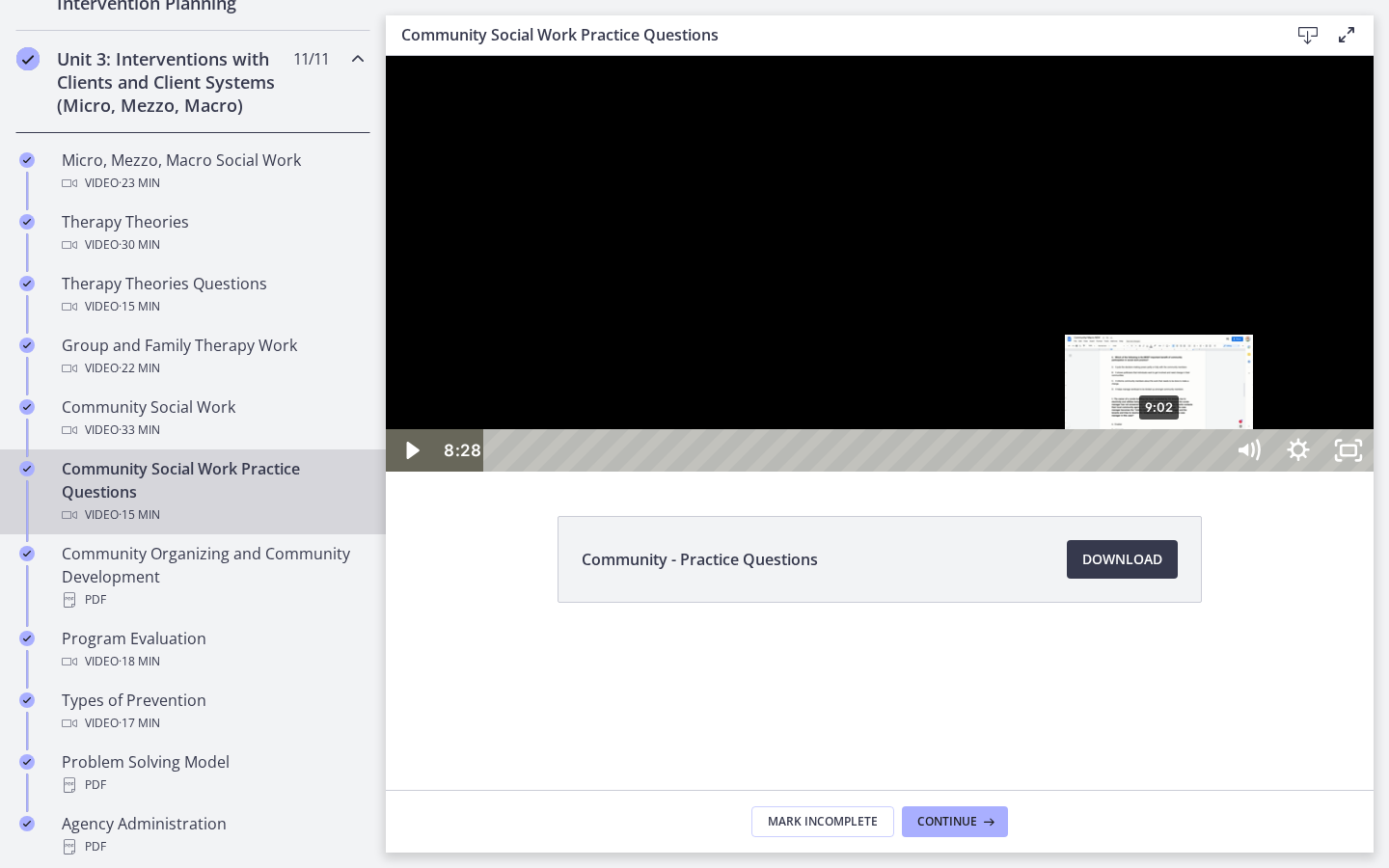 click on "9:02" at bounding box center [857, 450] 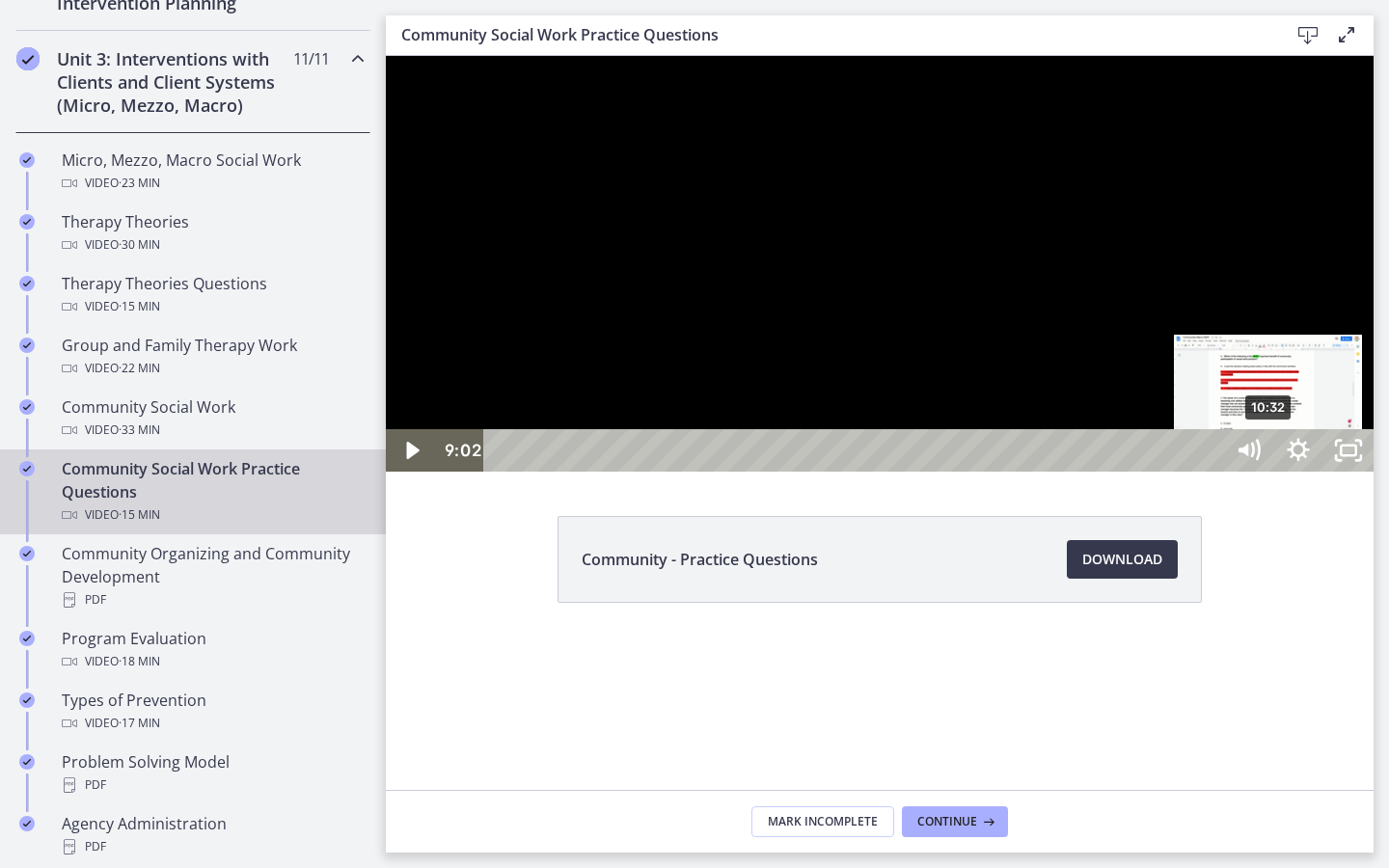 click on "10:32" at bounding box center (857, 450) 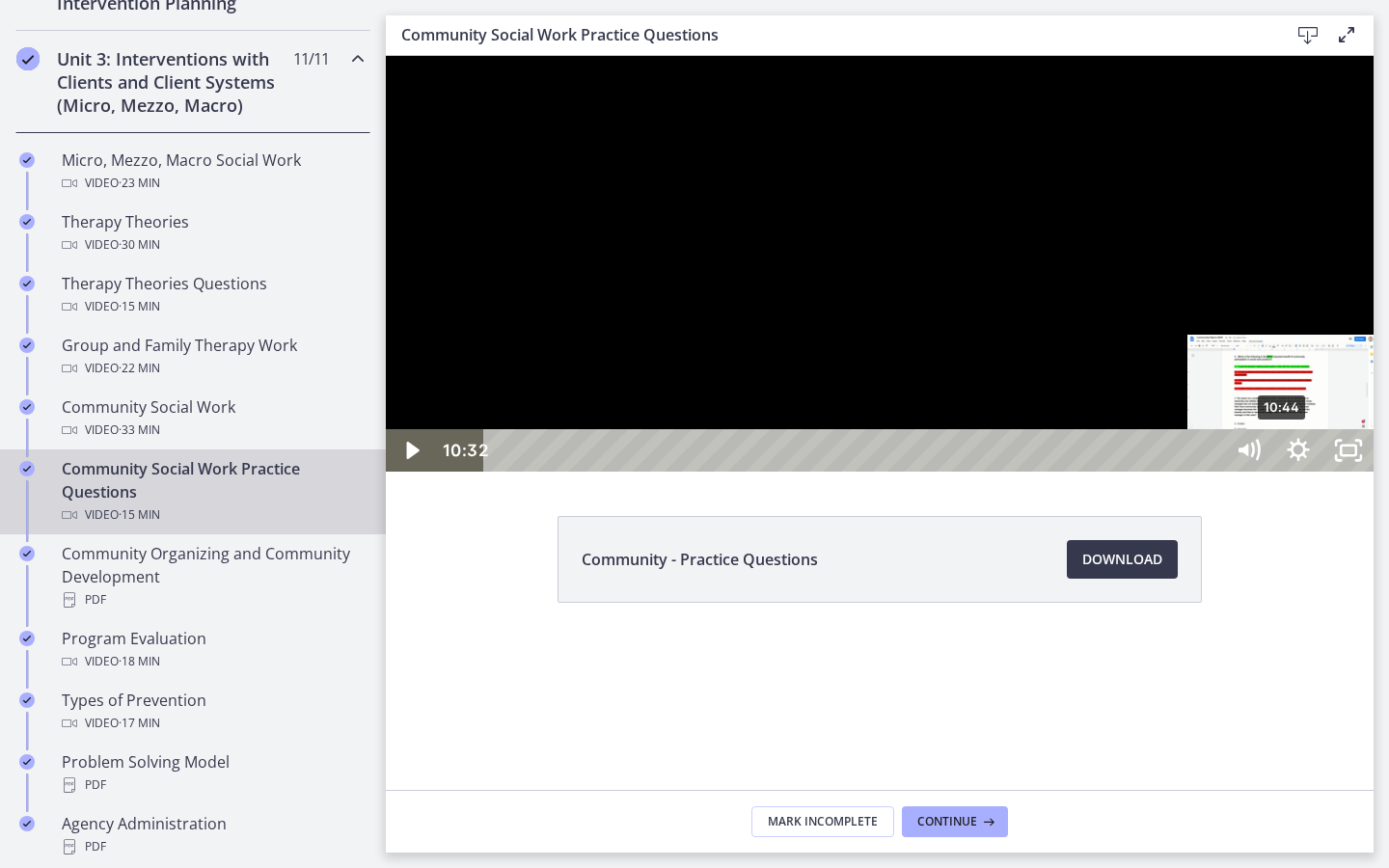 click on "10:44" at bounding box center (857, 450) 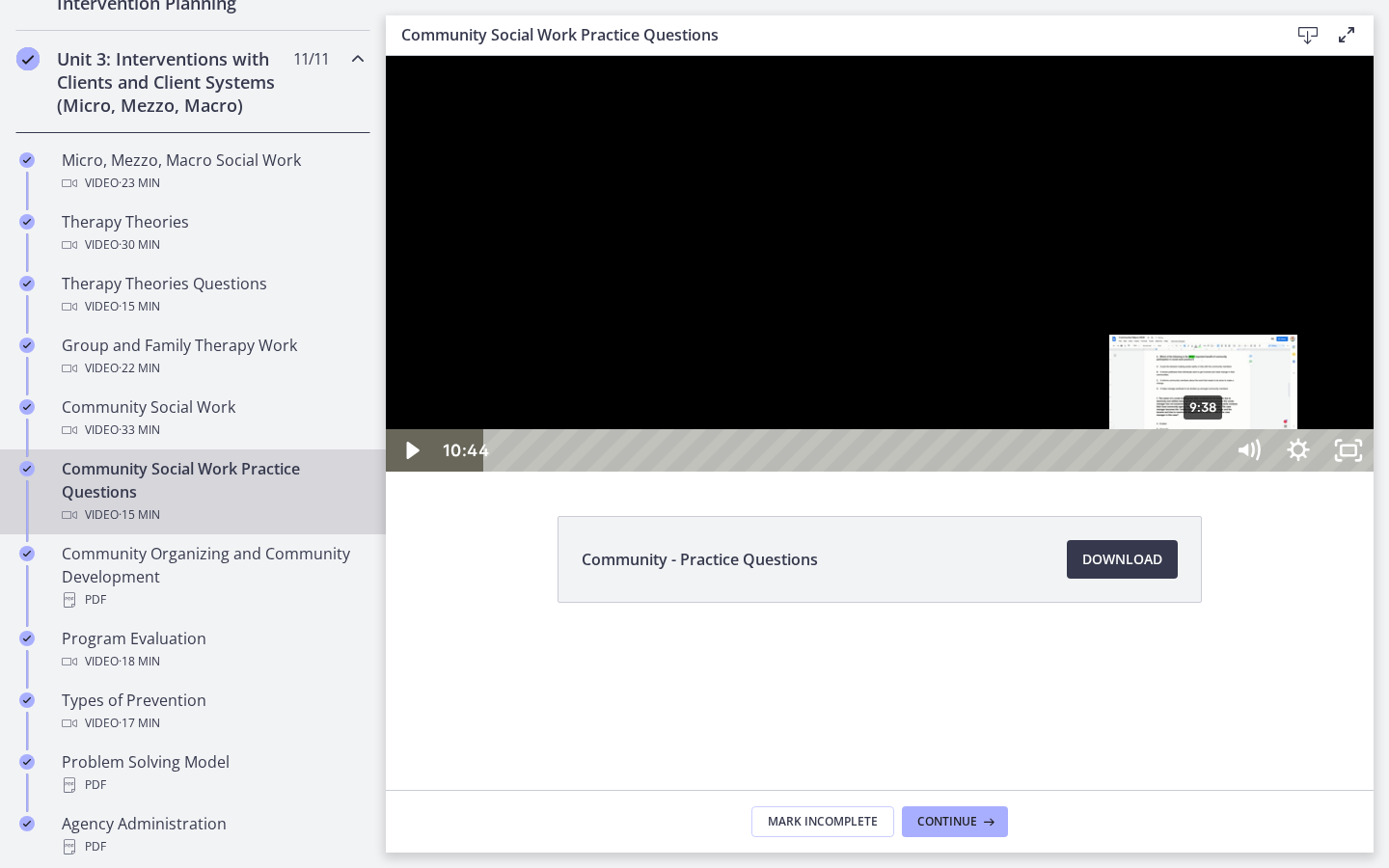 click on "9:38" at bounding box center (857, 450) 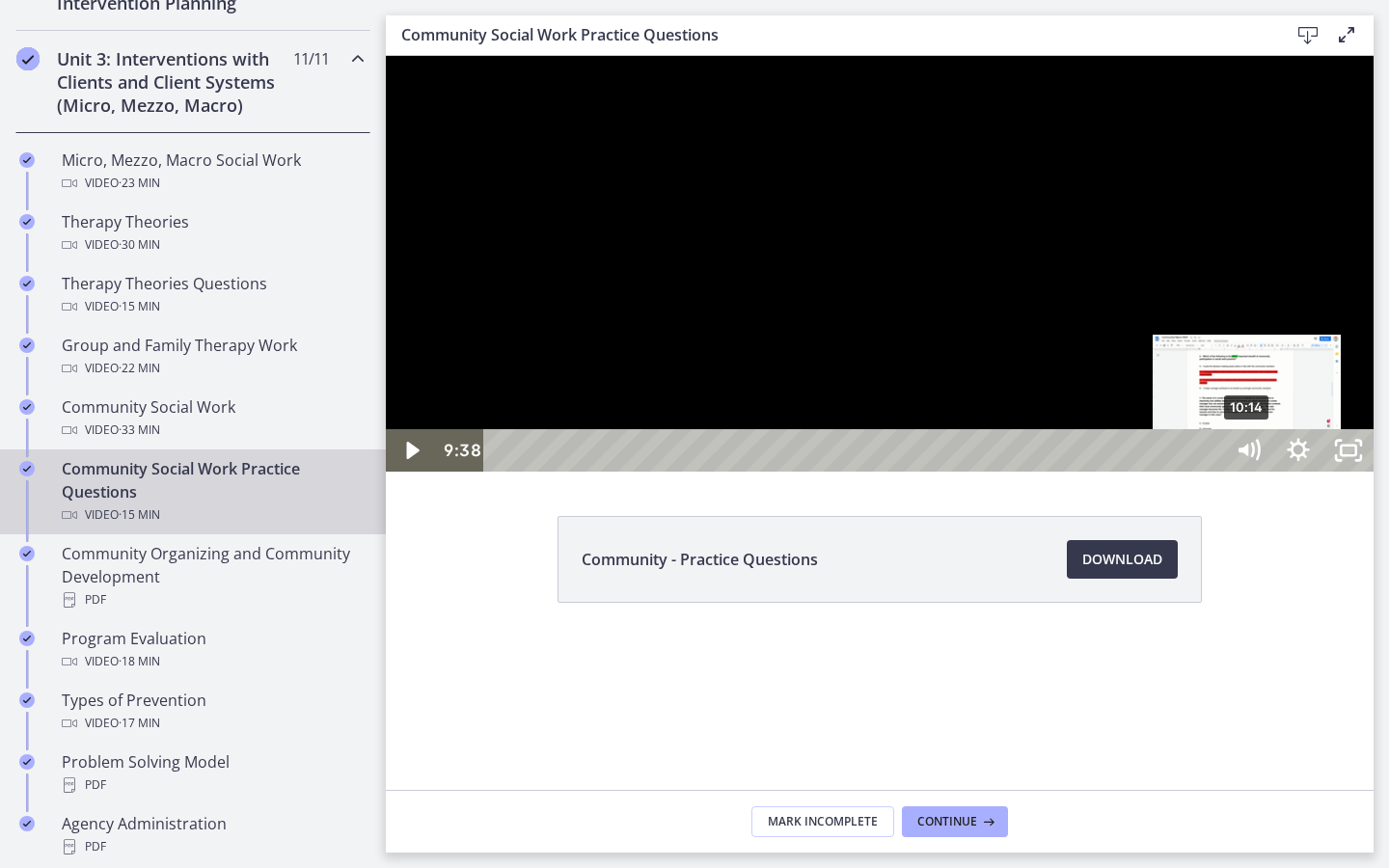 click on "10:14" at bounding box center [857, 450] 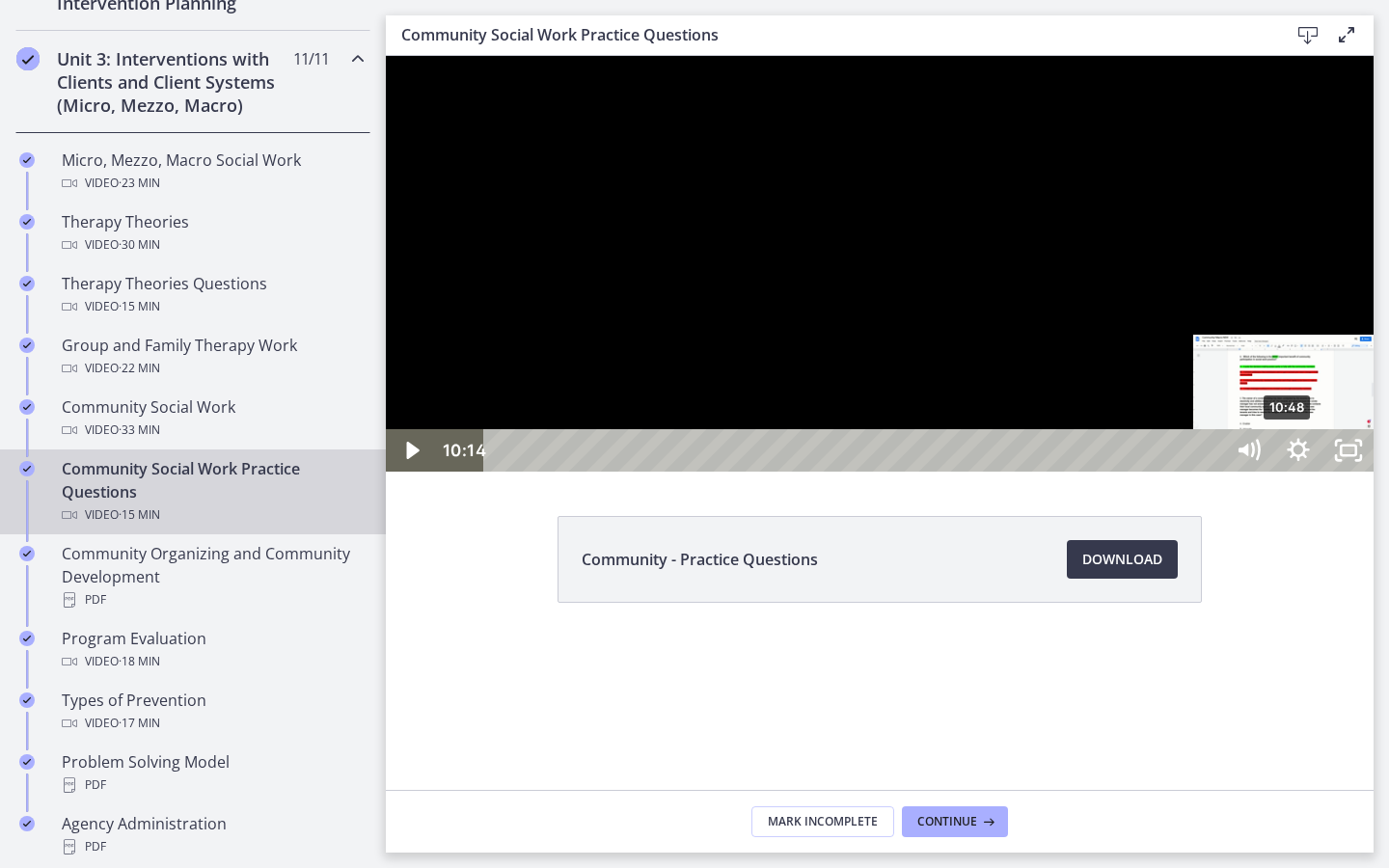 click on "10:48" at bounding box center [857, 450] 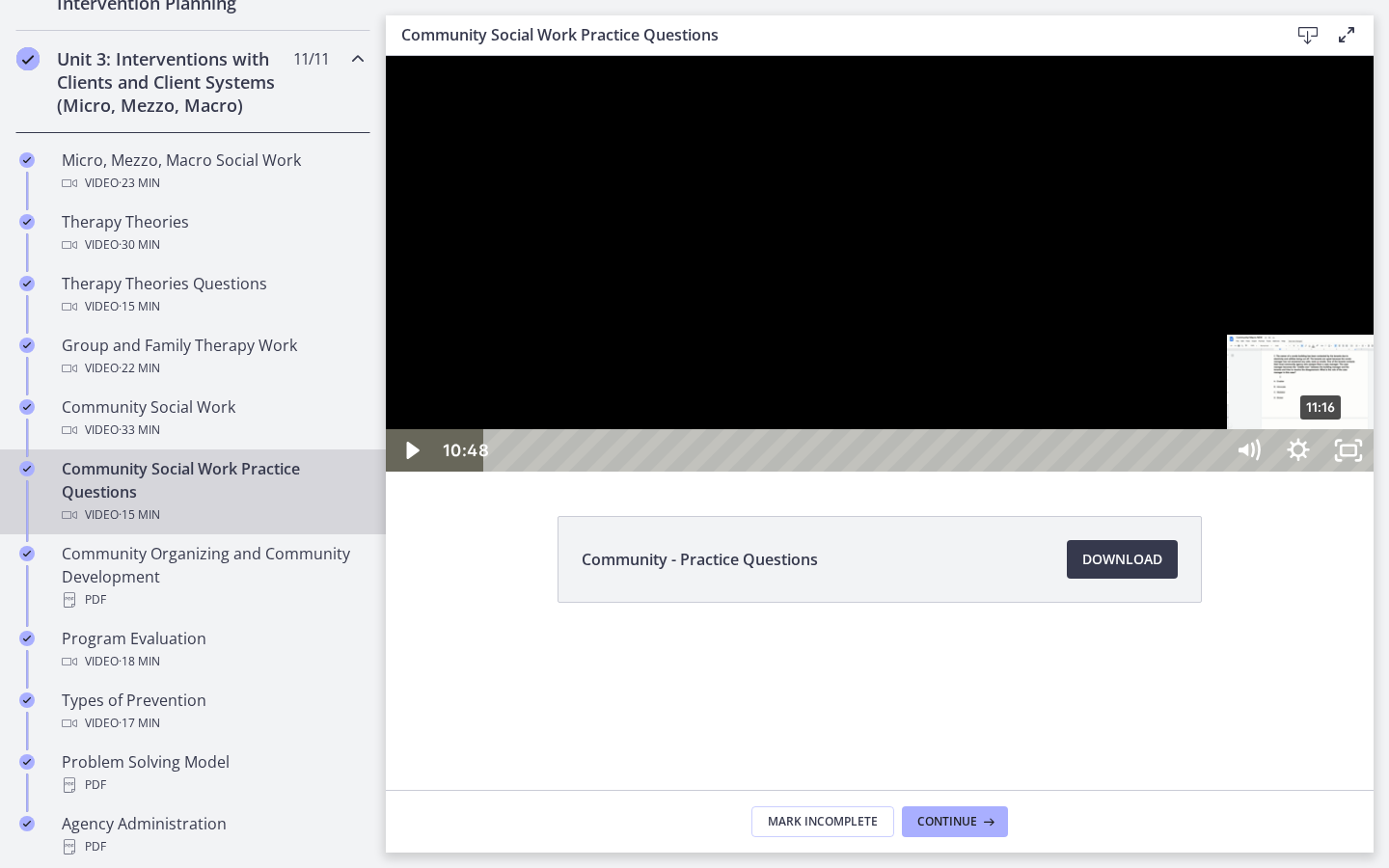 click on "11:16" at bounding box center [857, 450] 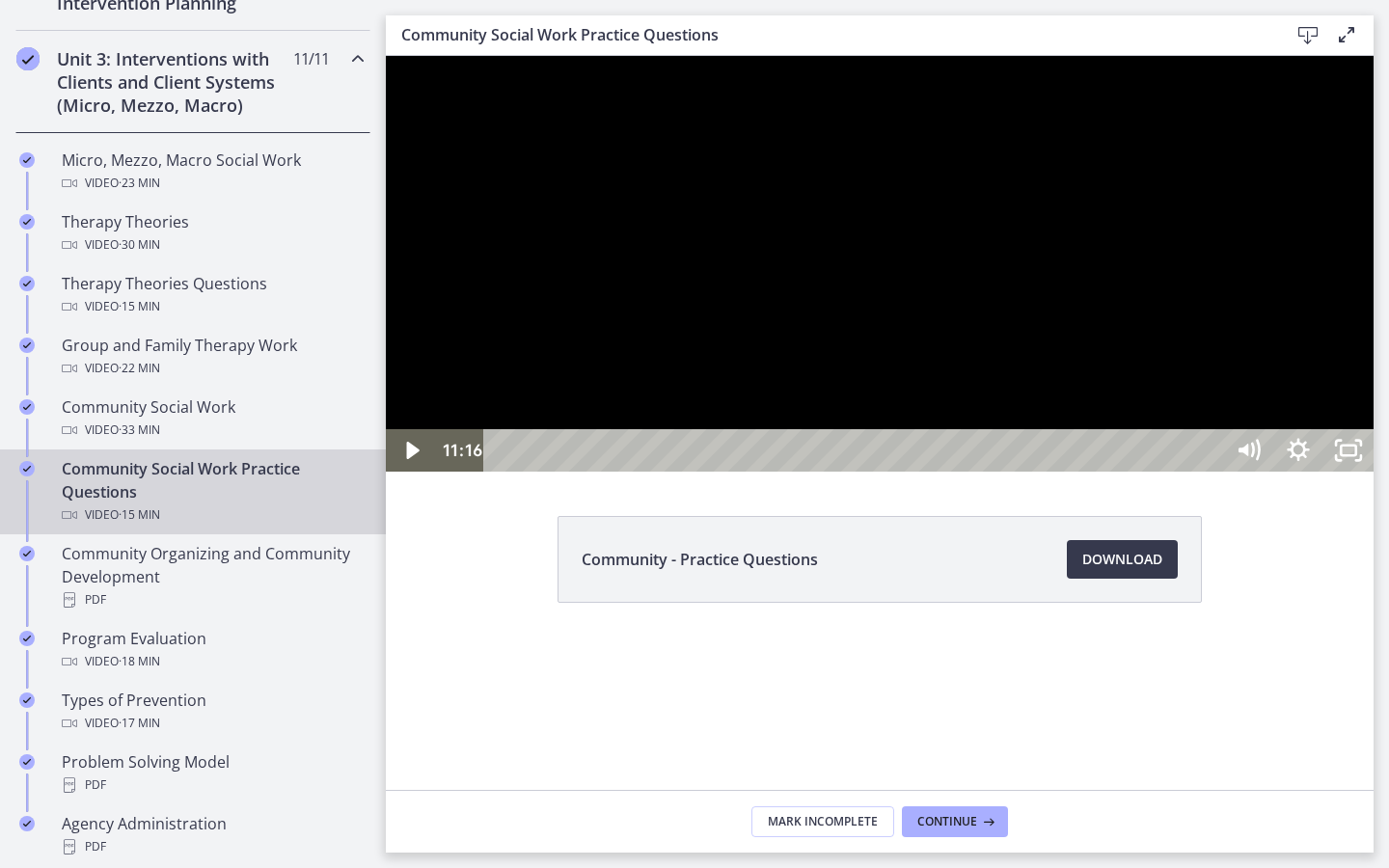 drag, startPoint x: 908, startPoint y: 379, endPoint x: 983, endPoint y: 379, distance: 75 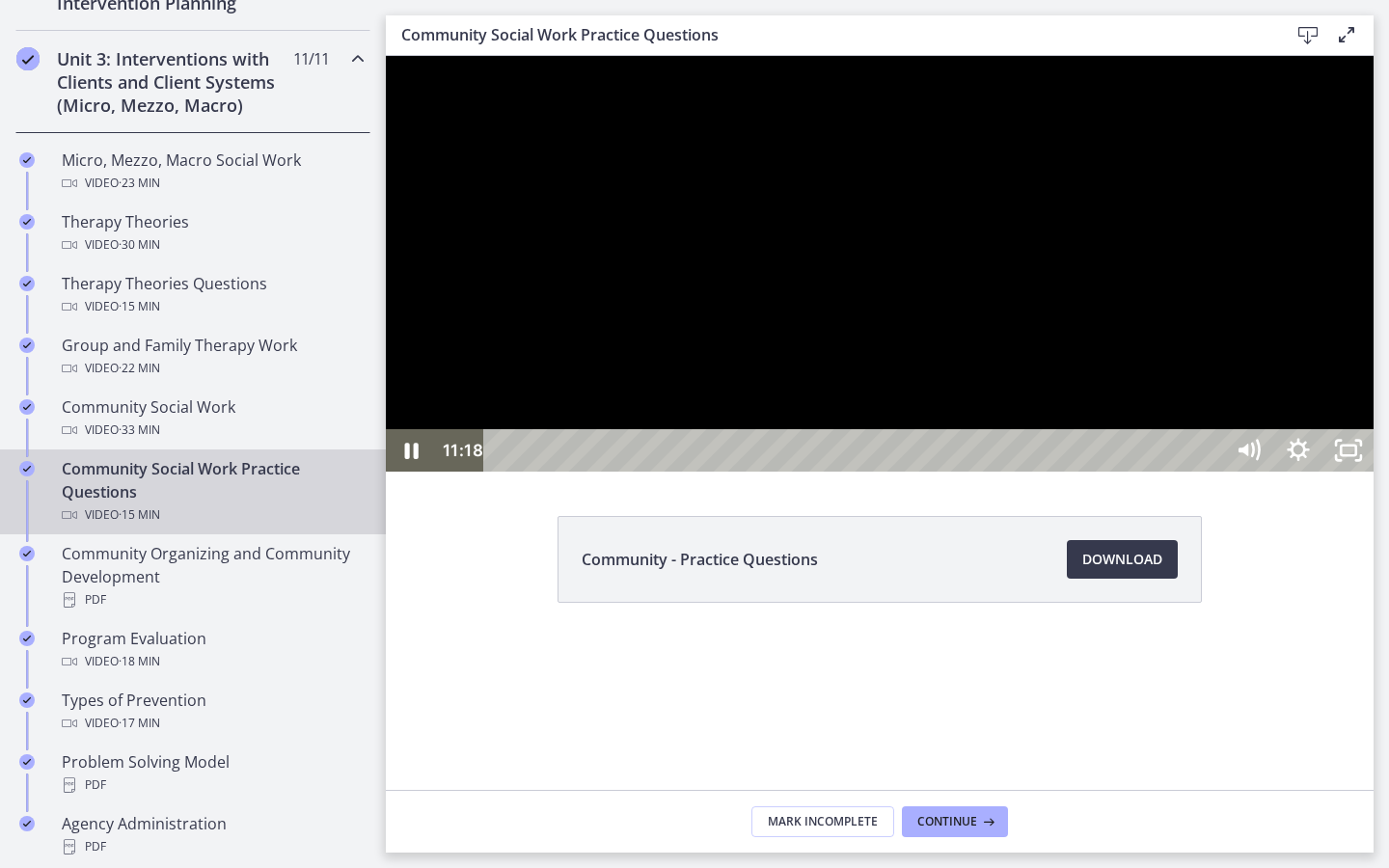 click at bounding box center [880, 263] 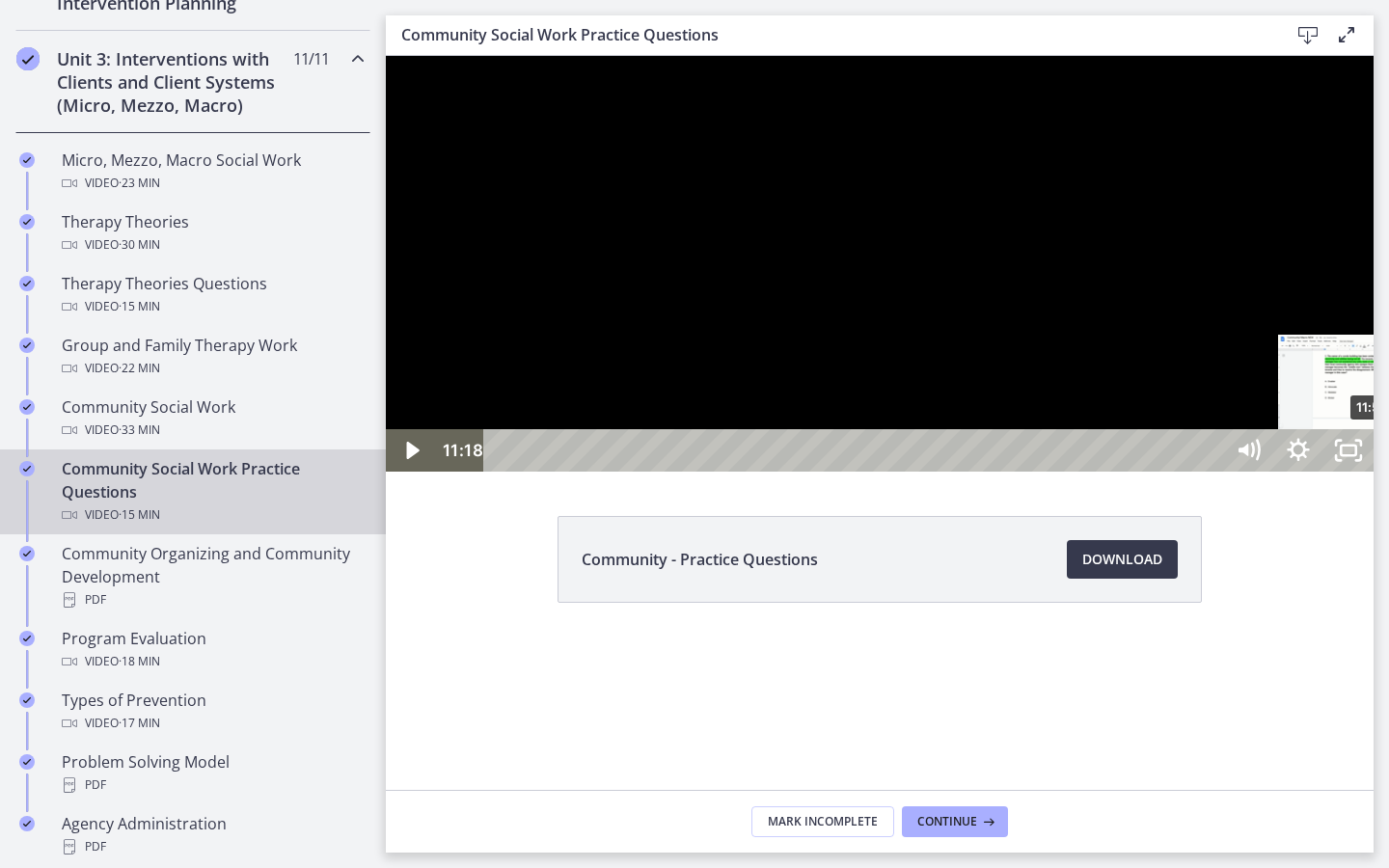 click on "11:58" at bounding box center [857, 450] 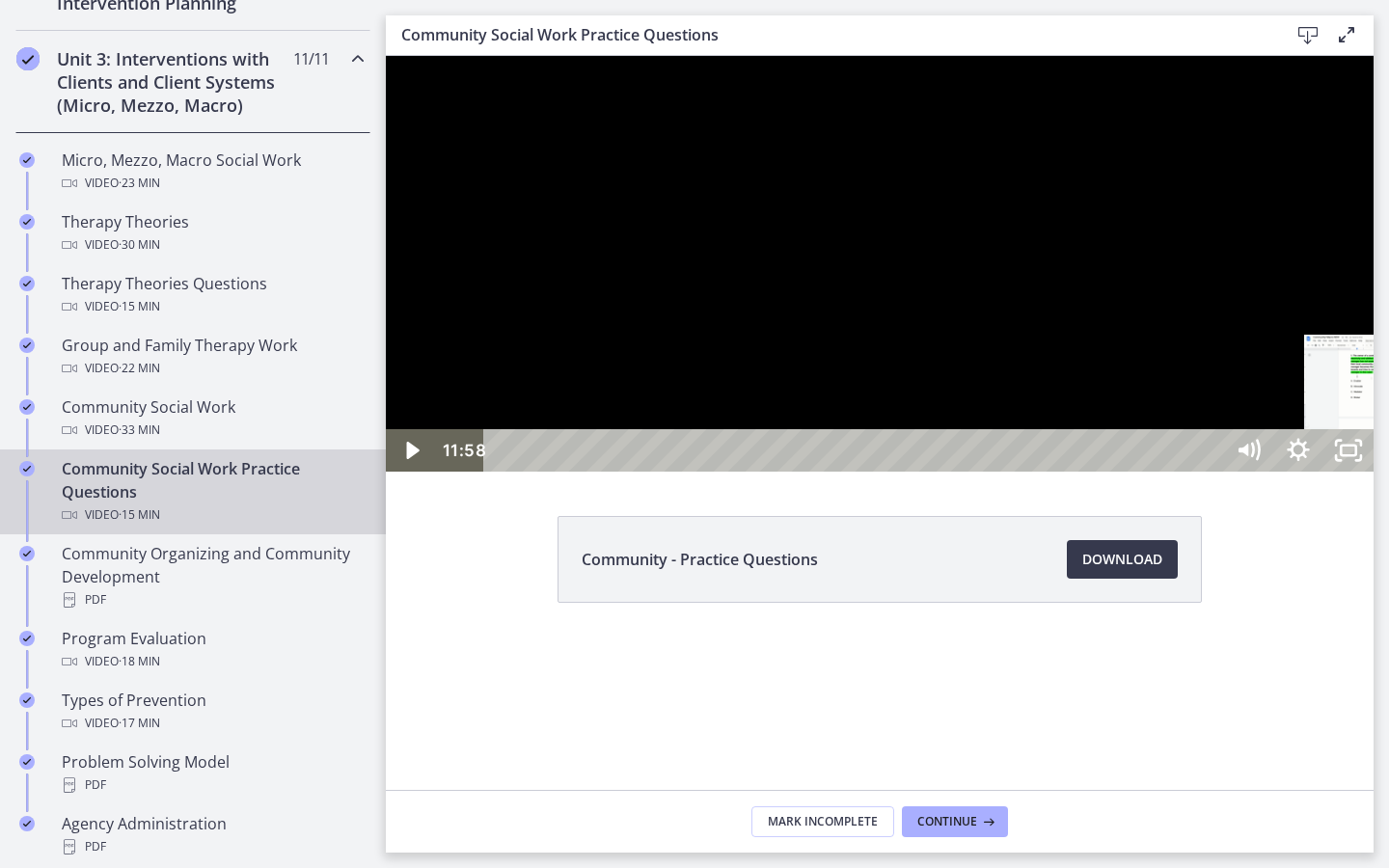 click on "12:20" at bounding box center [857, 450] 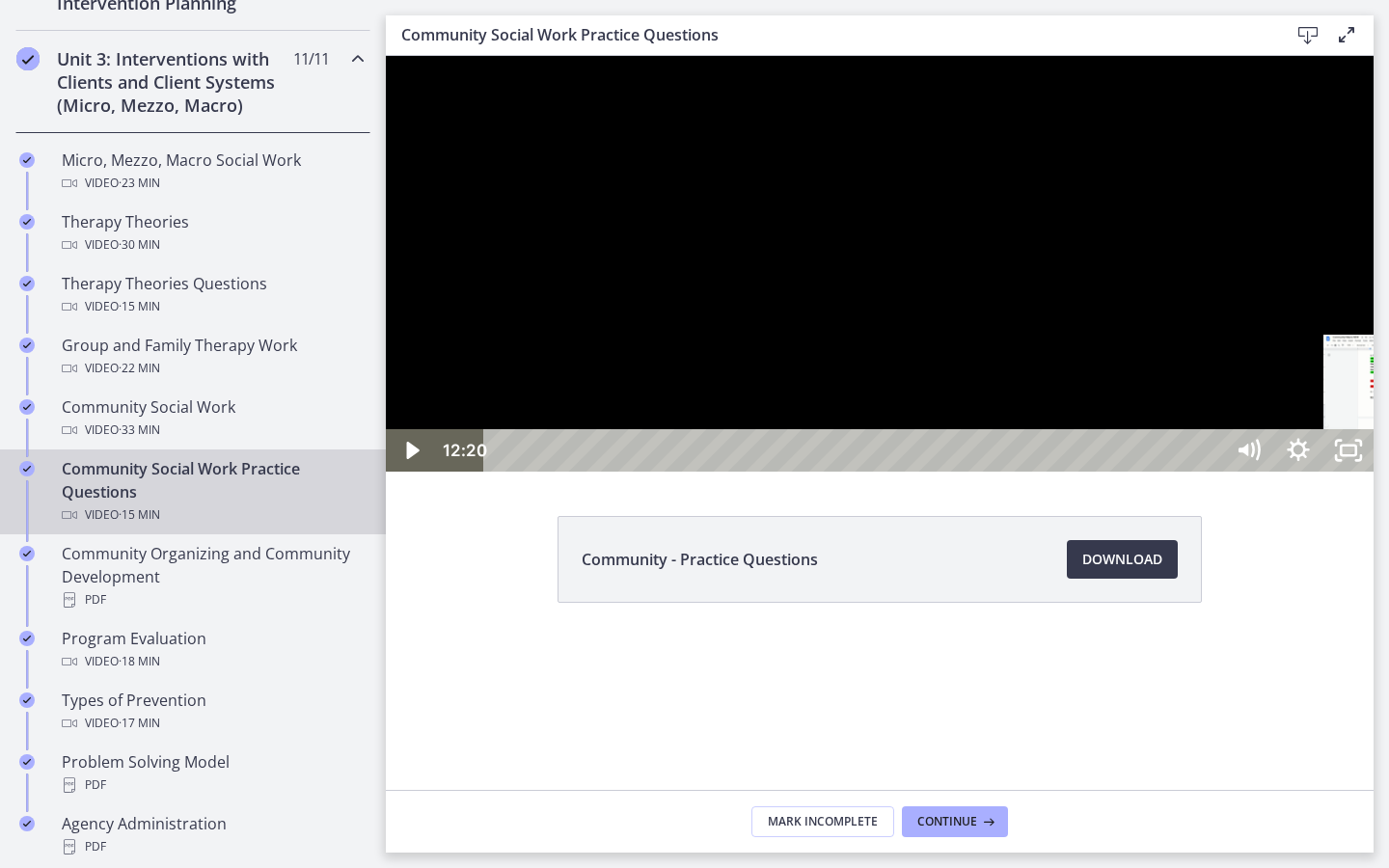 click on "12:36" at bounding box center (857, 450) 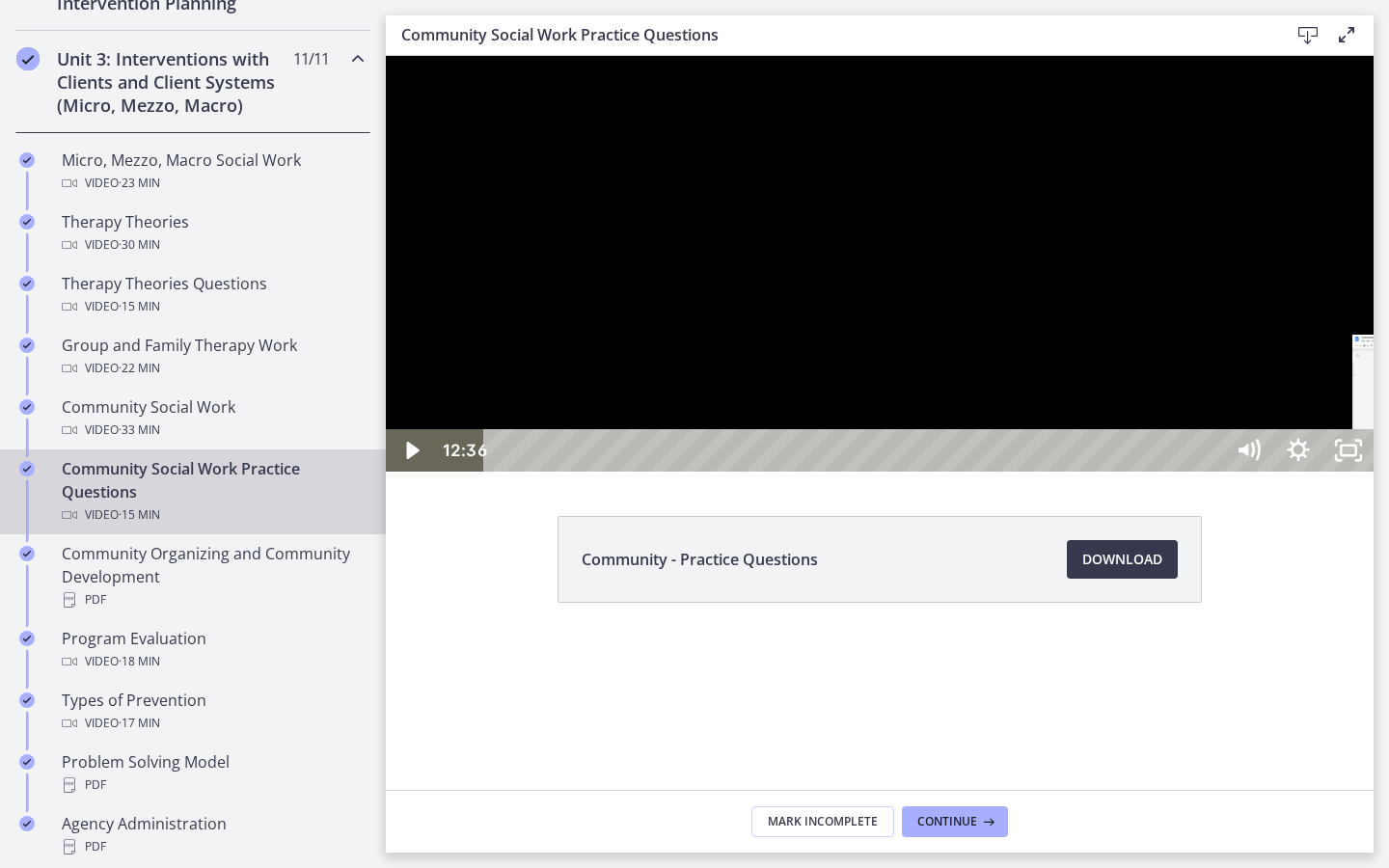 click on "13:00" at bounding box center (857, 450) 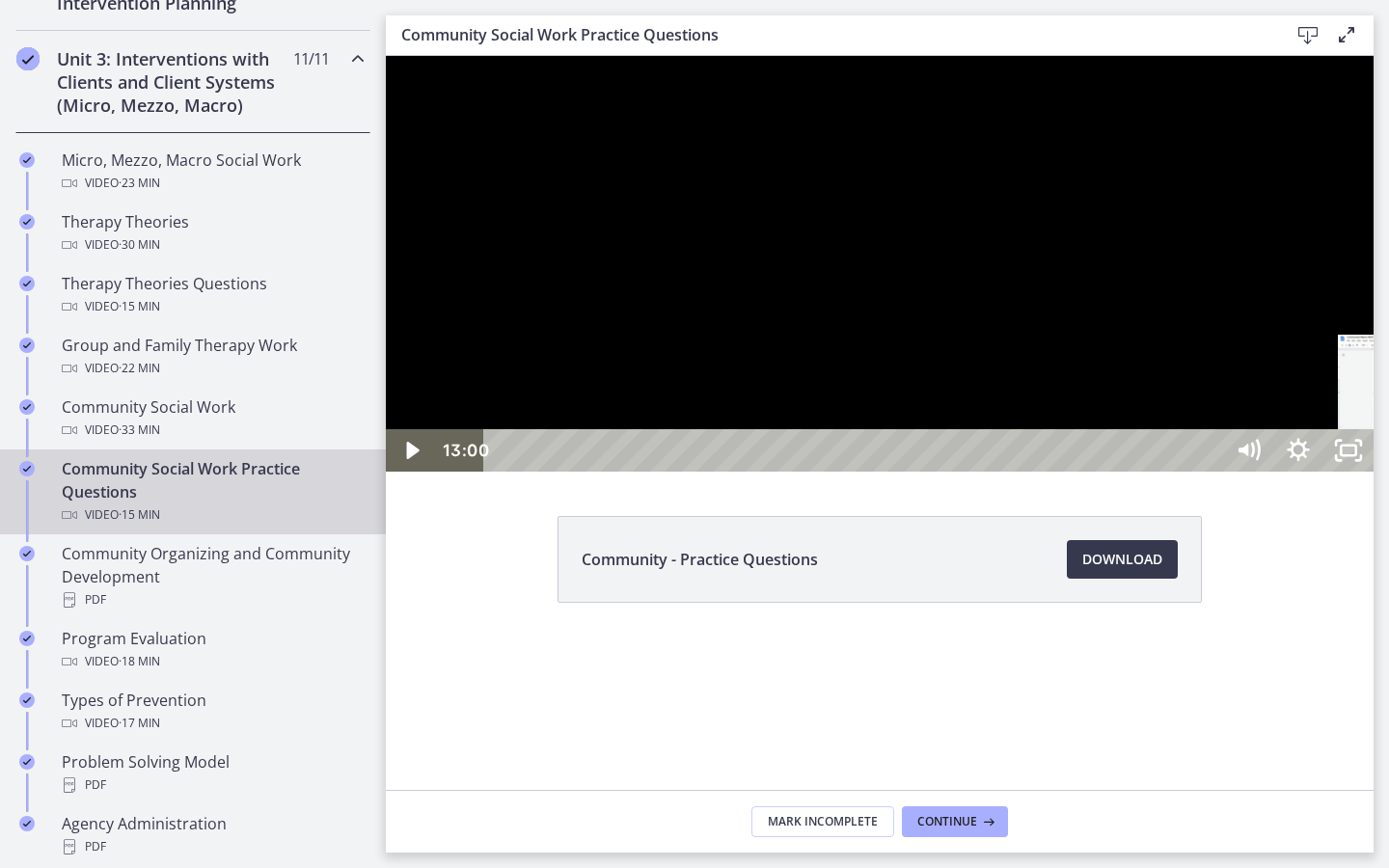 click on "12:48" at bounding box center (857, 450) 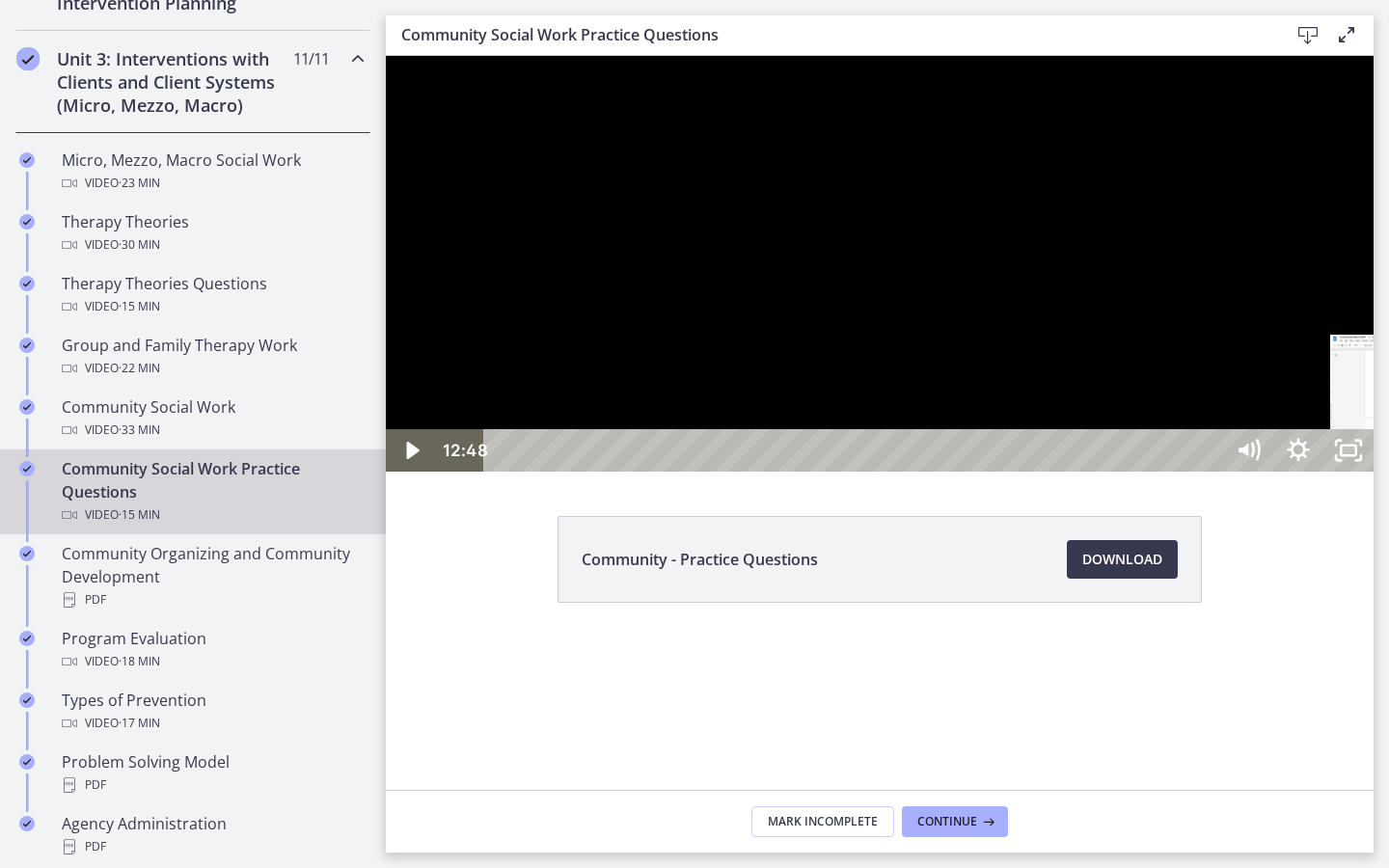 click at bounding box center [1431, 450] 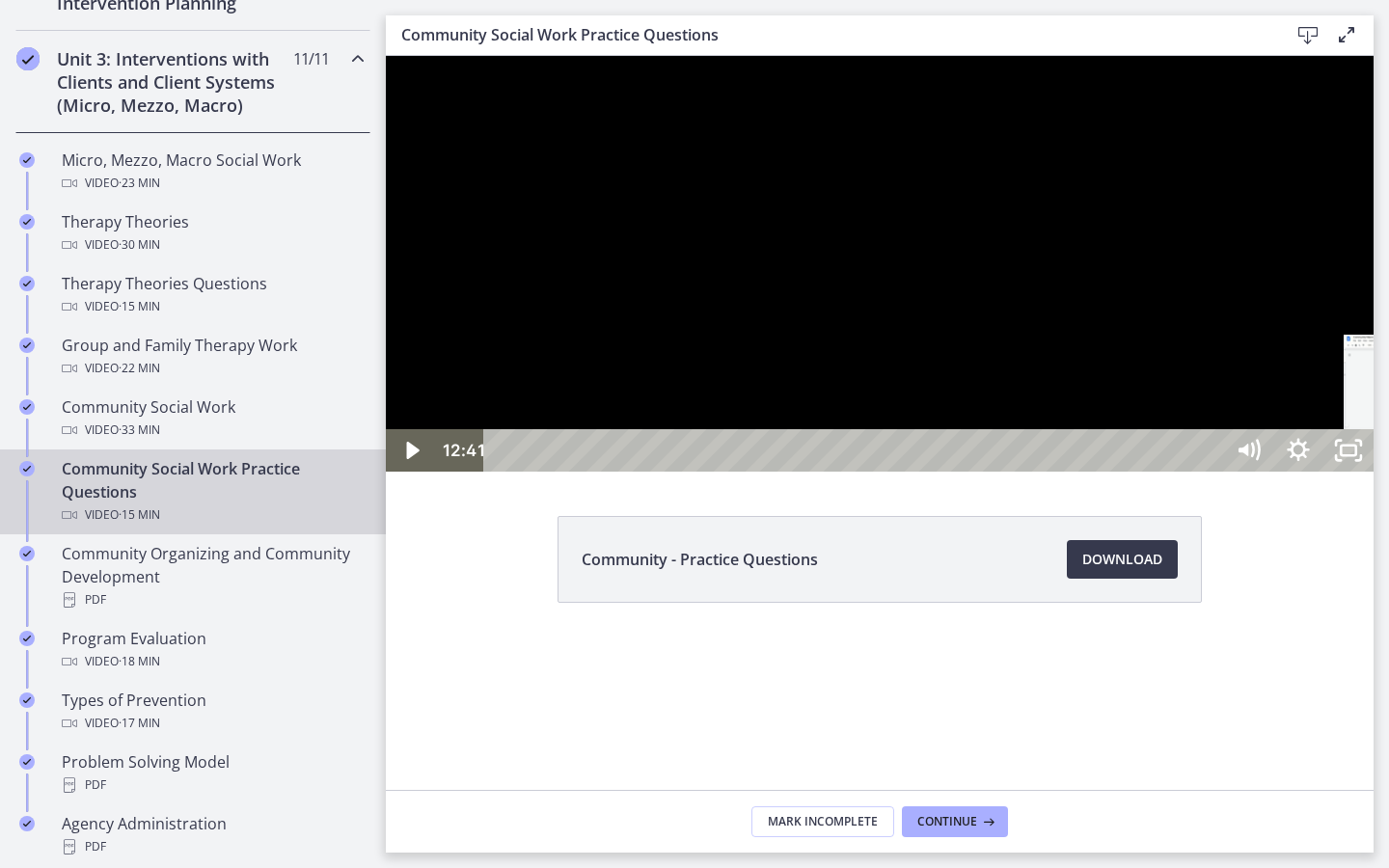 click on "12:52" at bounding box center (857, 450) 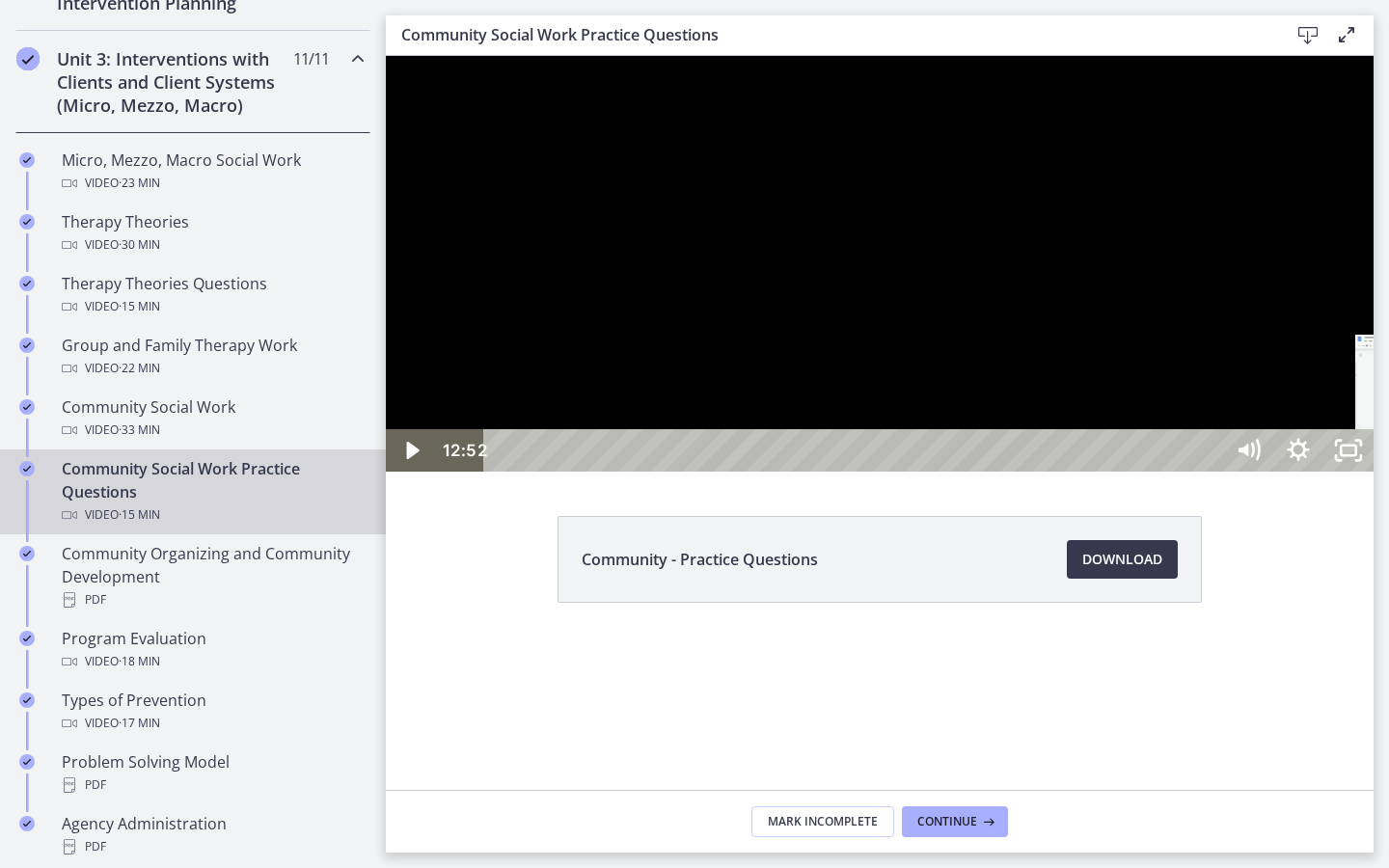 click on "13:02" at bounding box center (857, 450) 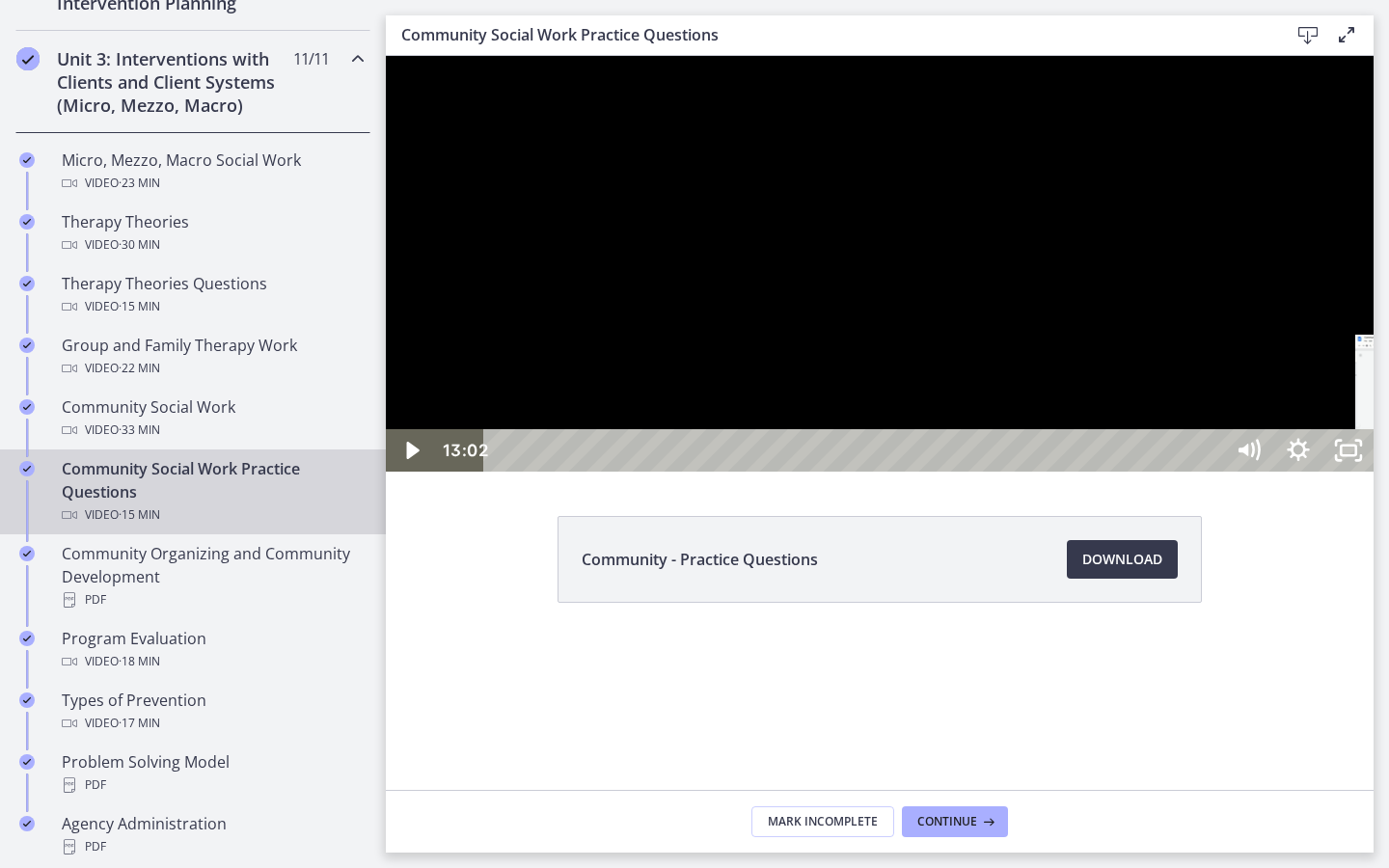 click at bounding box center (1449, 450) 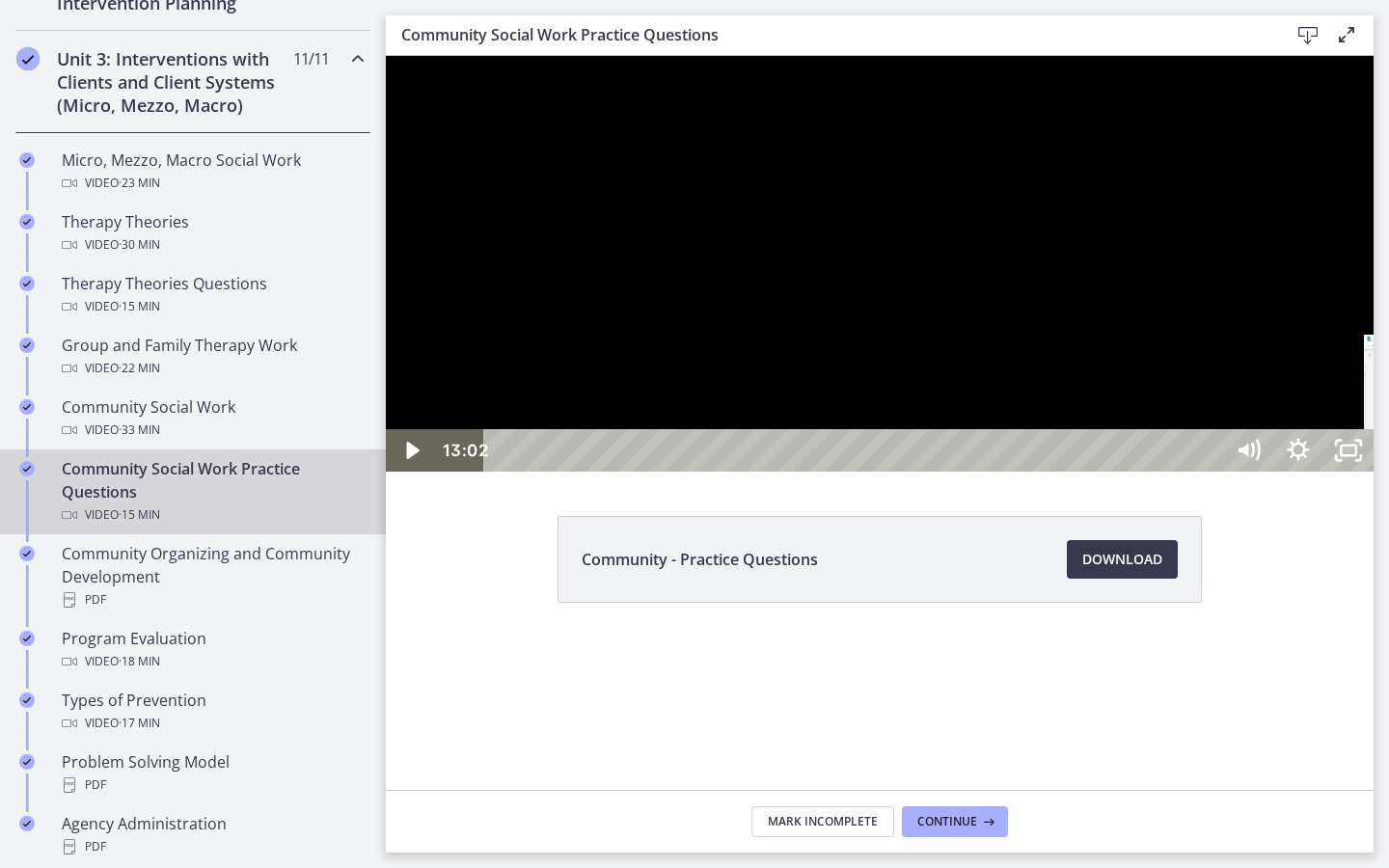 click on "13:09" at bounding box center (857, 450) 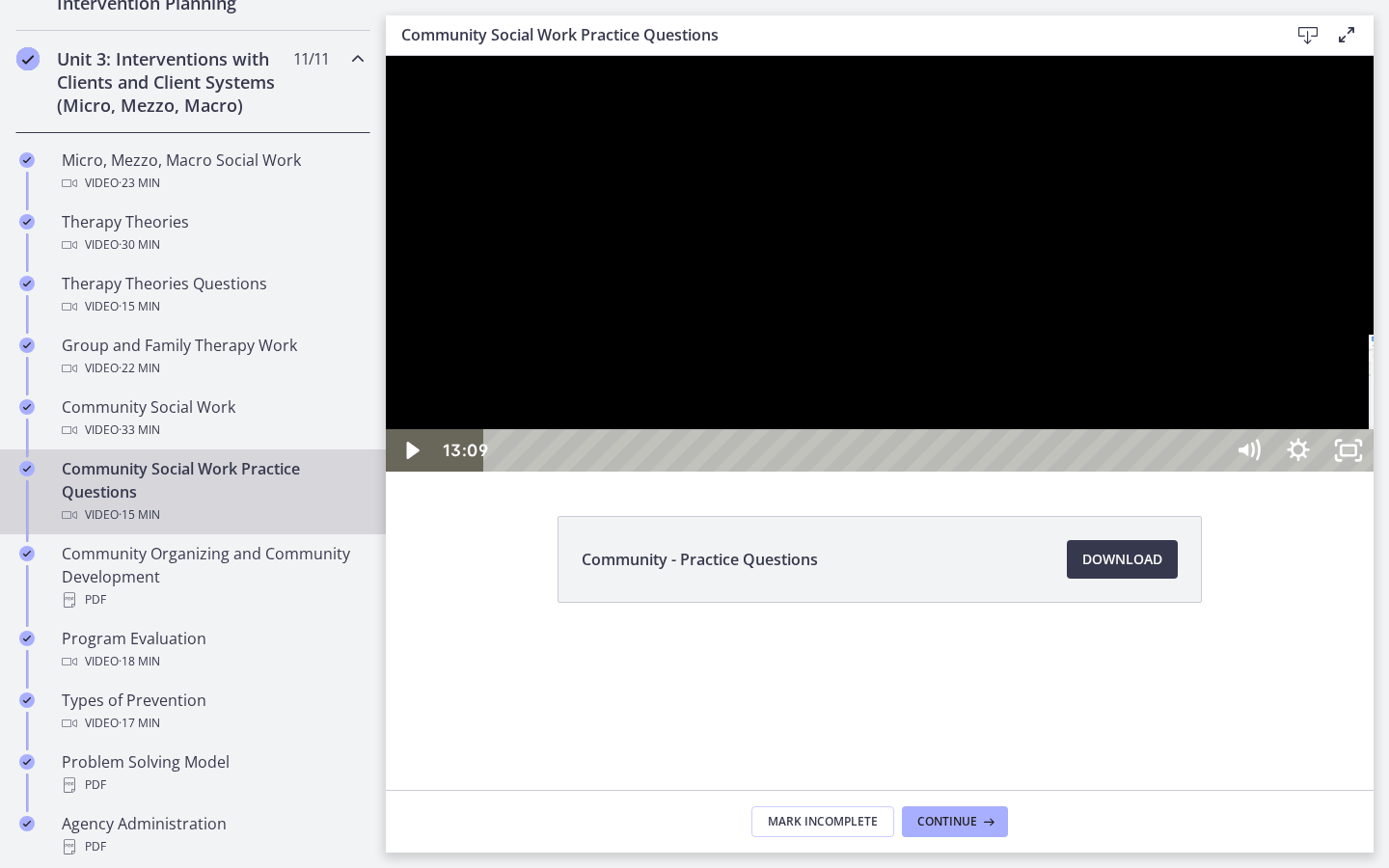 click on "13:13" at bounding box center (857, 450) 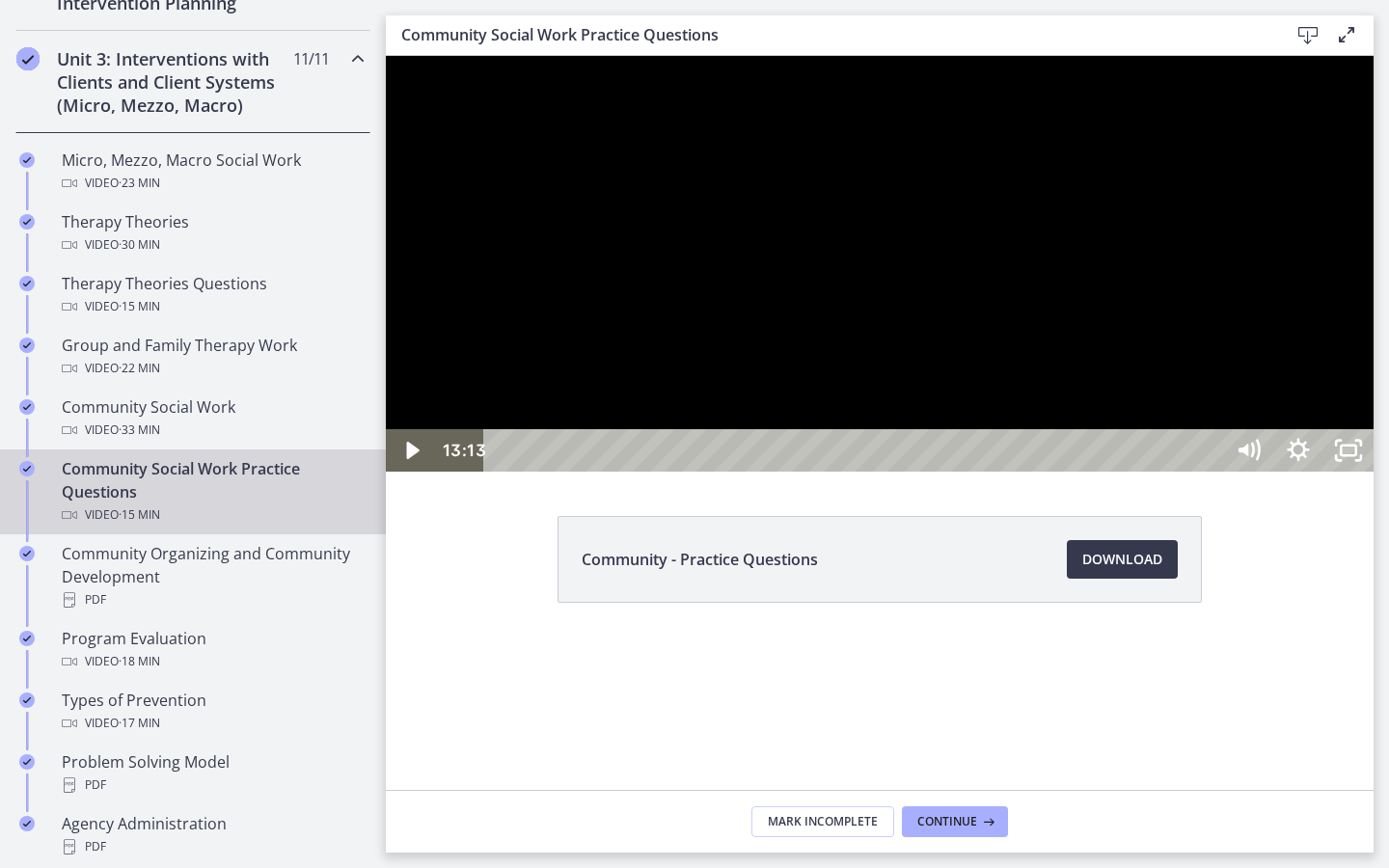 click on "13:31" at bounding box center (857, 450) 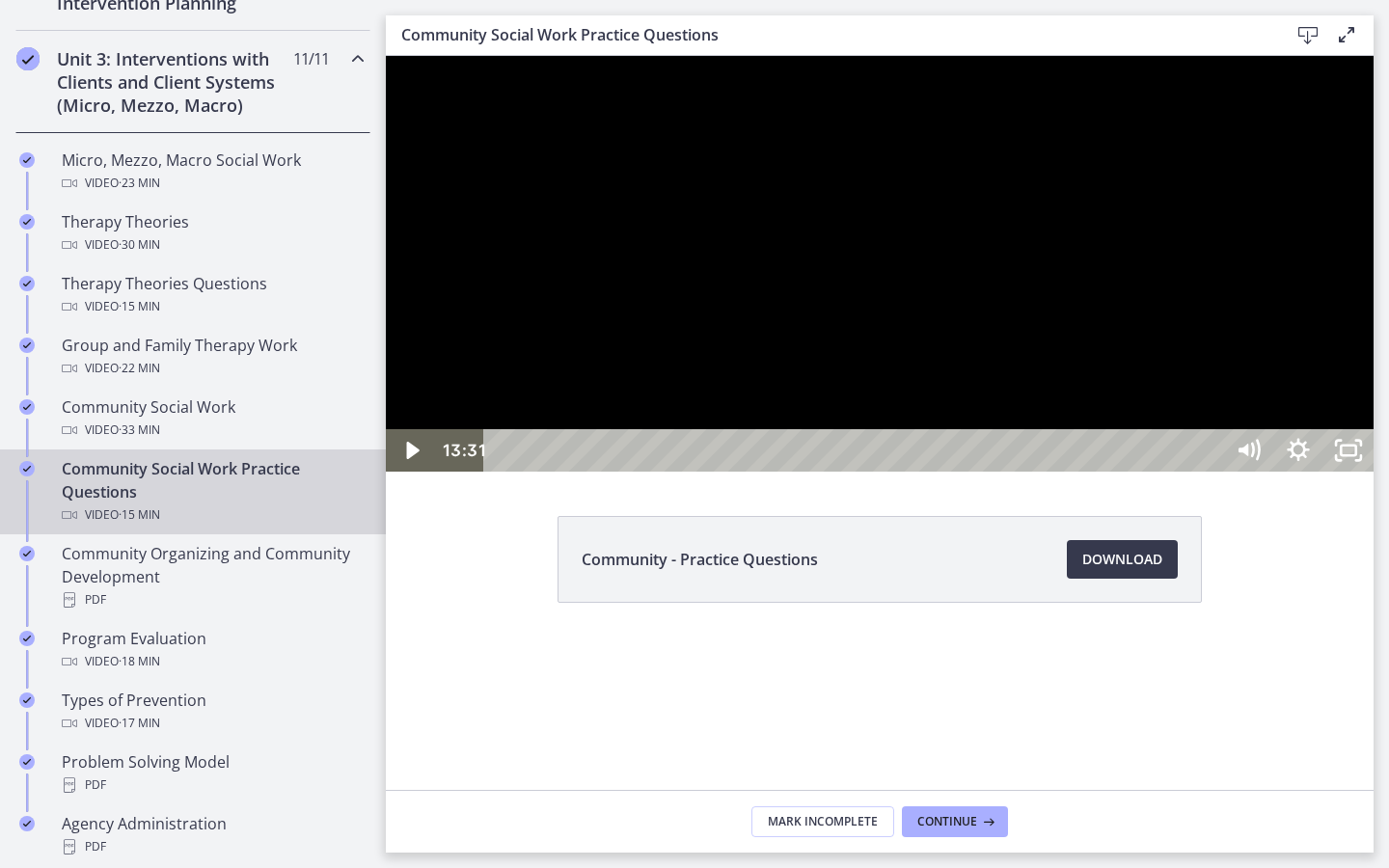click at bounding box center [880, 263] 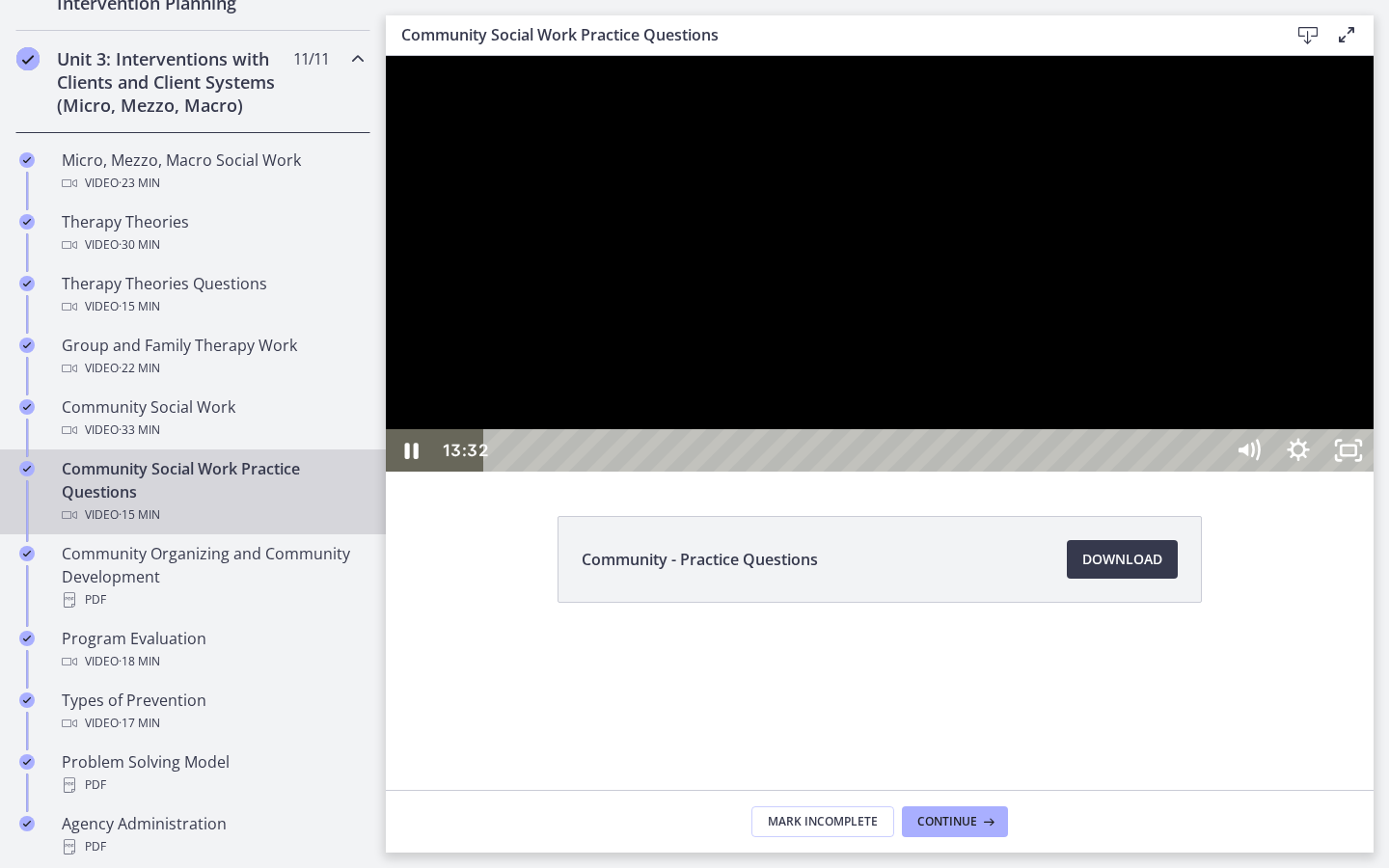 click at bounding box center (880, 263) 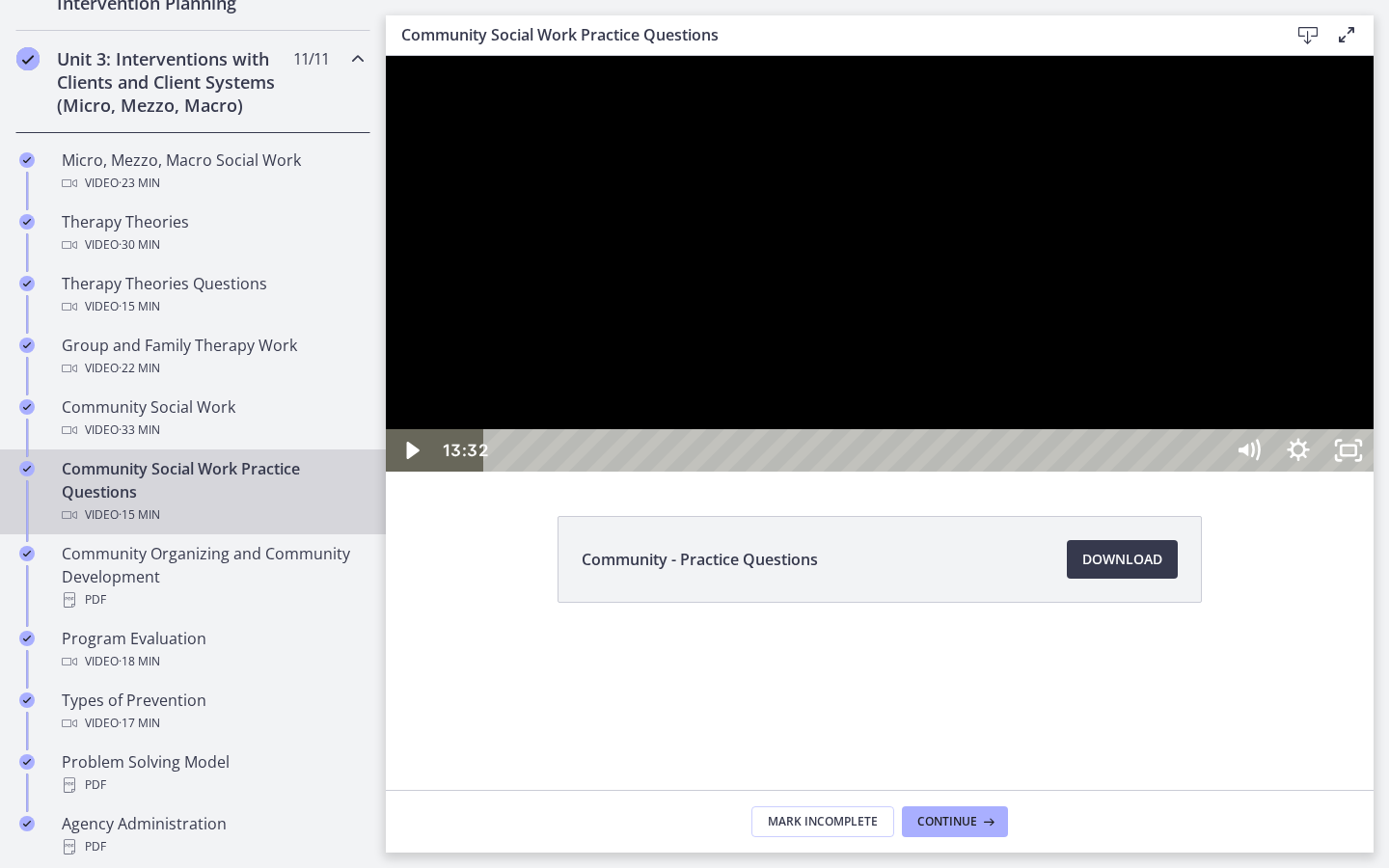 click on "13:46" at bounding box center (857, 450) 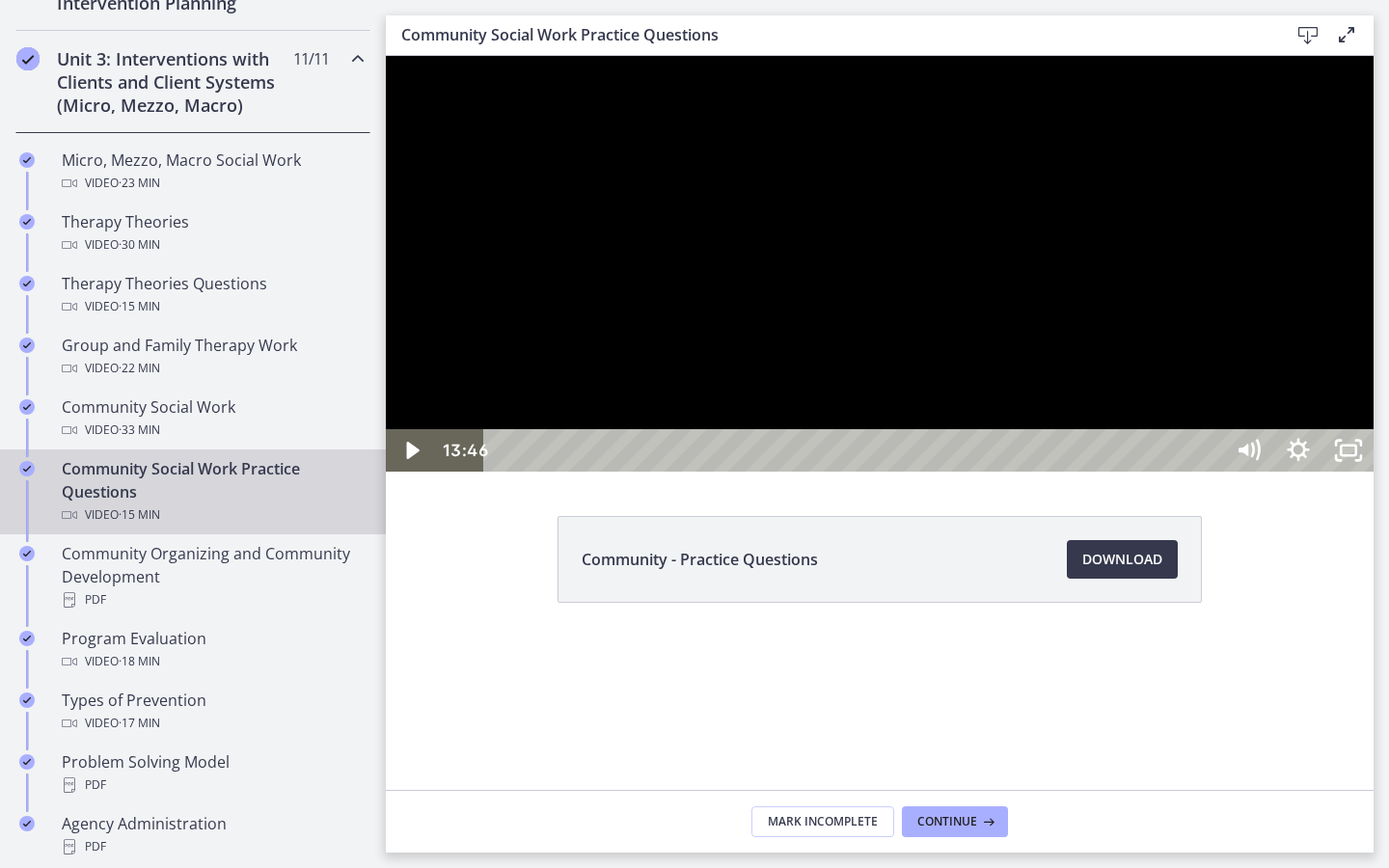 click on "13:57" at bounding box center [857, 450] 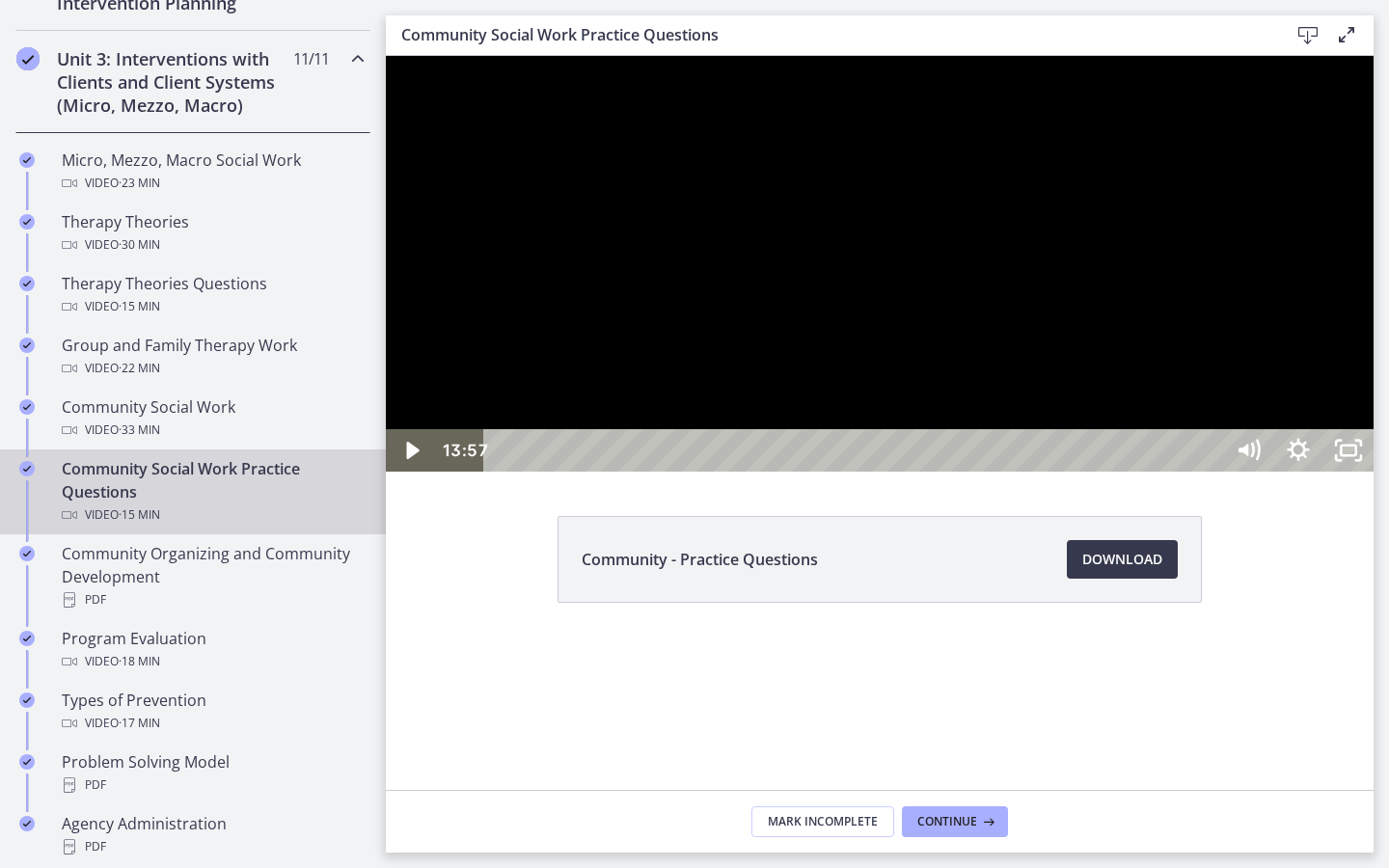 click on "14:11" at bounding box center [857, 450] 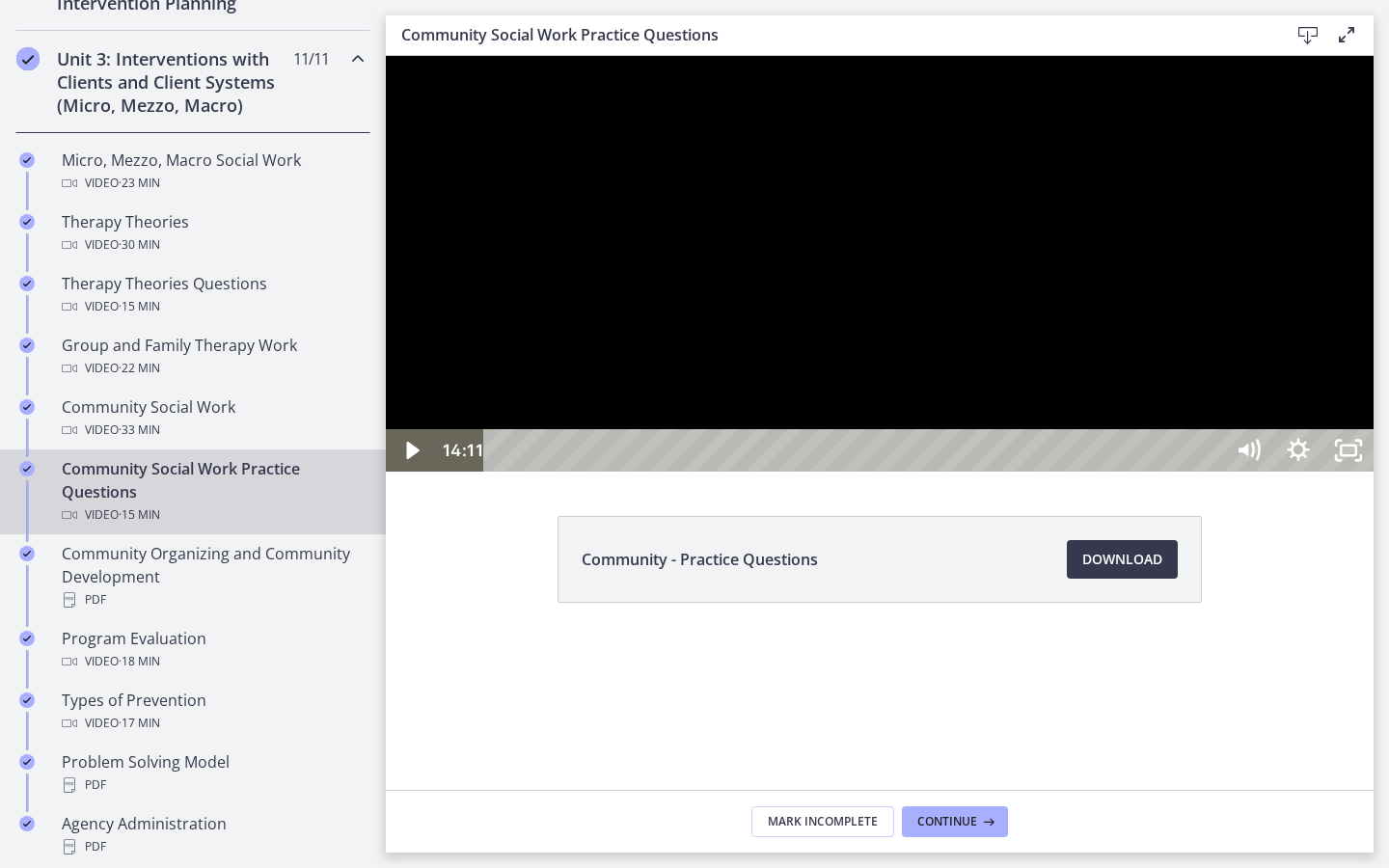 click on "14:21" at bounding box center (857, 450) 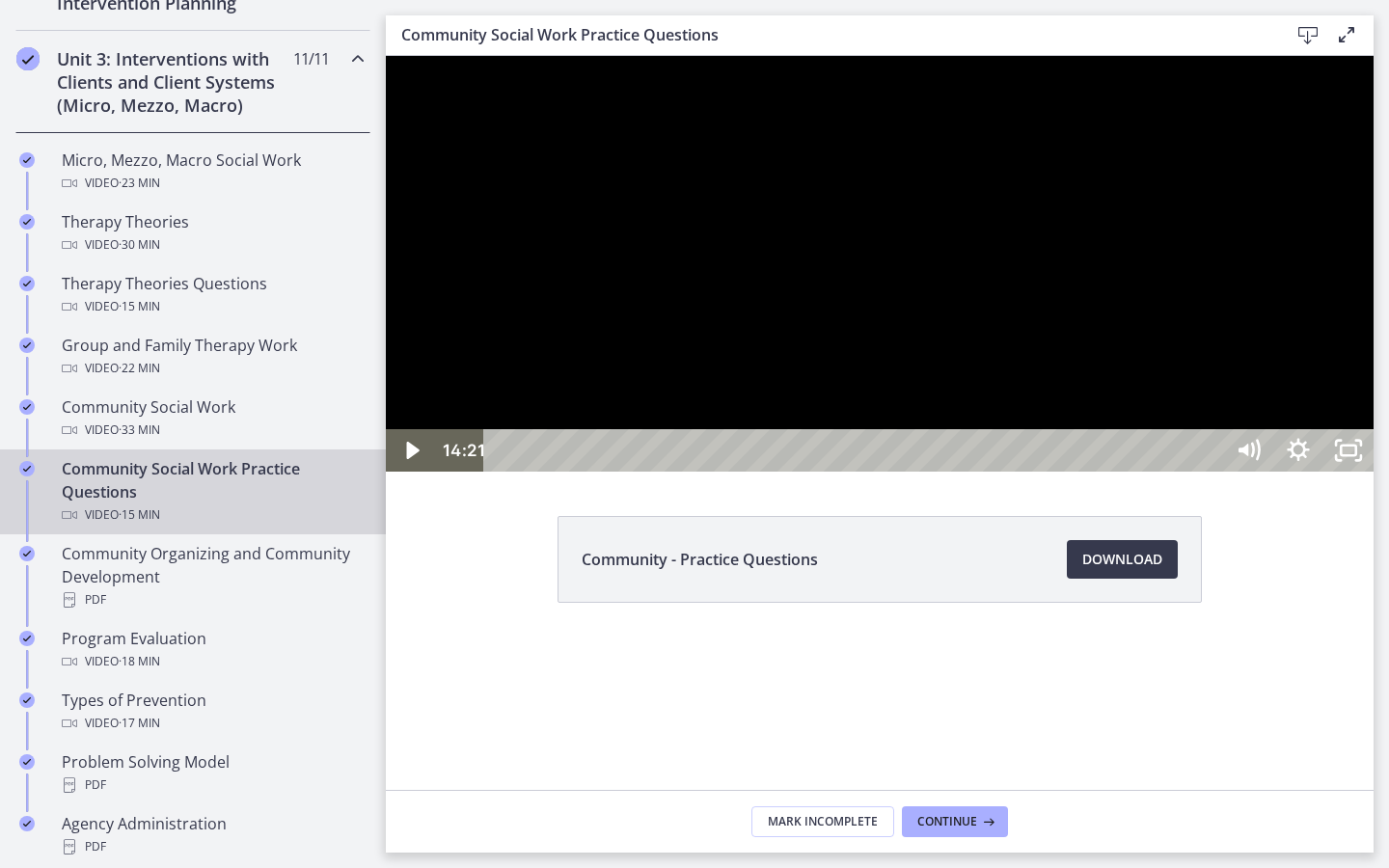 click on "14:36" at bounding box center [857, 450] 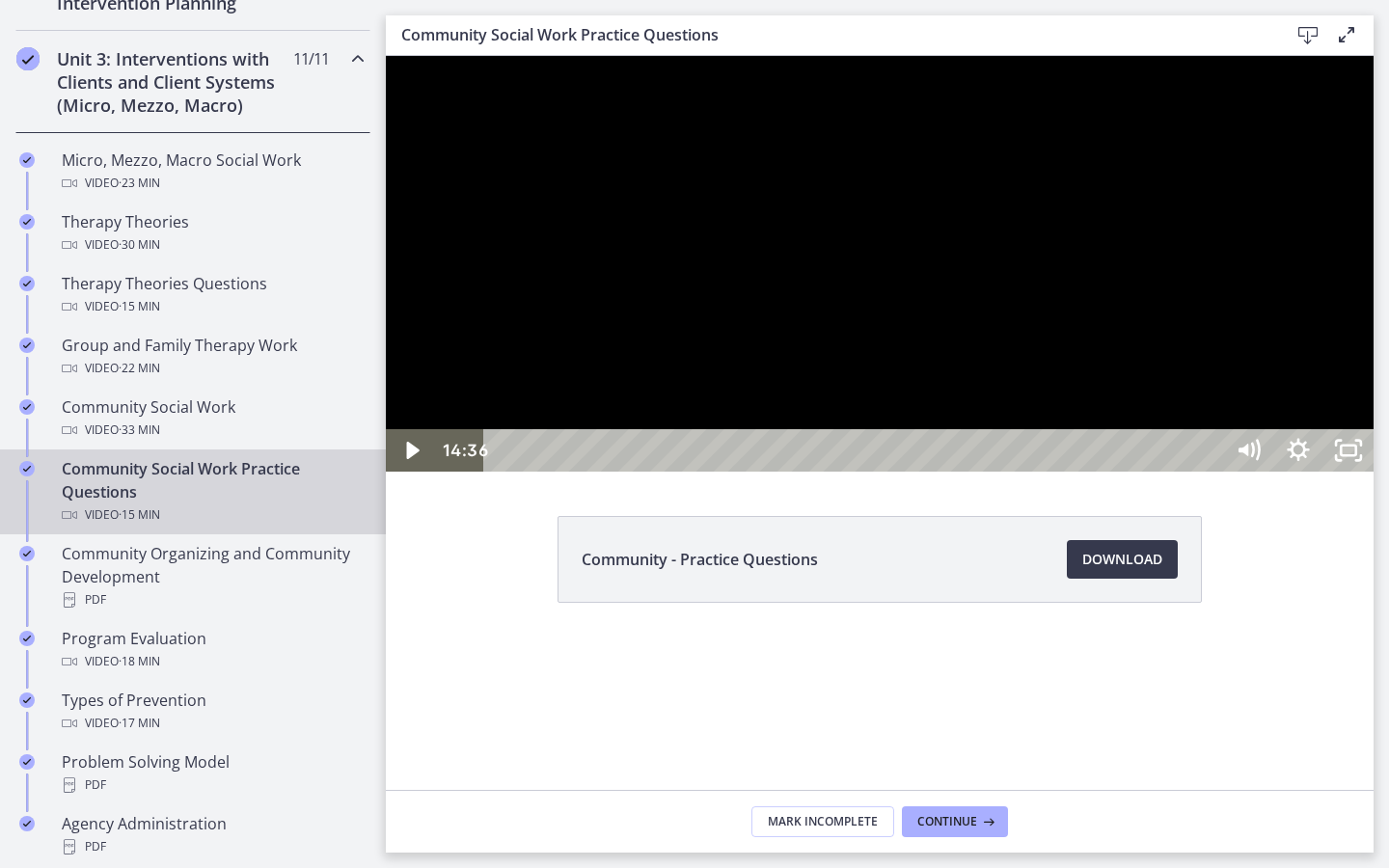 click on "14:46" at bounding box center [857, 450] 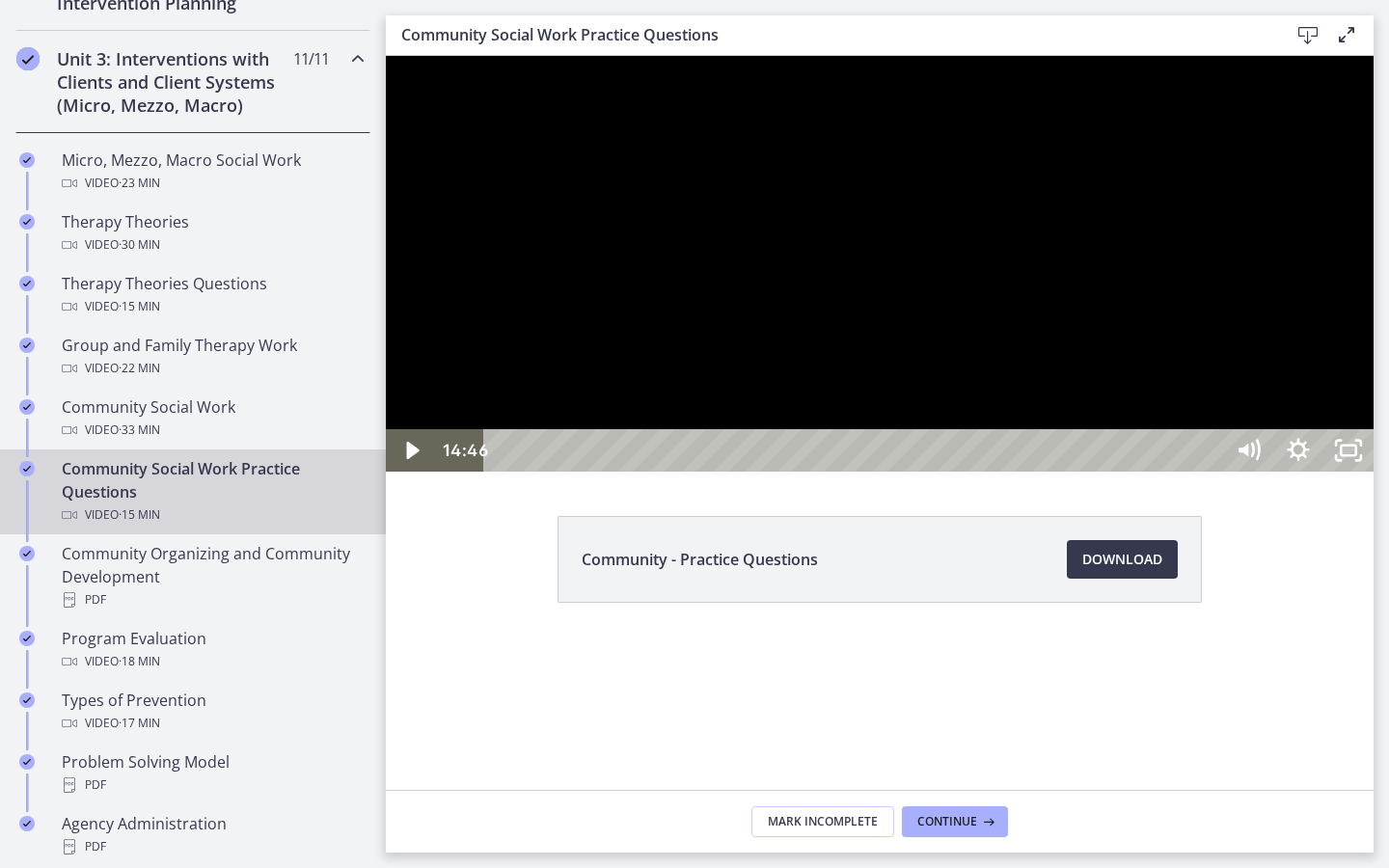 click on "15:00" at bounding box center [857, 450] 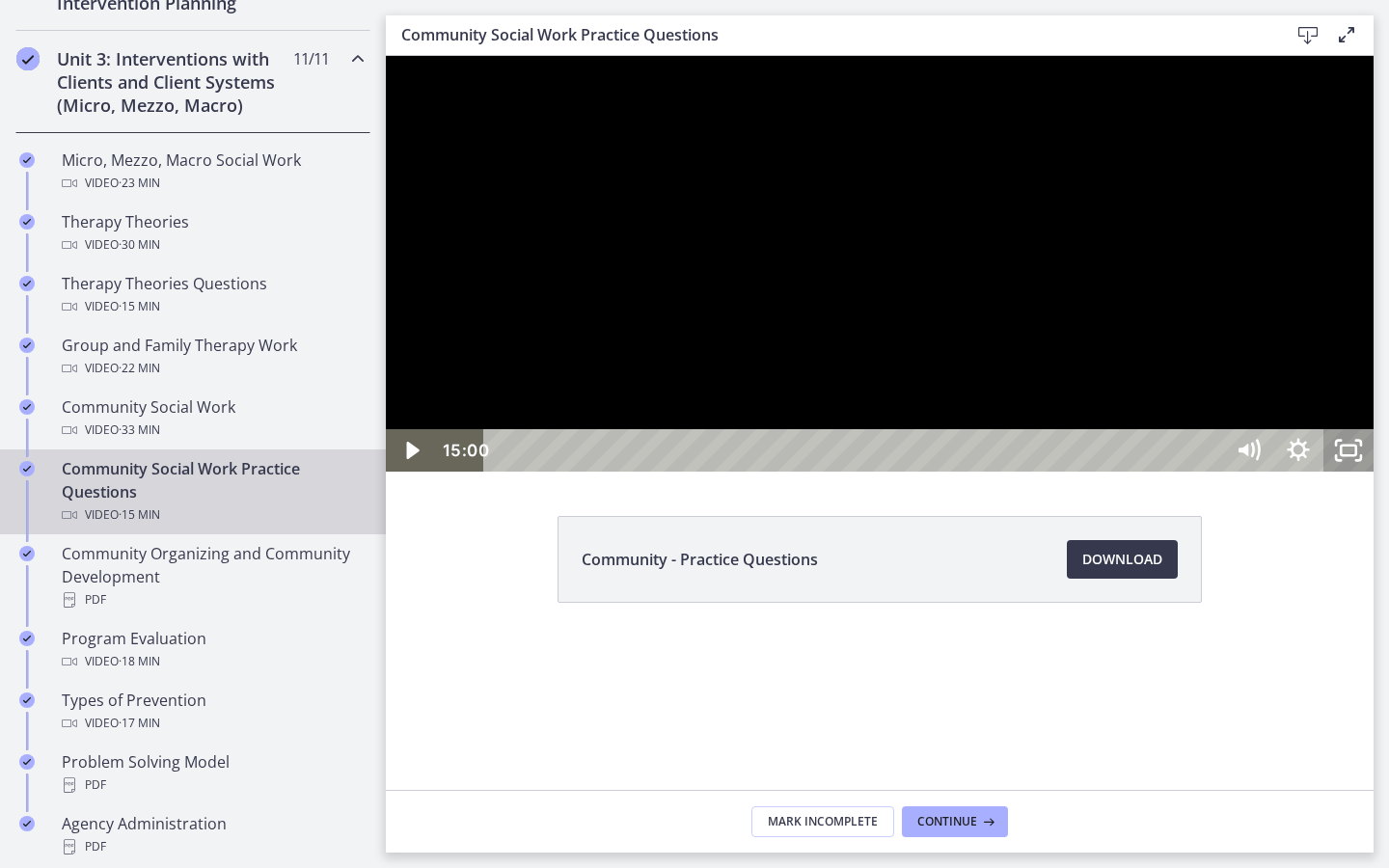 click 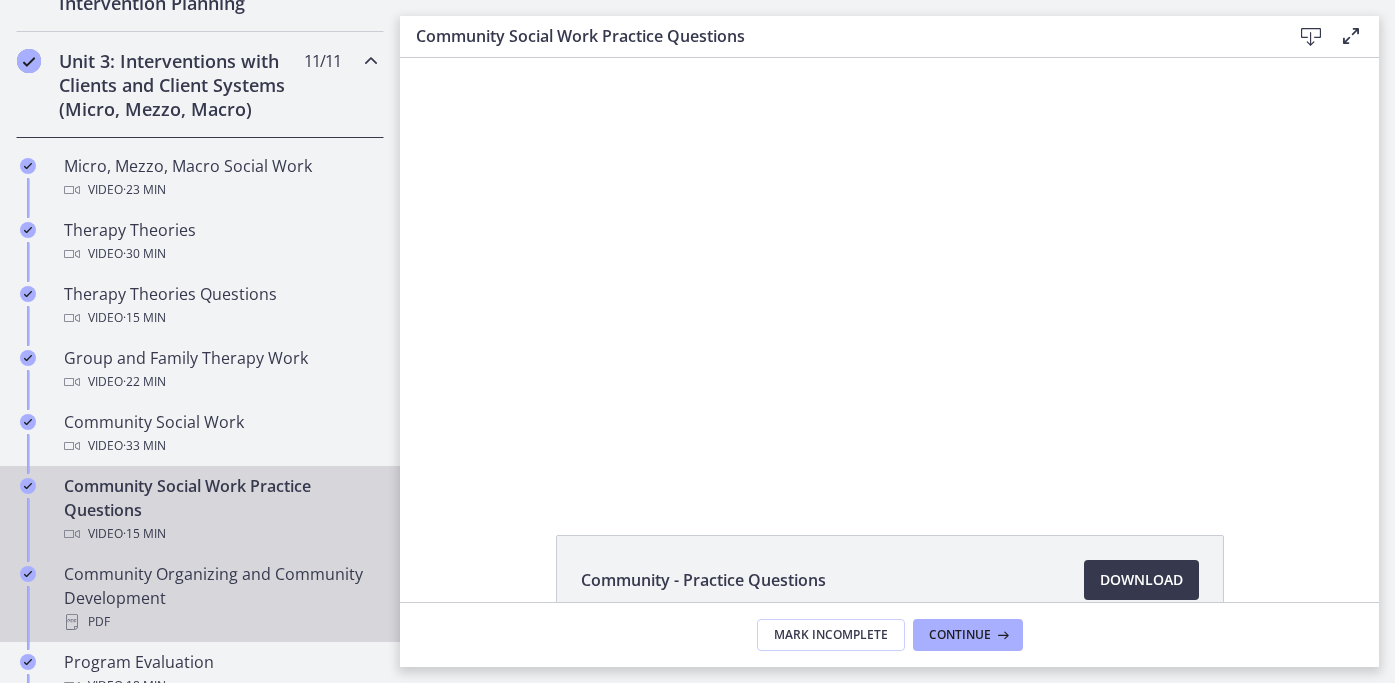 click on "Community Organizing and Community Development
PDF" at bounding box center (220, 598) 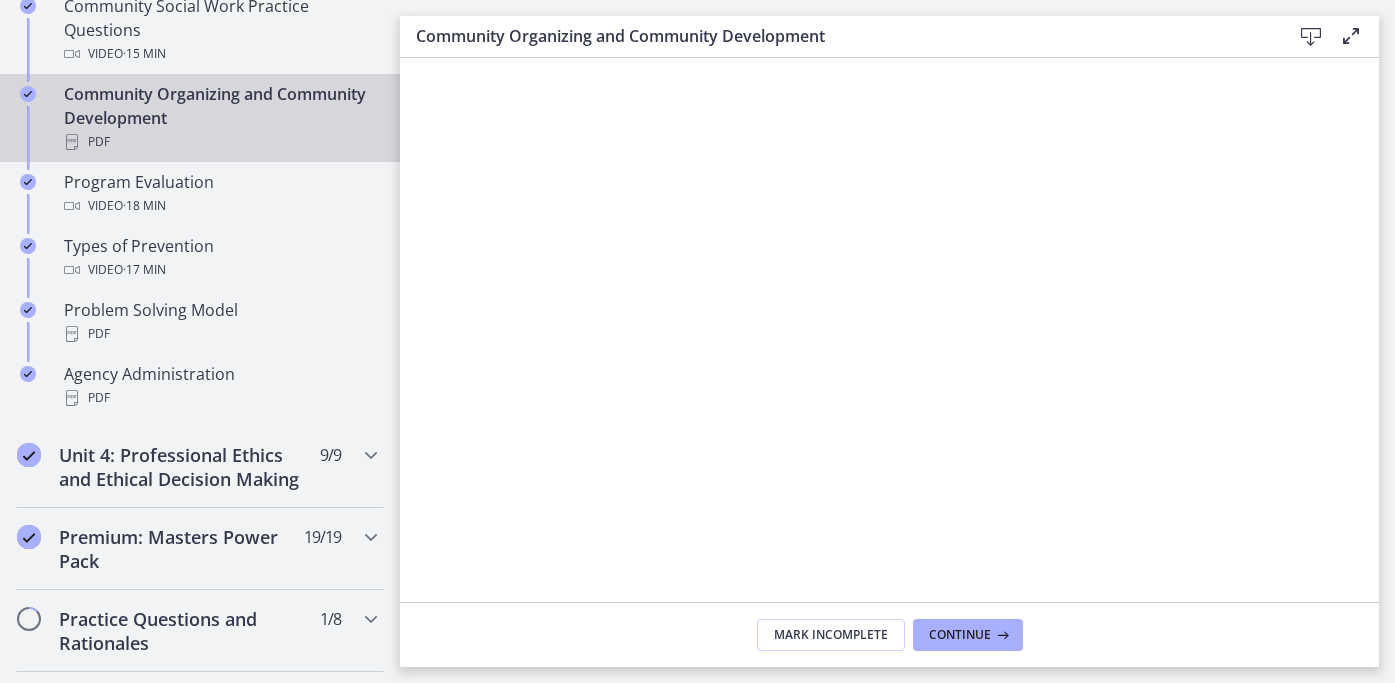 scroll, scrollTop: 1214, scrollLeft: 0, axis: vertical 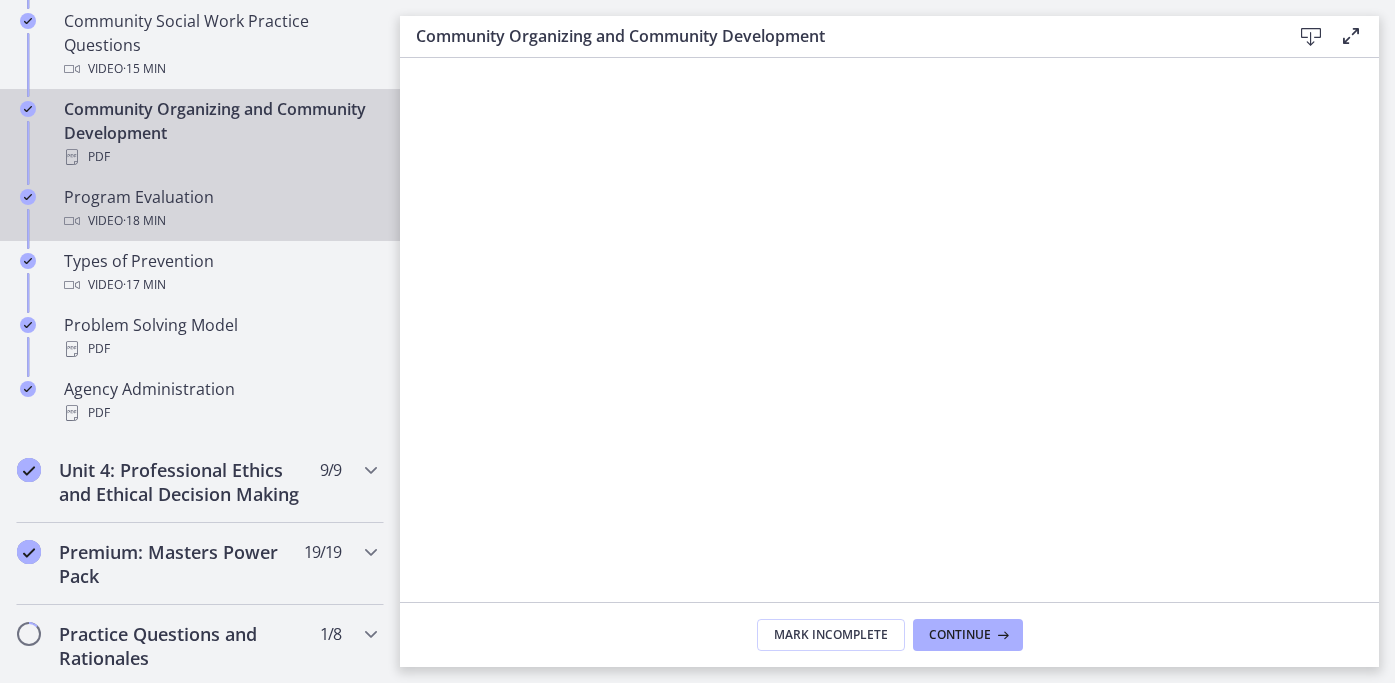 click on "Program Evaluation
Video
·  18 min" at bounding box center [220, 209] 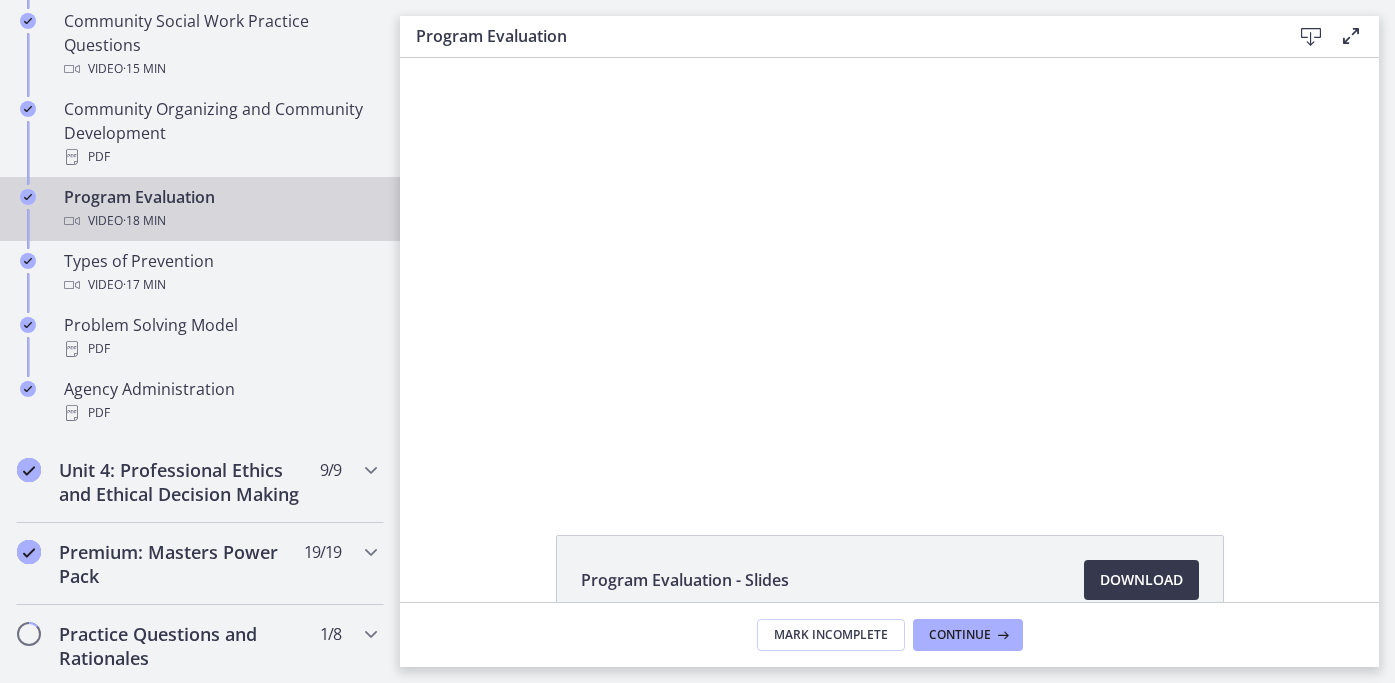 scroll, scrollTop: 0, scrollLeft: 0, axis: both 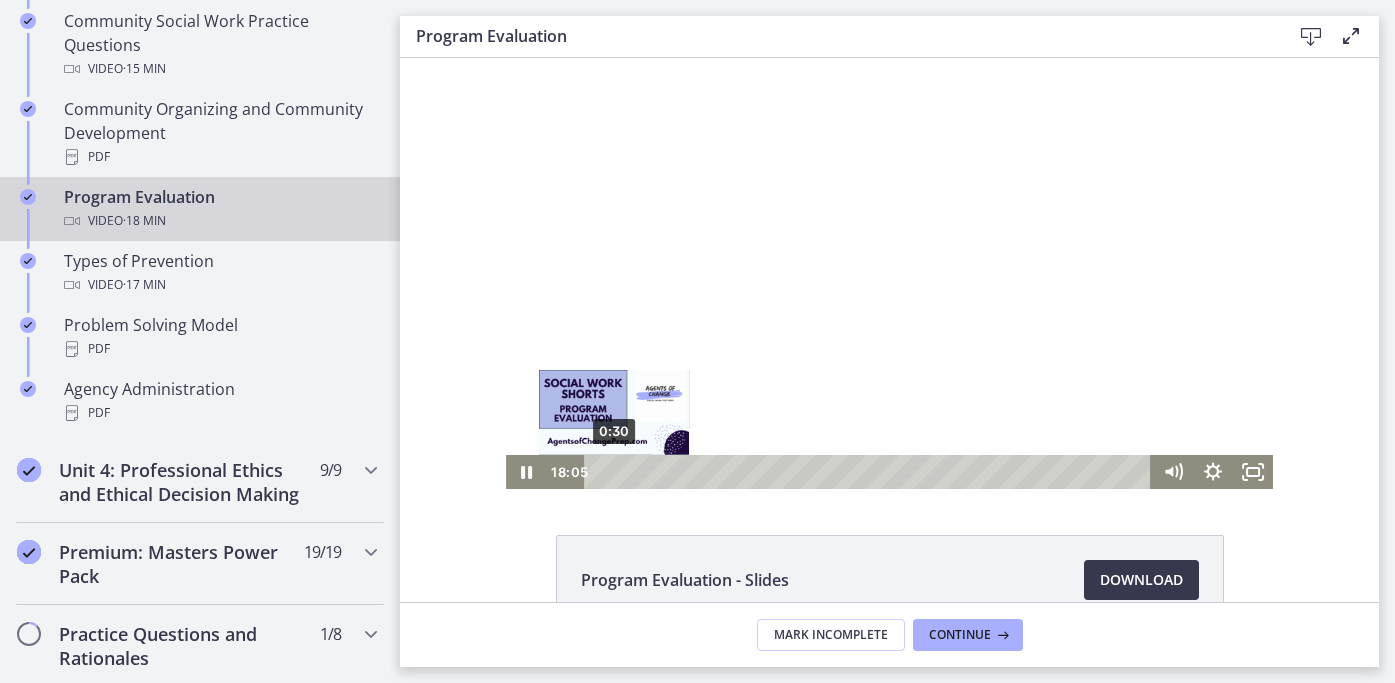 click on "0:30" at bounding box center [870, 472] 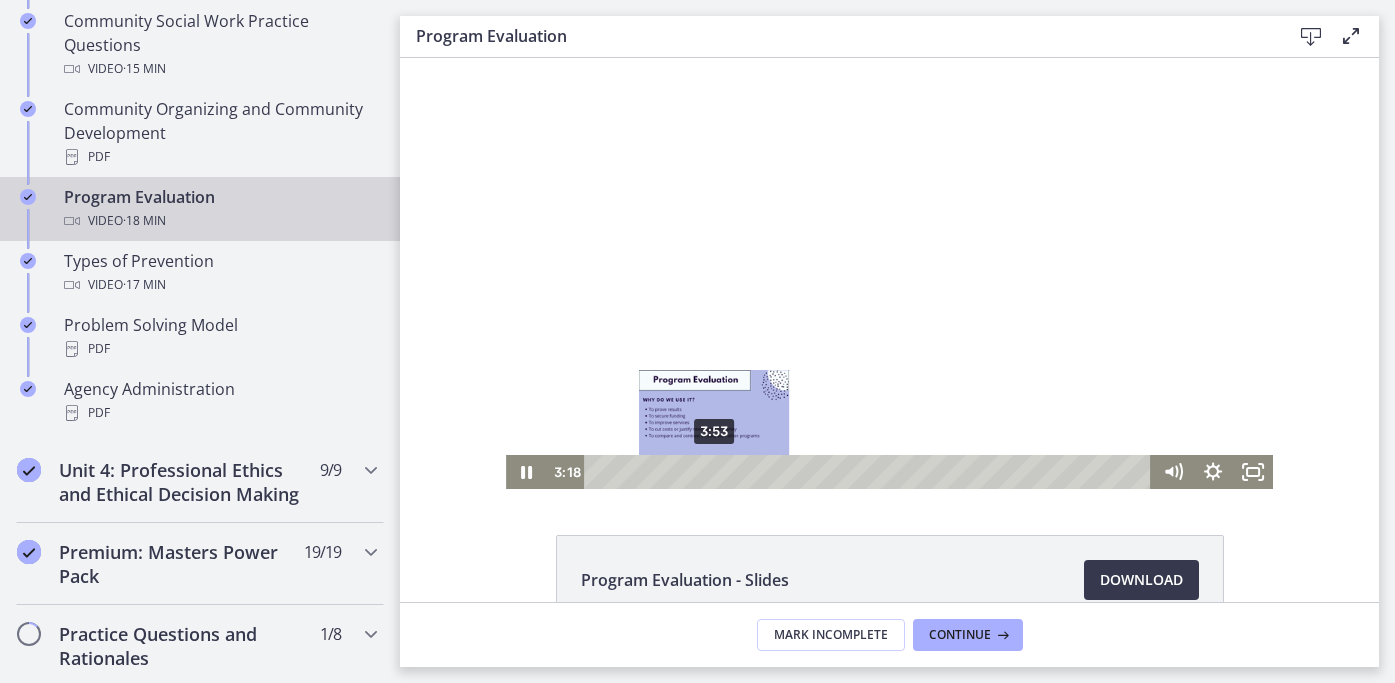 click on "3:53" at bounding box center (870, 472) 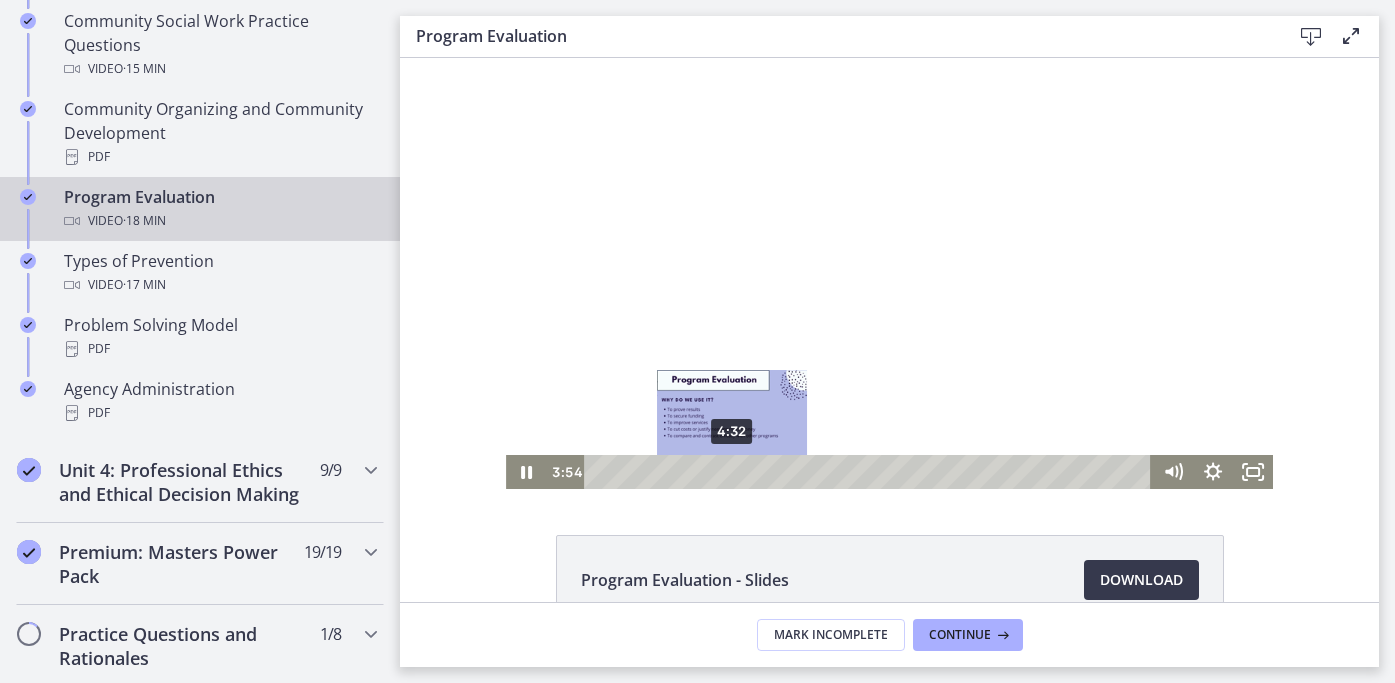 click on "4:32" at bounding box center [870, 472] 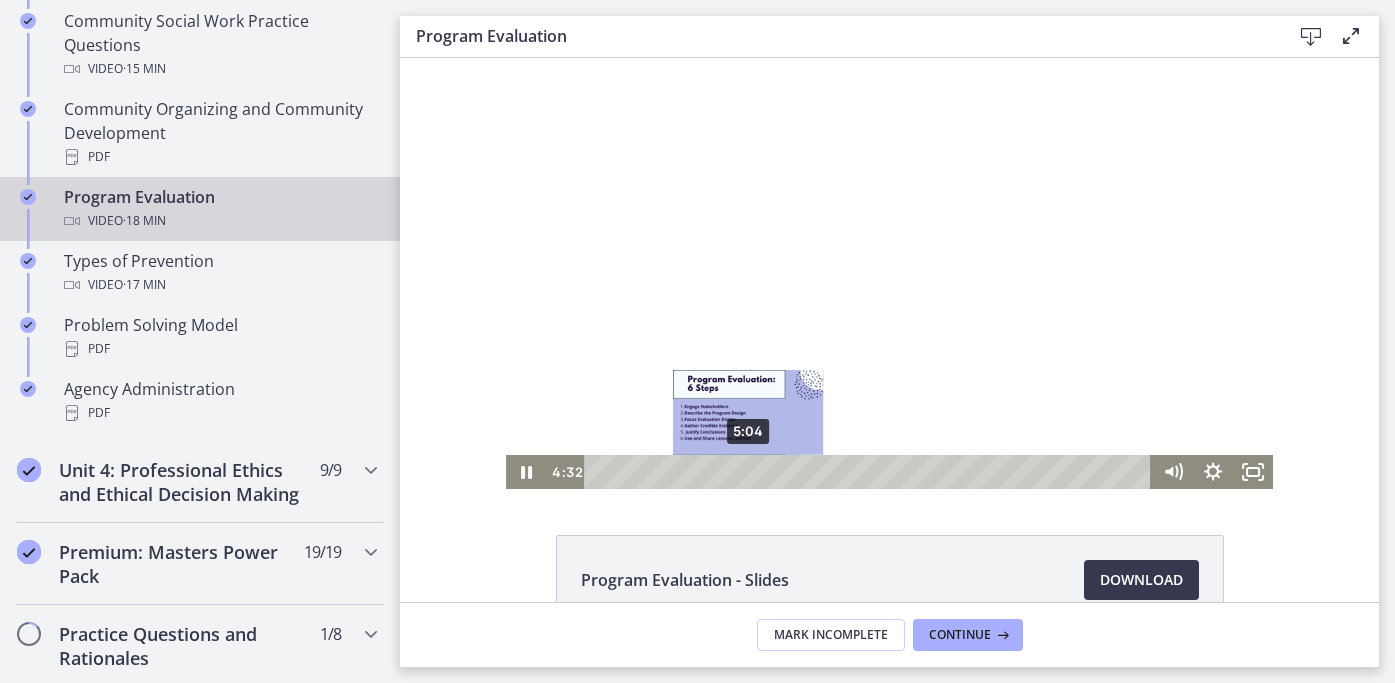 click on "5:04" at bounding box center [870, 472] 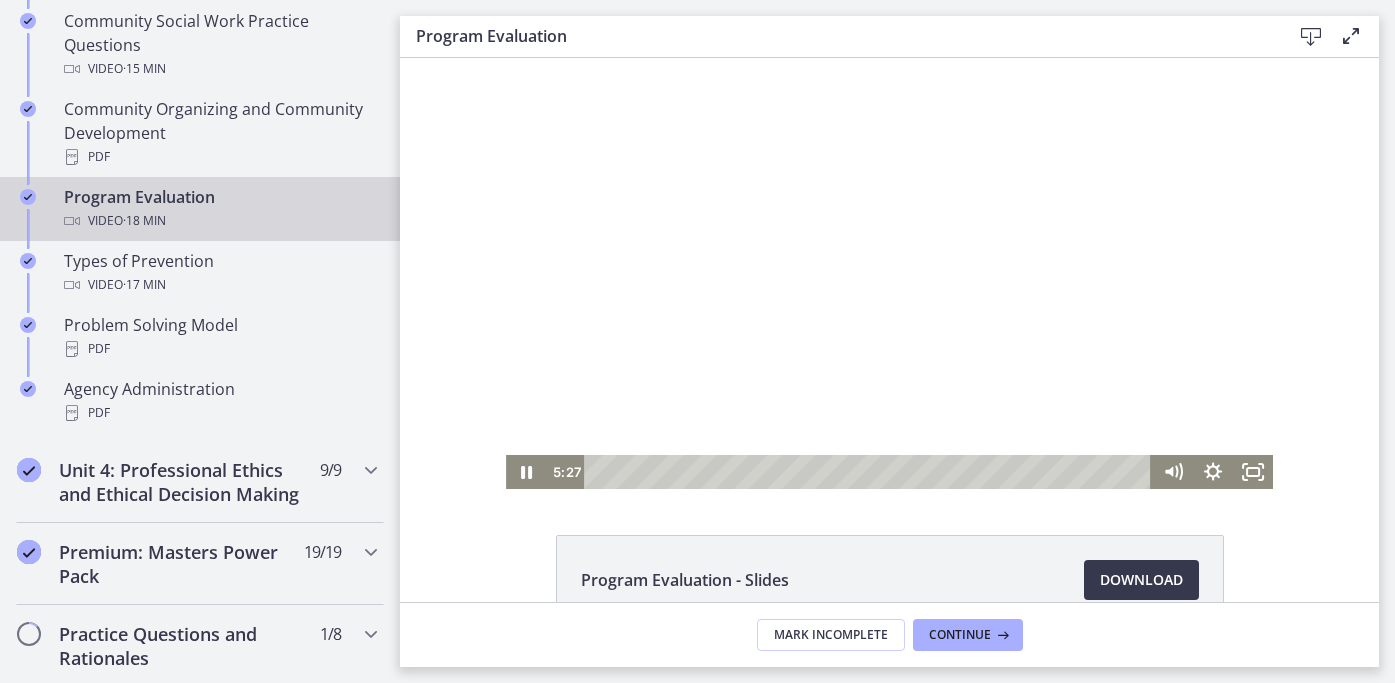click at bounding box center (889, 273) 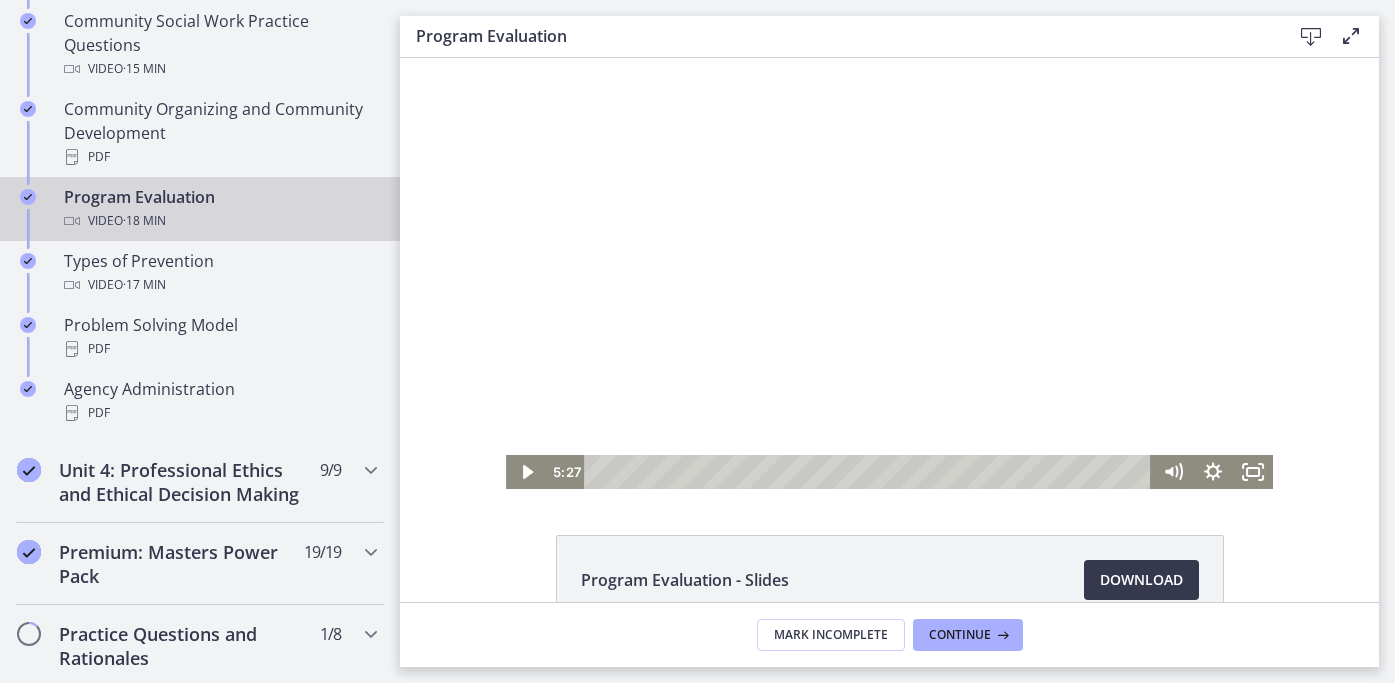 click at bounding box center [889, 273] 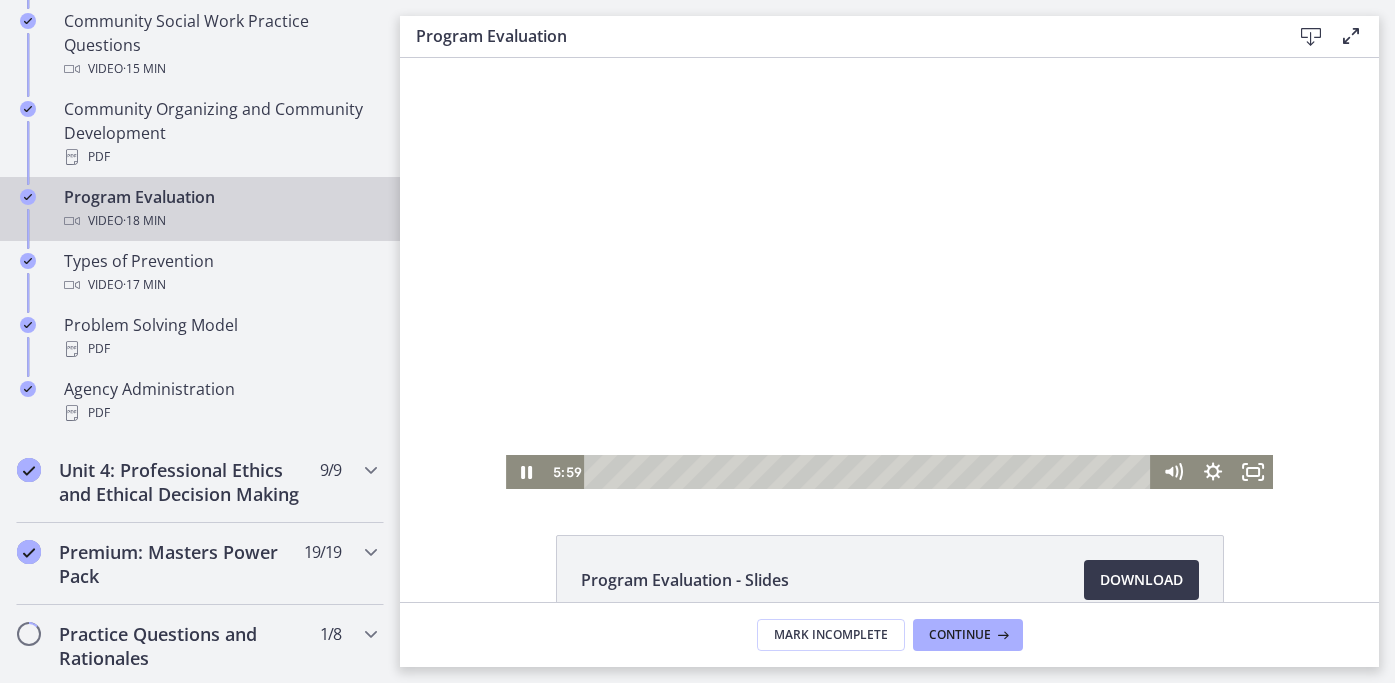 click at bounding box center [889, 273] 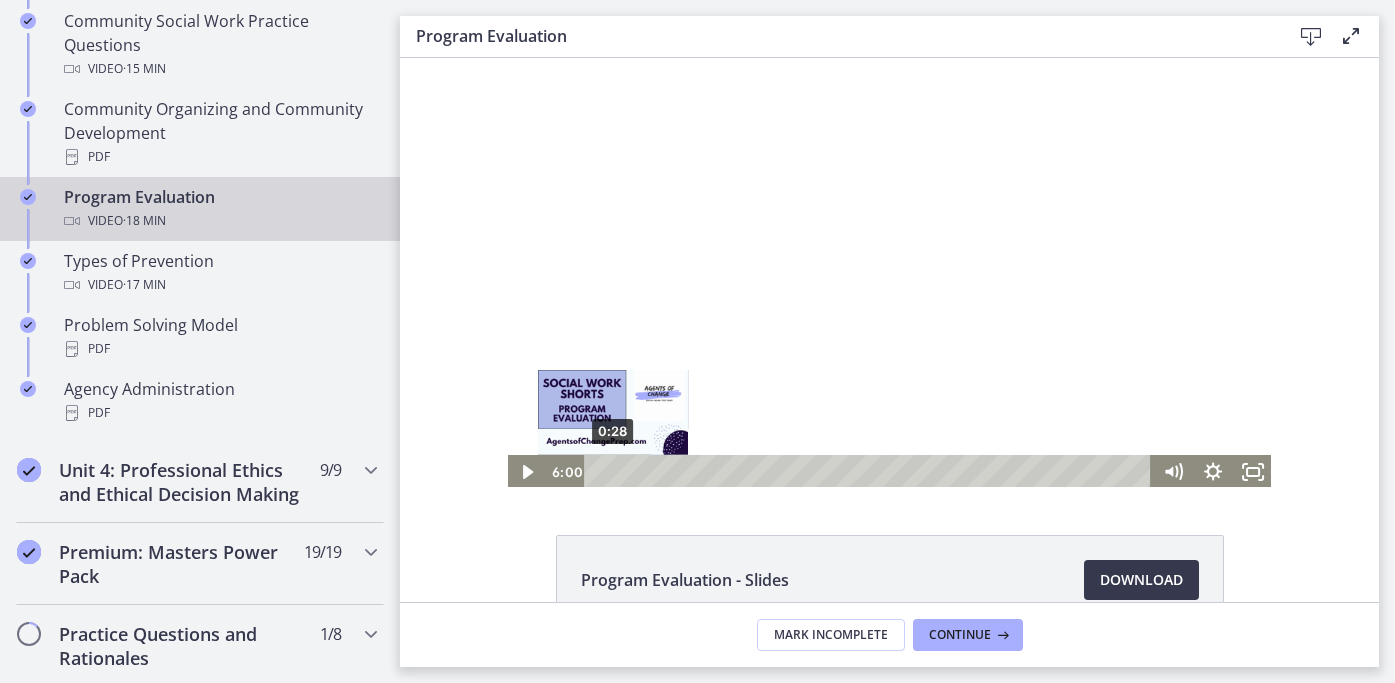 click on "0:28" at bounding box center [870, 472] 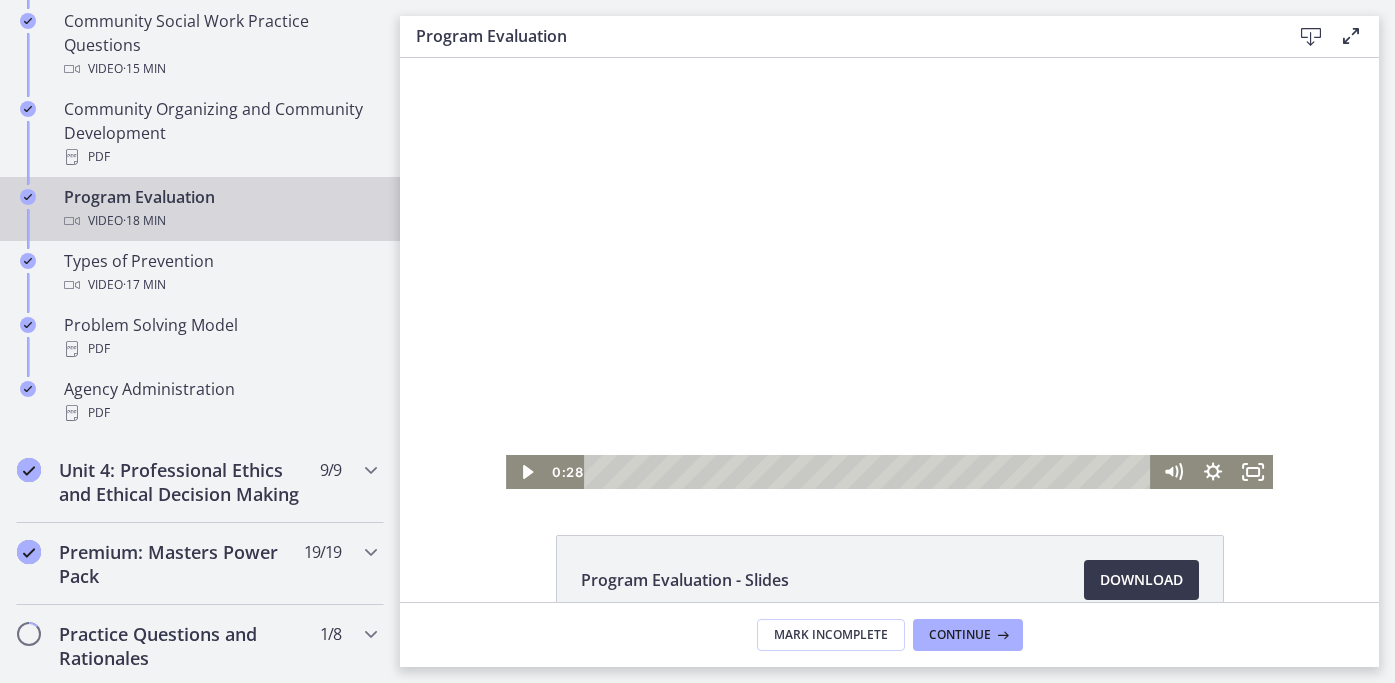 click at bounding box center [889, 273] 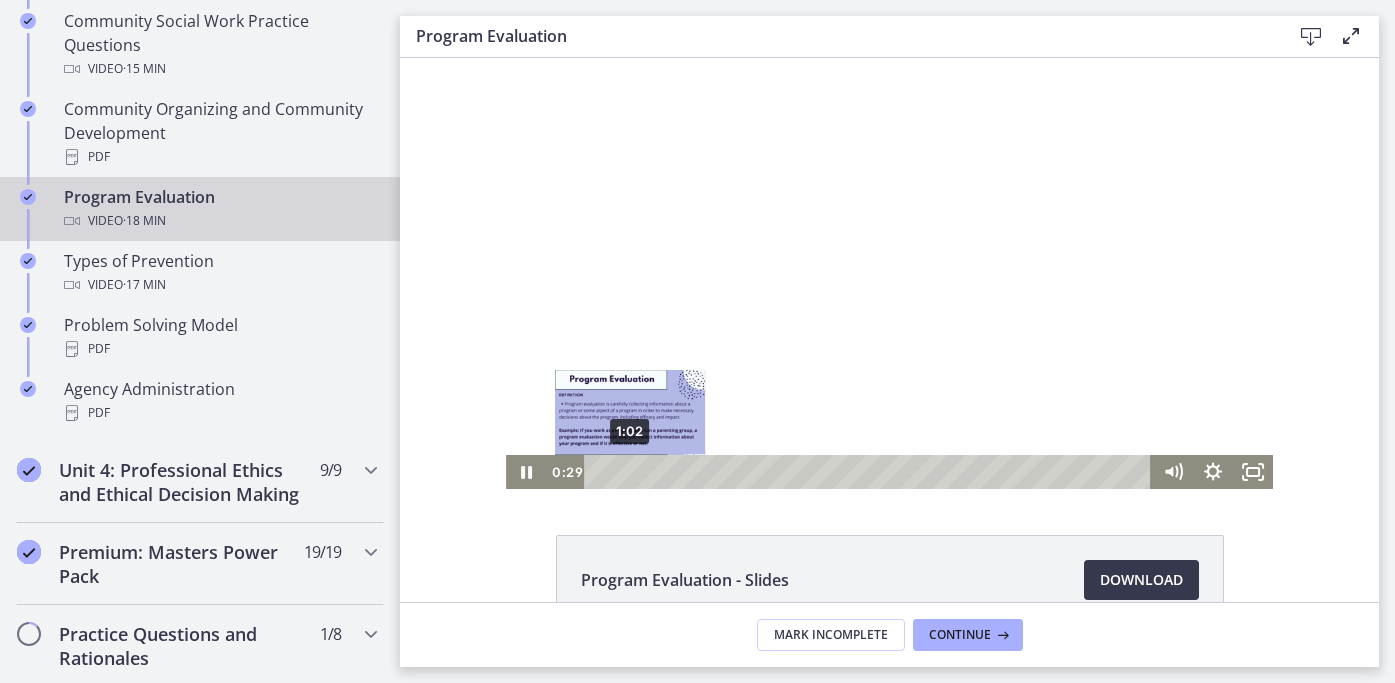 click on "1:02" at bounding box center [870, 472] 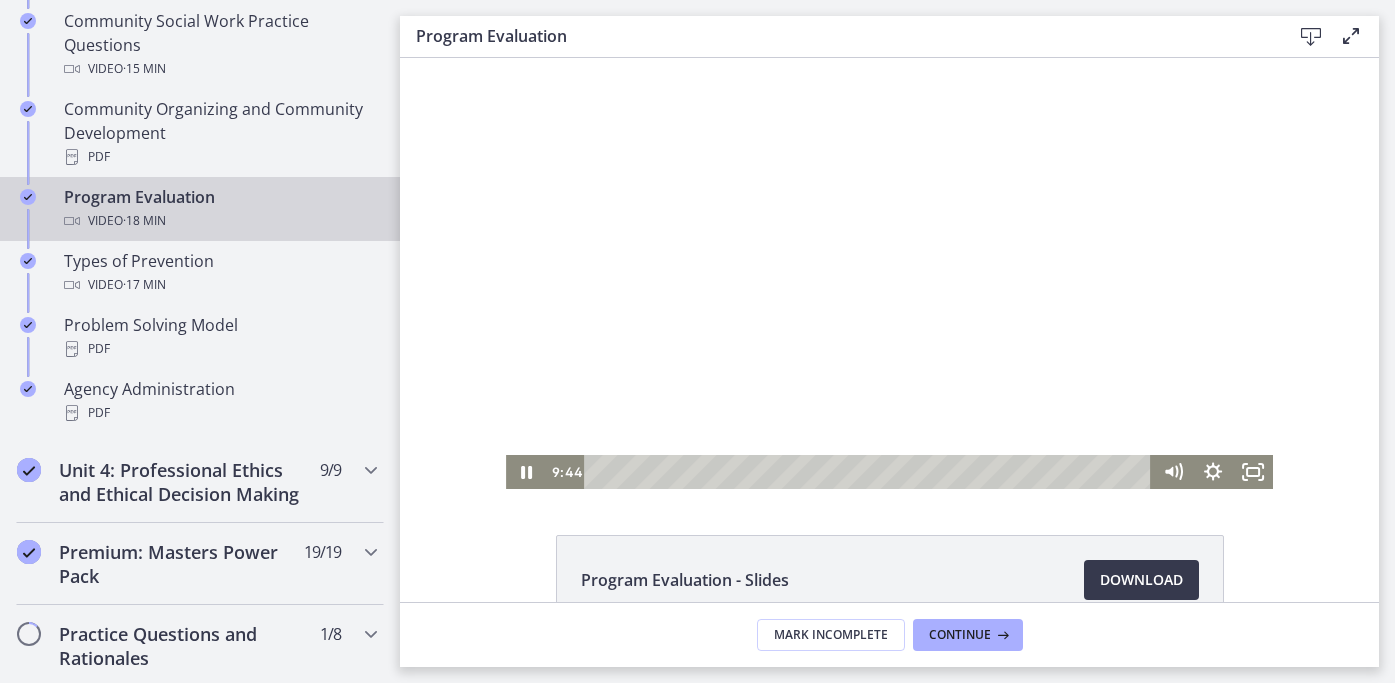 click at bounding box center [889, 273] 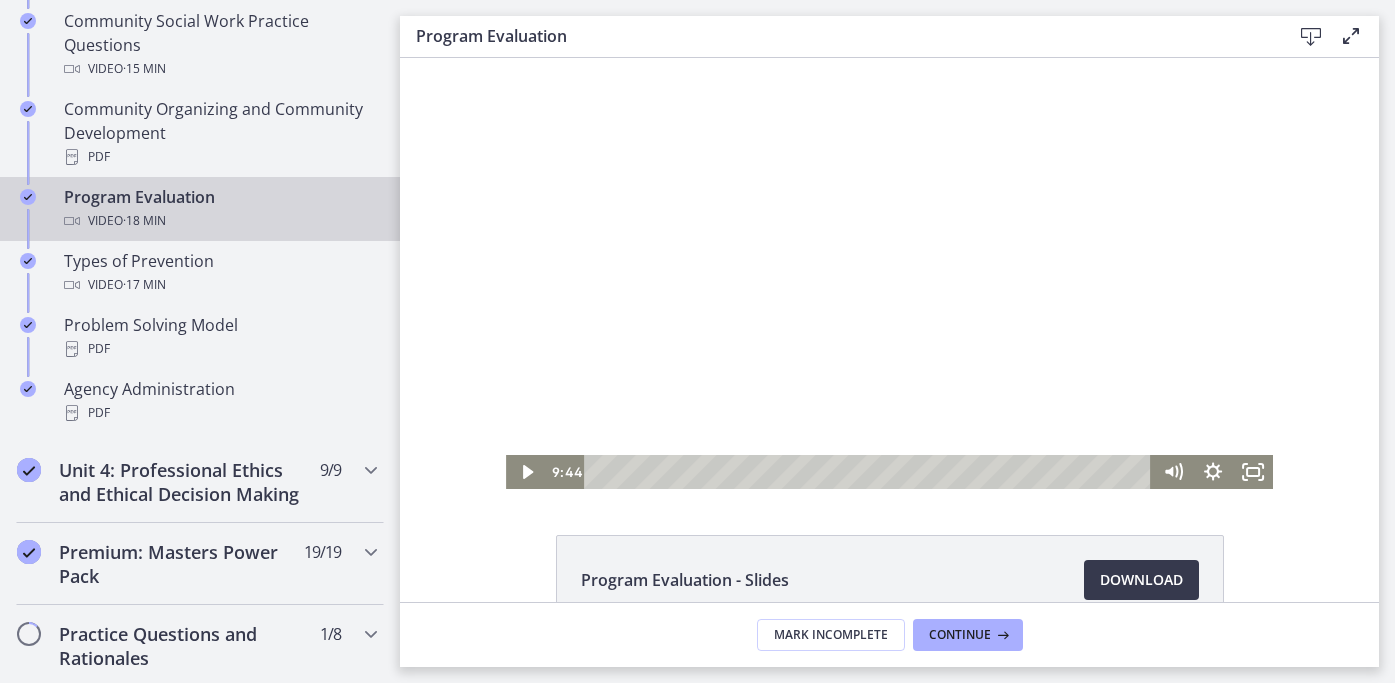 click at bounding box center (889, 273) 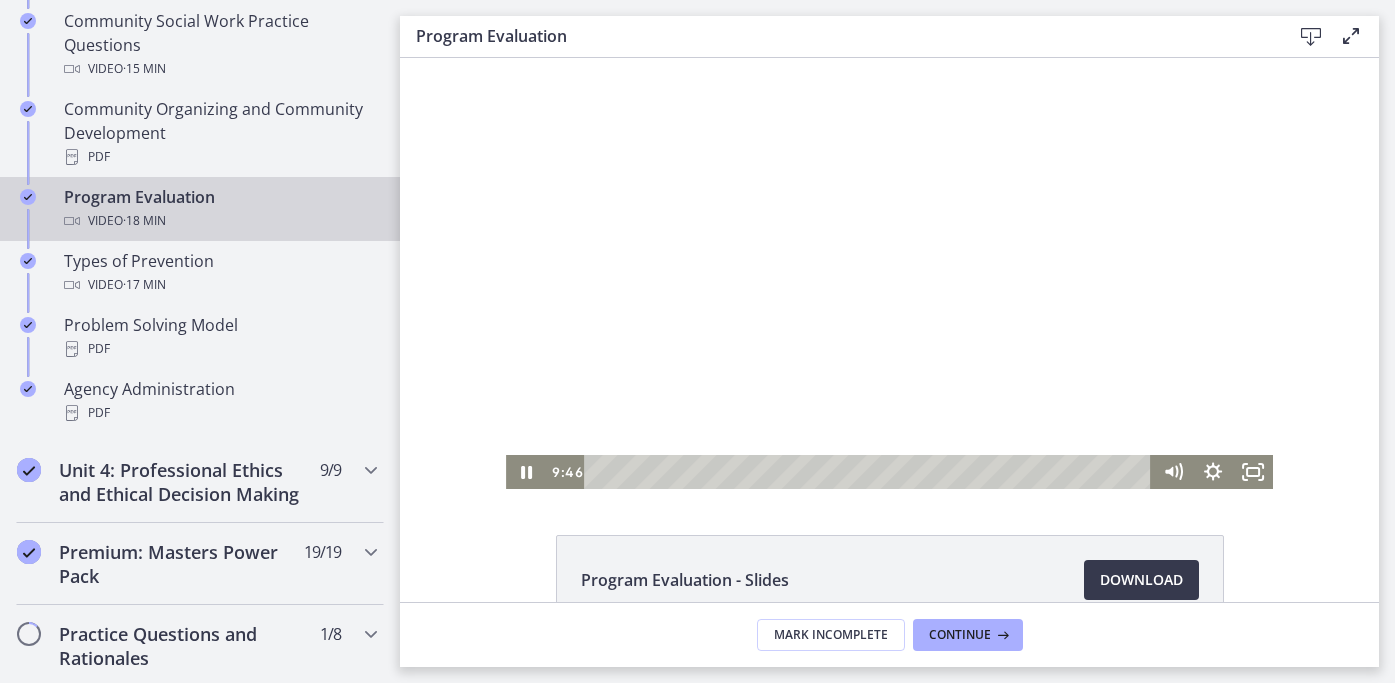 type 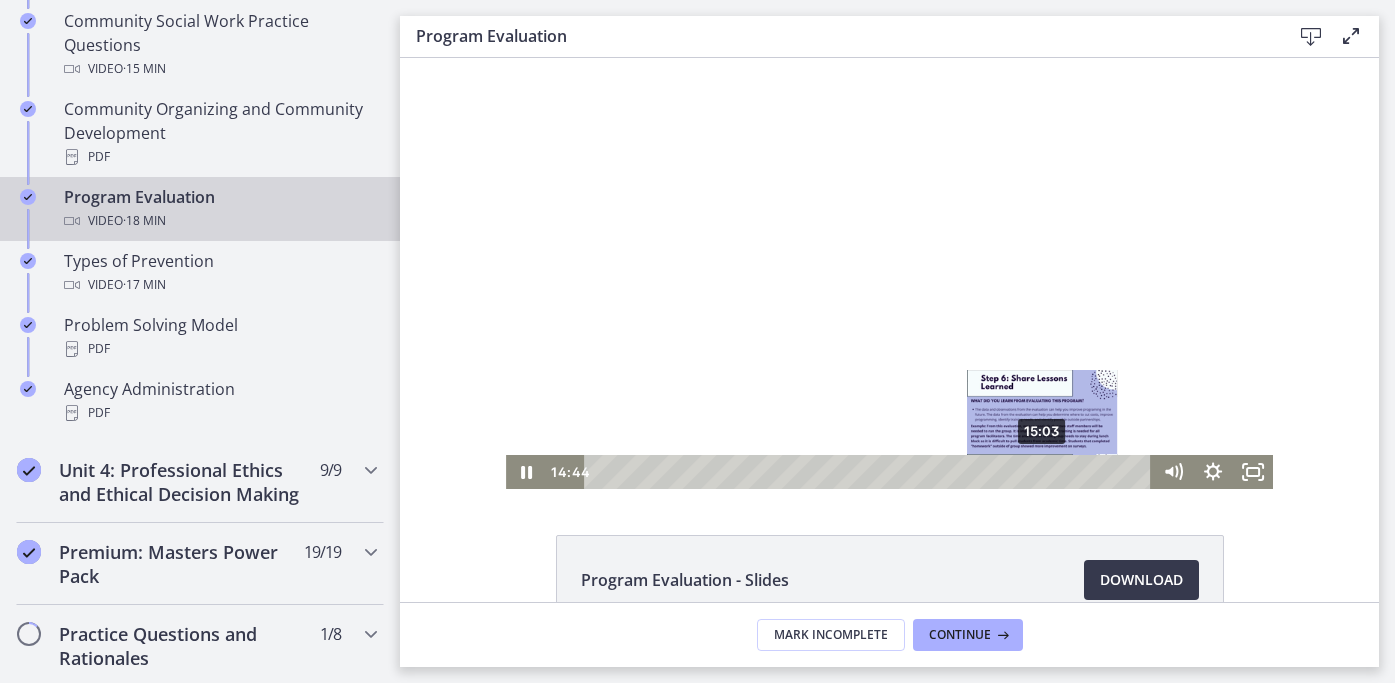 click on "15:03" at bounding box center [870, 472] 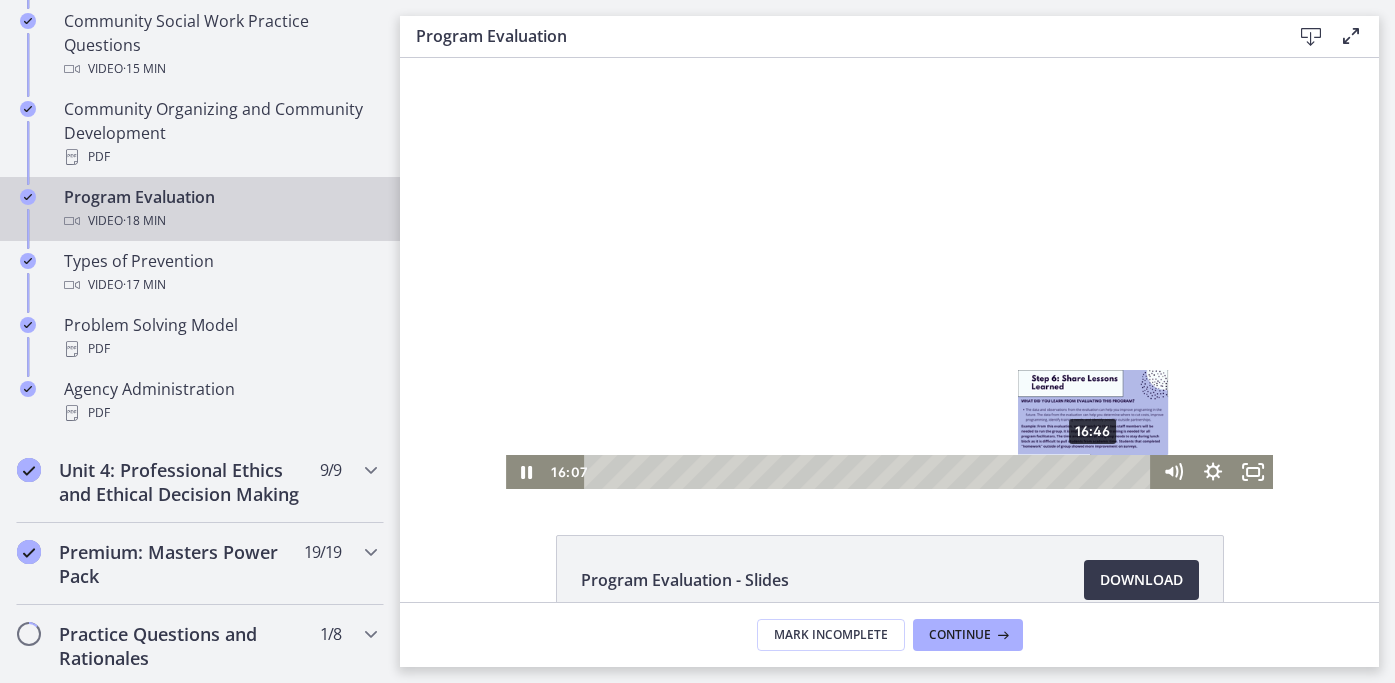 click on "16:46" at bounding box center [870, 472] 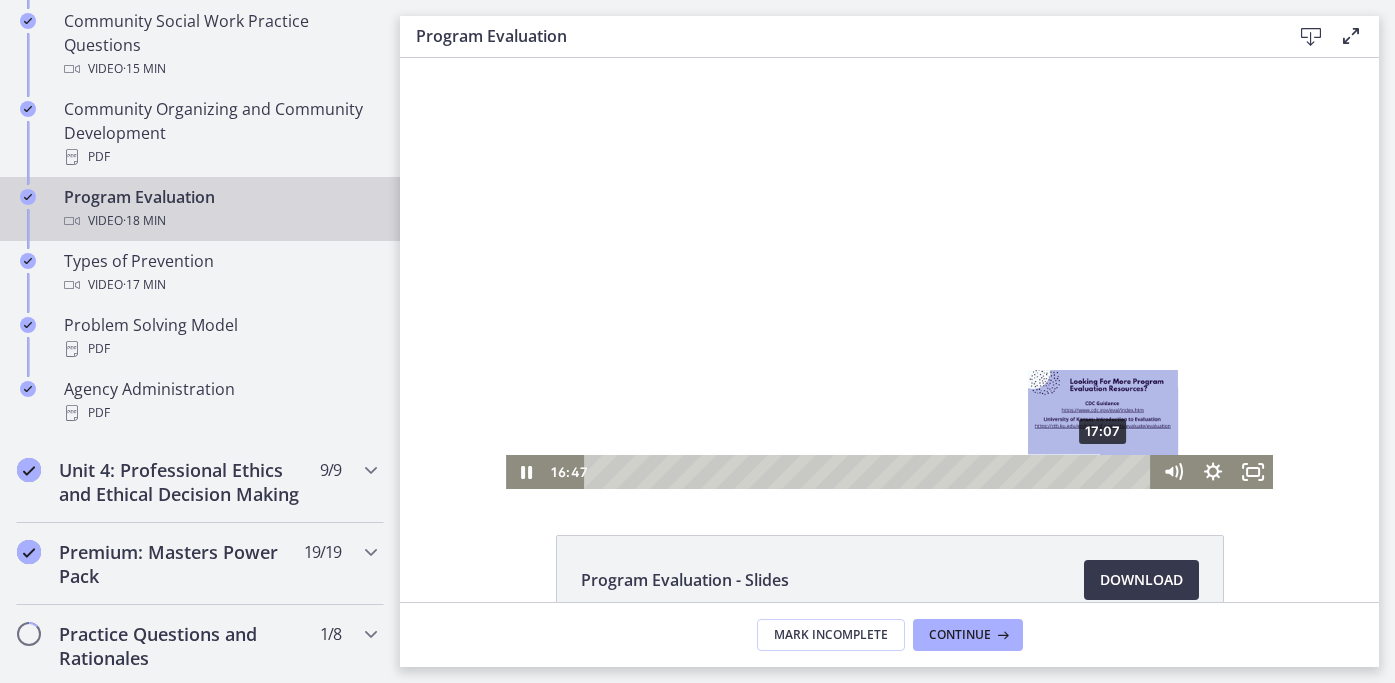 click on "17:07" at bounding box center [870, 472] 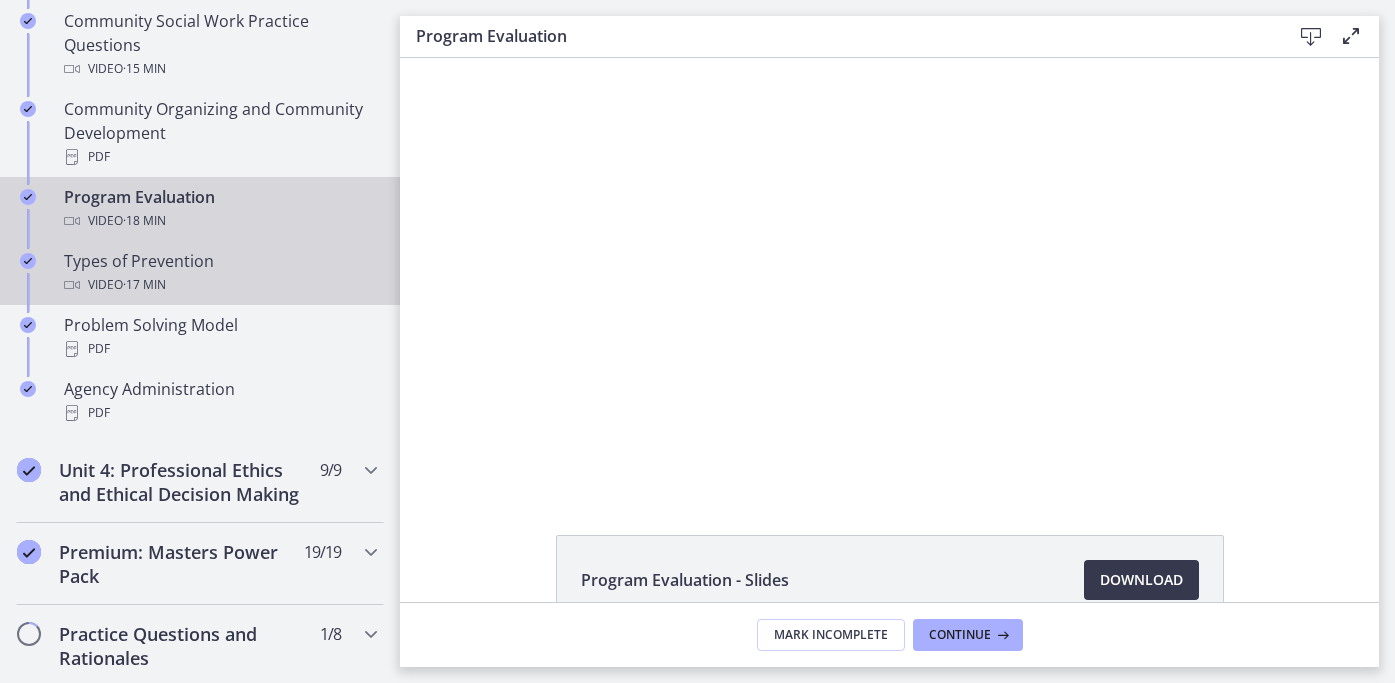 click on "Video
·  17 min" at bounding box center [220, 285] 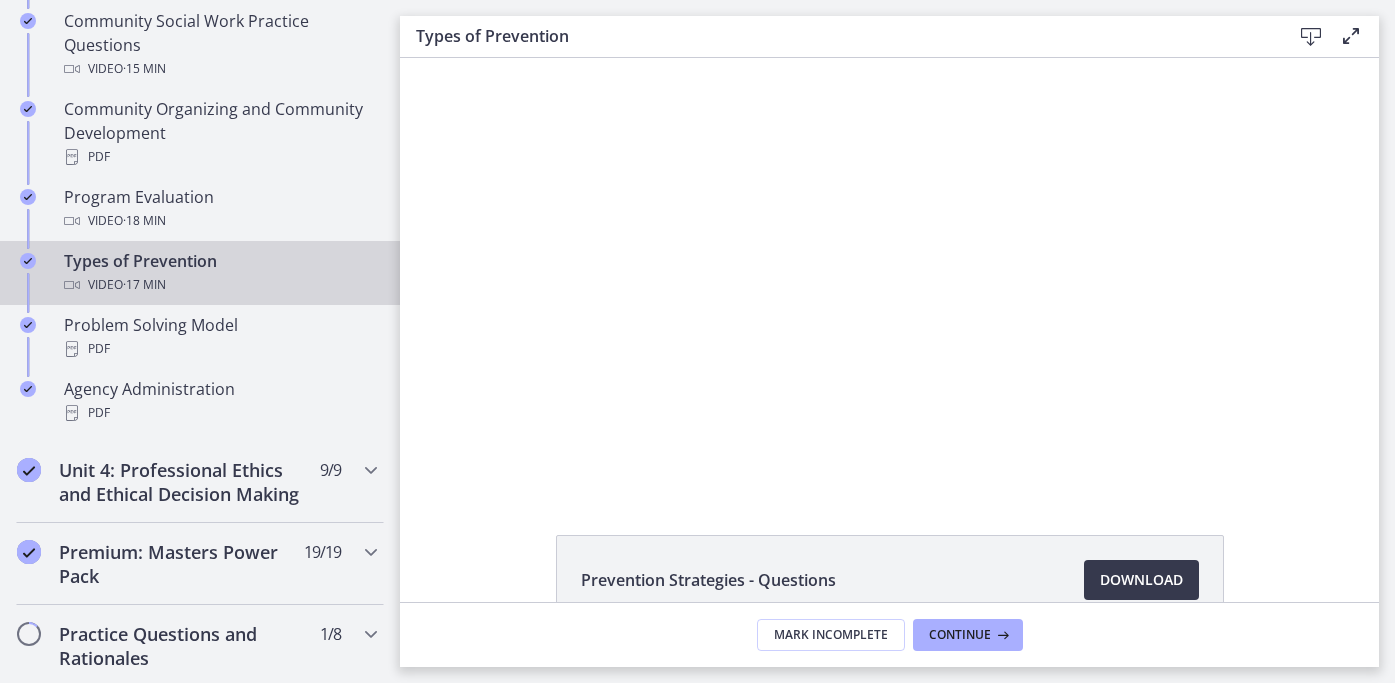 scroll, scrollTop: 0, scrollLeft: 0, axis: both 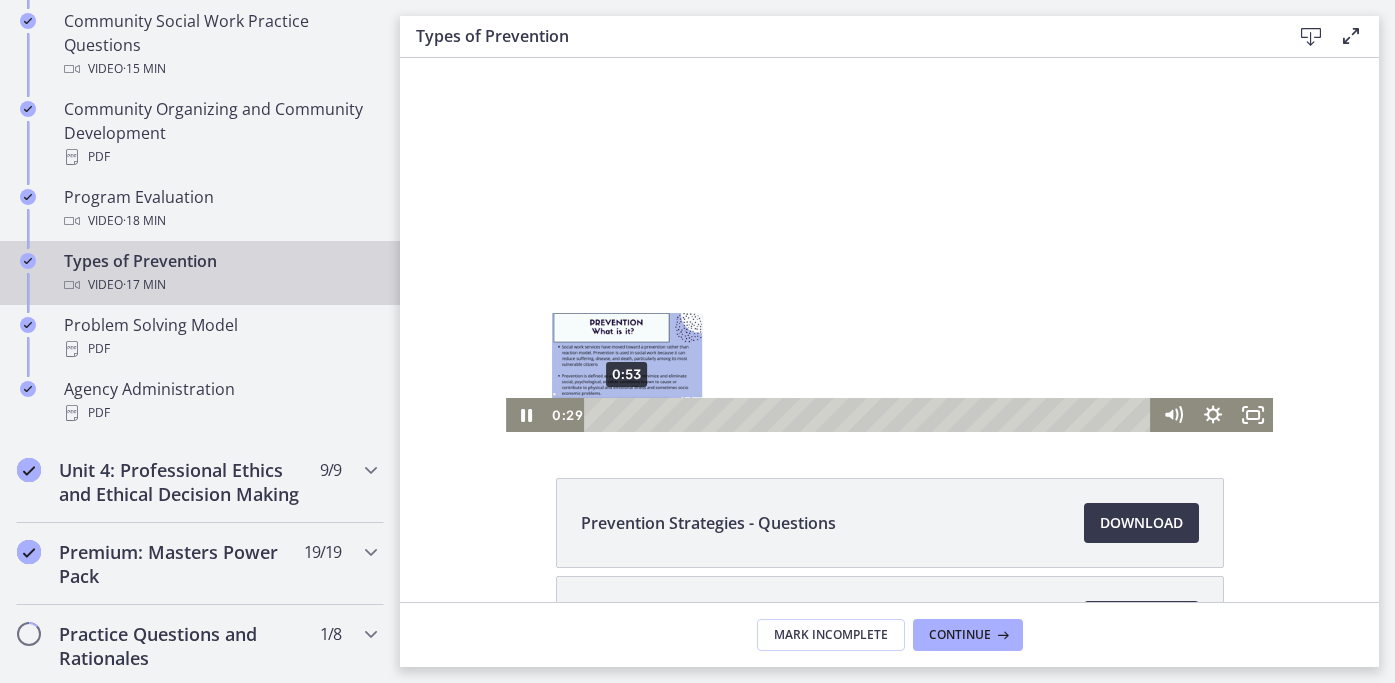 click on "0:53" at bounding box center [870, 415] 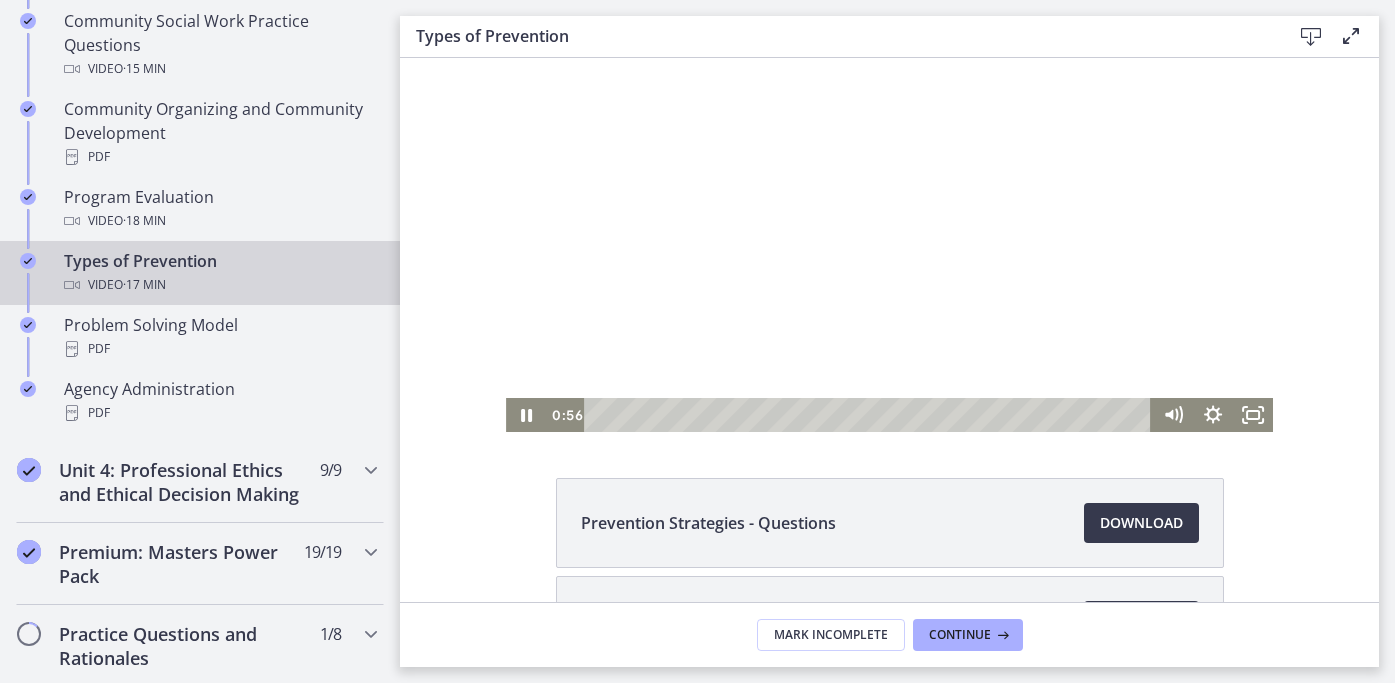 scroll, scrollTop: 0, scrollLeft: 0, axis: both 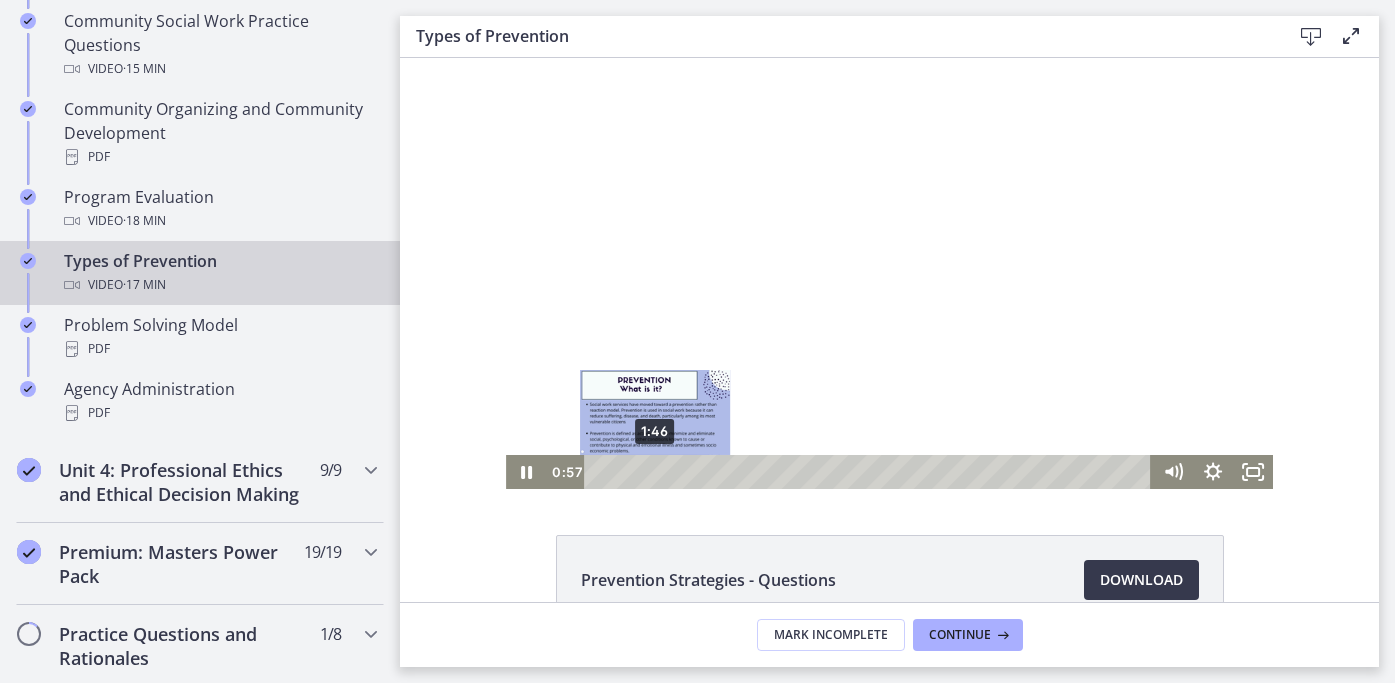 click on "1:46" at bounding box center [870, 472] 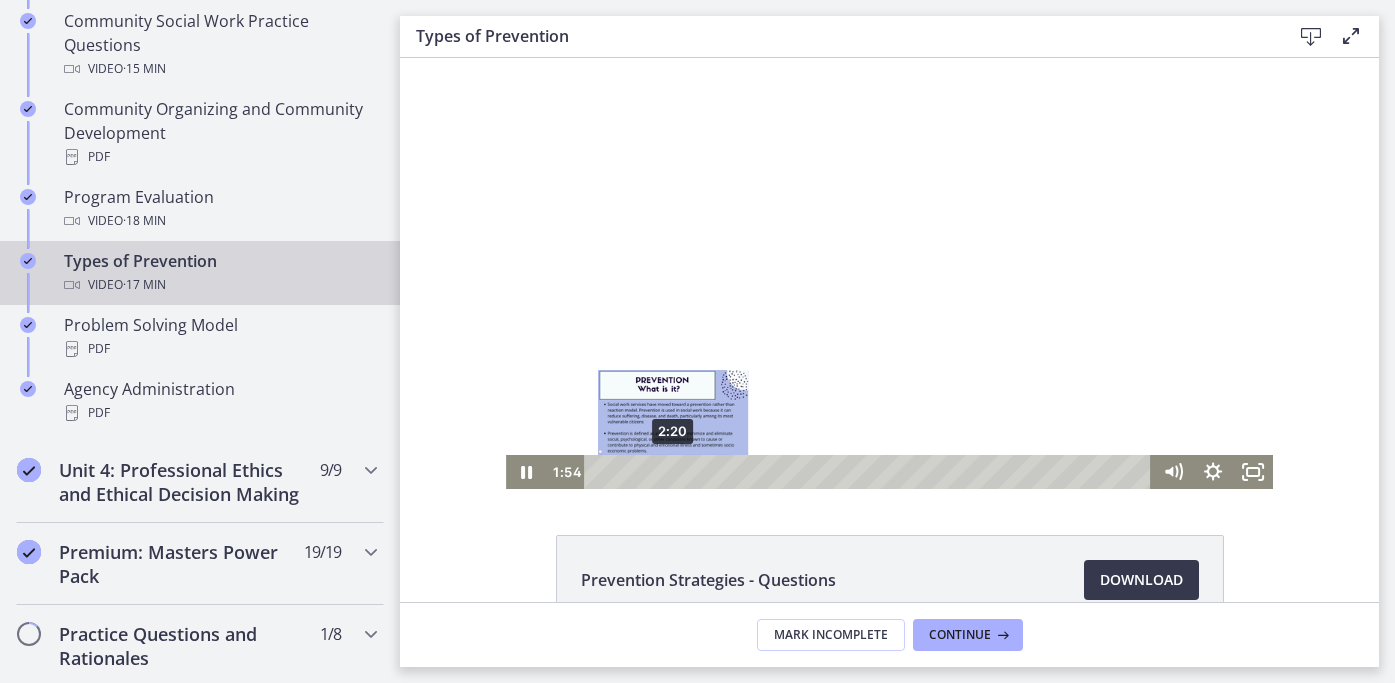 click on "2:20" at bounding box center (870, 472) 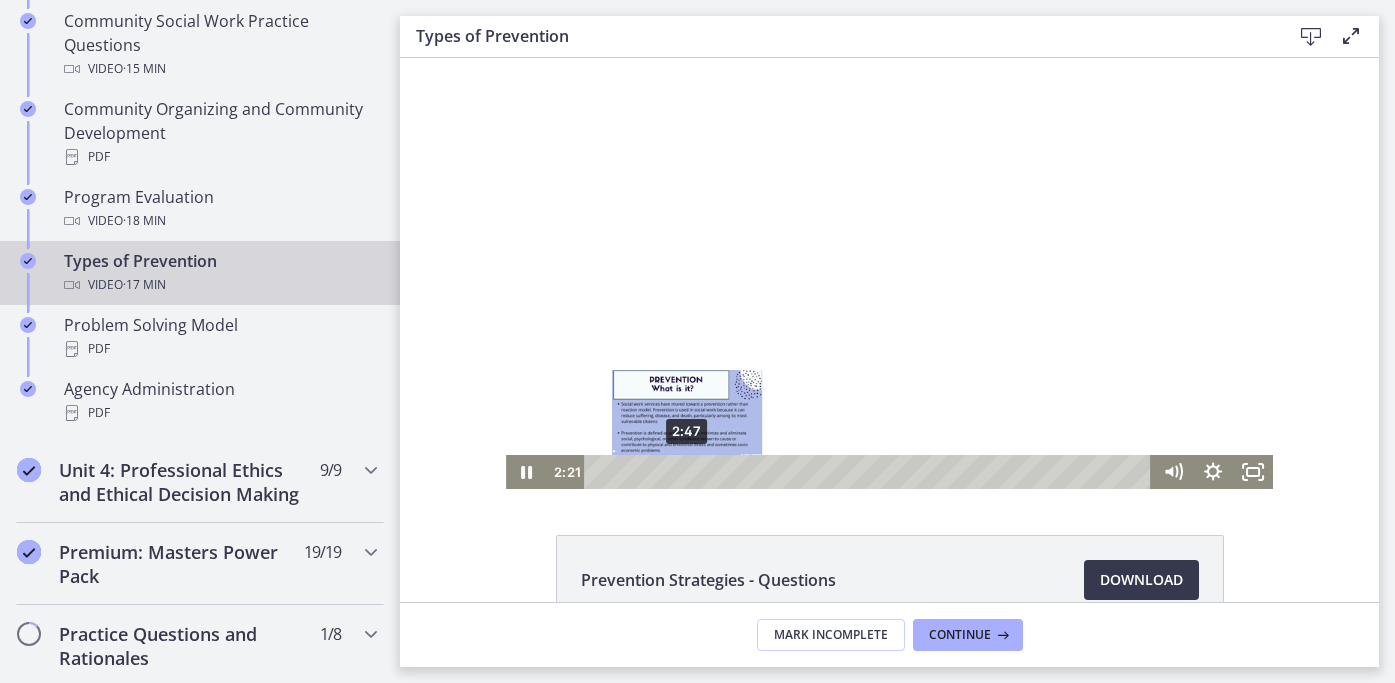 click on "2:47" at bounding box center [870, 472] 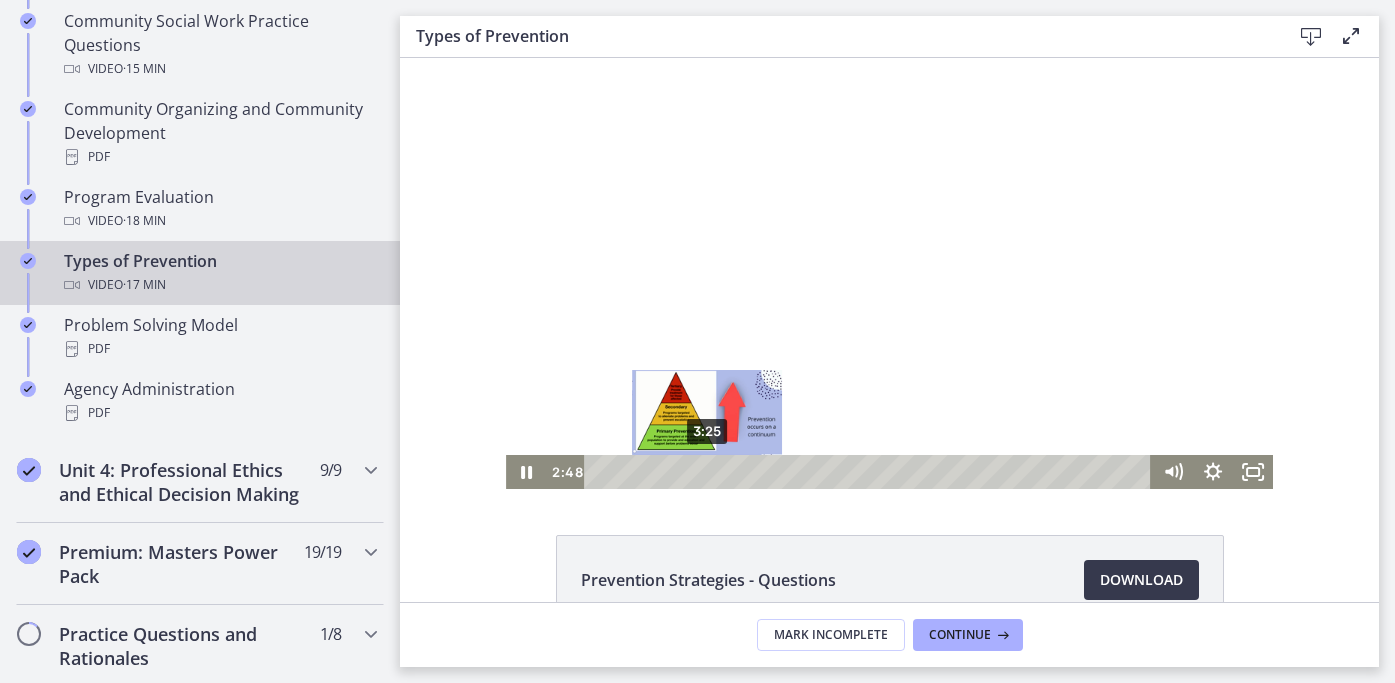 click on "3:25" at bounding box center [870, 472] 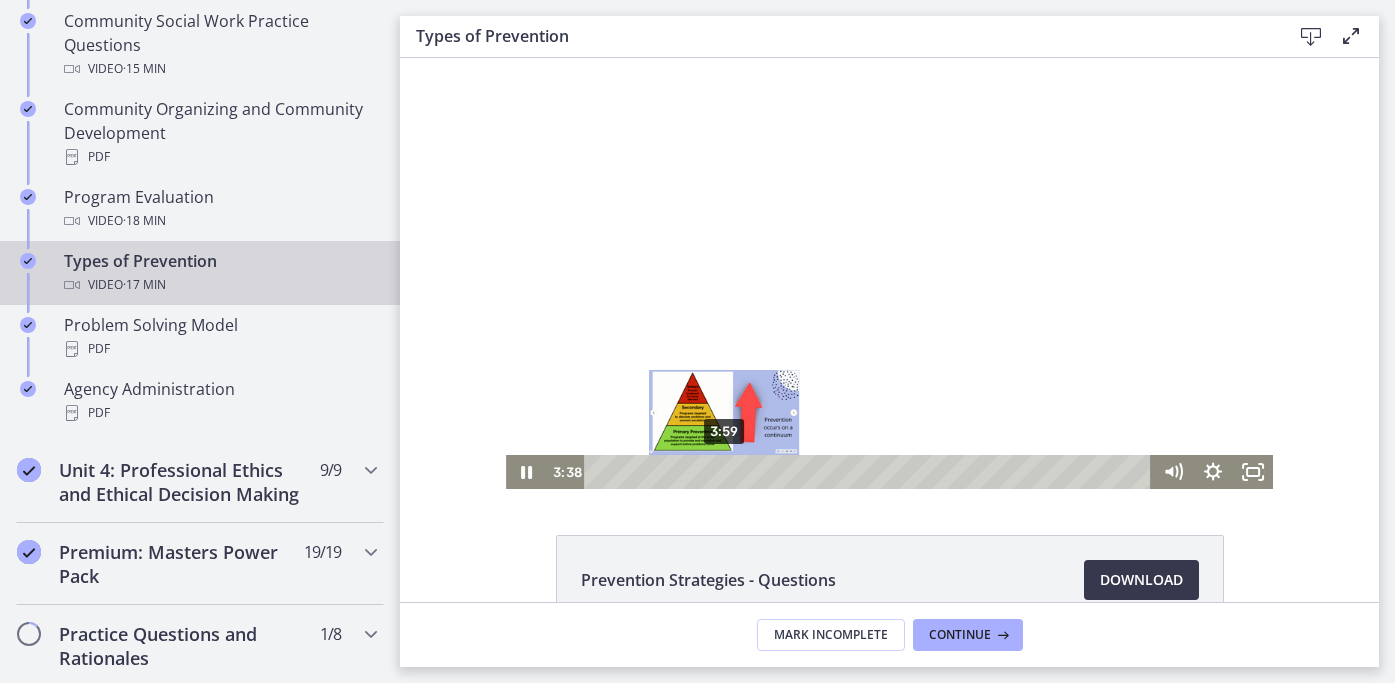 click on "3:59" at bounding box center [870, 472] 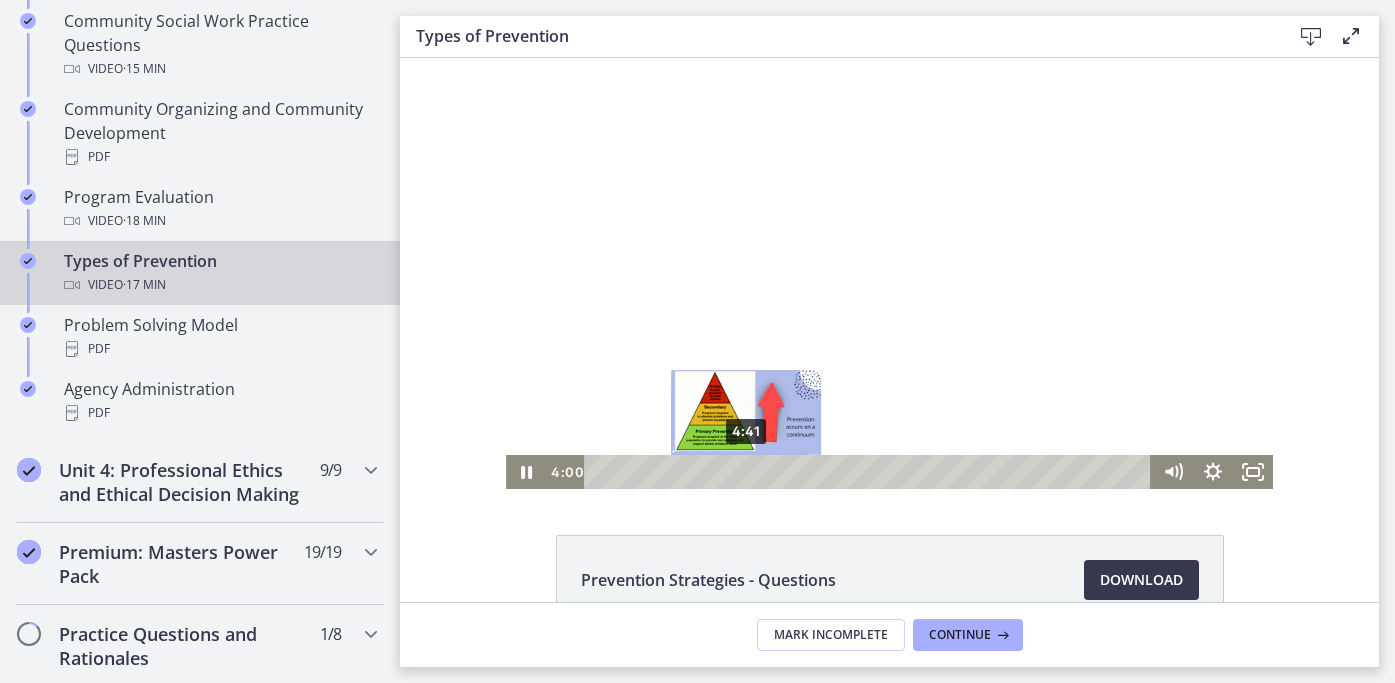 click on "4:41" at bounding box center [870, 472] 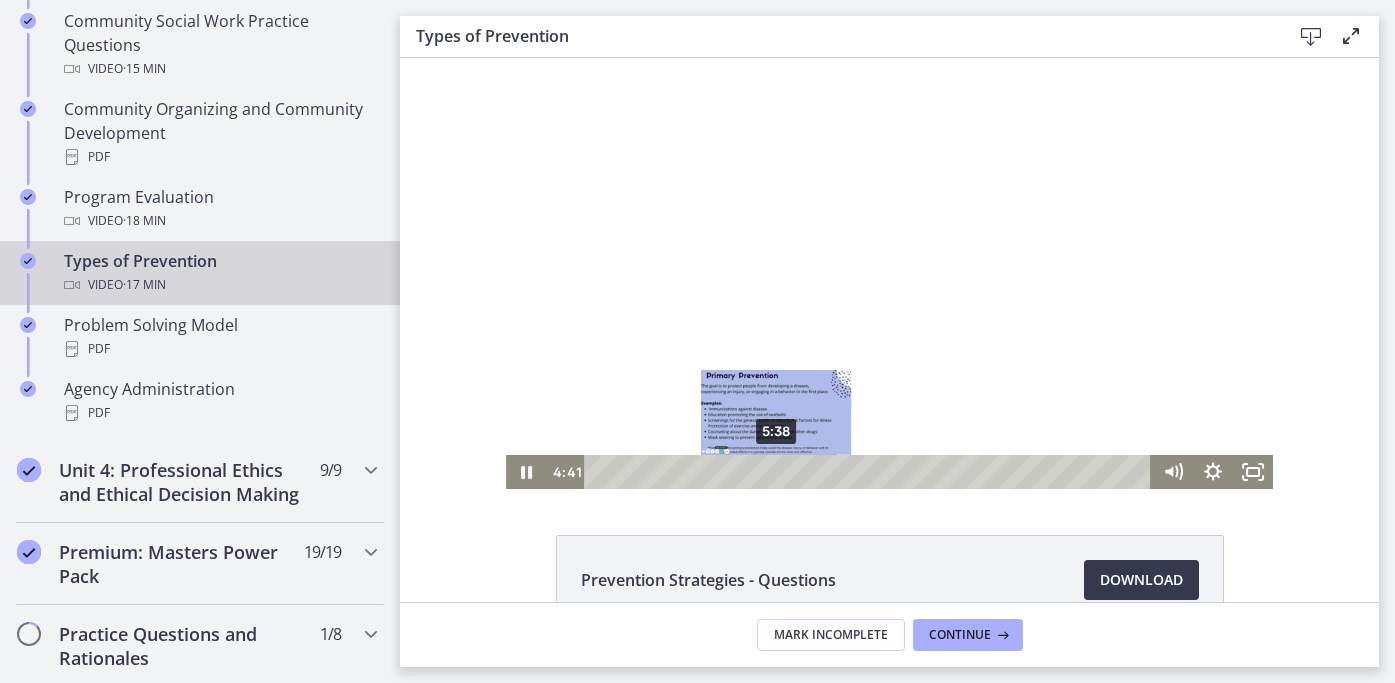 click on "5:38" at bounding box center (870, 472) 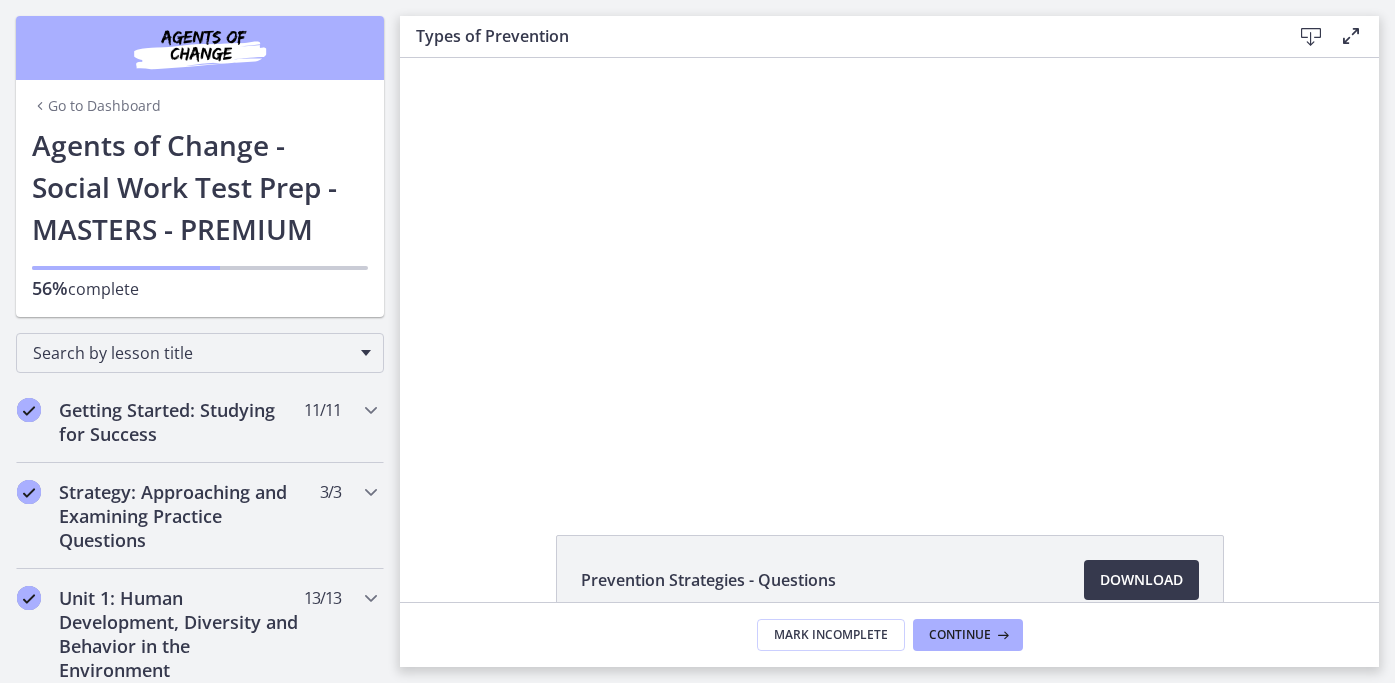 scroll, scrollTop: 0, scrollLeft: 0, axis: both 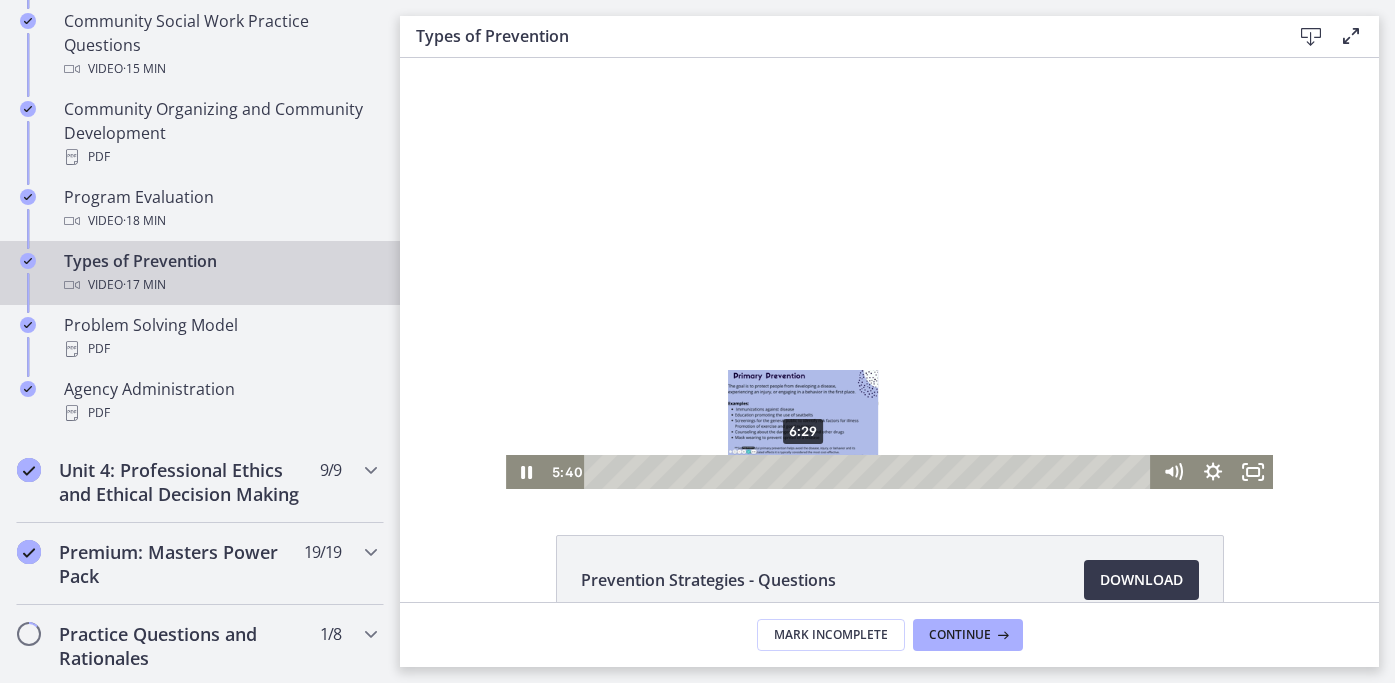 click on "6:29" at bounding box center [870, 472] 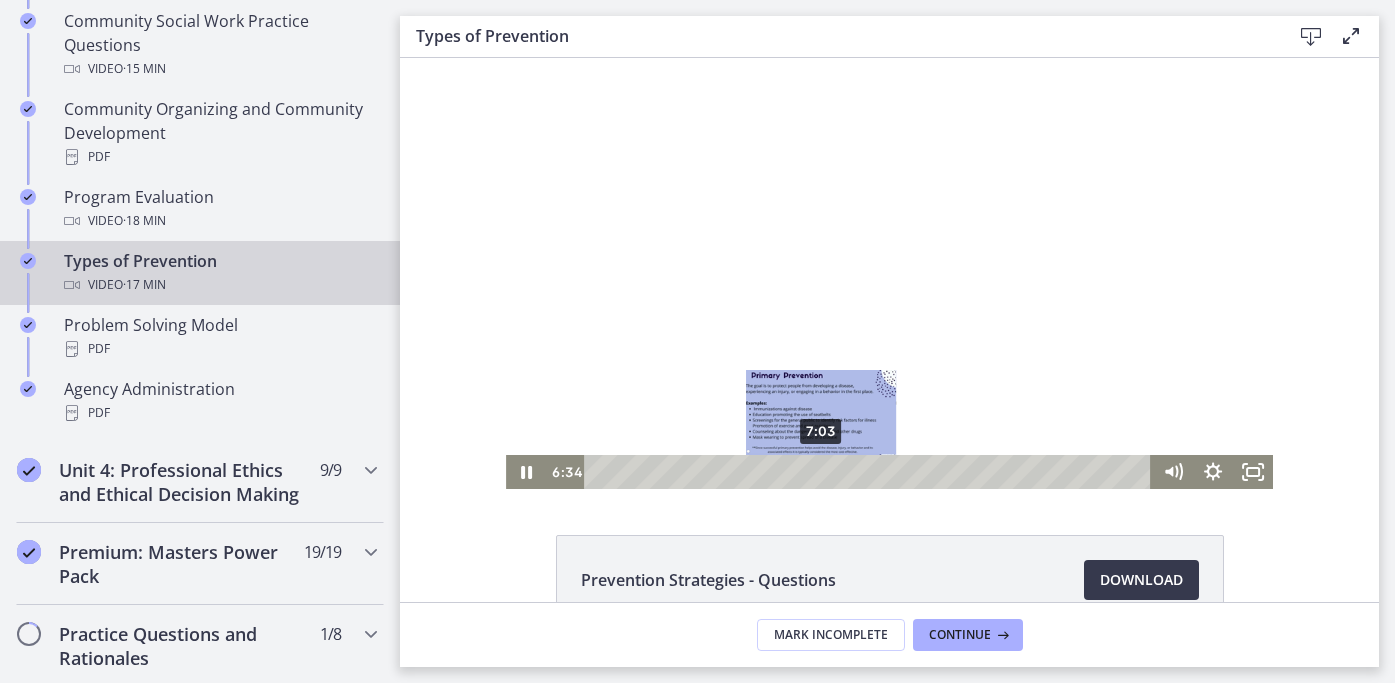 click on "7:03" at bounding box center (870, 472) 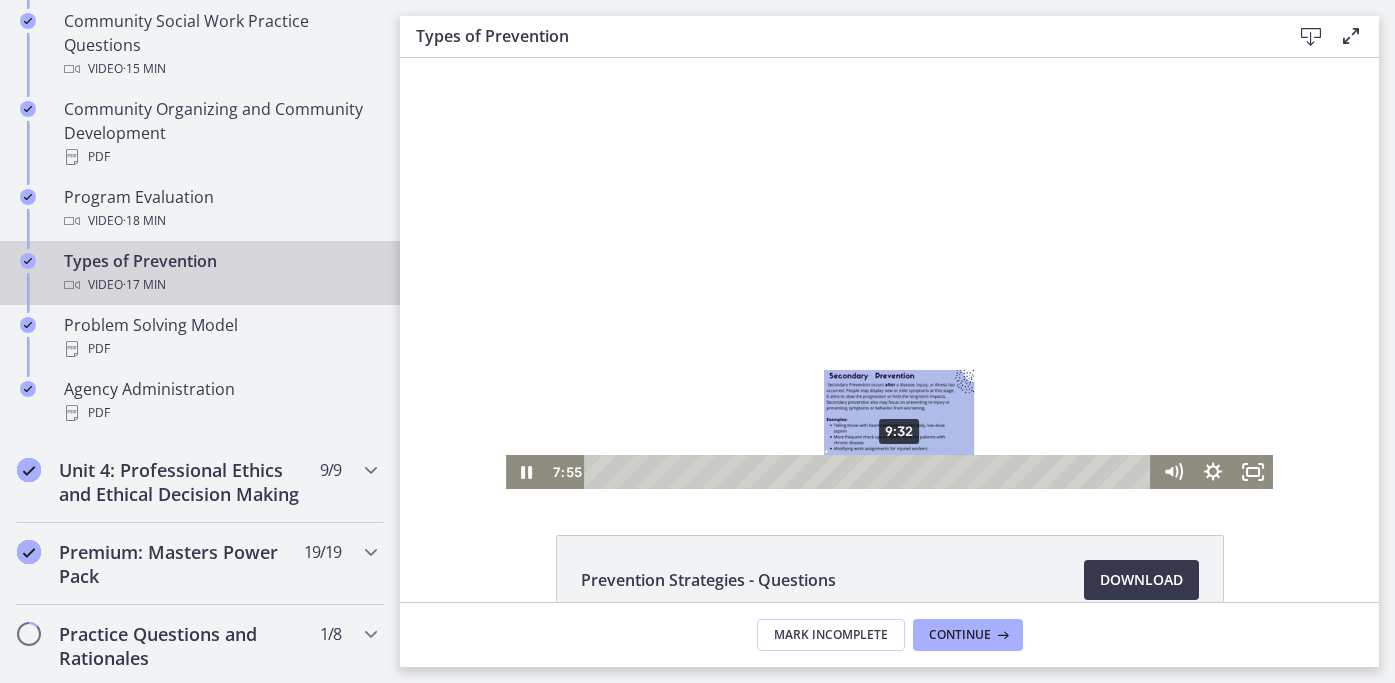 click on "9:32" at bounding box center [870, 472] 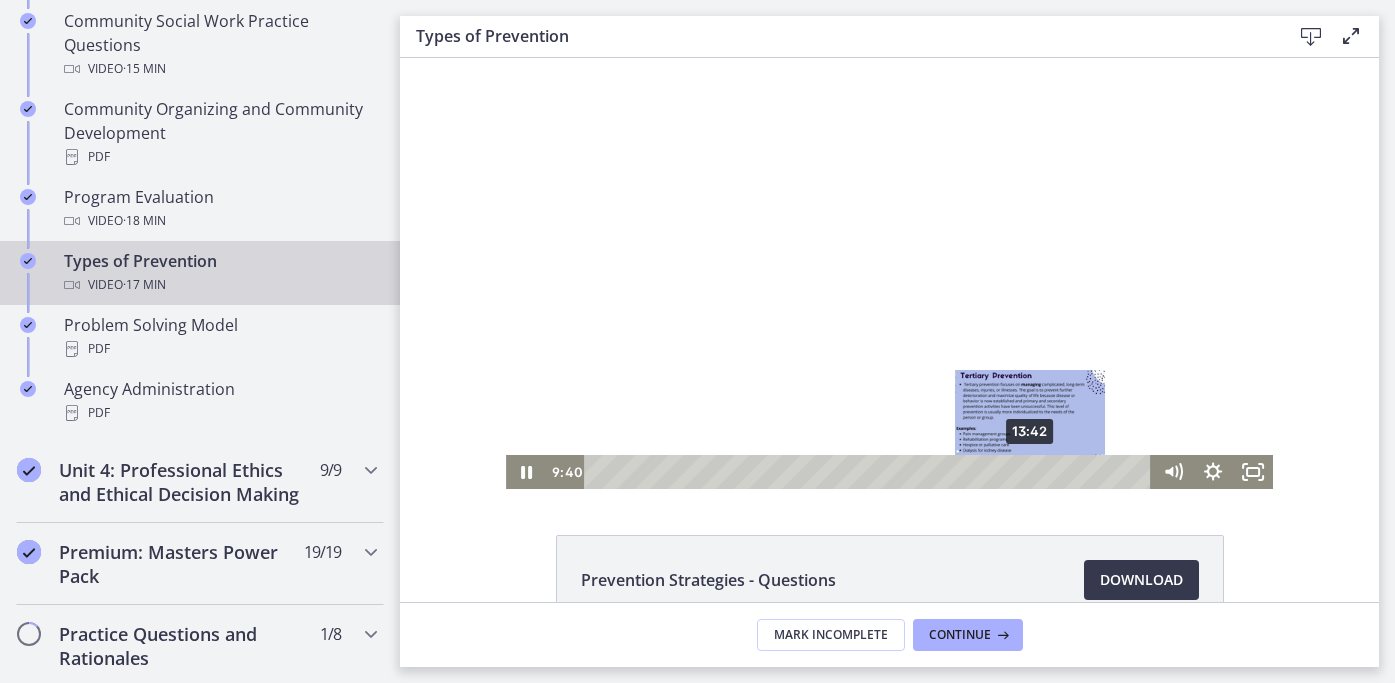 click on "13:42" at bounding box center (870, 472) 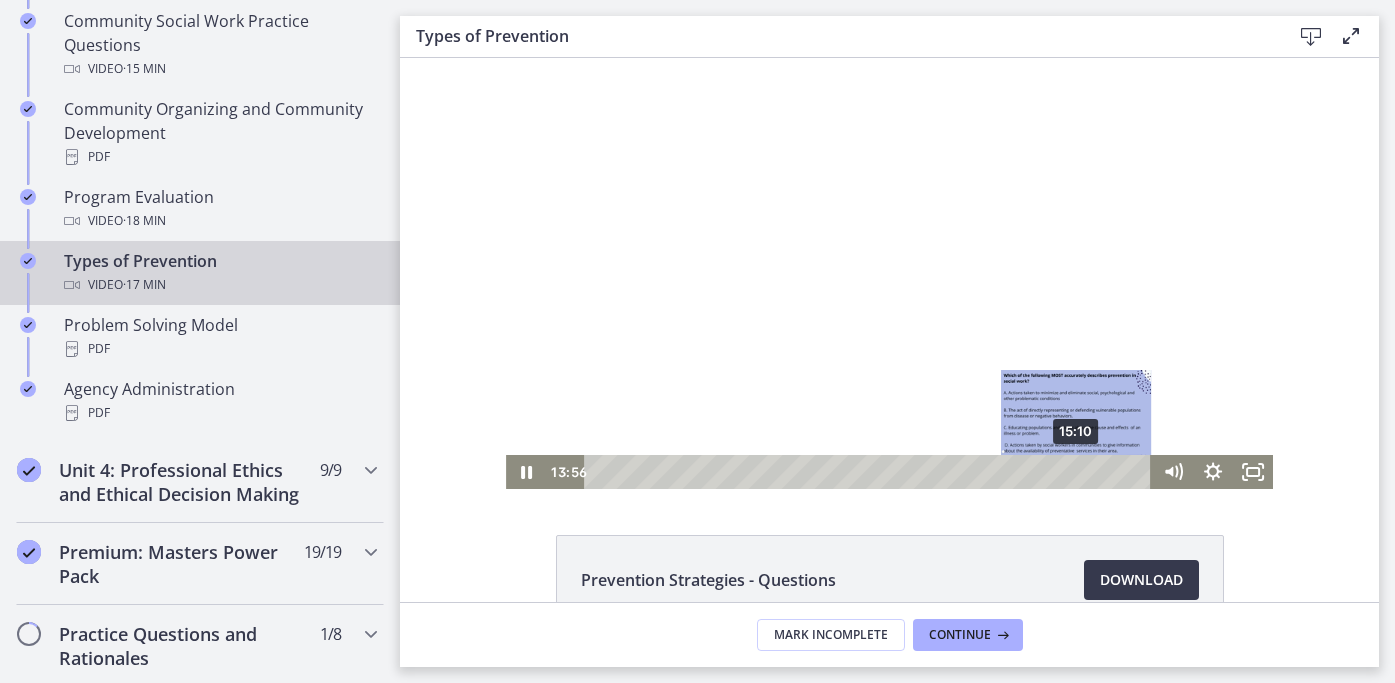 click on "15:10" at bounding box center [870, 472] 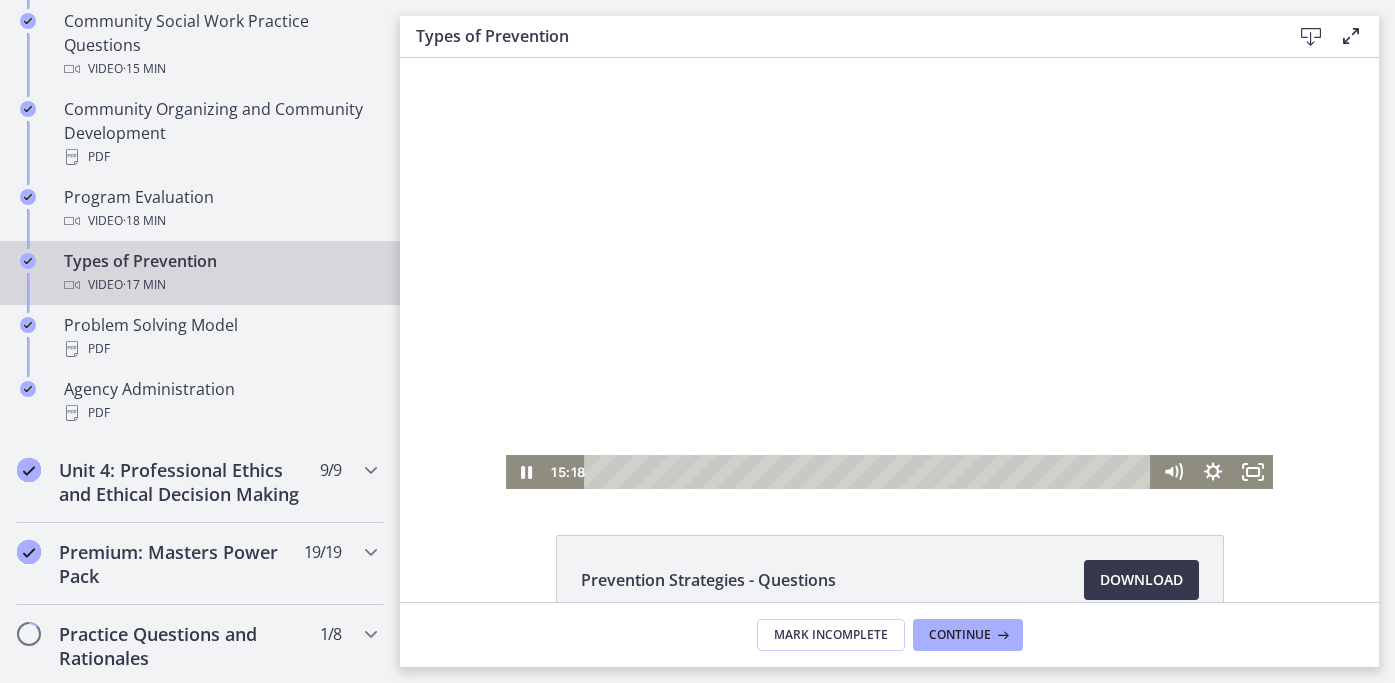 click at bounding box center [889, 273] 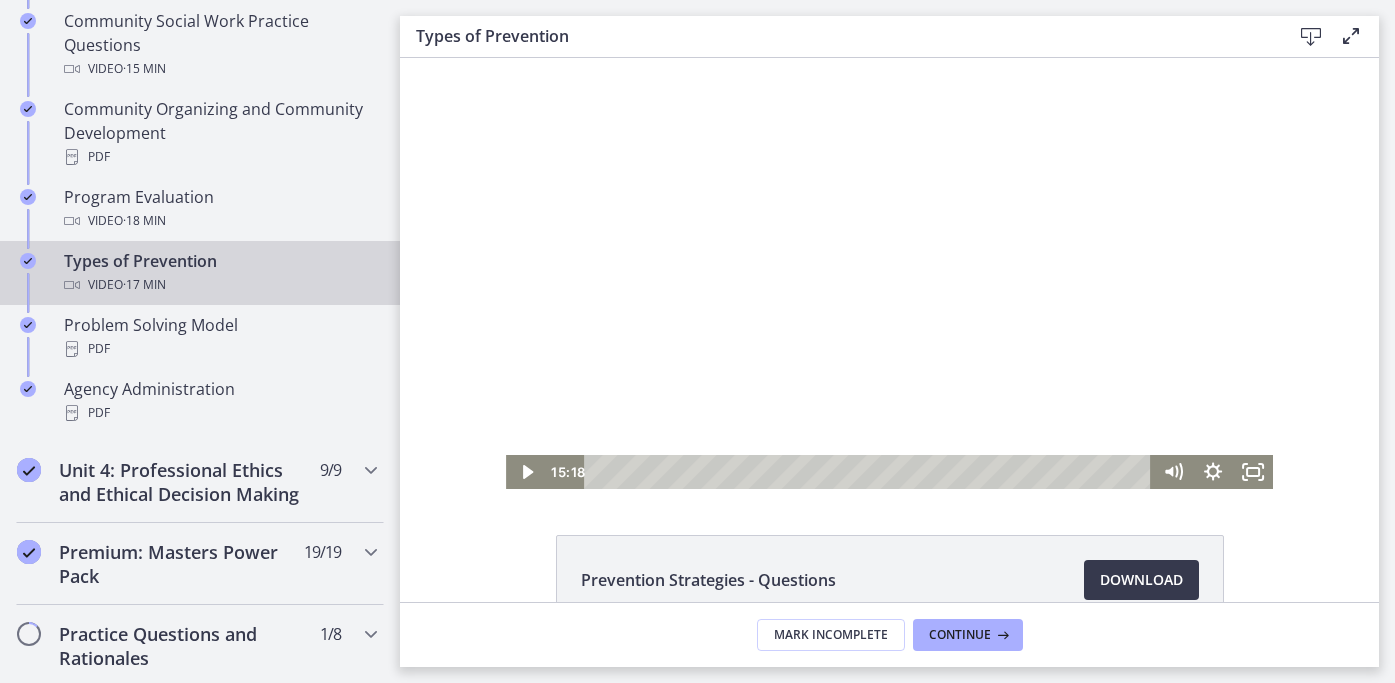 click at bounding box center (889, 273) 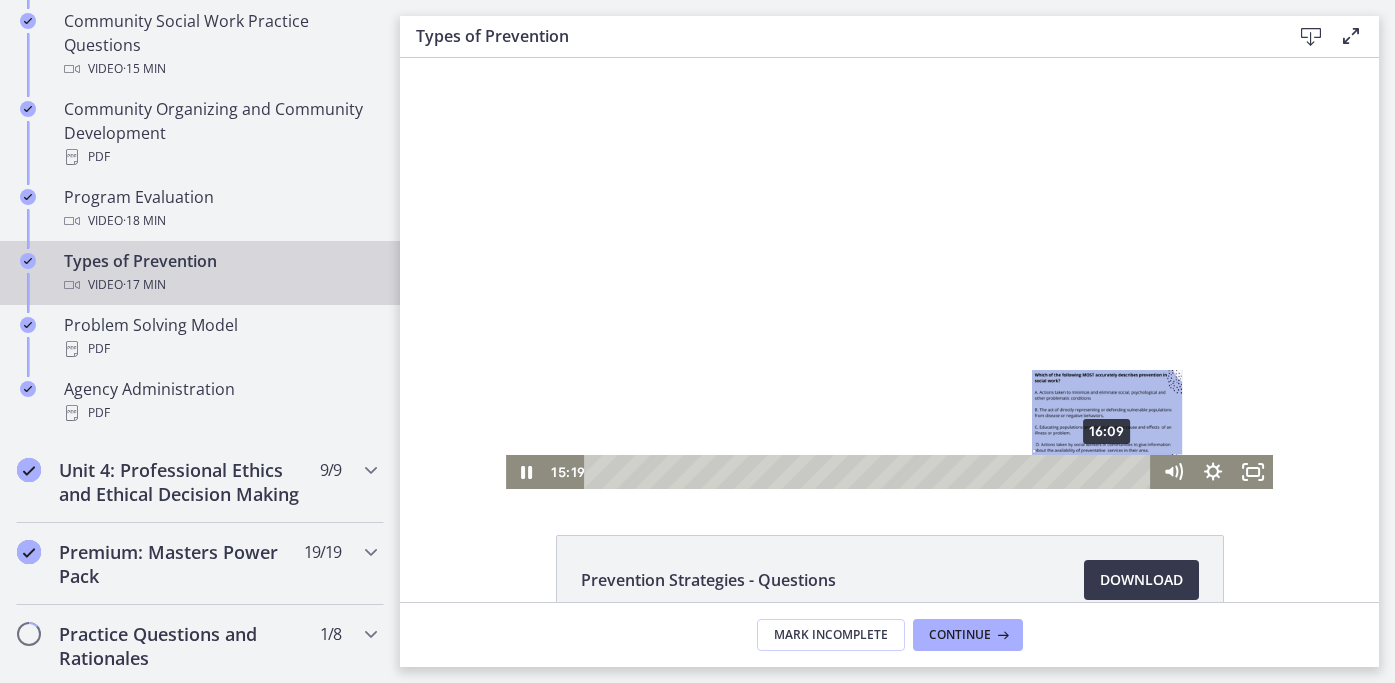 click on "16:09" at bounding box center [870, 472] 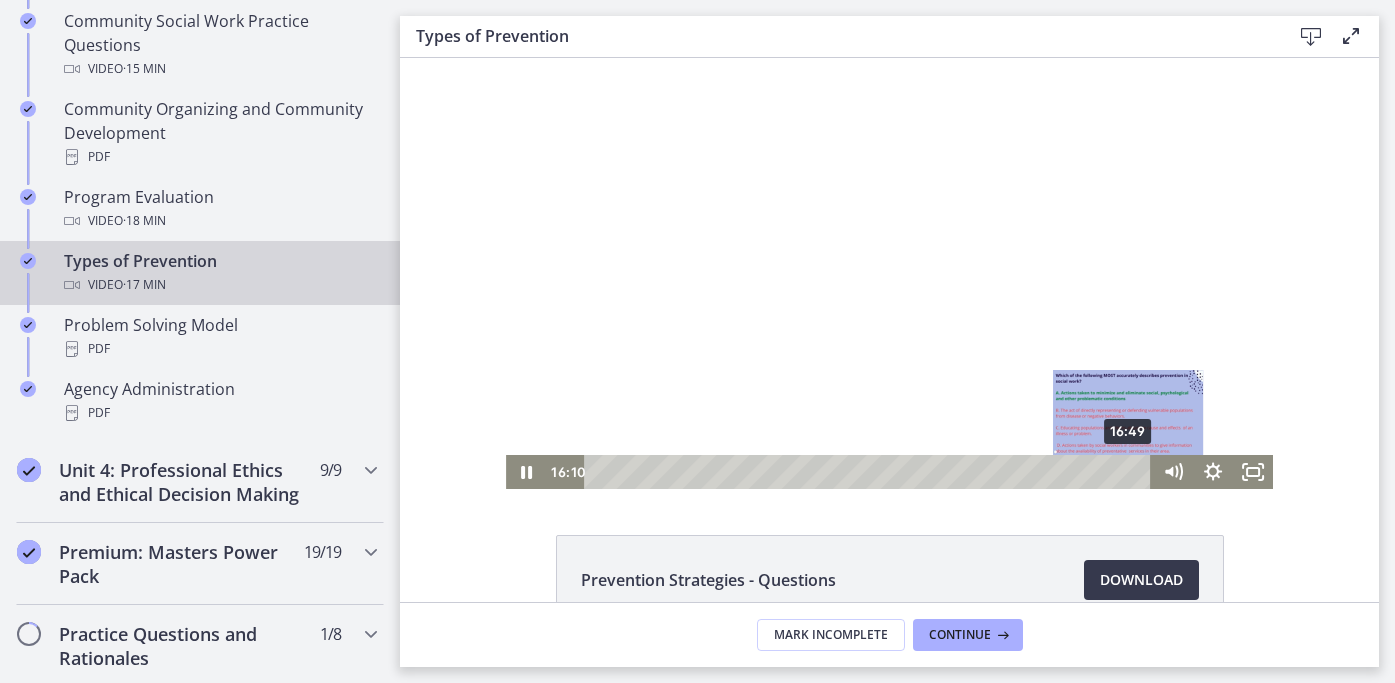 click on "16:49" at bounding box center [870, 472] 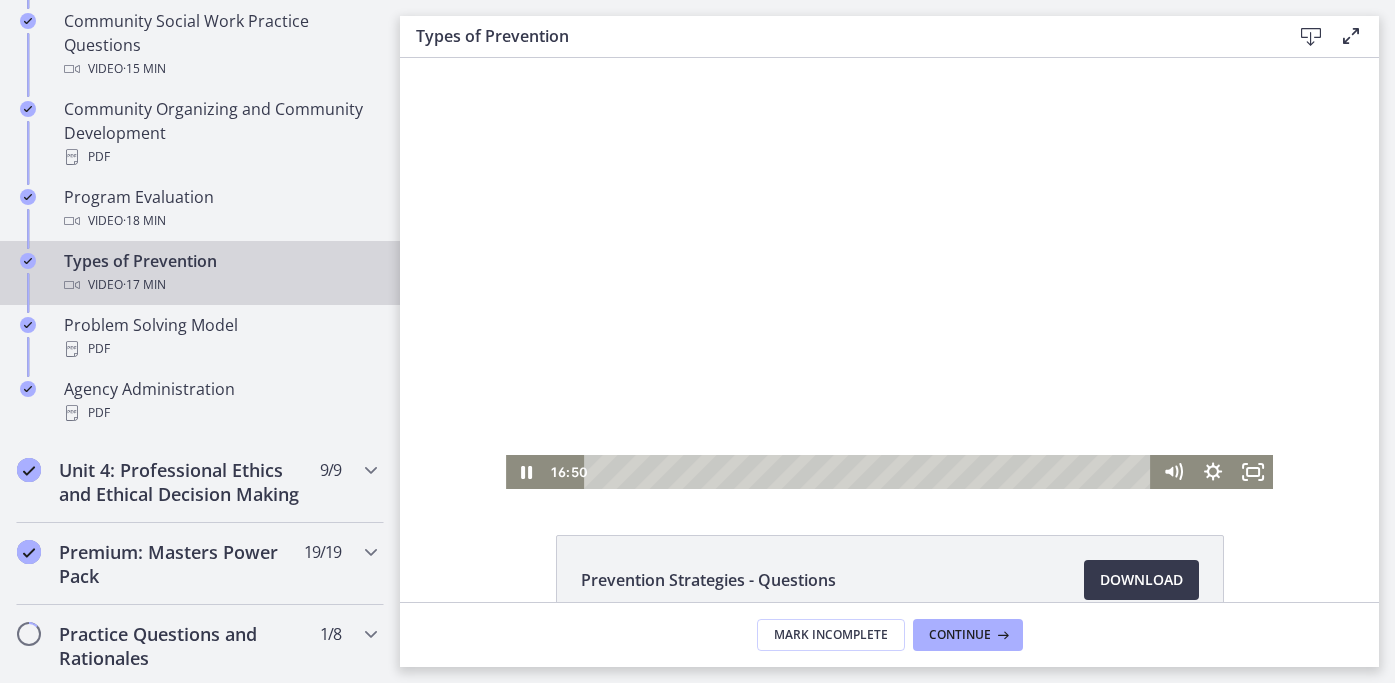 click at bounding box center [889, 273] 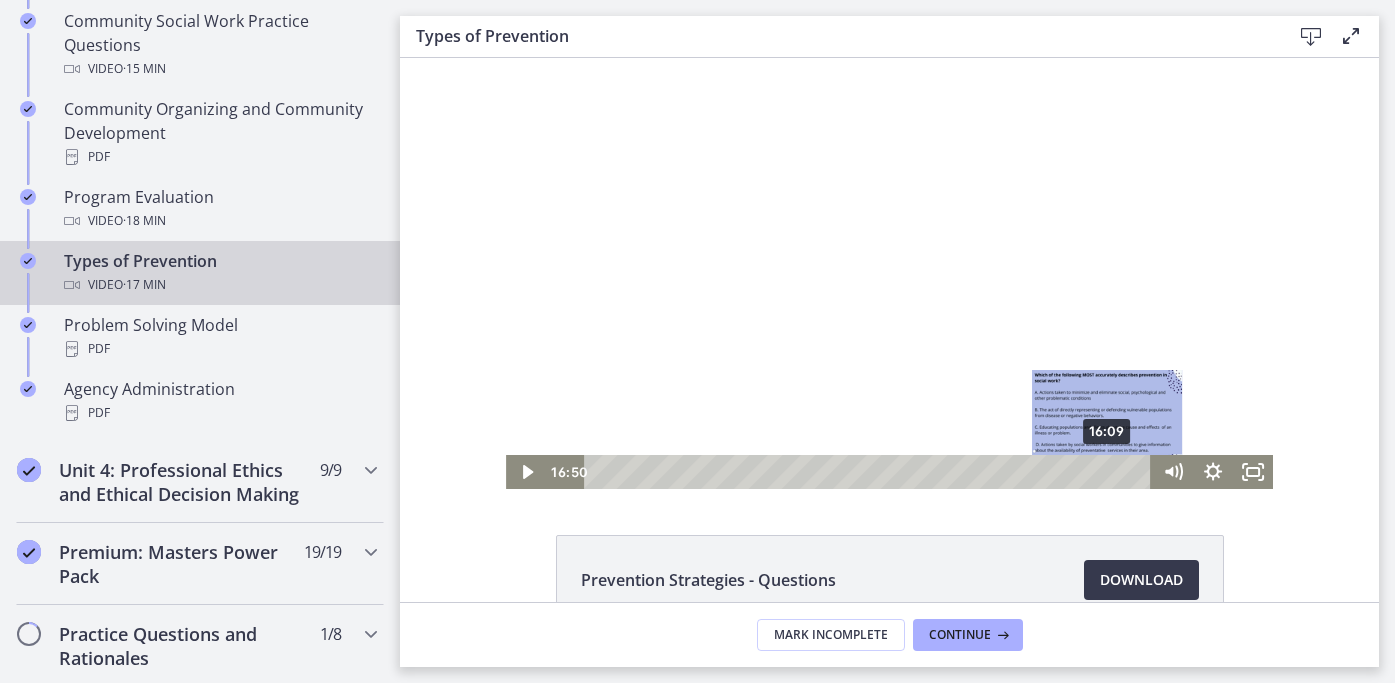 click on "16:09" at bounding box center (870, 472) 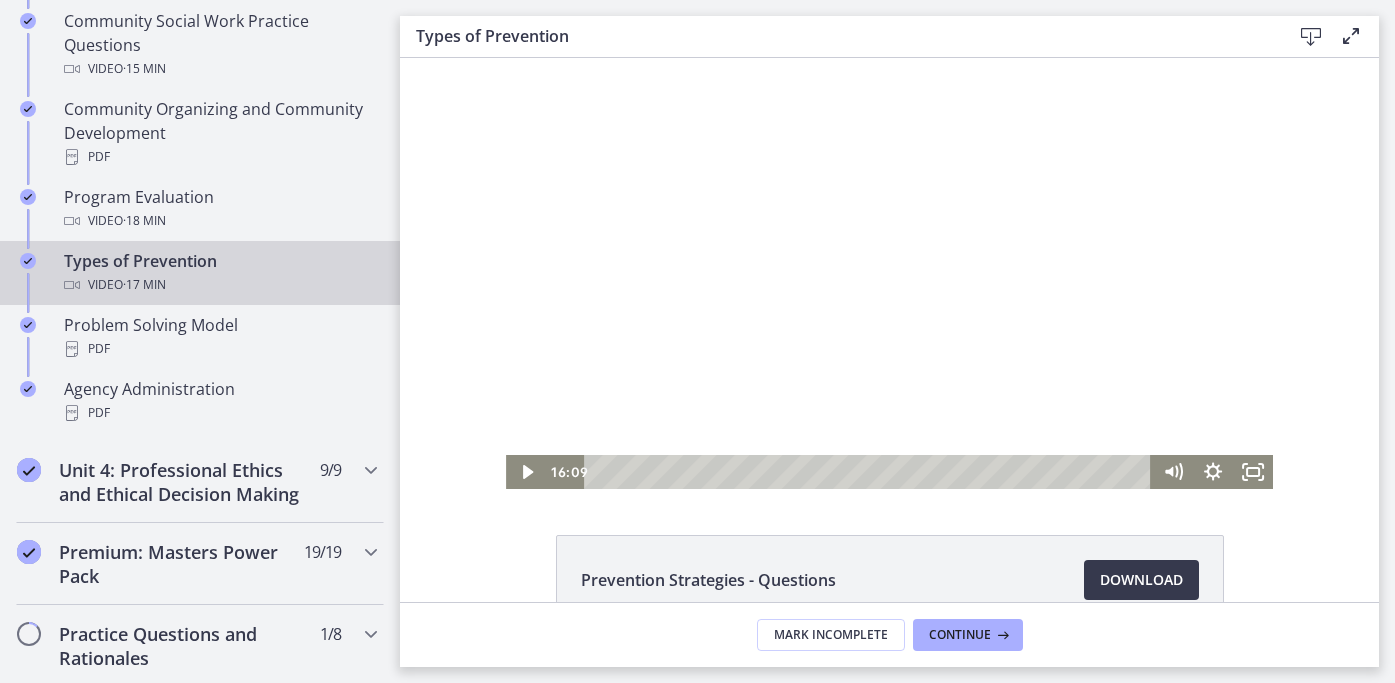 click at bounding box center [889, 273] 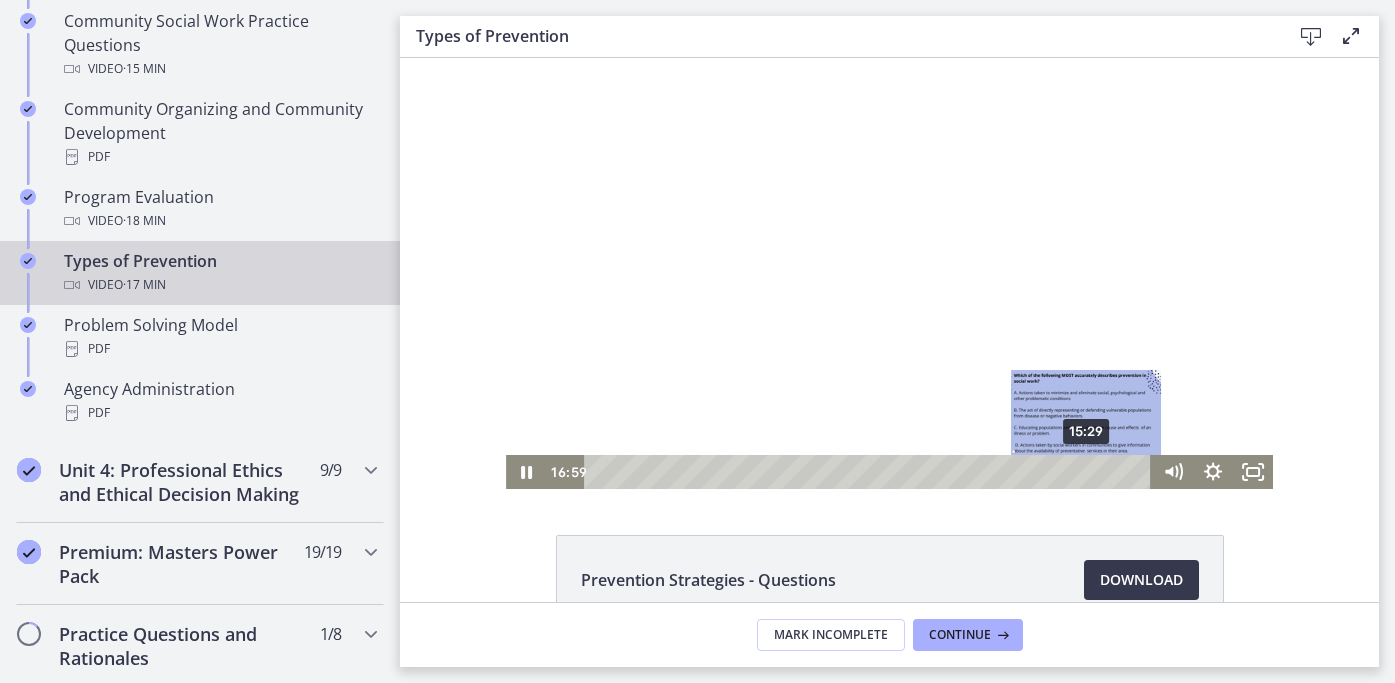 click on "15:29" at bounding box center (870, 472) 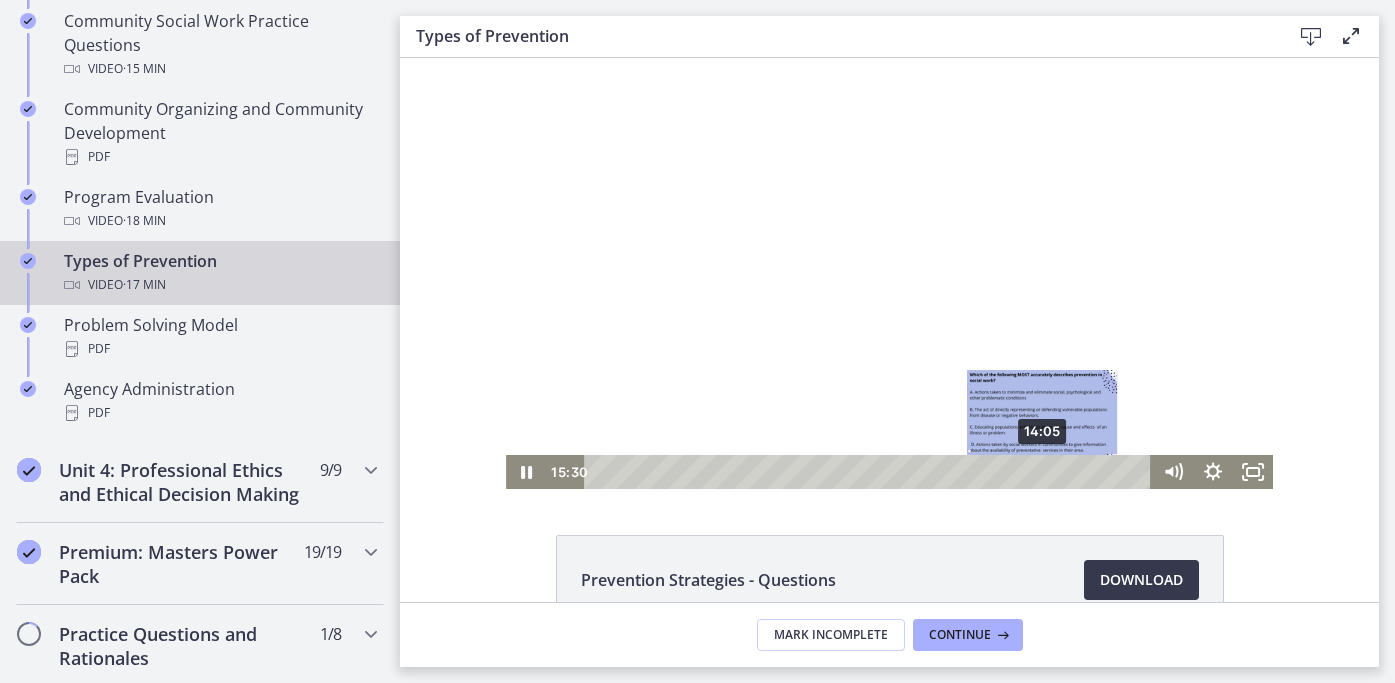 click on "14:05" at bounding box center (870, 472) 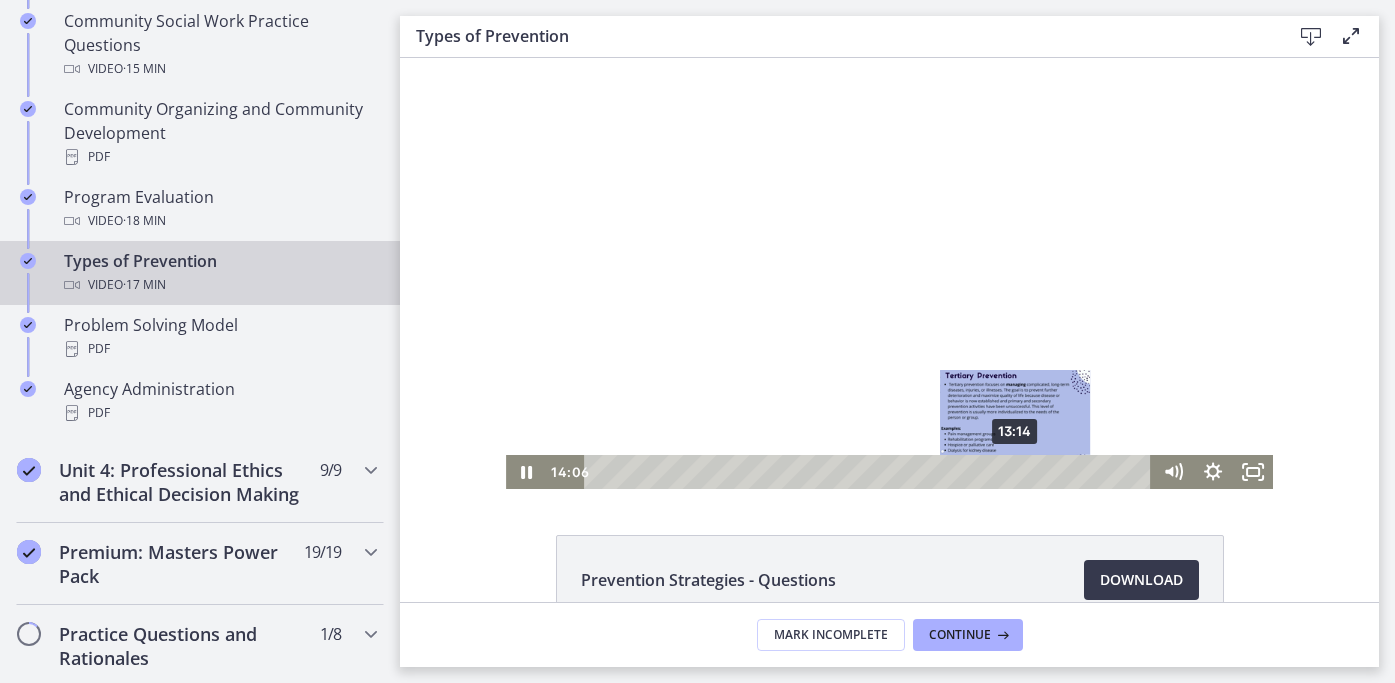 click on "13:14" at bounding box center [870, 472] 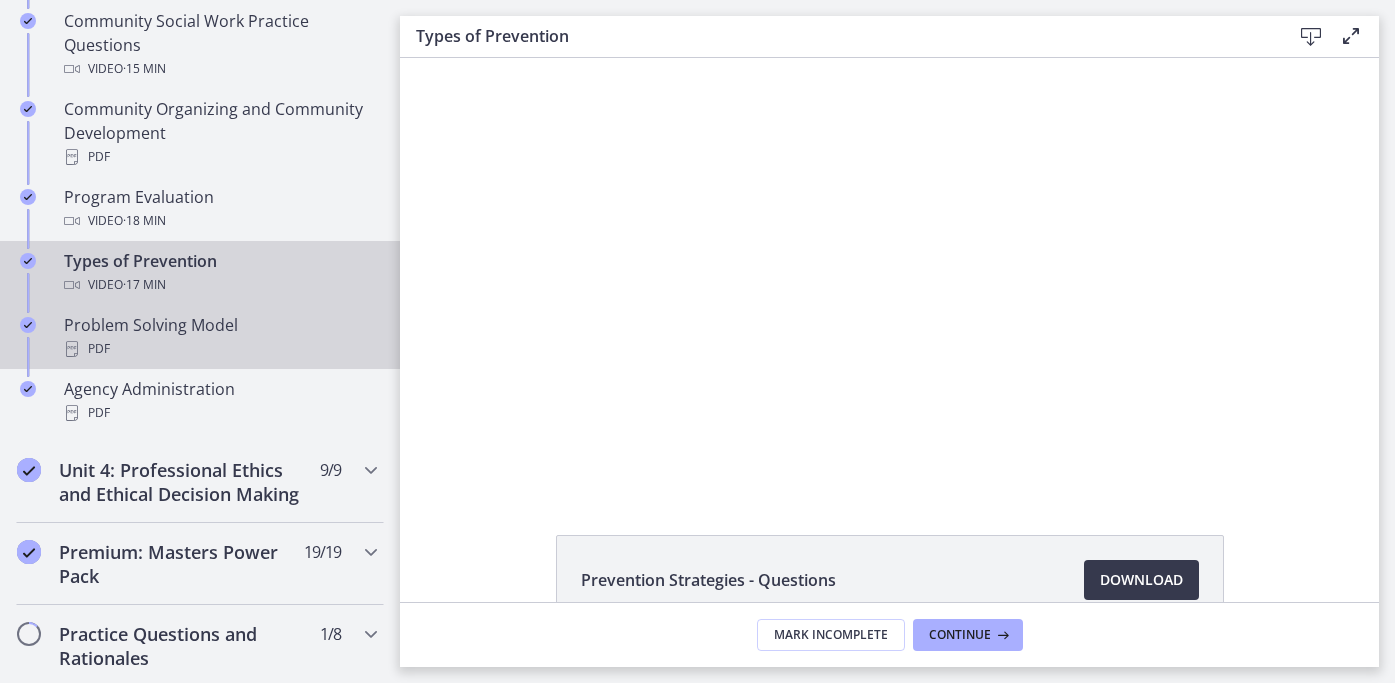 click on "Problem Solving Model
PDF" at bounding box center (220, 337) 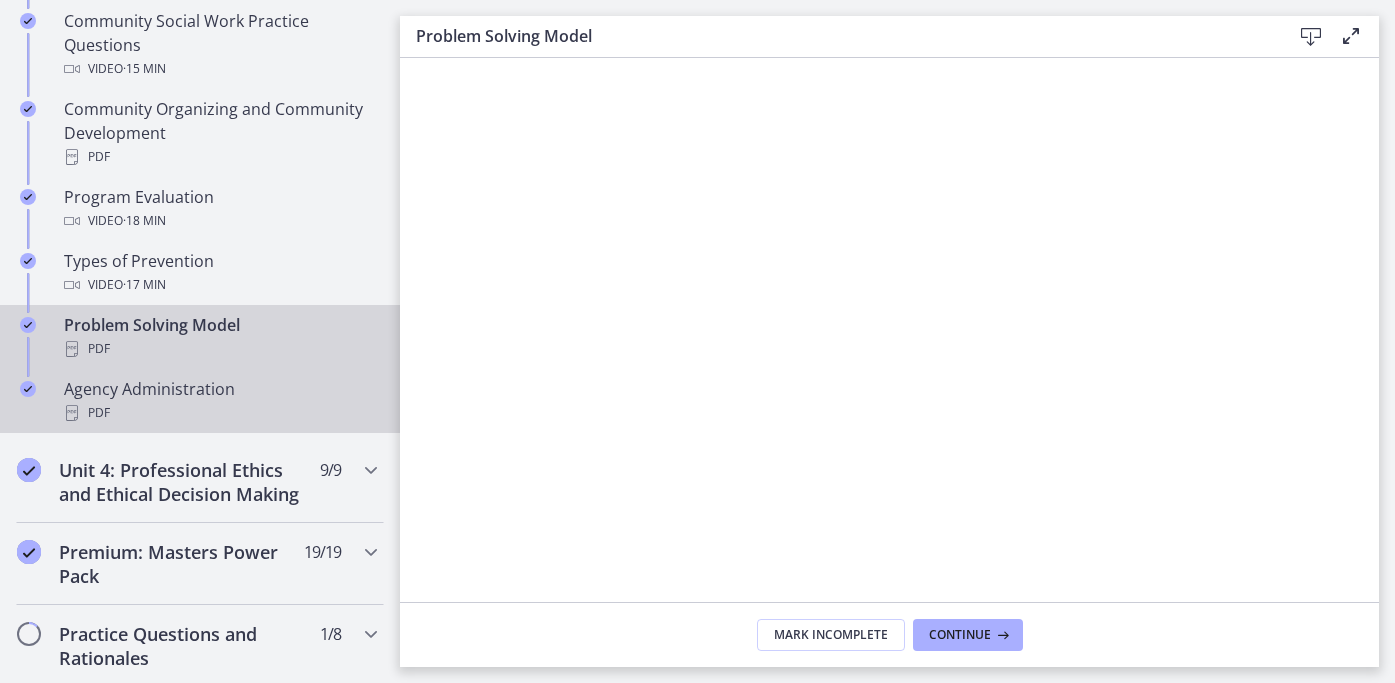 click on "Agency Administration
PDF" at bounding box center [220, 401] 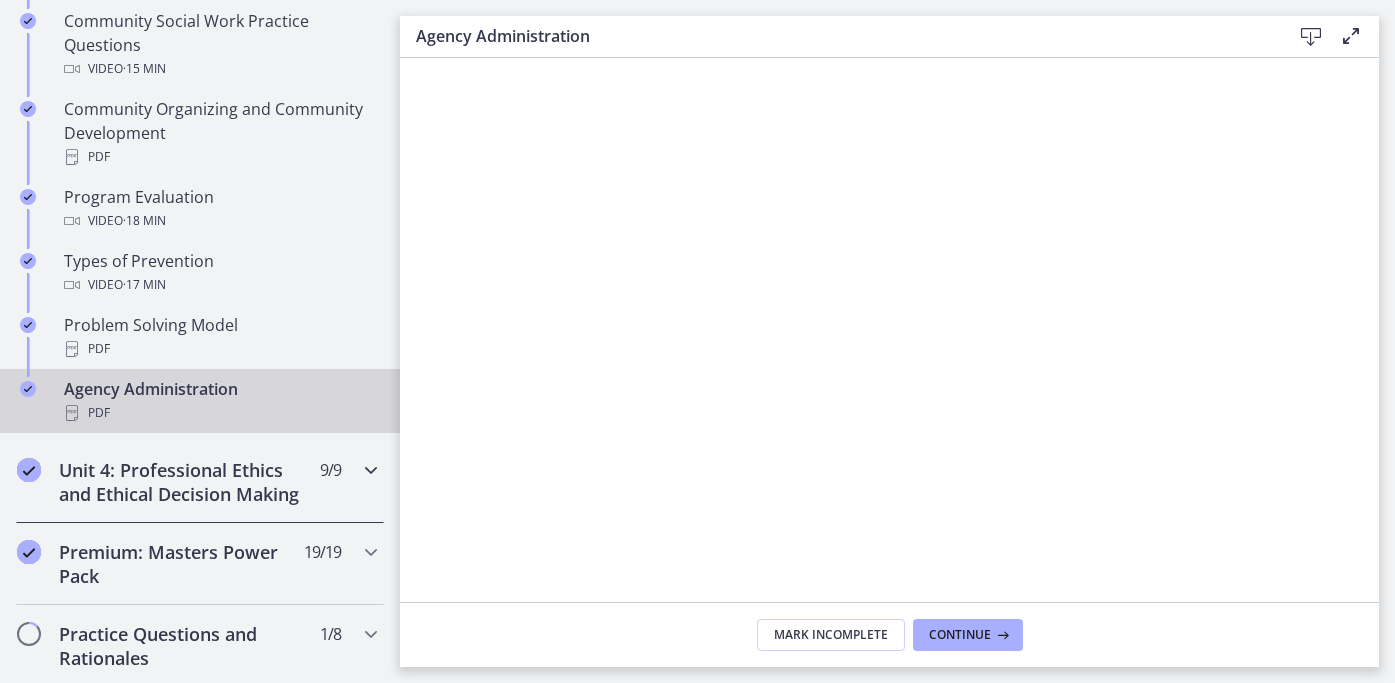 click on "Unit 4: Professional Ethics and Ethical Decision Making" at bounding box center (181, 482) 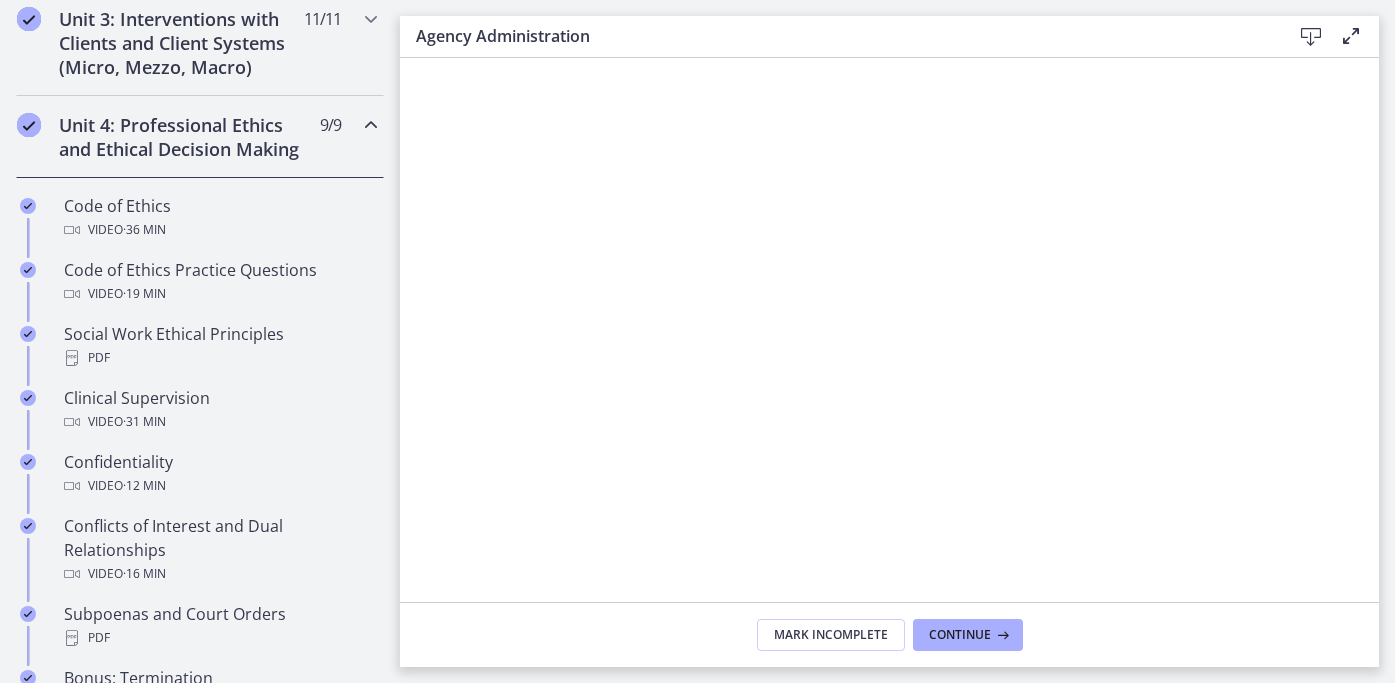 scroll, scrollTop: 784, scrollLeft: 0, axis: vertical 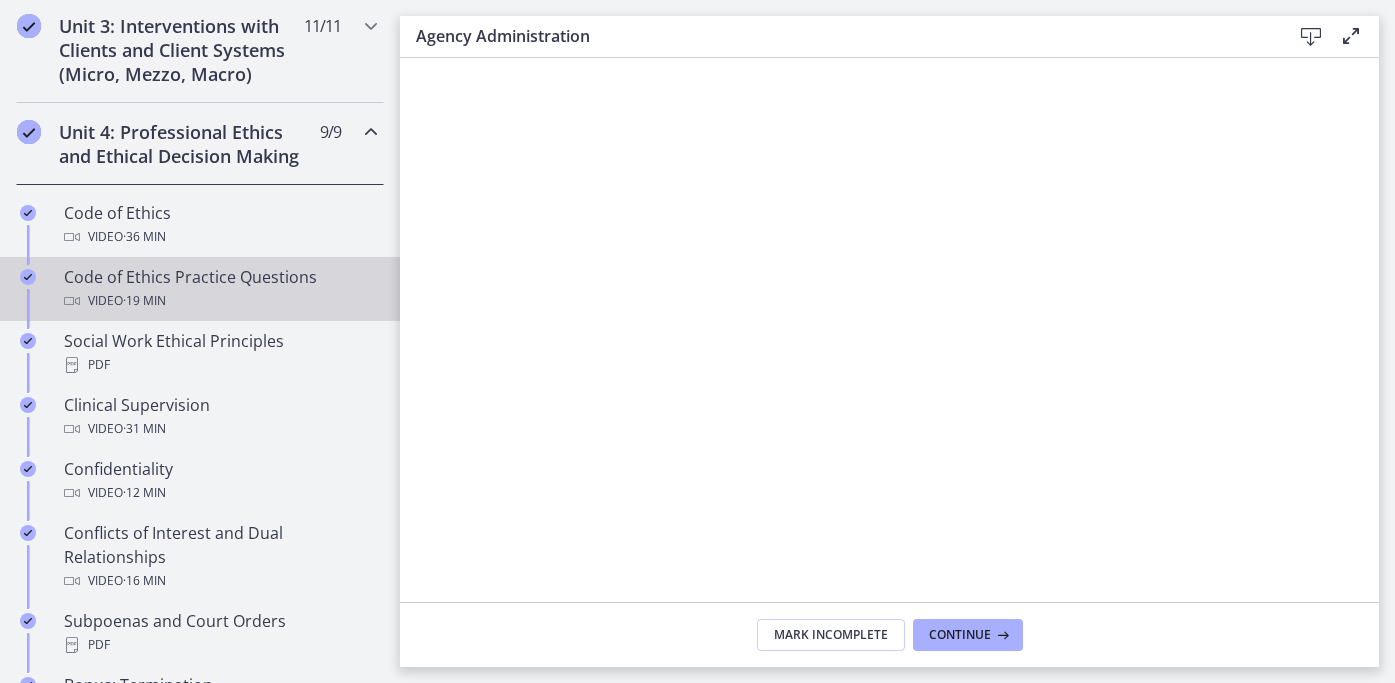 click on "Video
·  19 min" at bounding box center [220, 301] 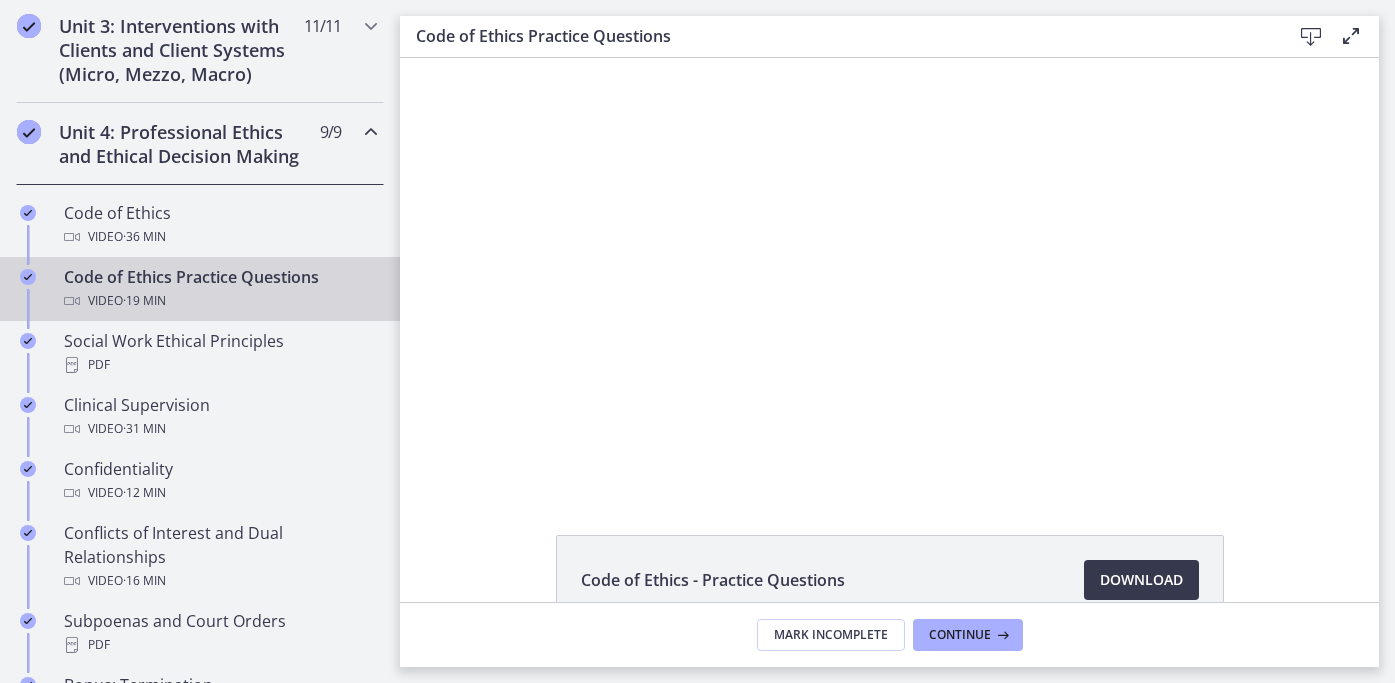 scroll, scrollTop: 0, scrollLeft: 0, axis: both 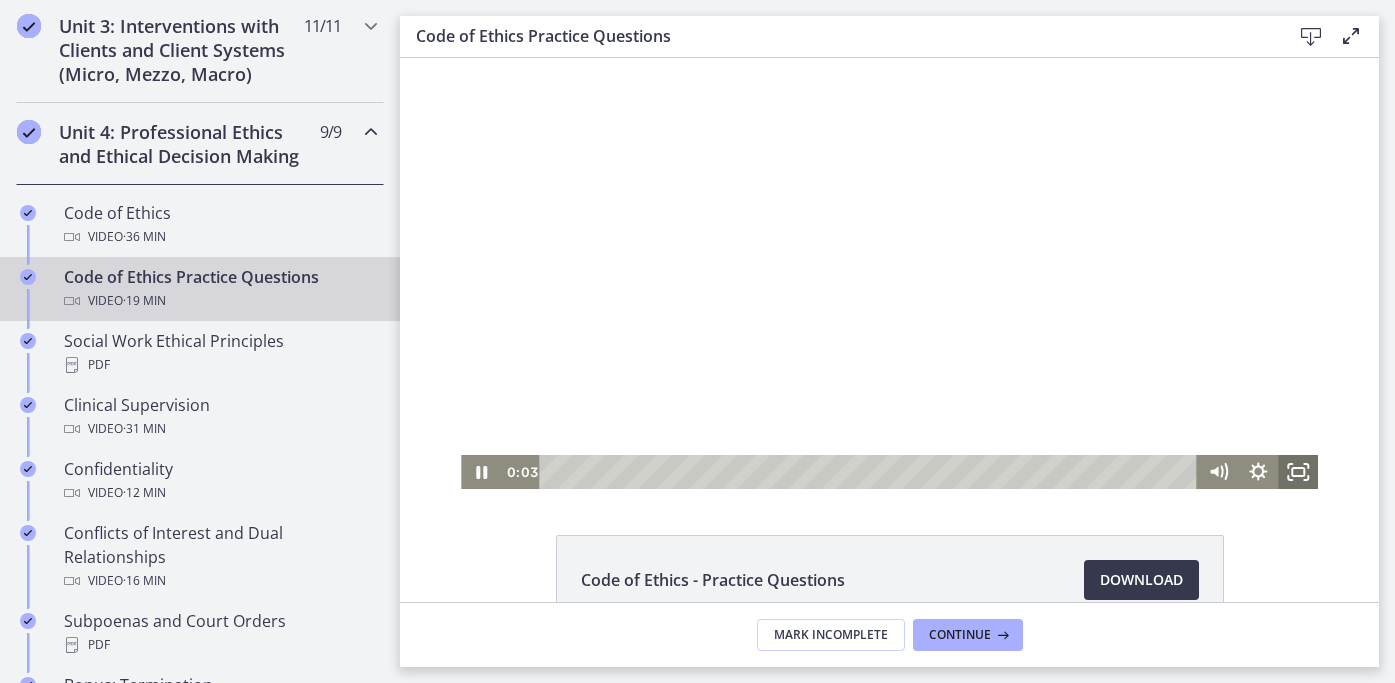 click 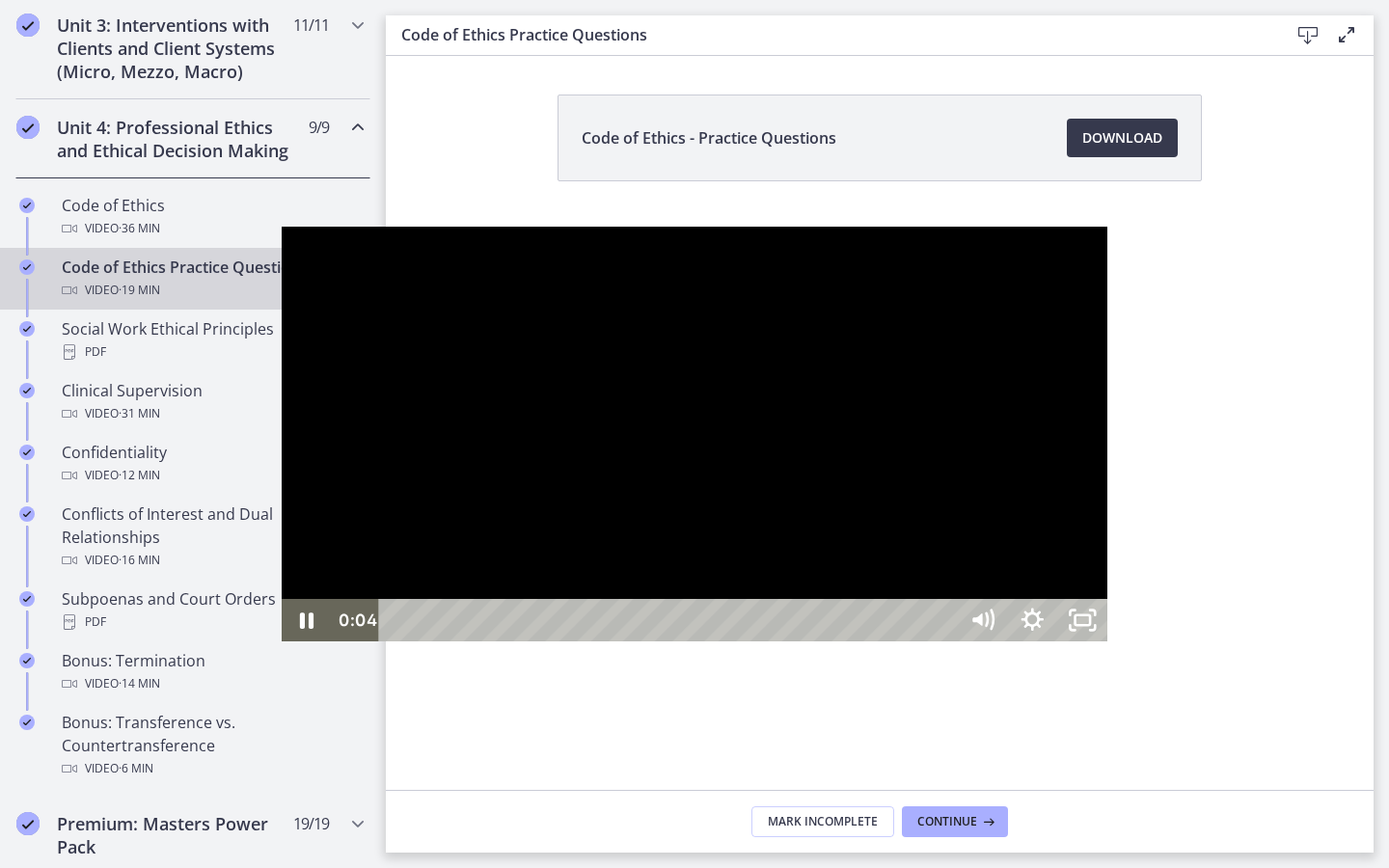 click at bounding box center [694, 434] 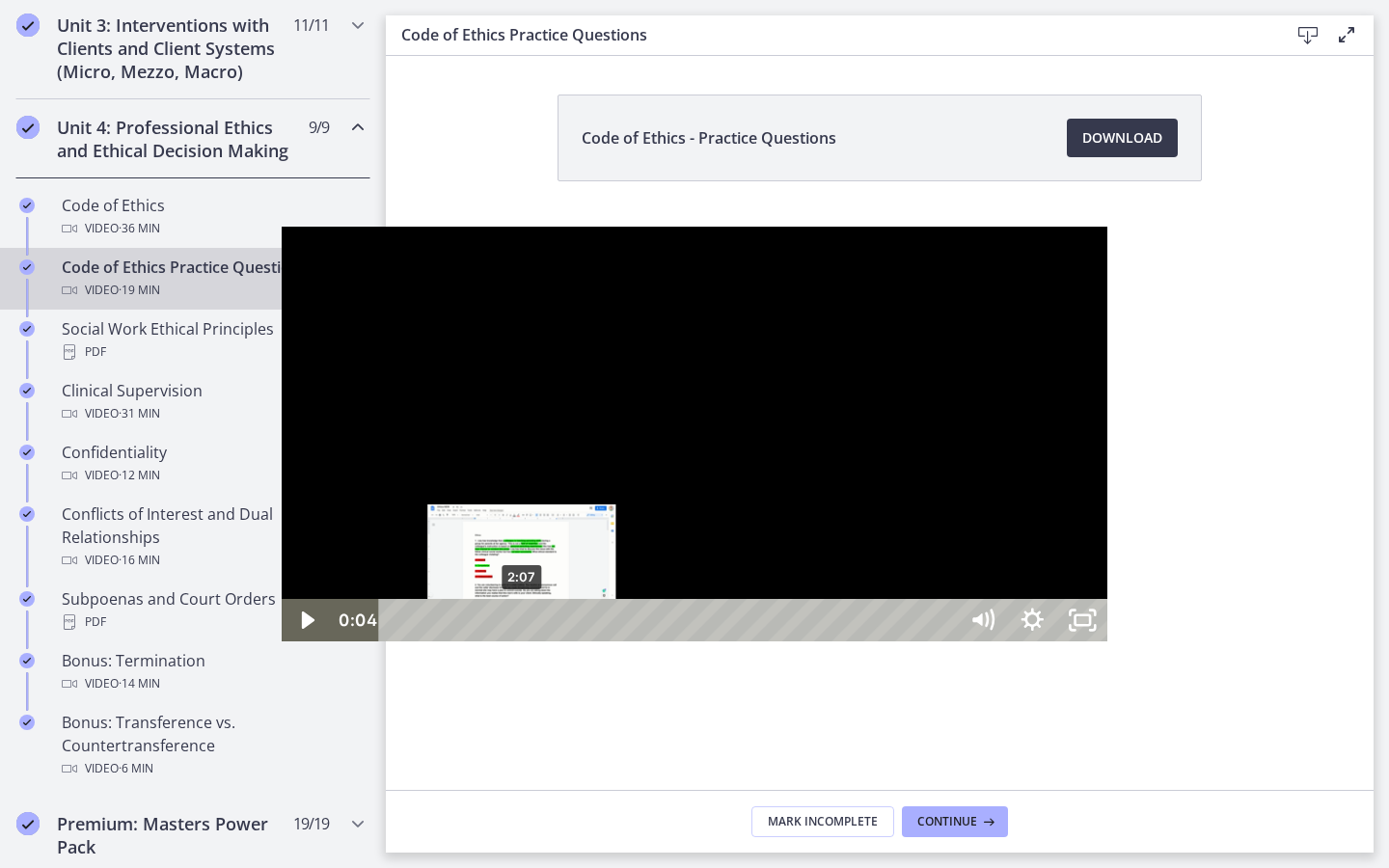 click on "2:07" at bounding box center (671, 620) 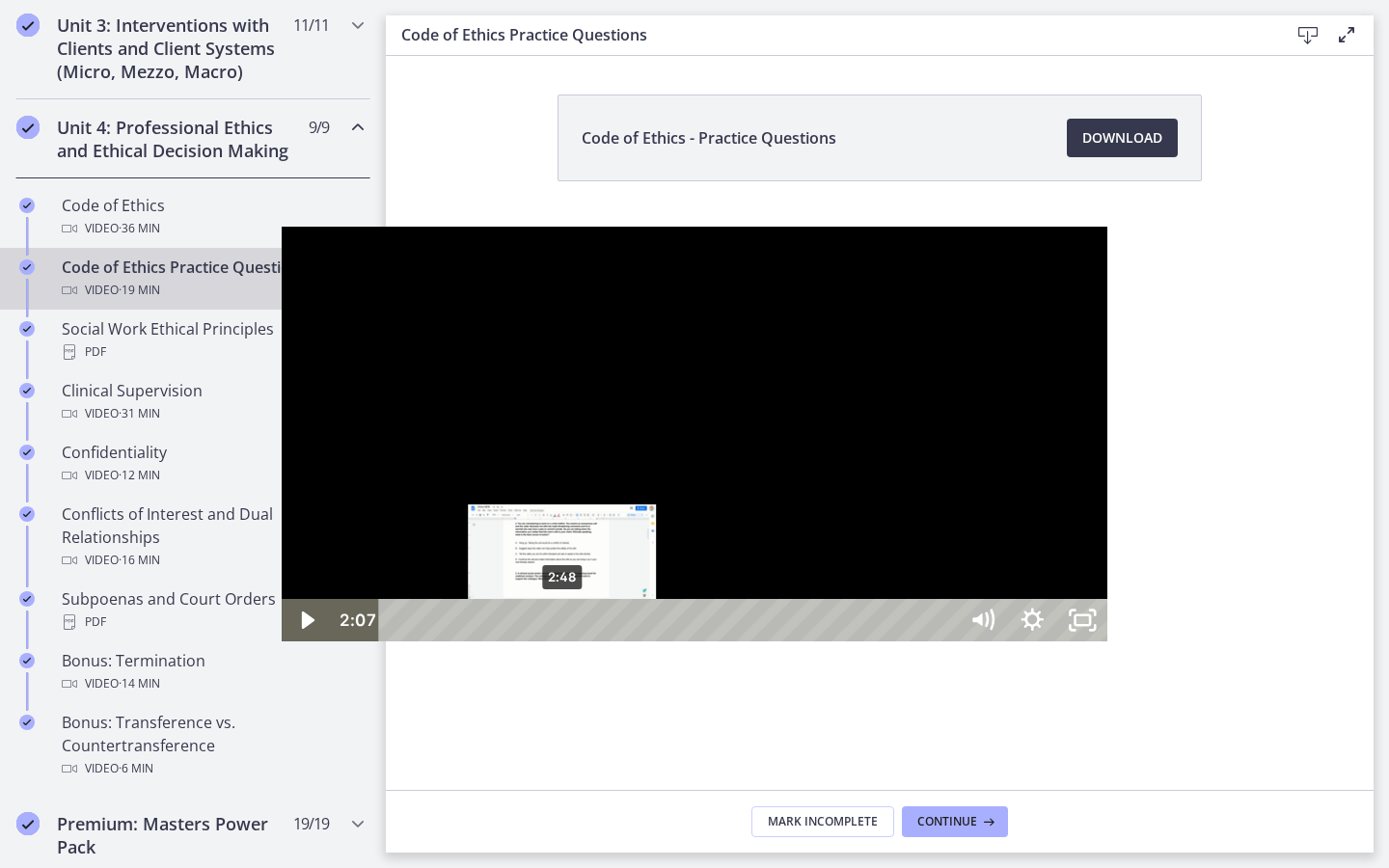 click on "2:48" at bounding box center (671, 620) 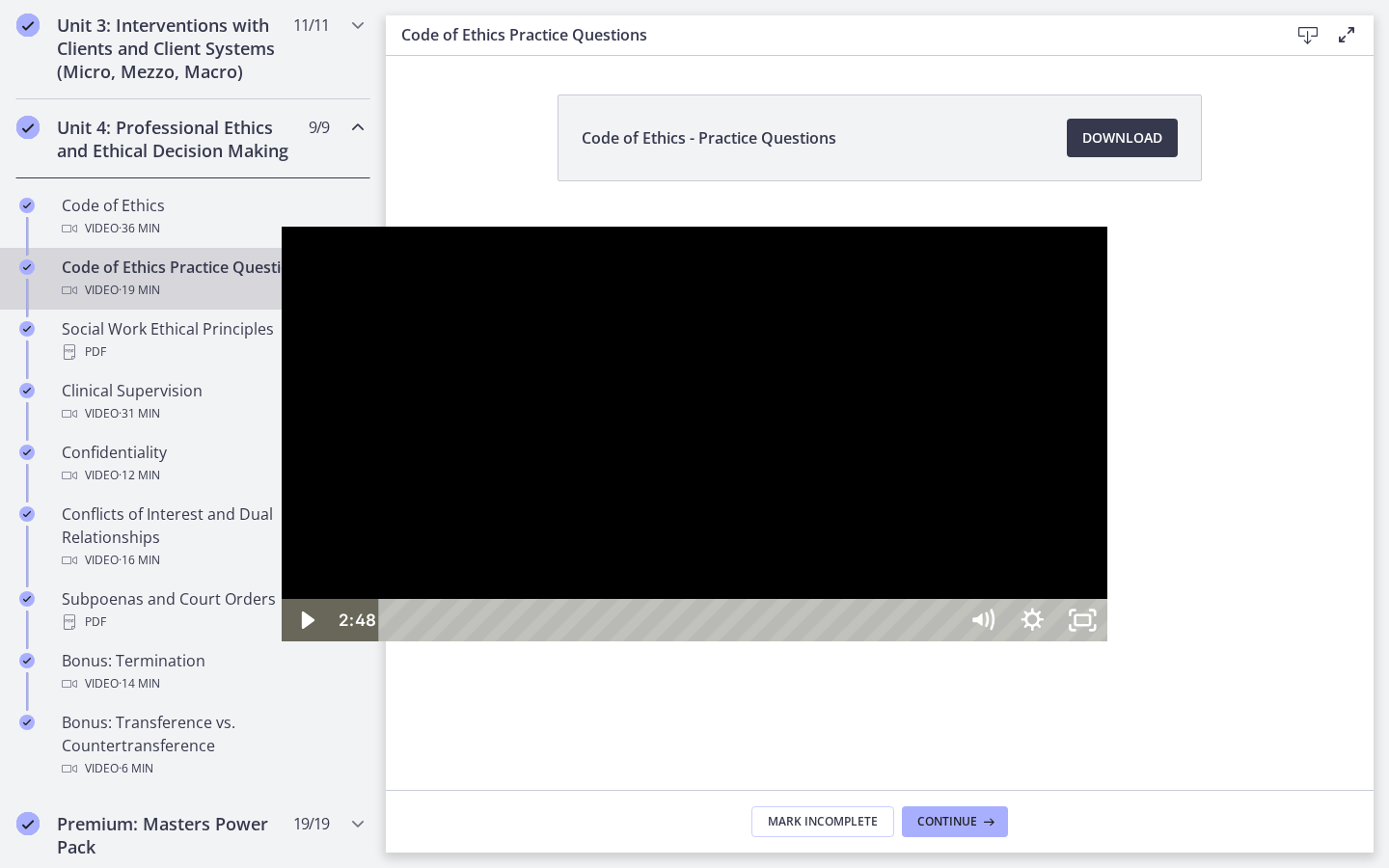click at bounding box center [694, 434] 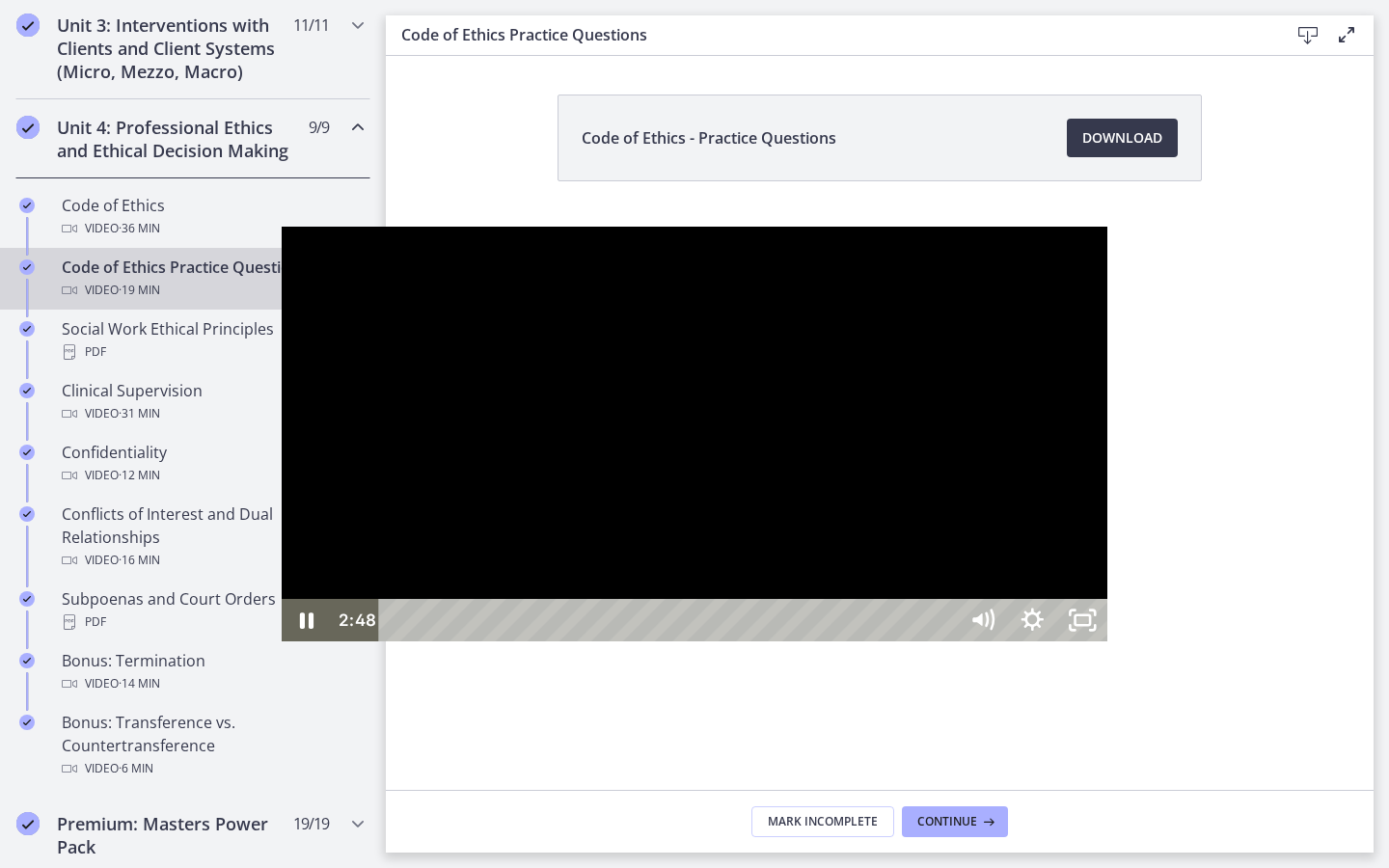 click at bounding box center [694, 434] 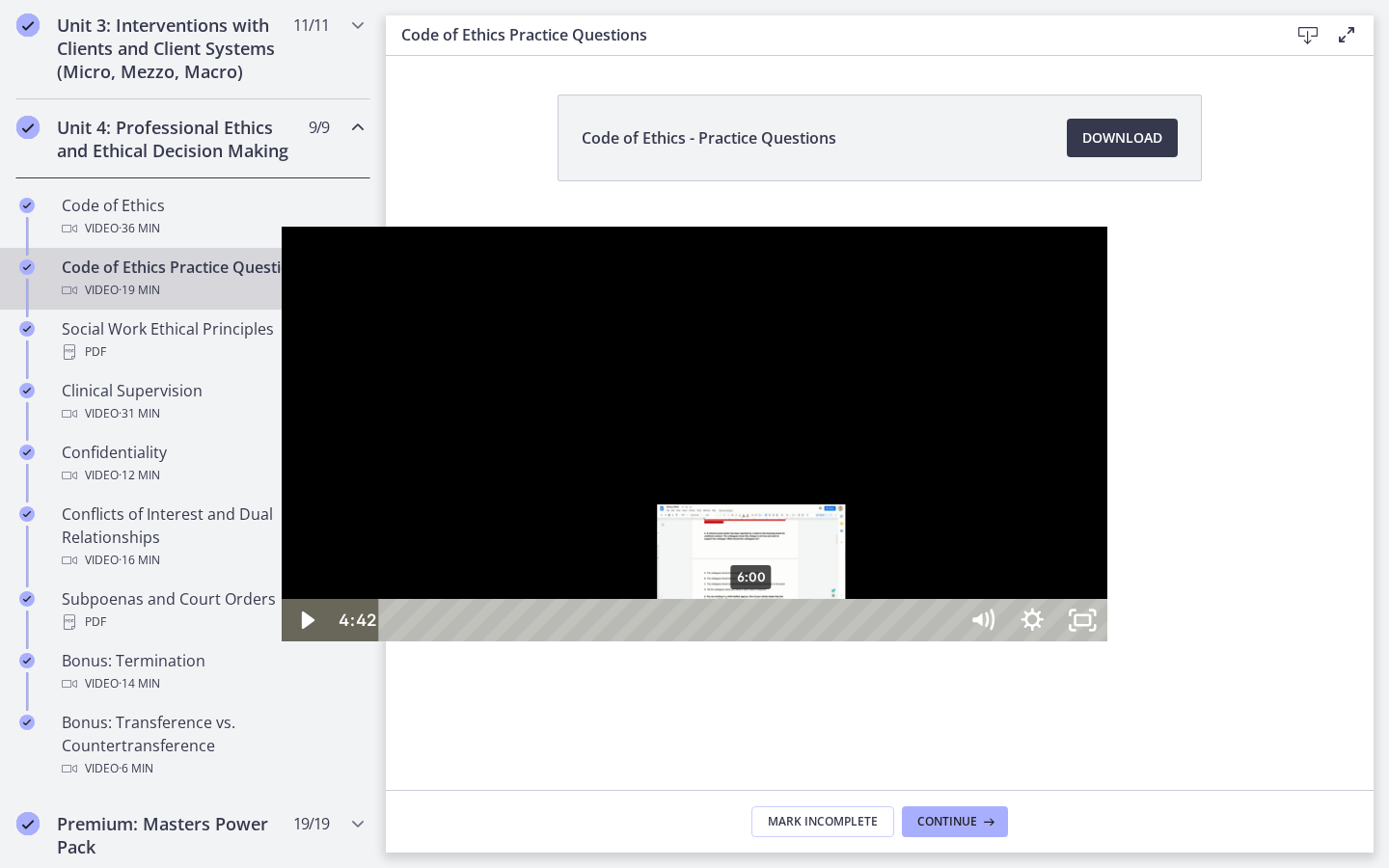 click on "6:00" at bounding box center [671, 620] 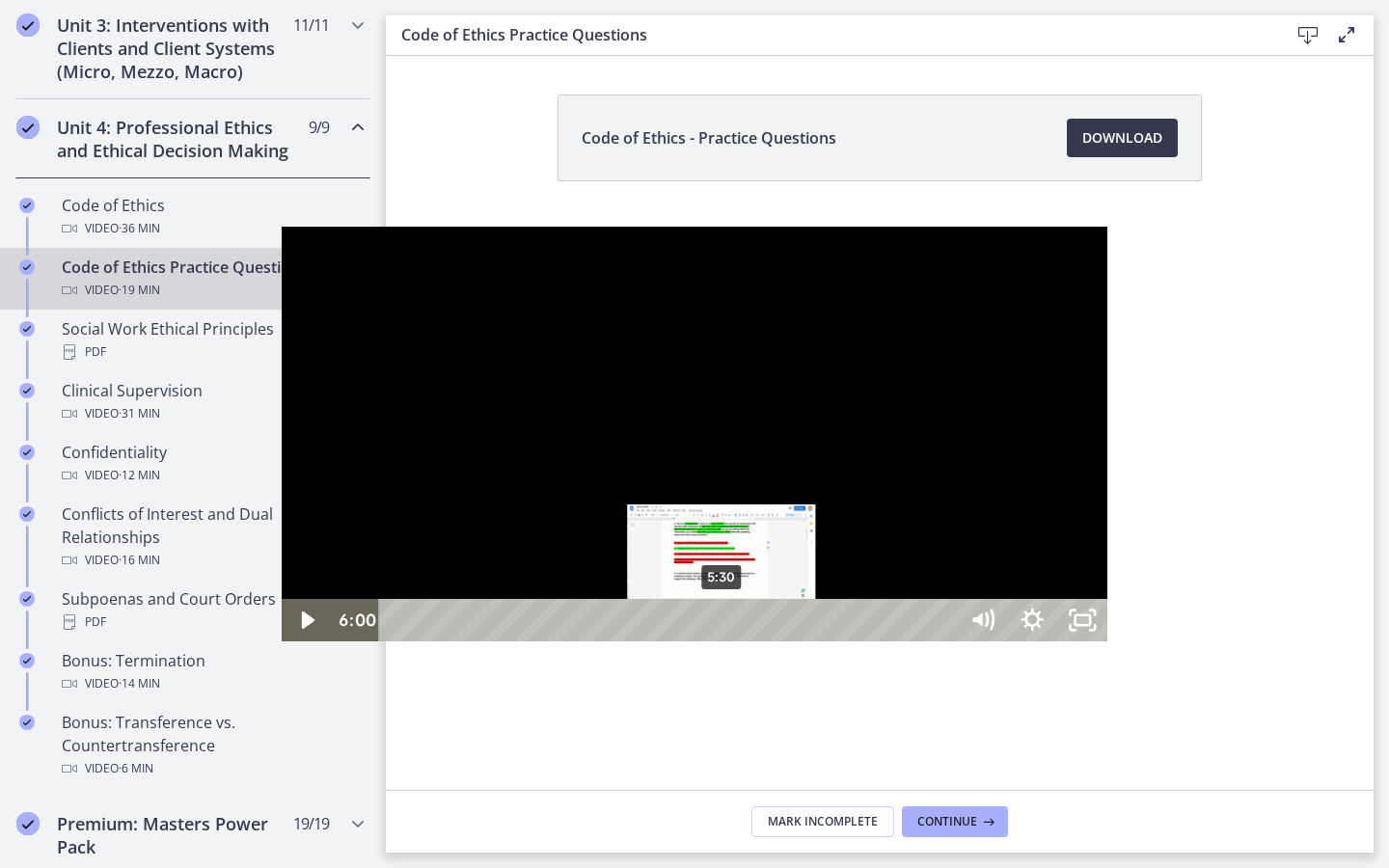 click on "5:30" at bounding box center (671, 620) 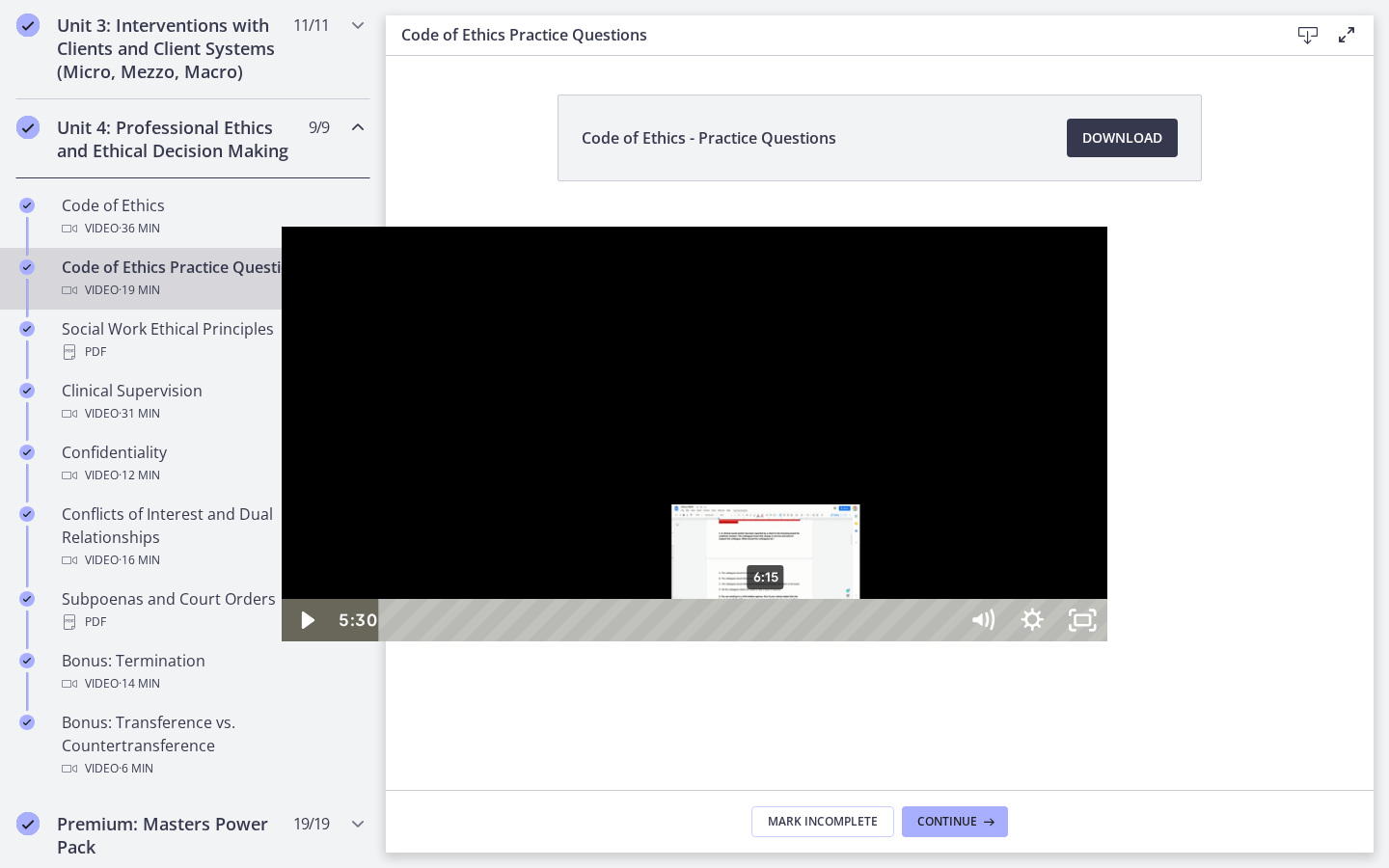 click on "6:15" at bounding box center (671, 620) 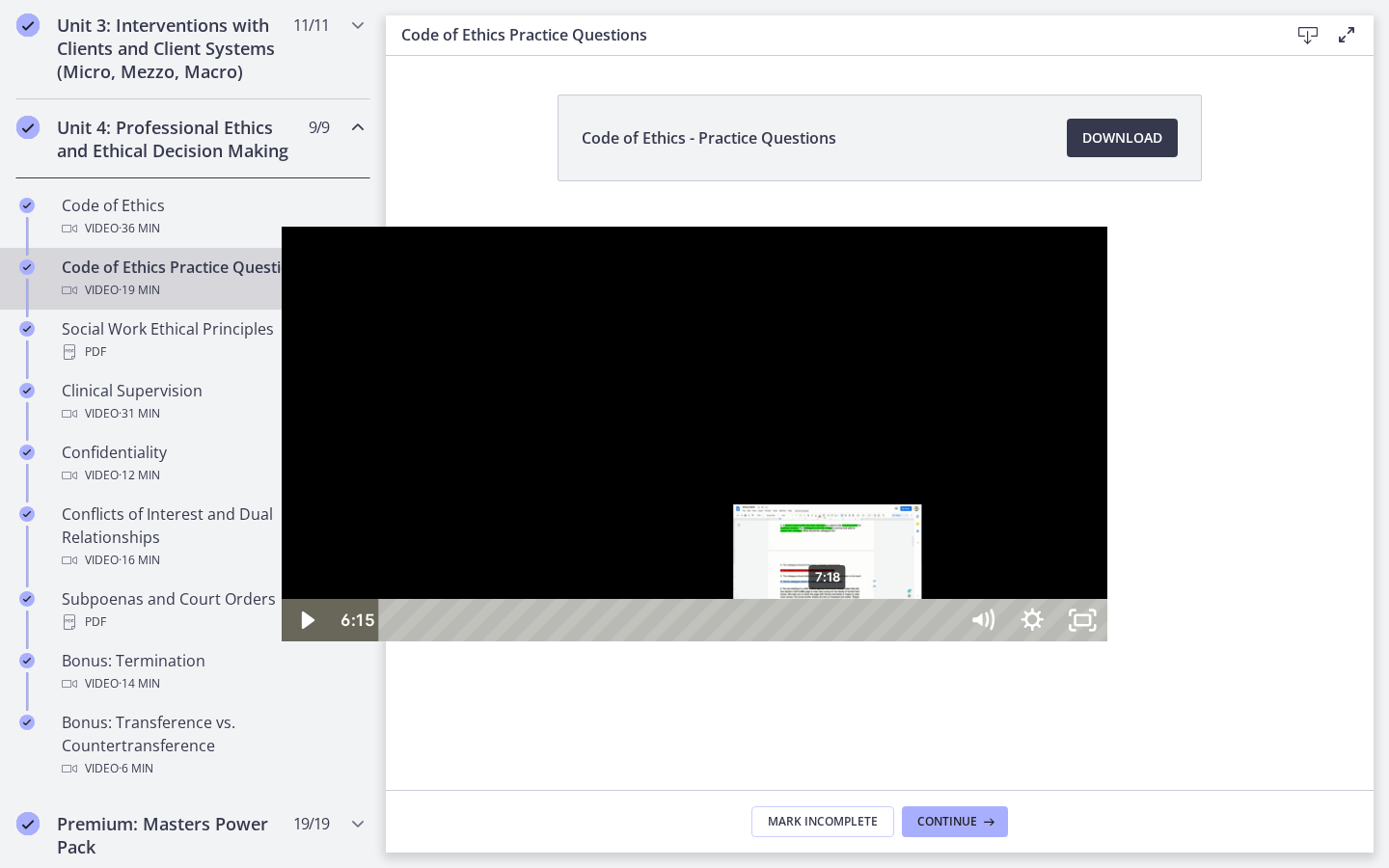 click on "7:18" at bounding box center [671, 620] 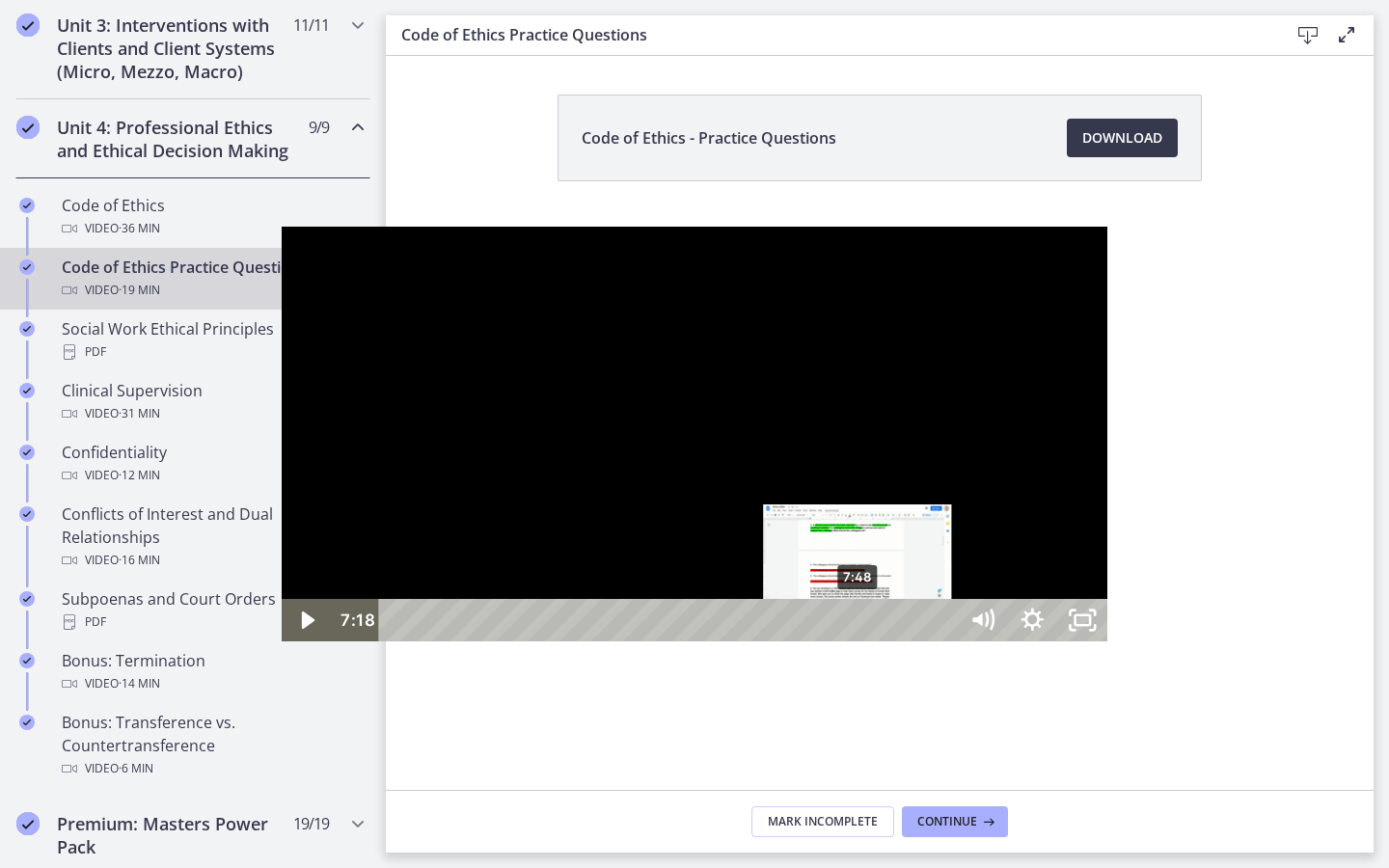 click on "7:48" at bounding box center [671, 620] 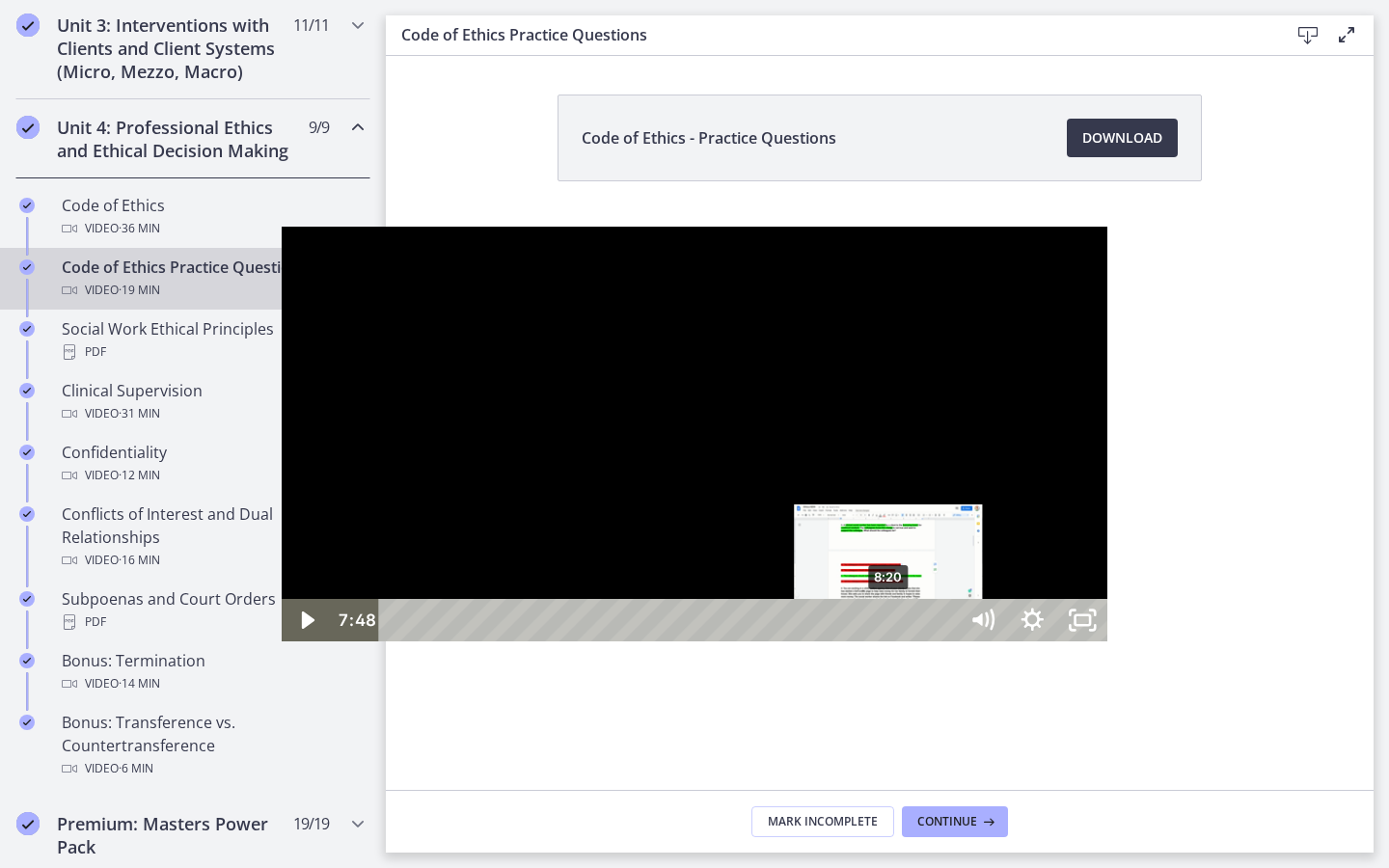 click on "8:20" at bounding box center [671, 620] 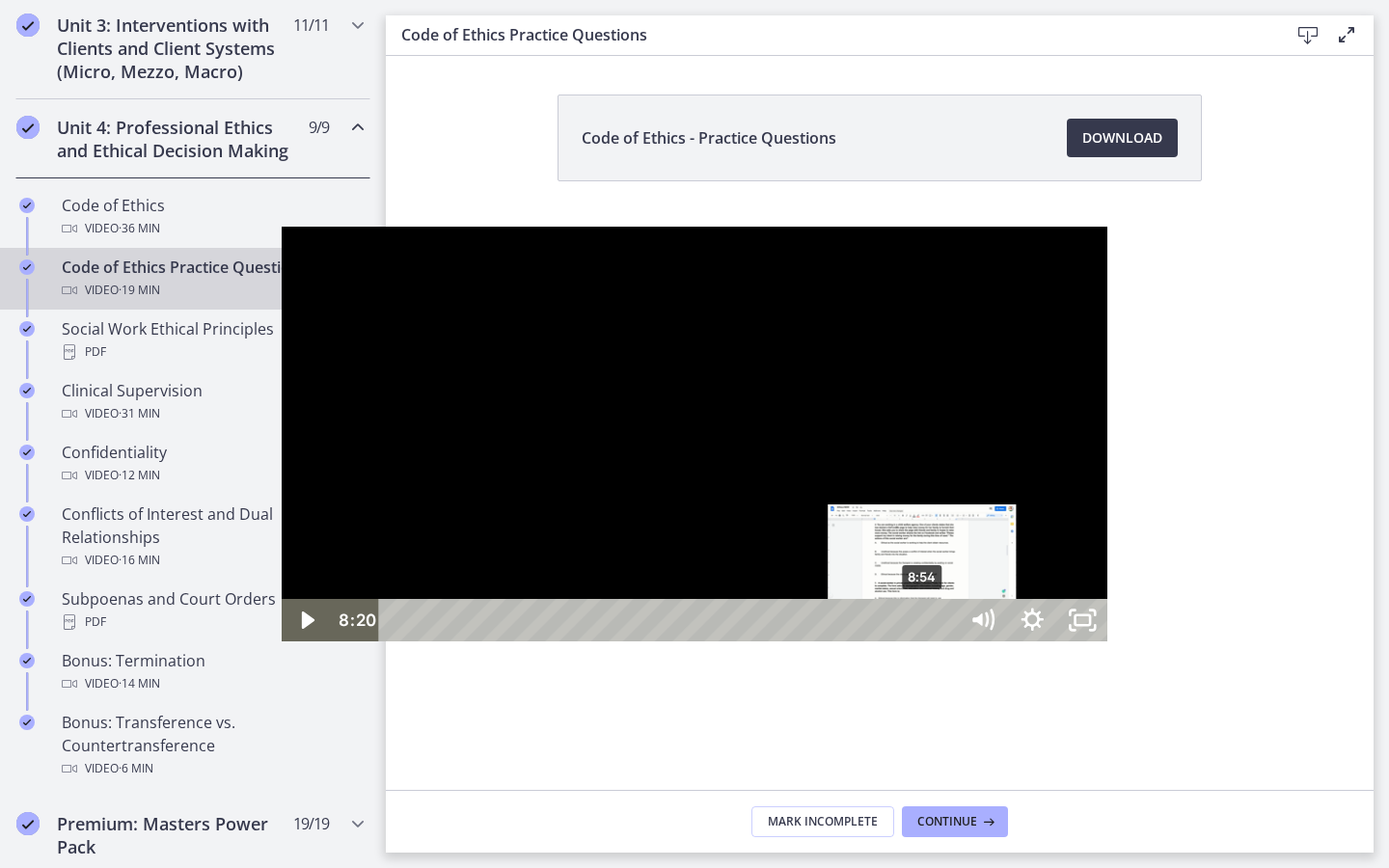 click on "8:54" at bounding box center (671, 620) 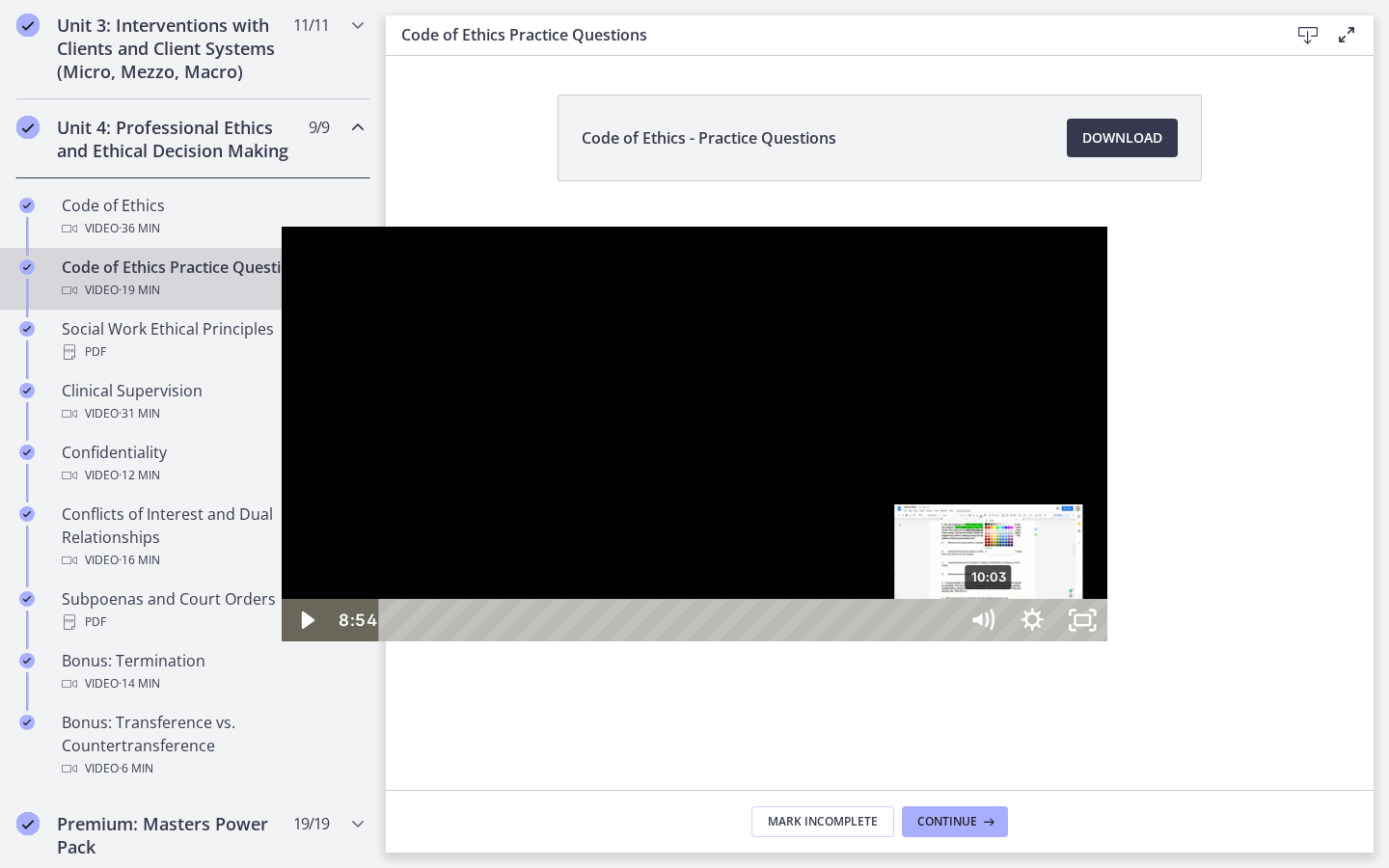 click on "10:03" at bounding box center [671, 620] 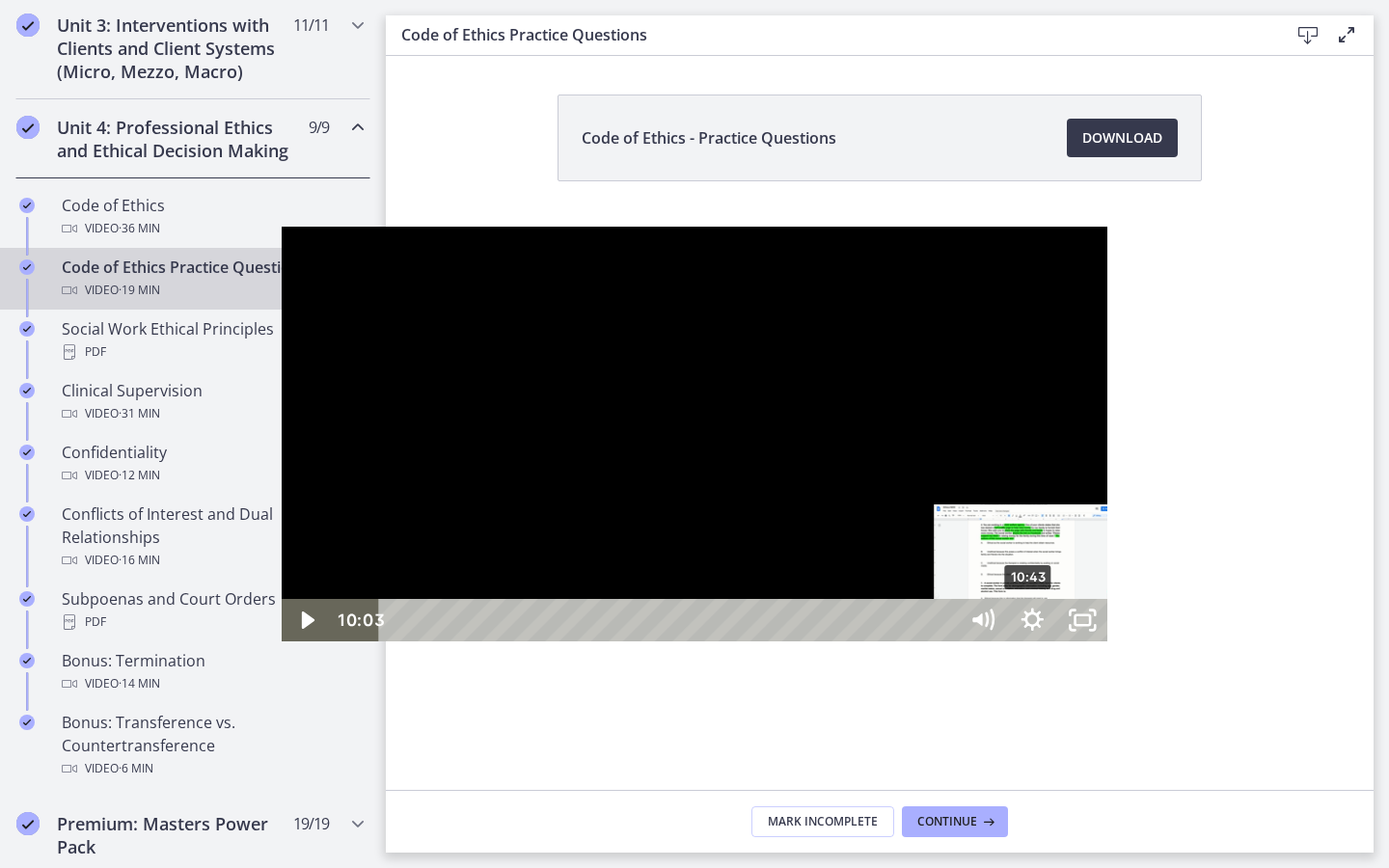 click on "10:43" at bounding box center (671, 620) 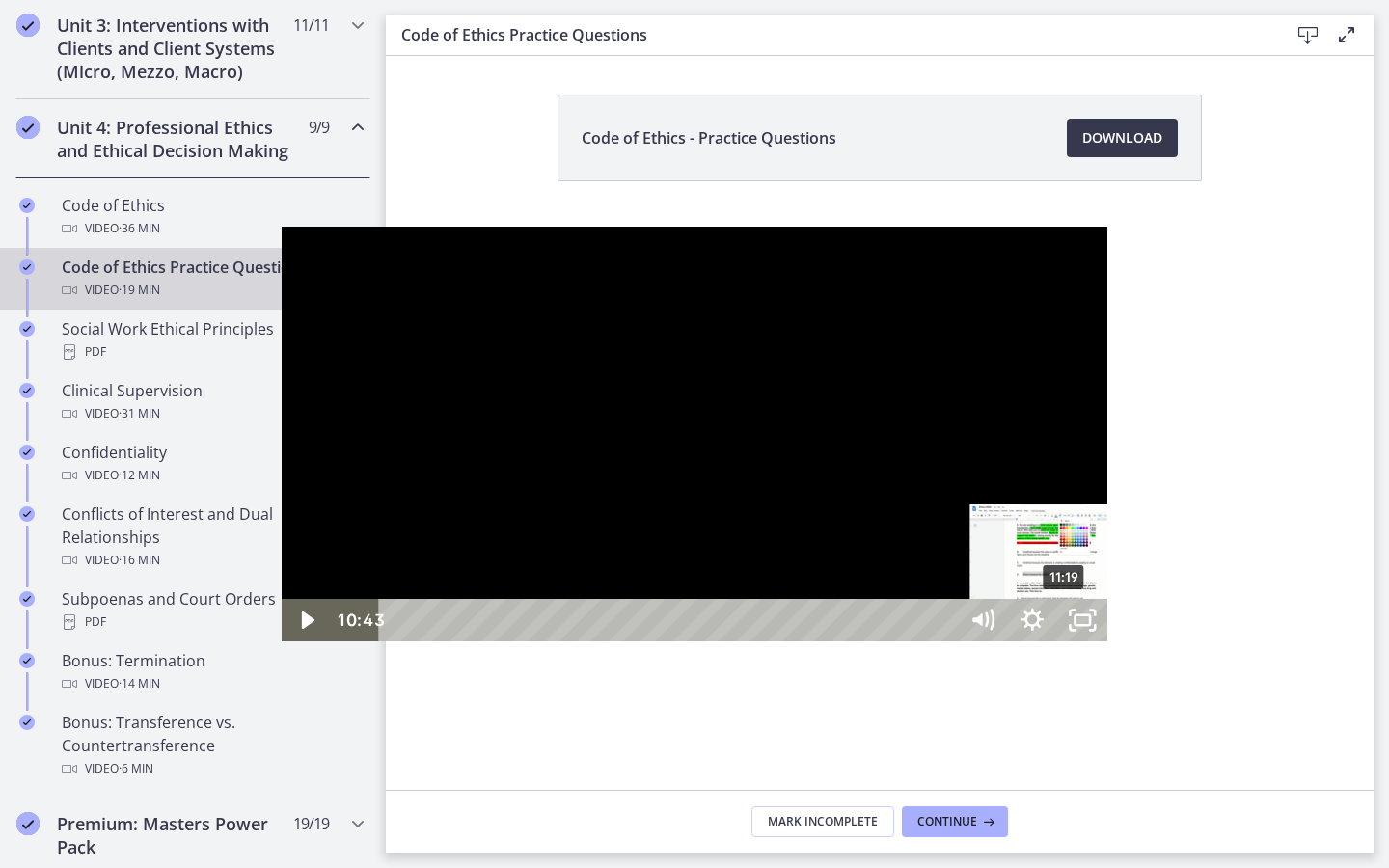 click on "11:19" at bounding box center [671, 620] 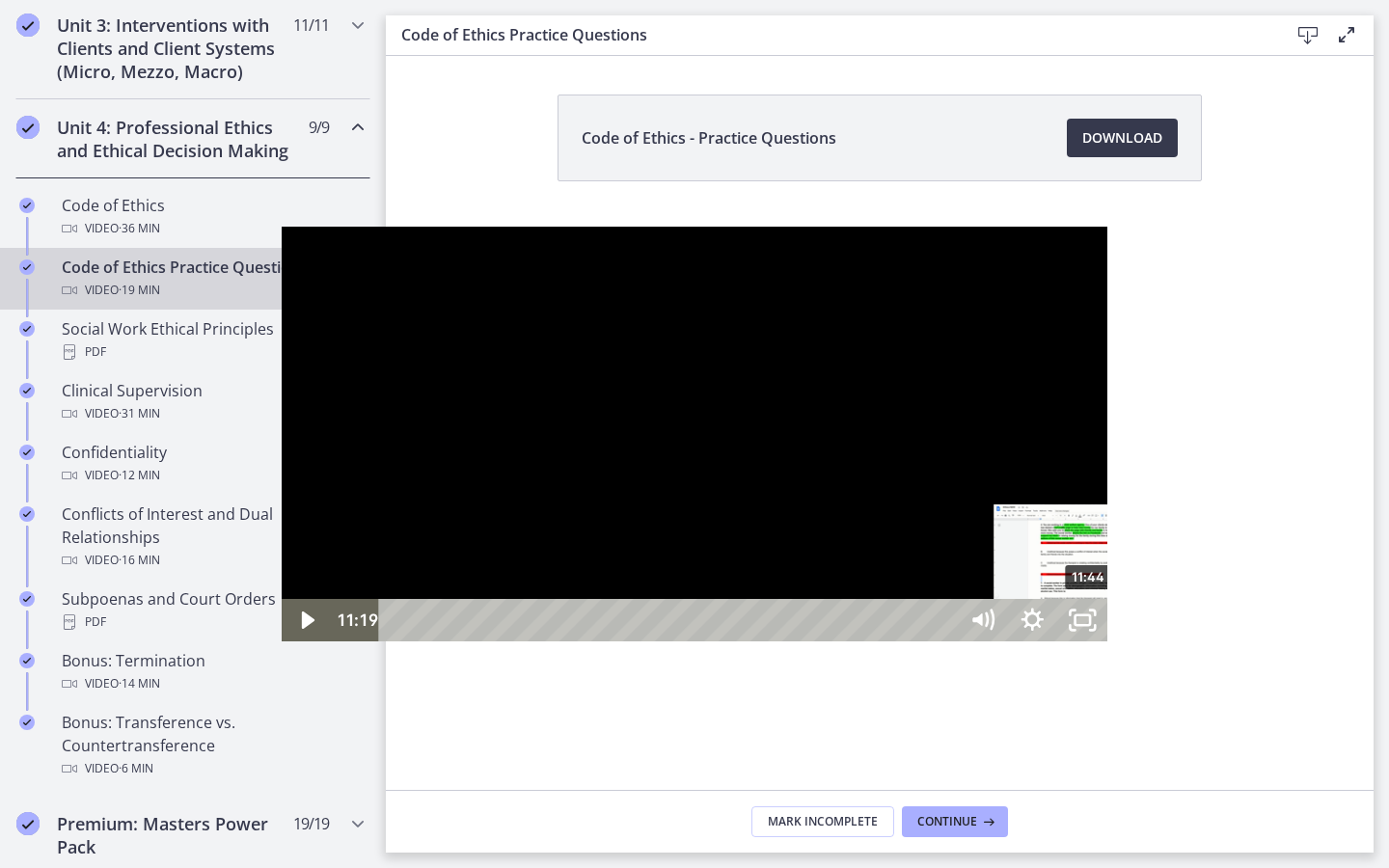 click on "11:44" at bounding box center (671, 620) 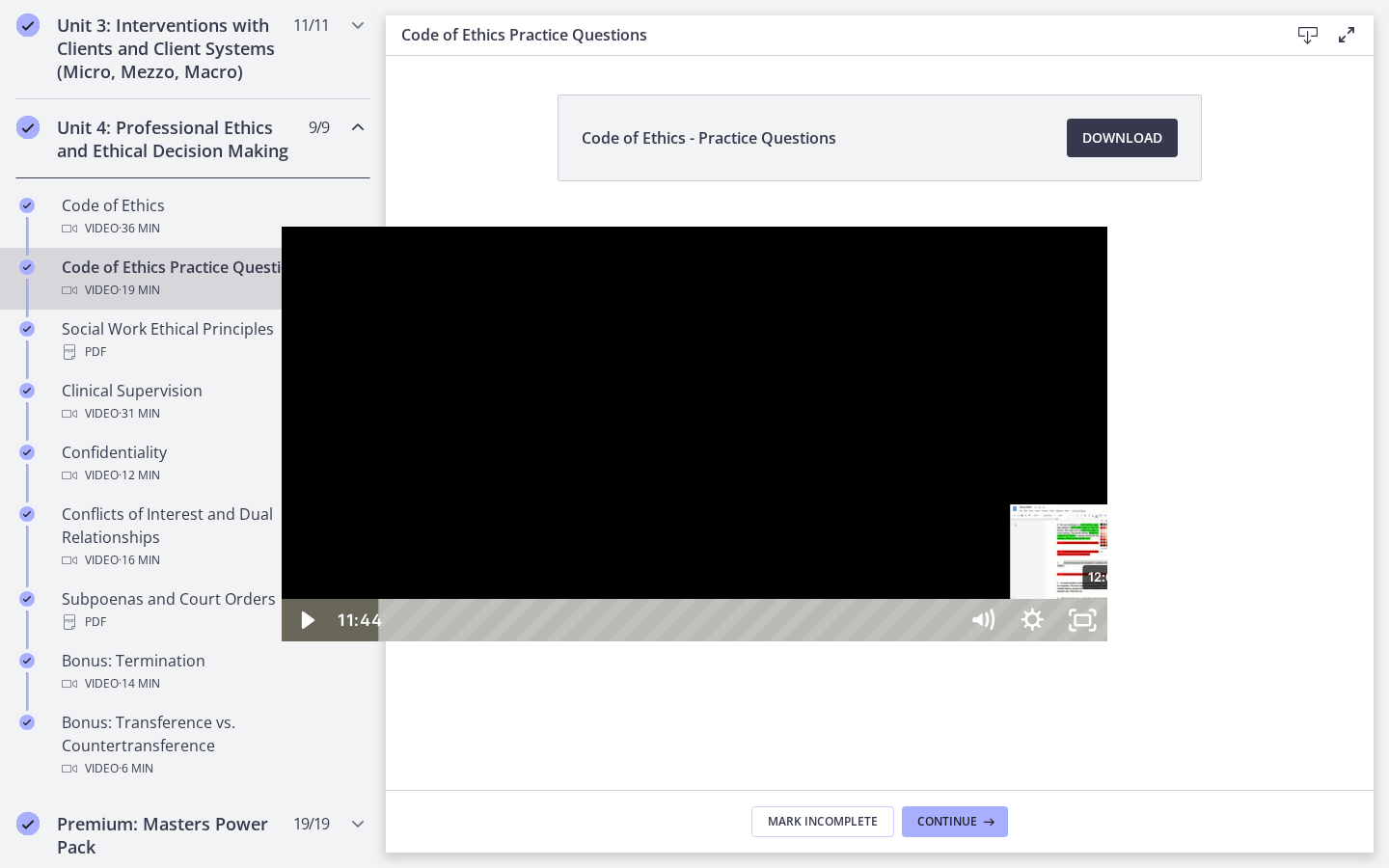 click on "12:01" at bounding box center (671, 620) 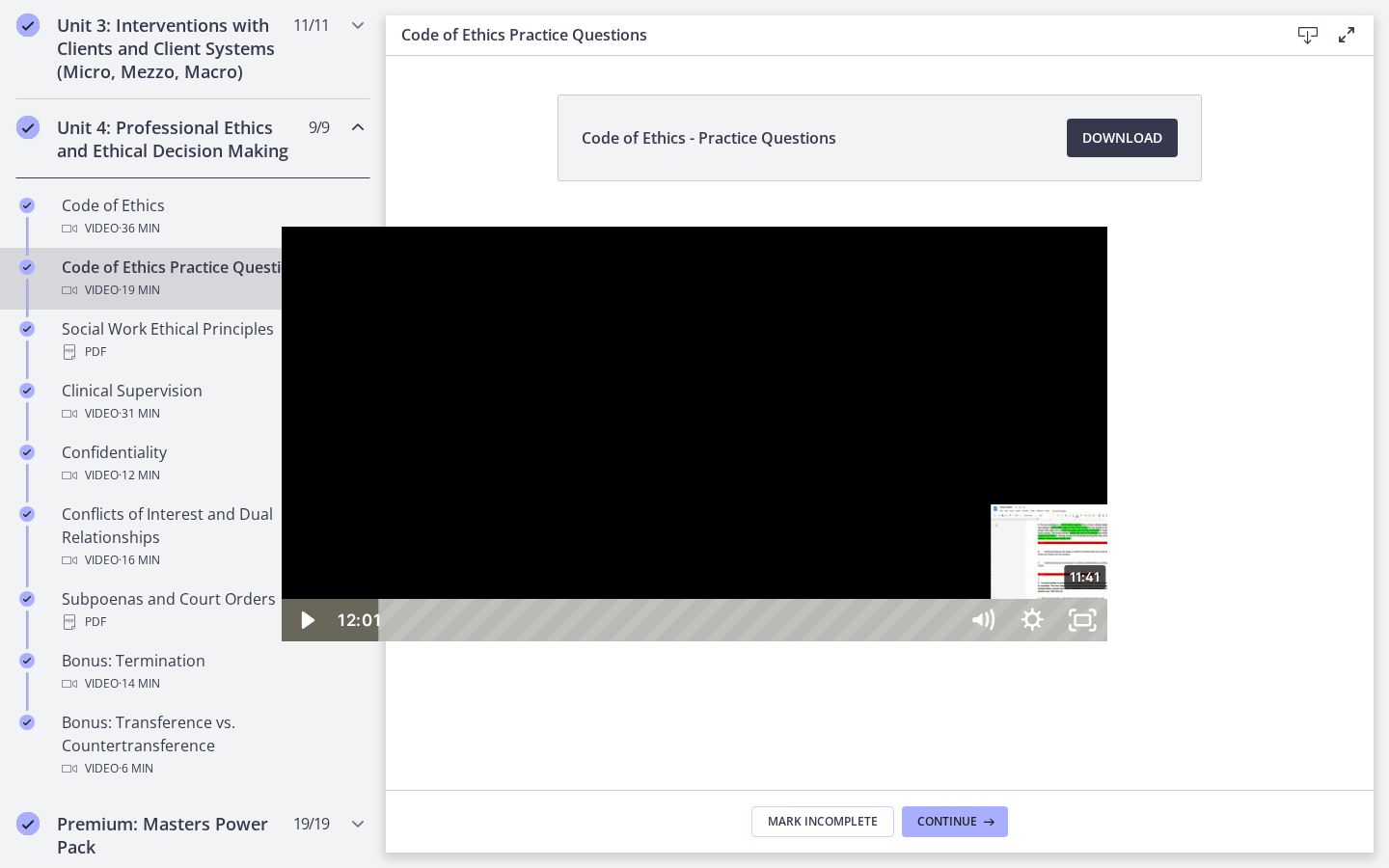 click on "11:41" at bounding box center (671, 620) 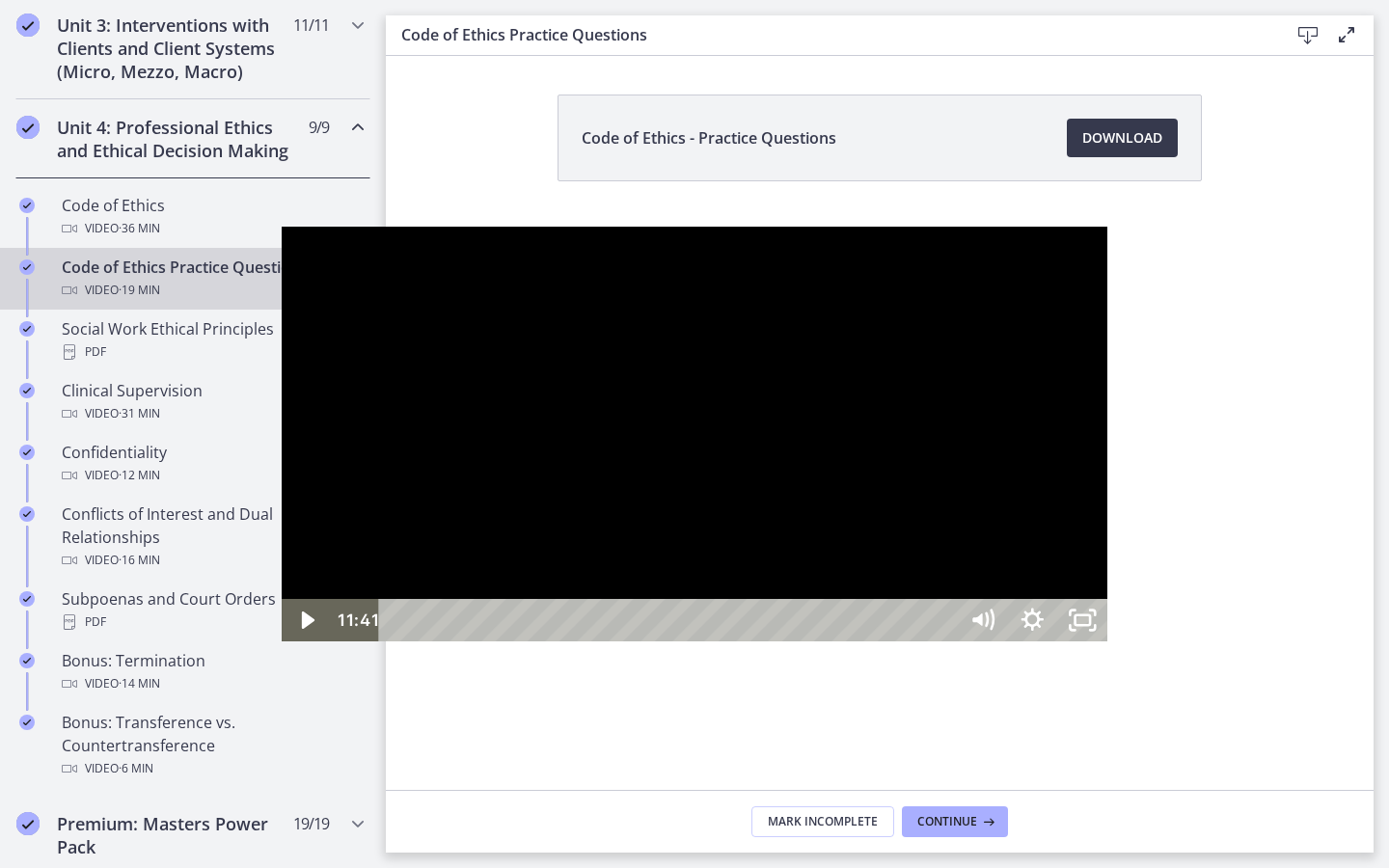 click at bounding box center (694, 434) 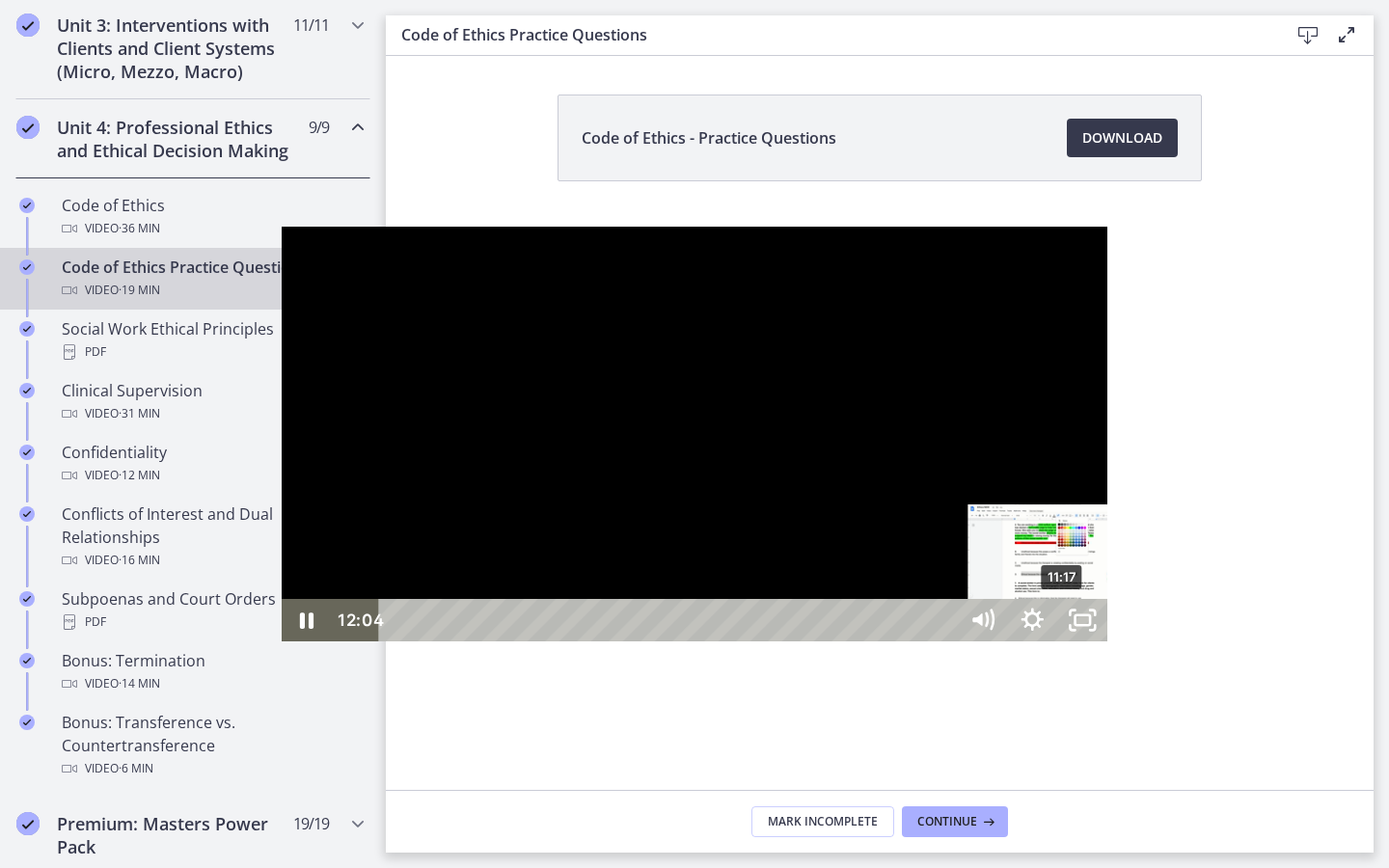 click on "11:17" at bounding box center (671, 620) 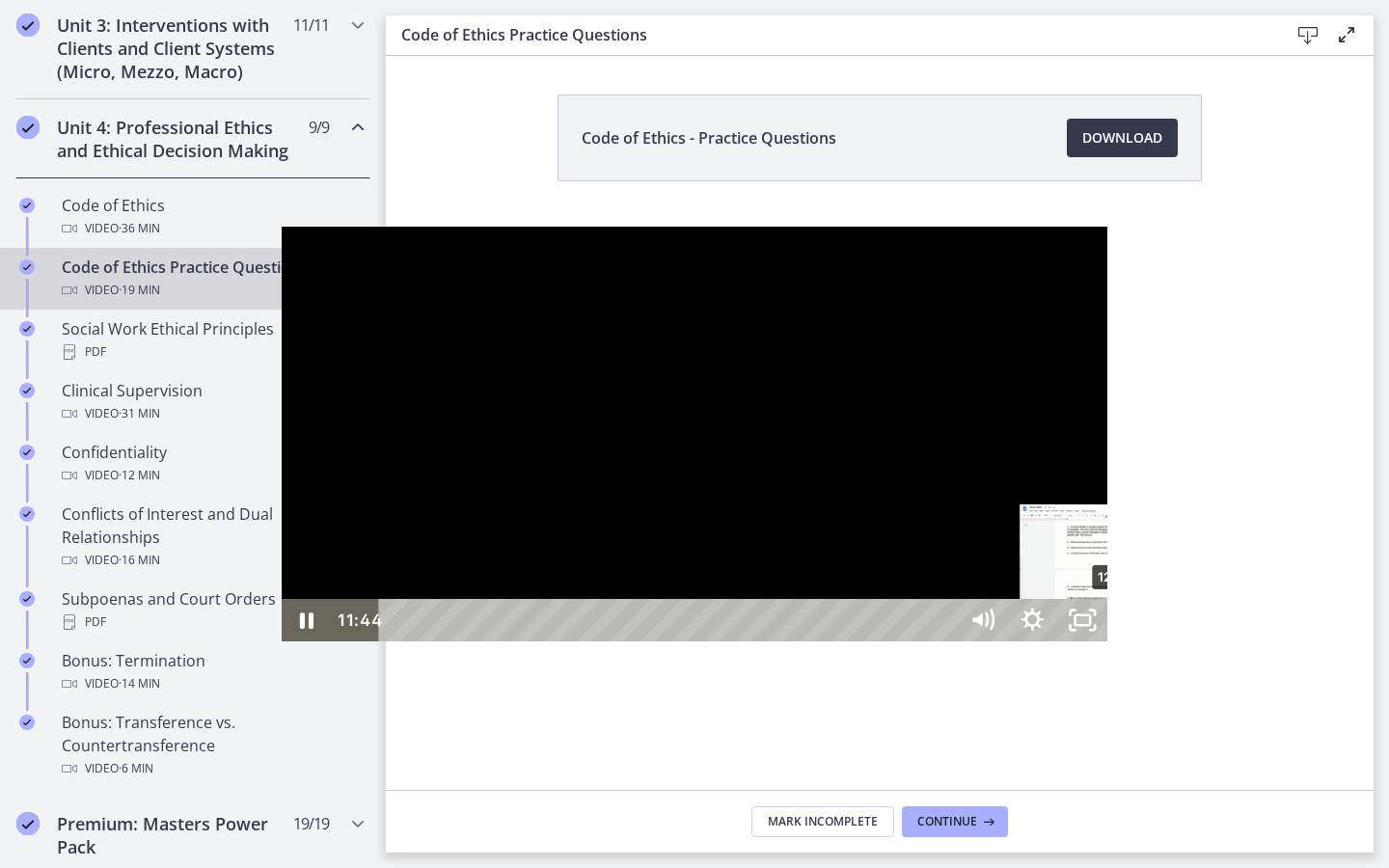 click on "12:10" at bounding box center (671, 620) 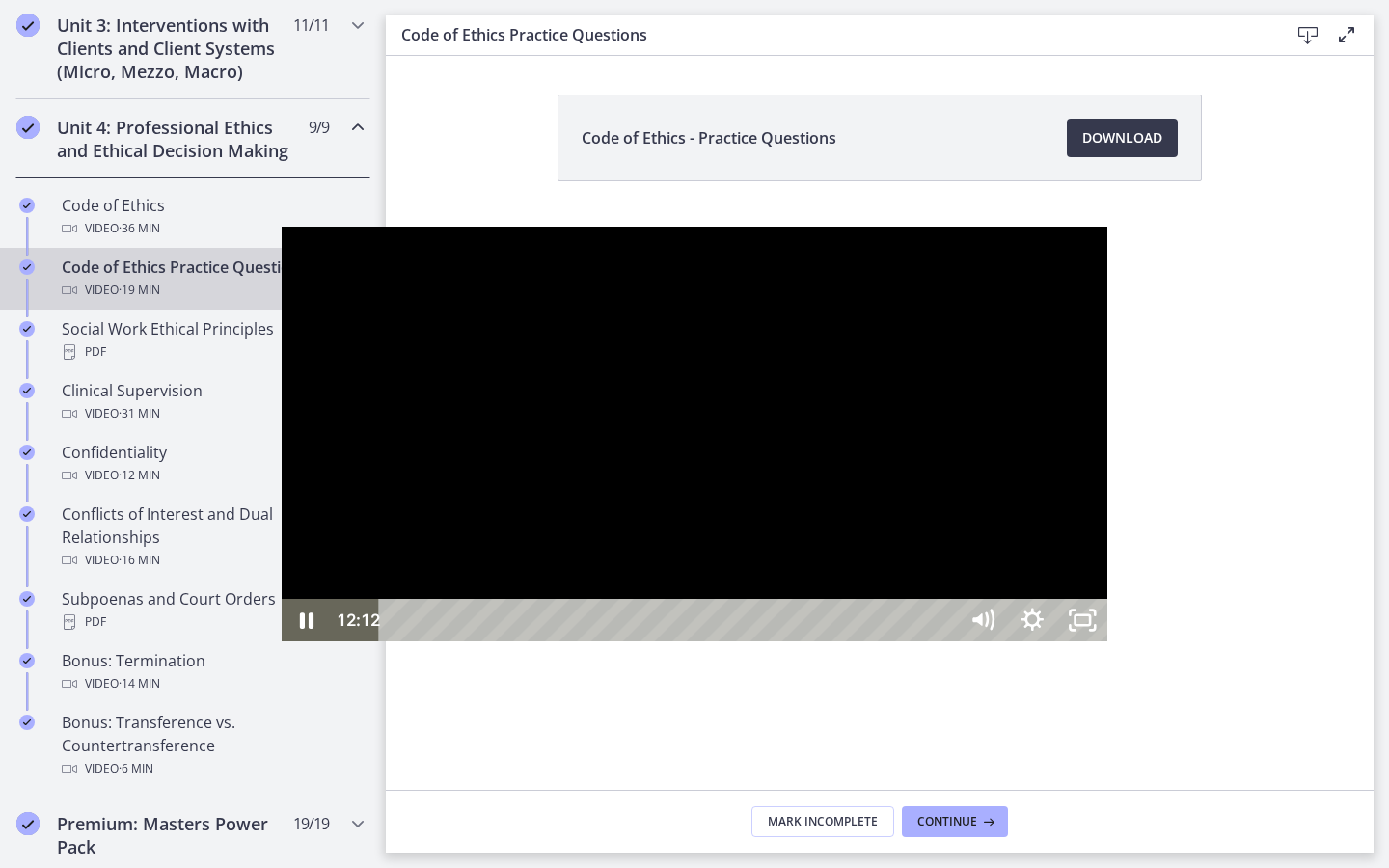 click at bounding box center [694, 434] 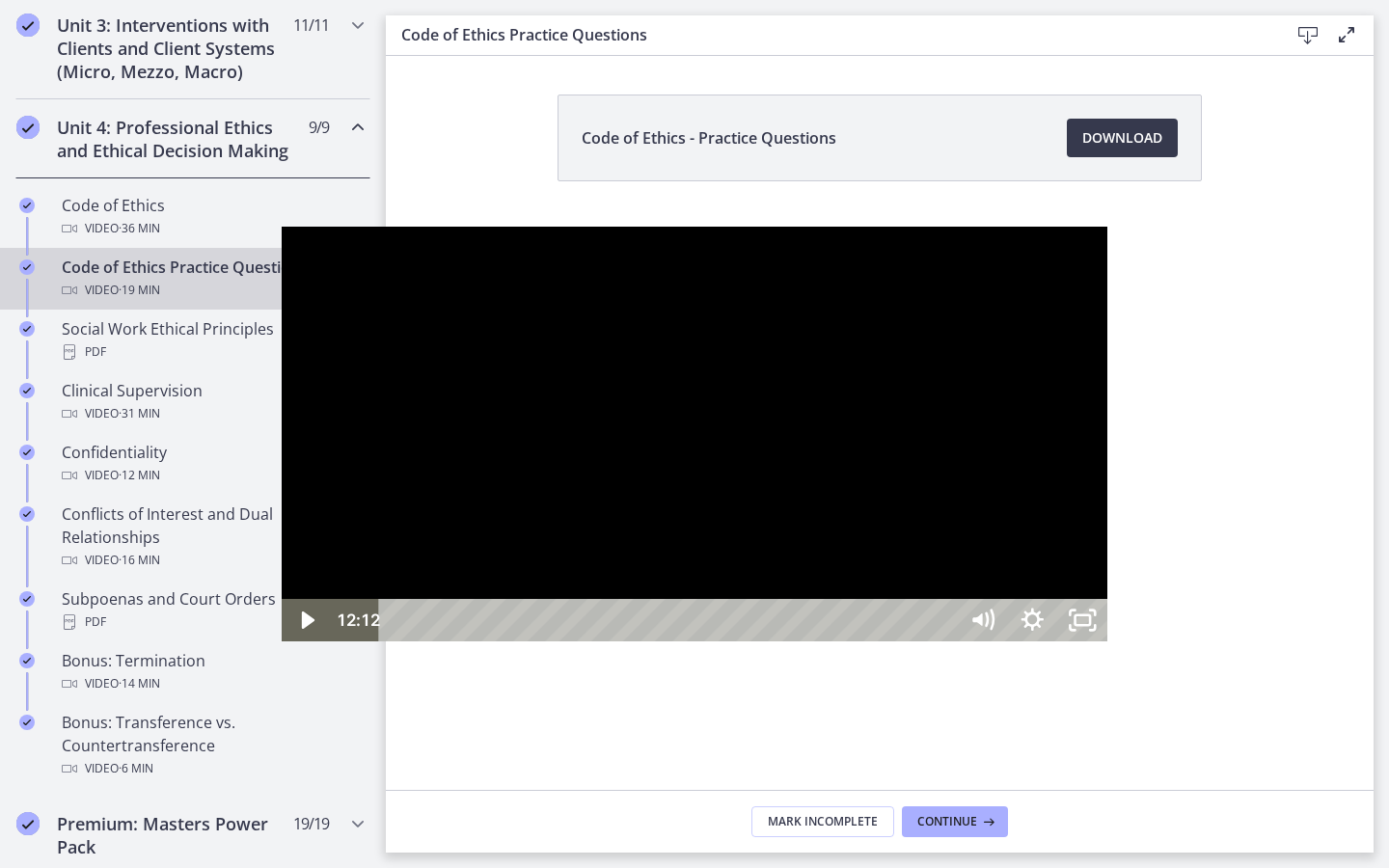 click on "14:52" at bounding box center (671, 620) 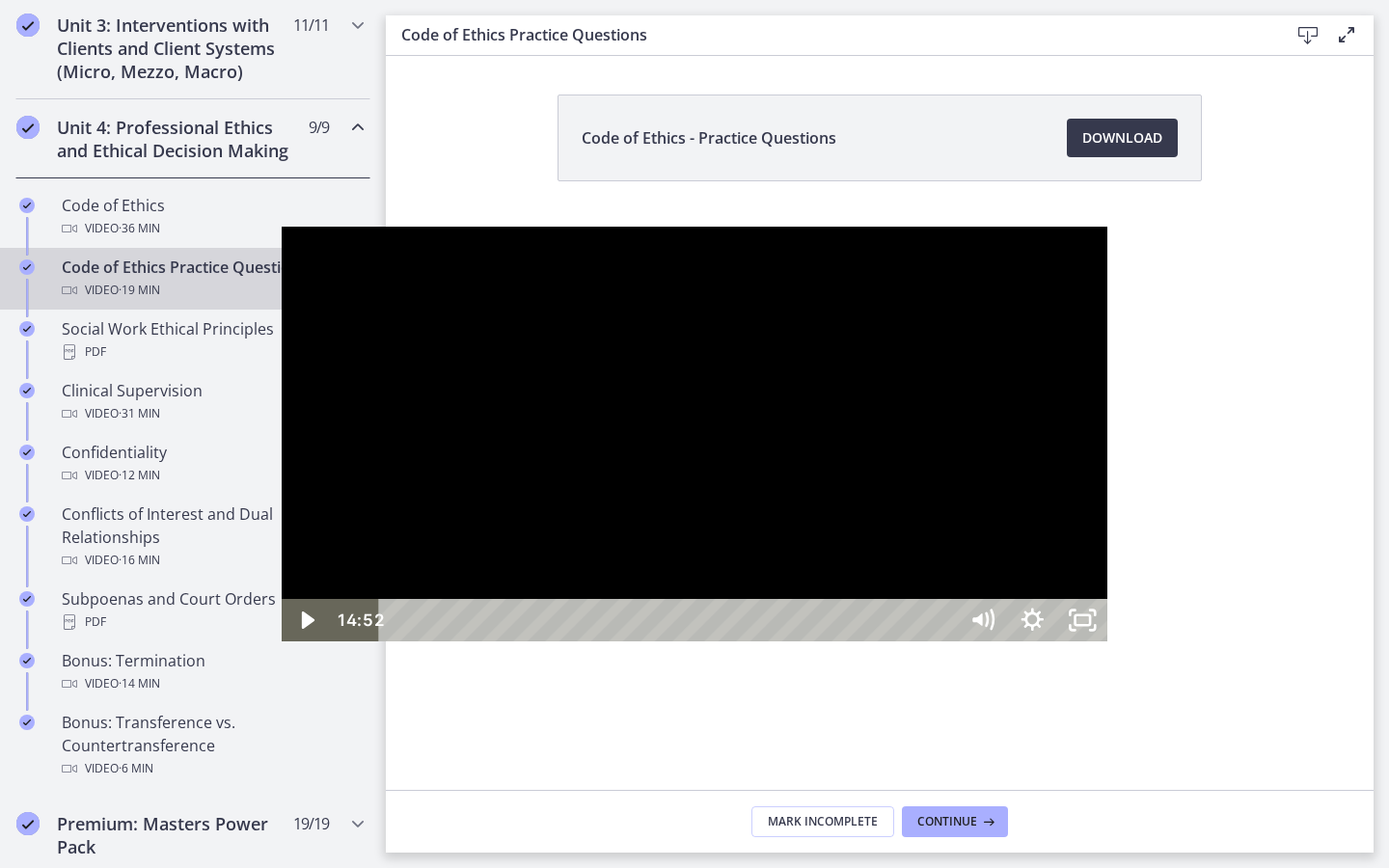 click at bounding box center [694, 434] 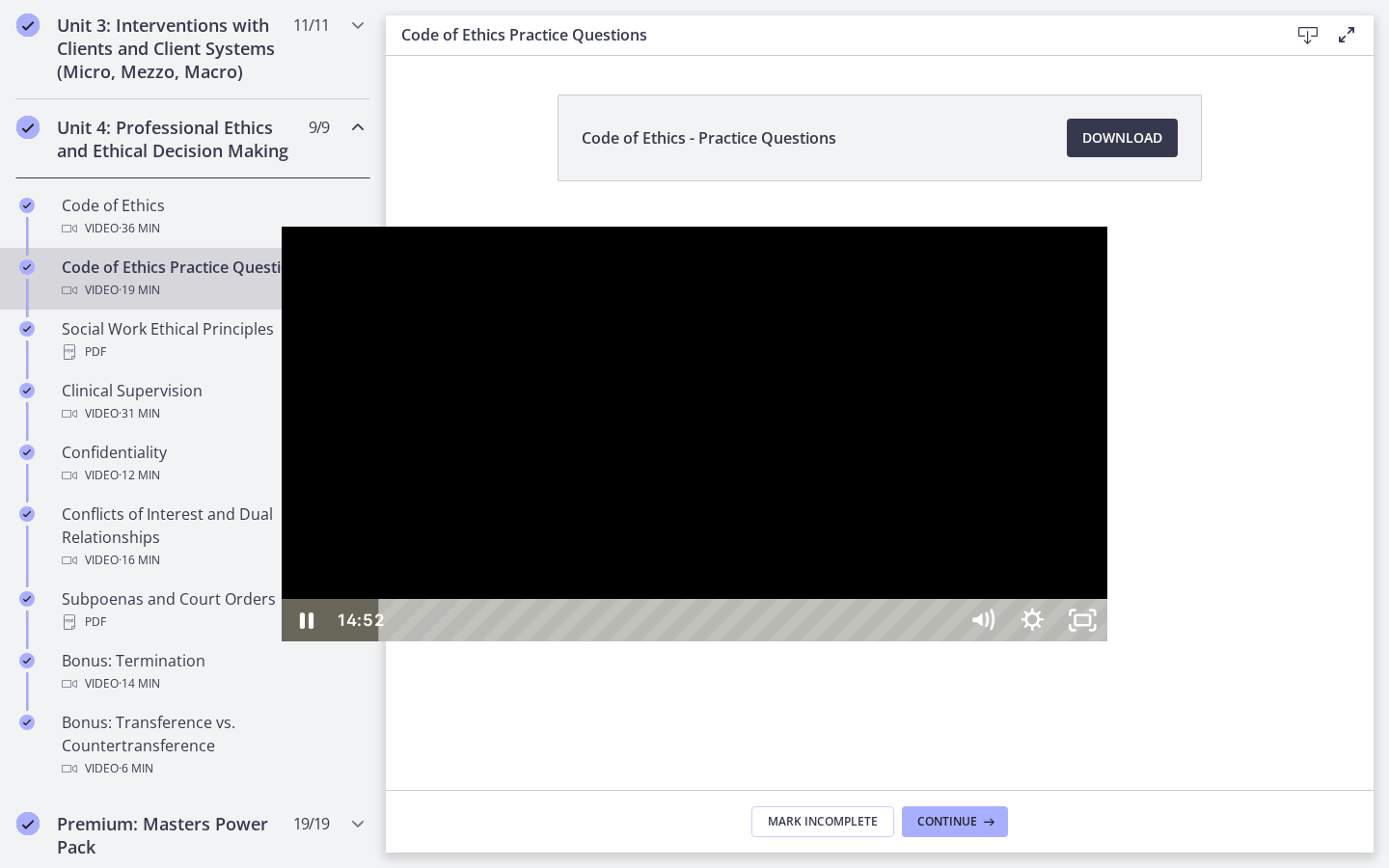 click at bounding box center (694, 434) 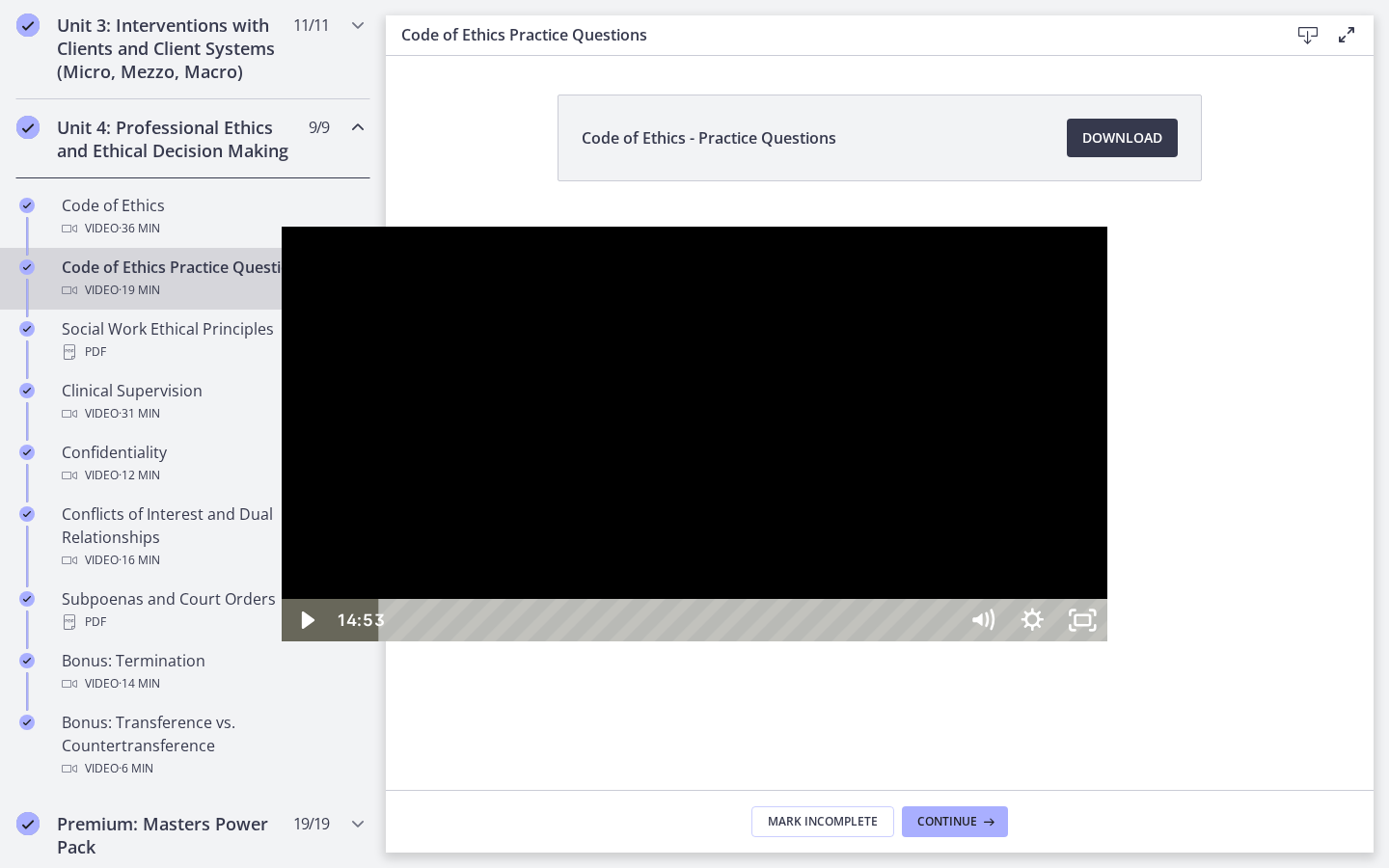 click at bounding box center (694, 434) 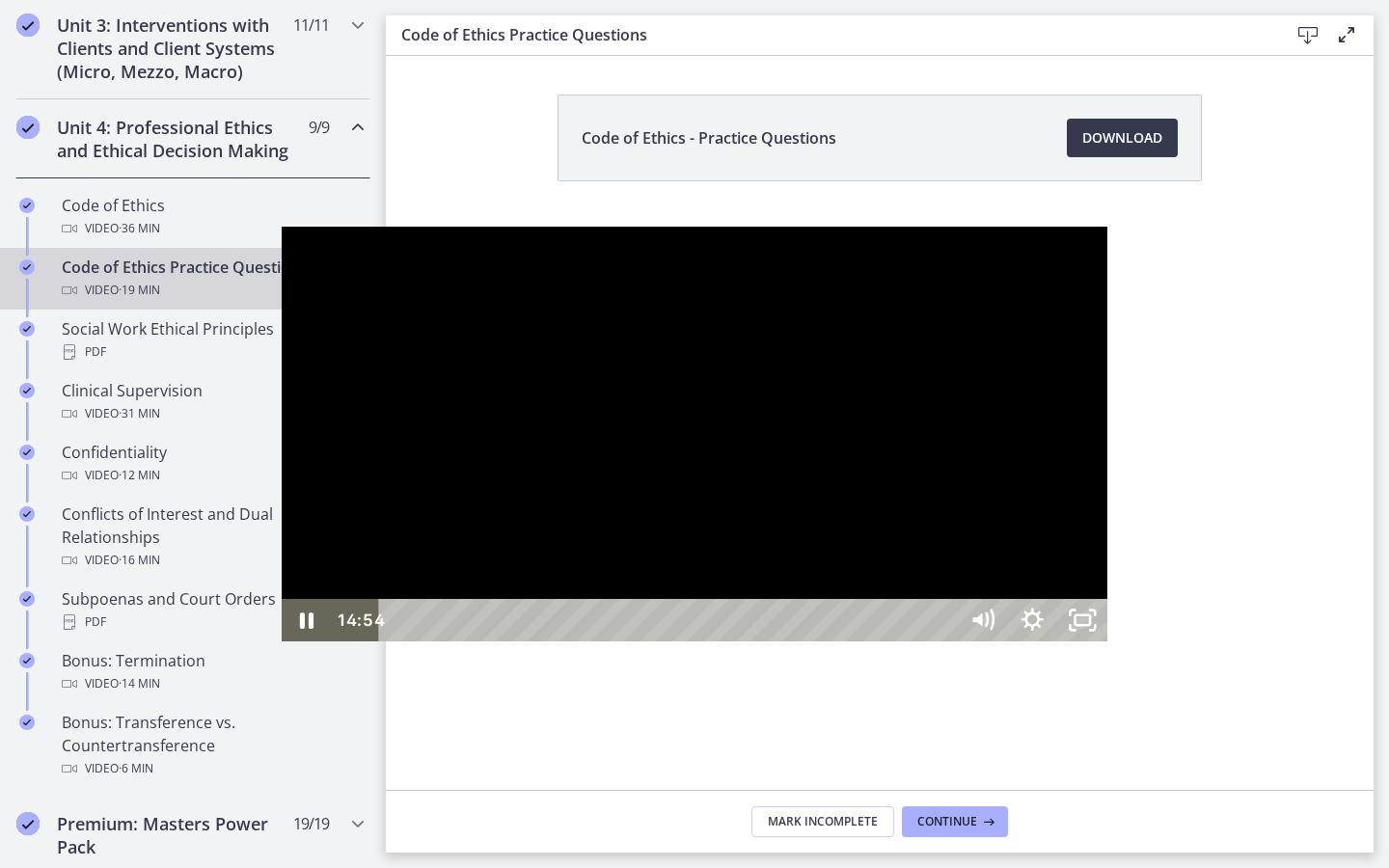 click on "14:24" at bounding box center (671, 620) 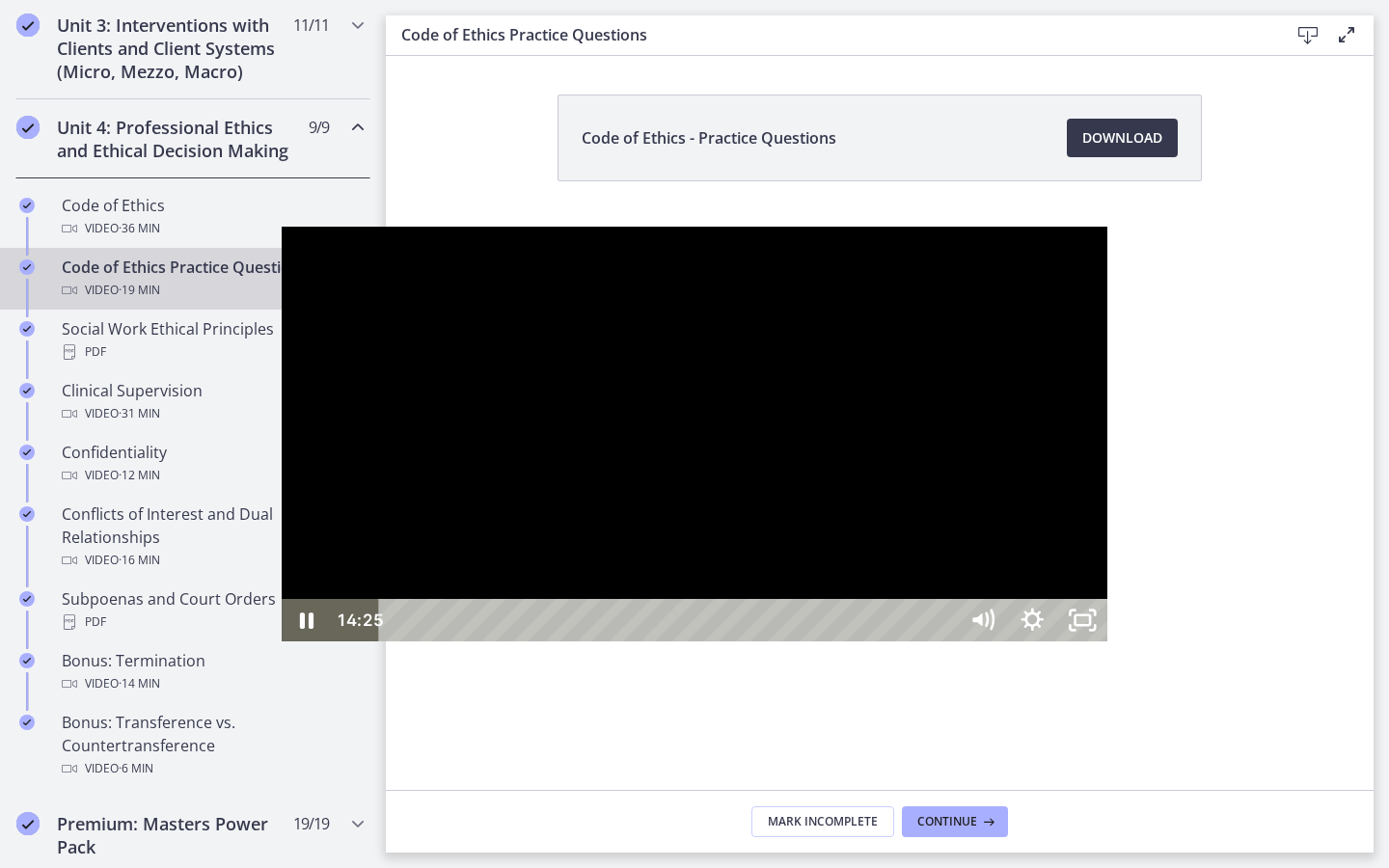click on "13:47" at bounding box center (671, 620) 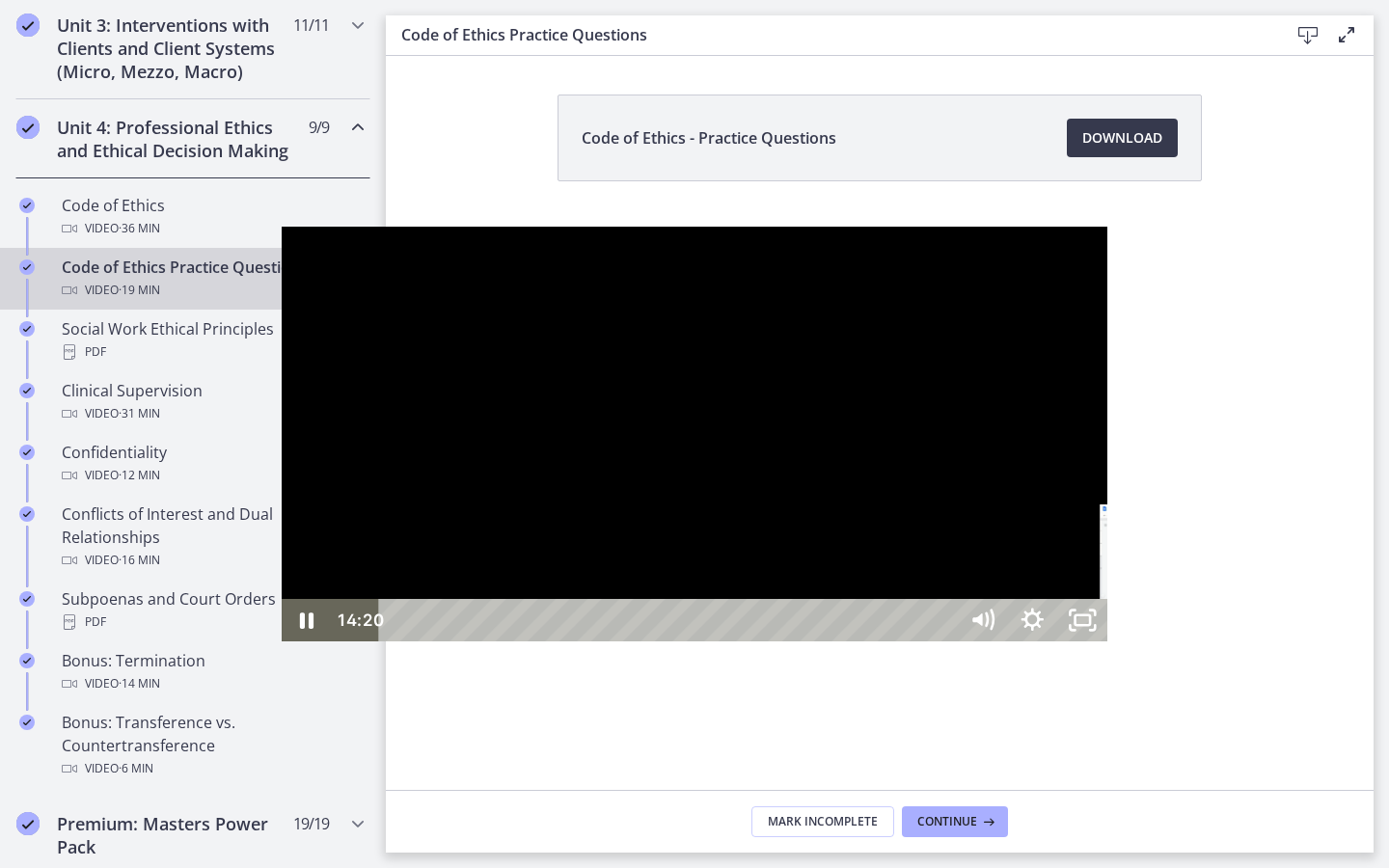 click on "13:32" at bounding box center (671, 620) 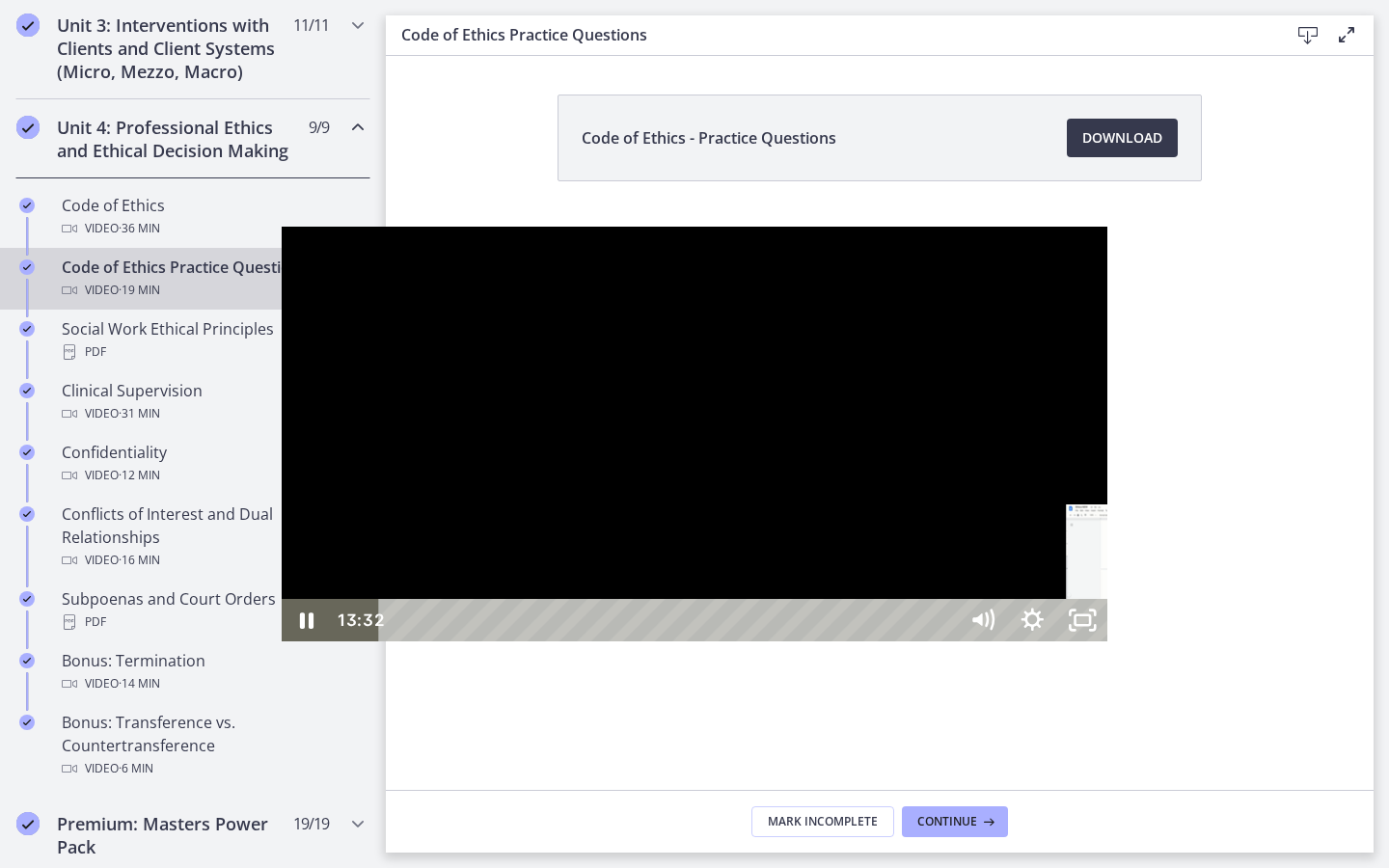 click on "12:57" at bounding box center [671, 620] 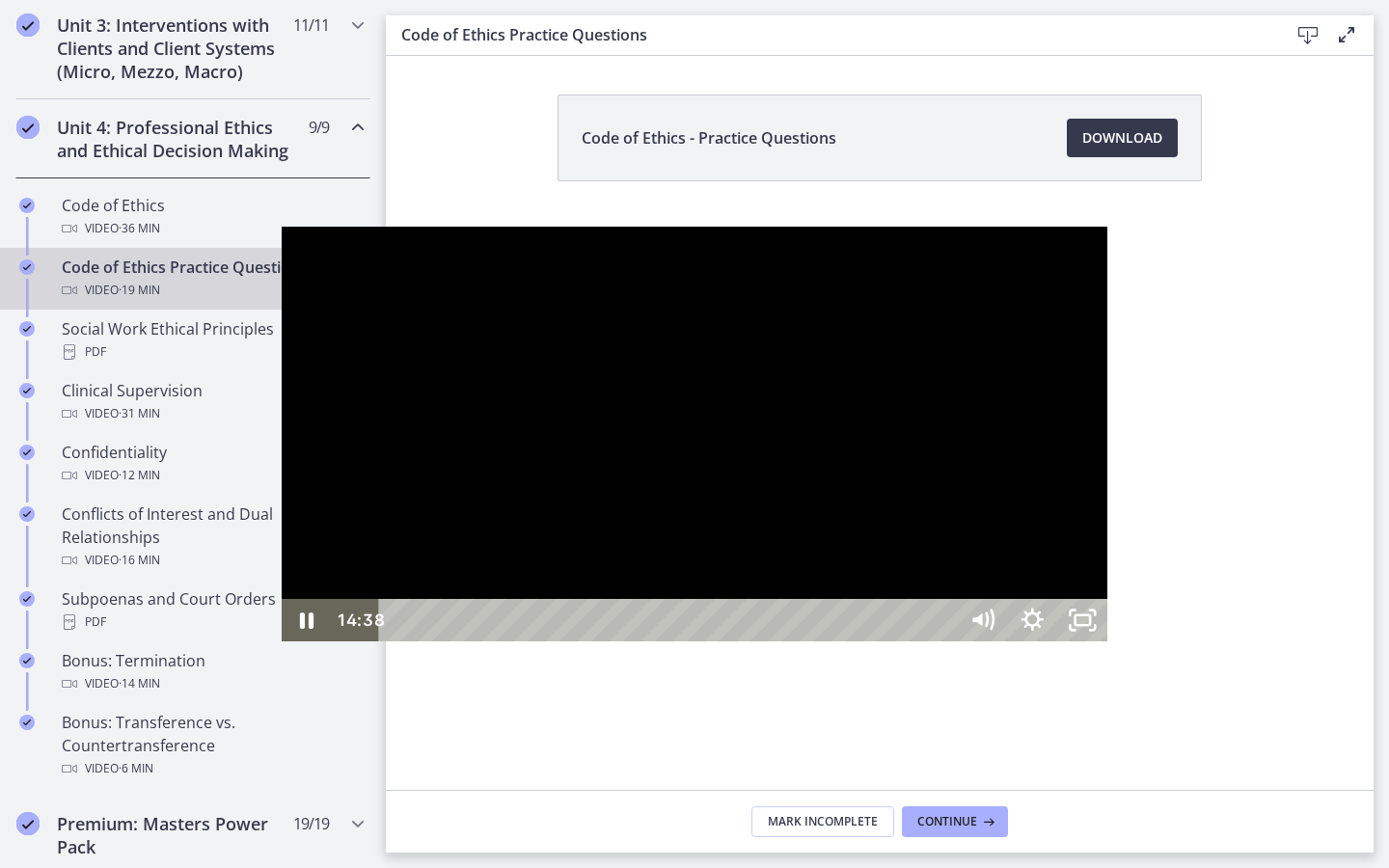 click on "14:54" at bounding box center (671, 620) 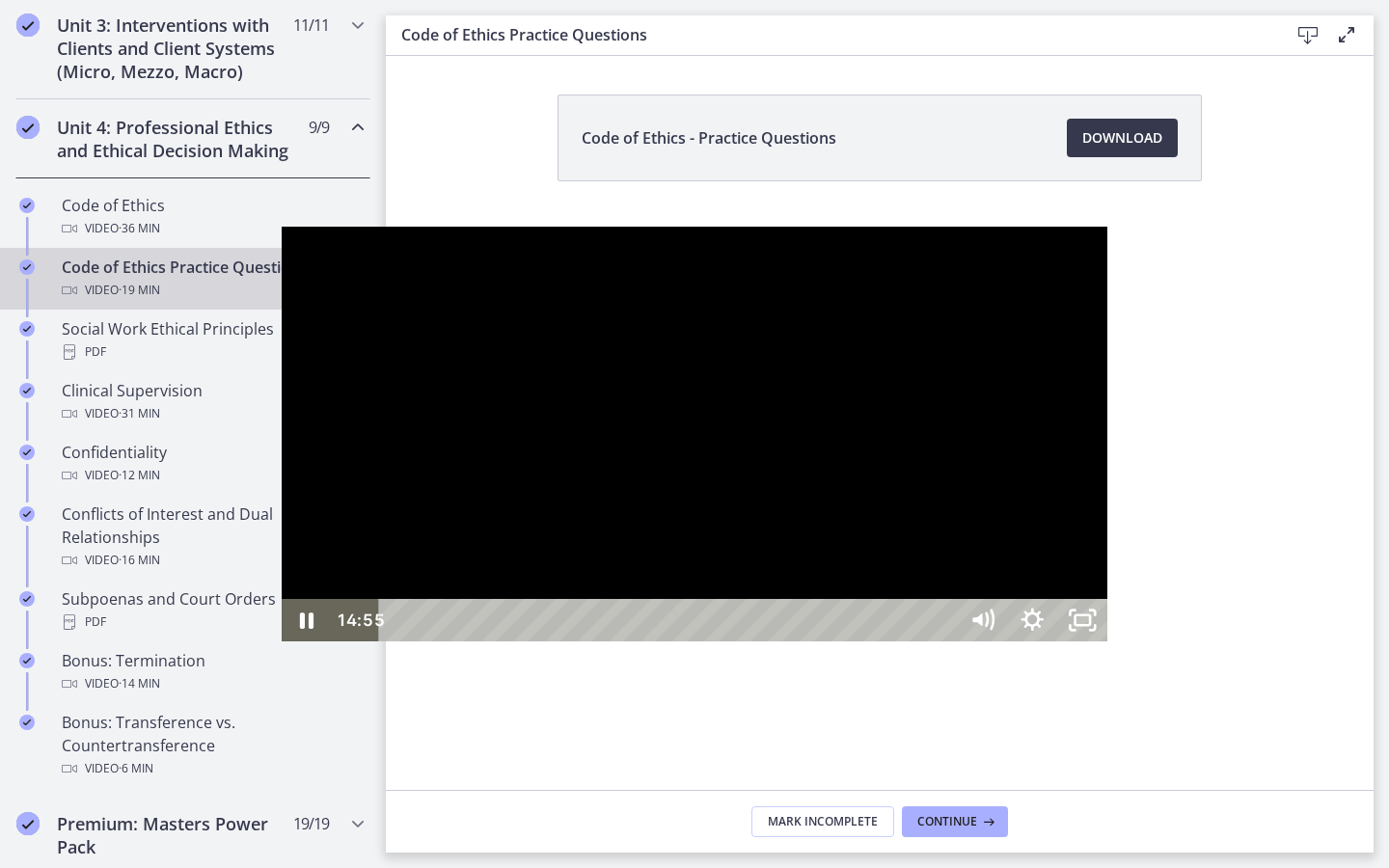 click on "15:18" at bounding box center (671, 620) 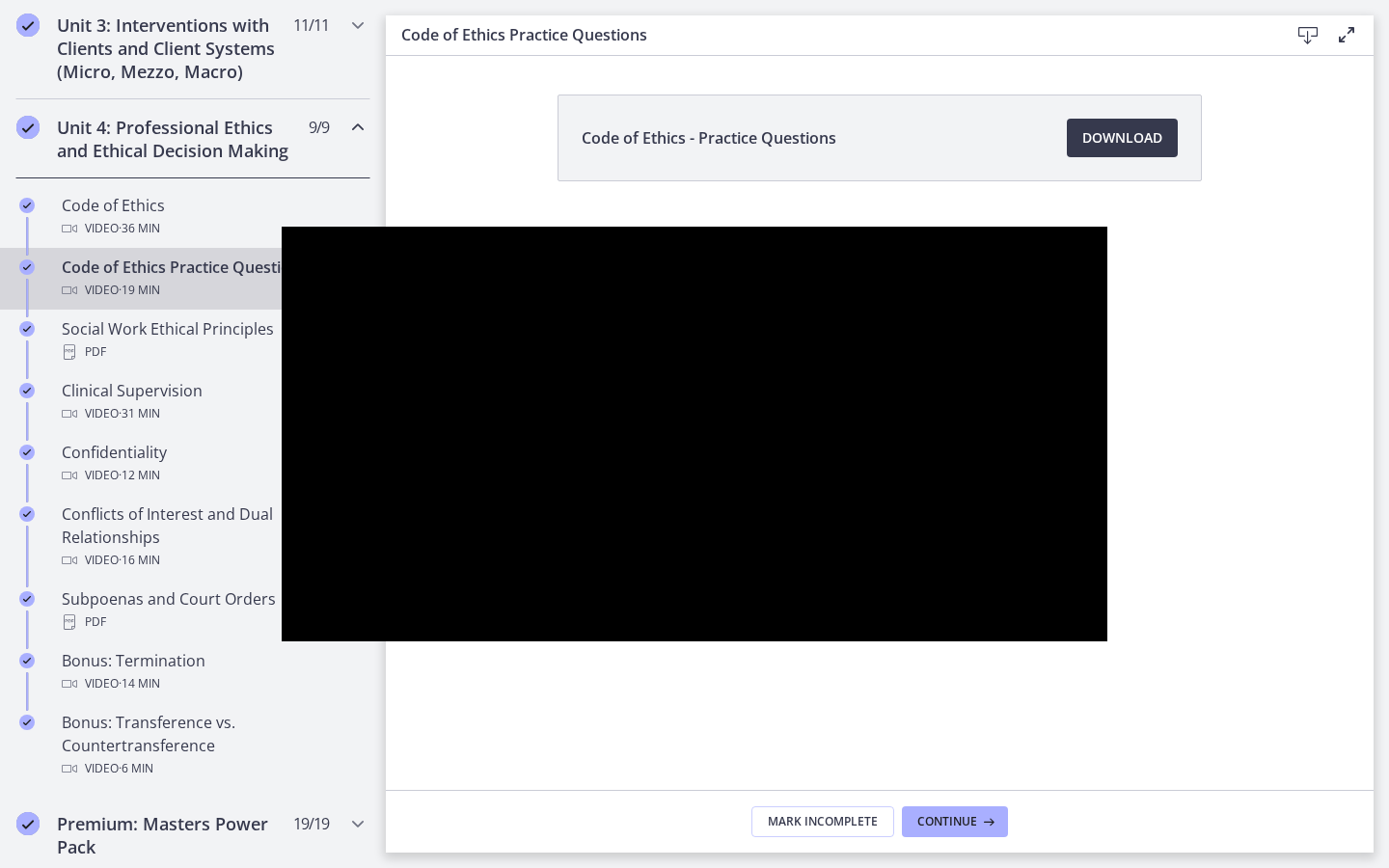 click at bounding box center (694, 434) 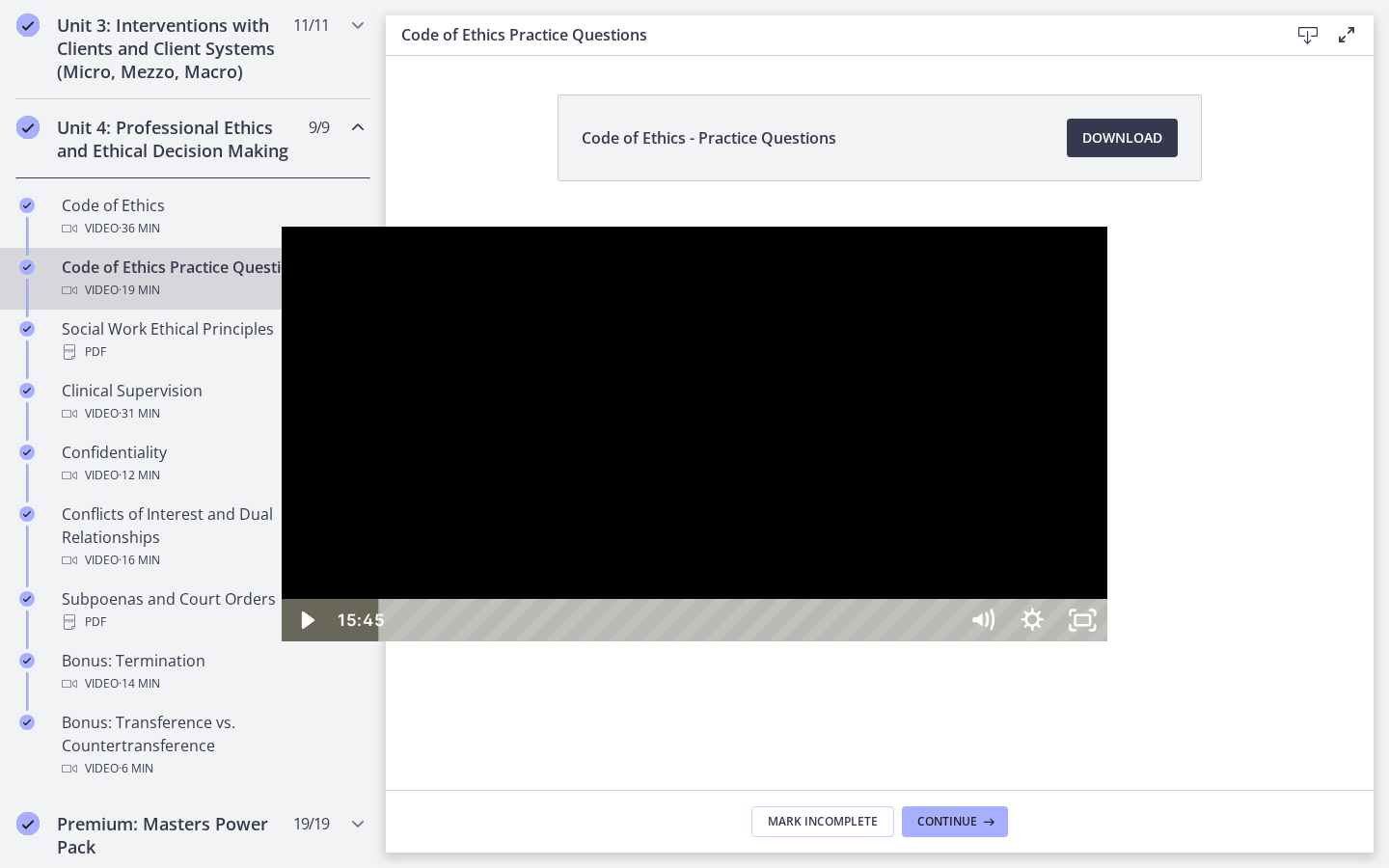 click at bounding box center [694, 434] 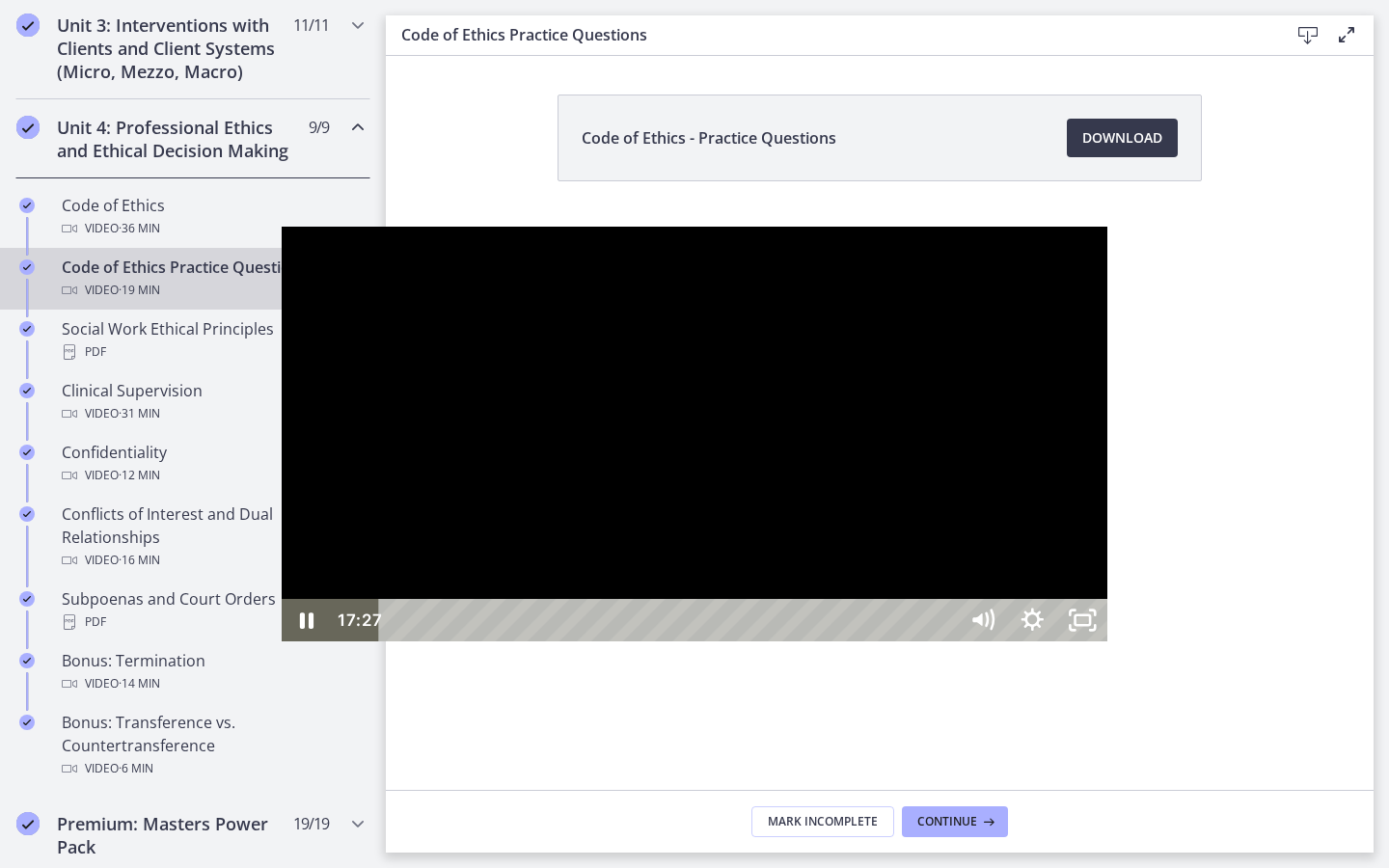 click on "17:51" at bounding box center (671, 620) 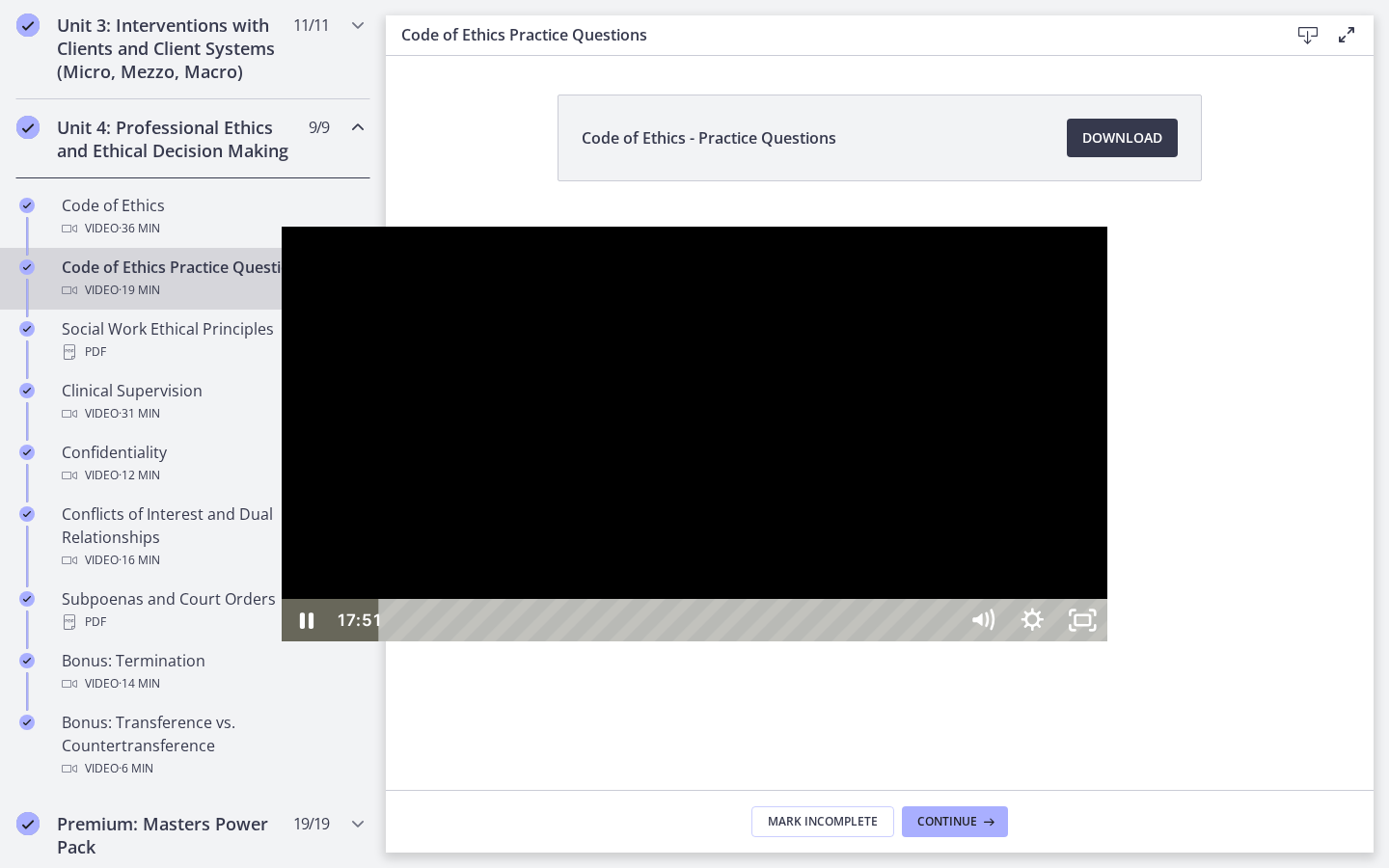 click on "18:11" at bounding box center [671, 620] 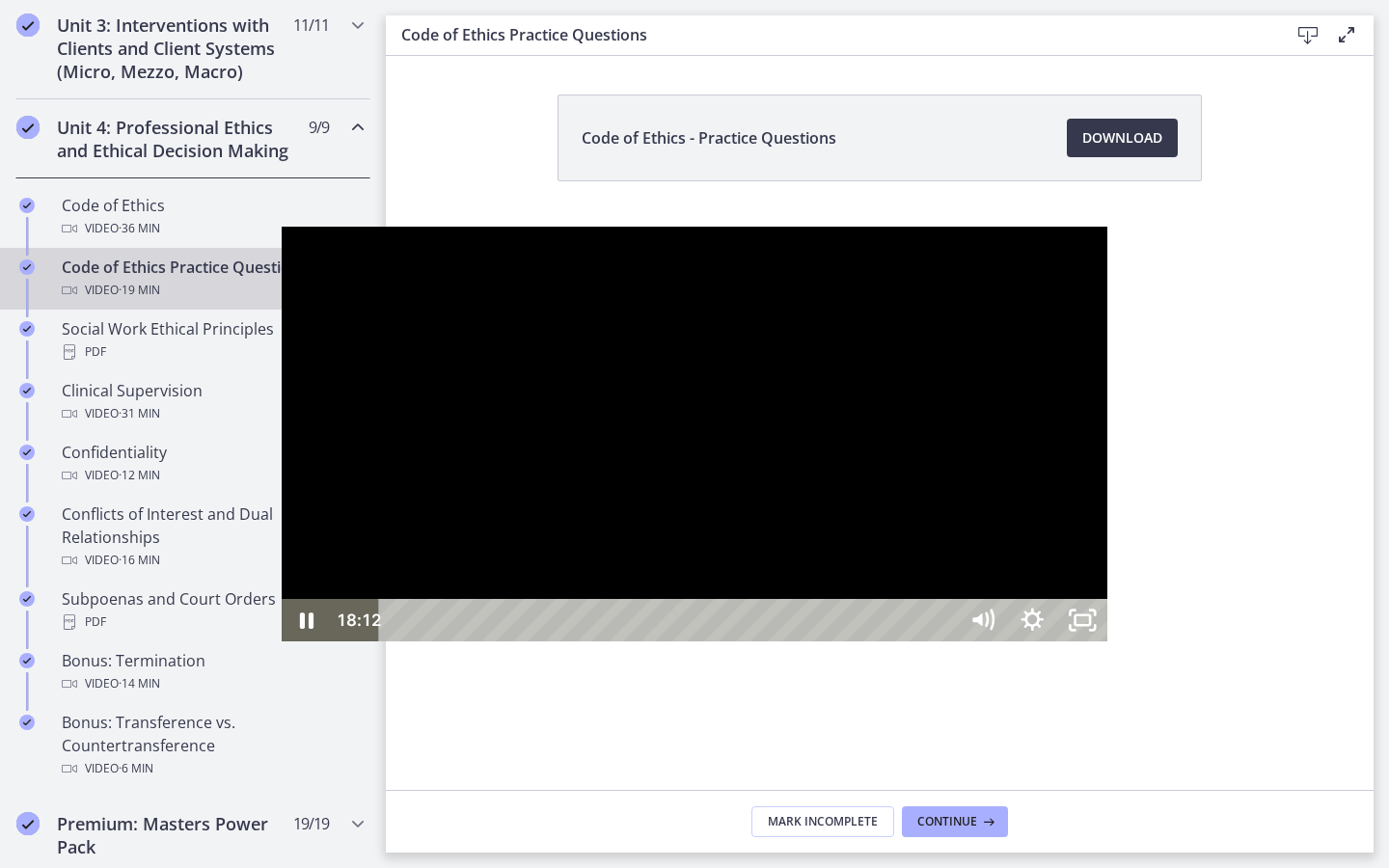 click on "18:30" at bounding box center [671, 620] 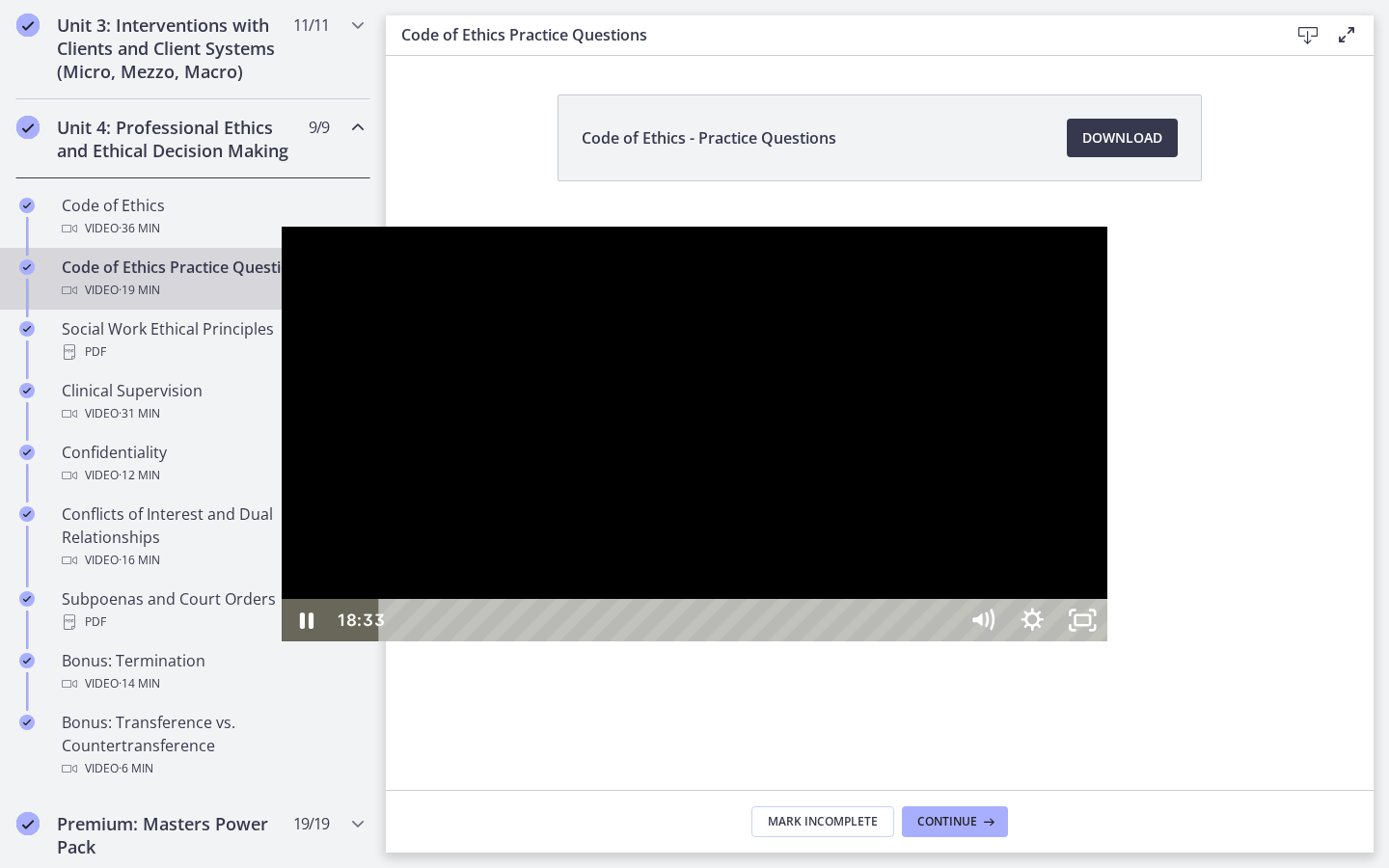 click at bounding box center [694, 434] 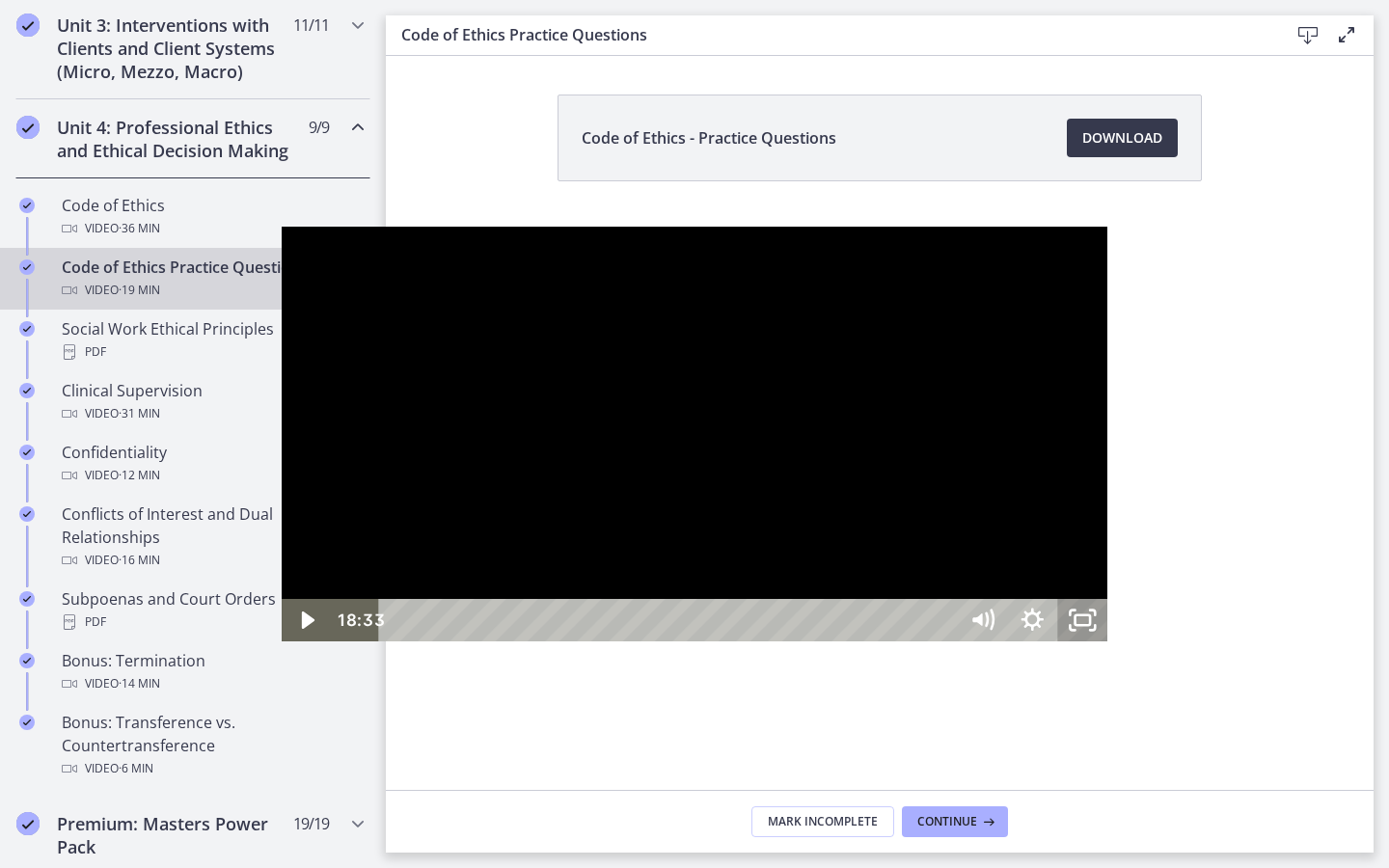 click 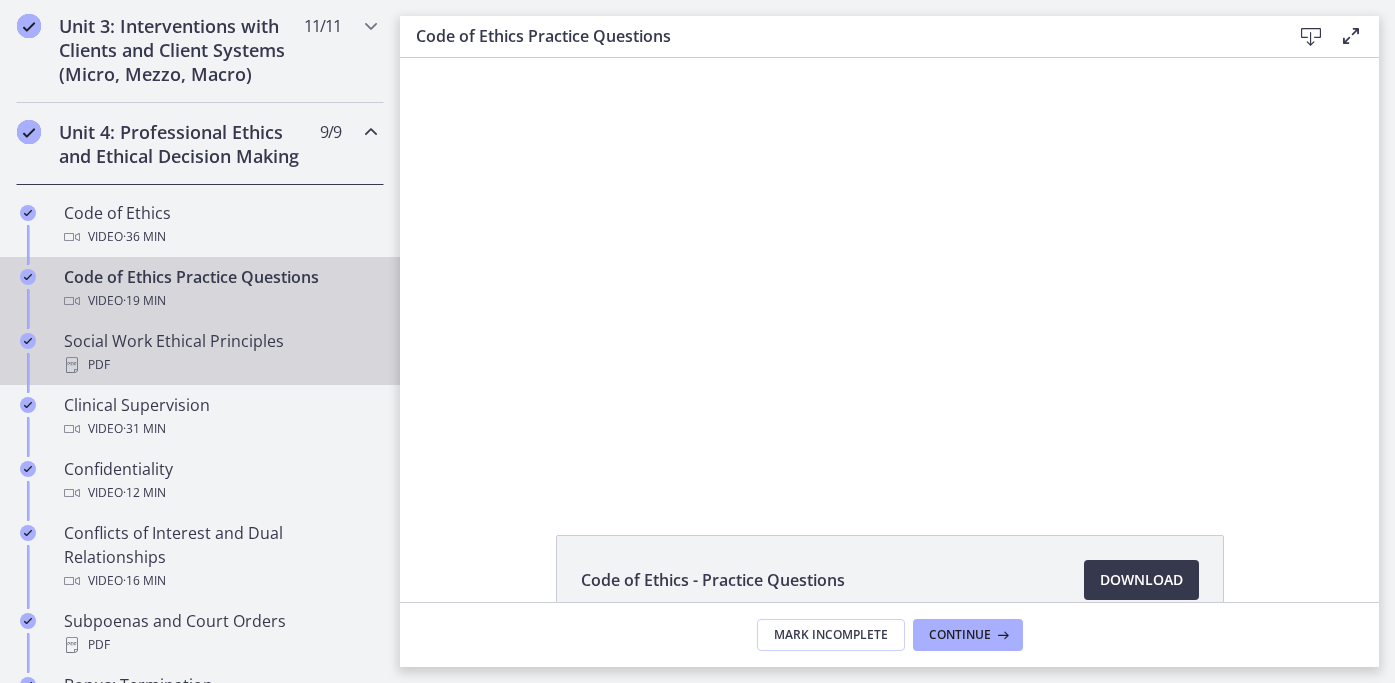 click on "Social Work Ethical Principles
PDF" at bounding box center [220, 353] 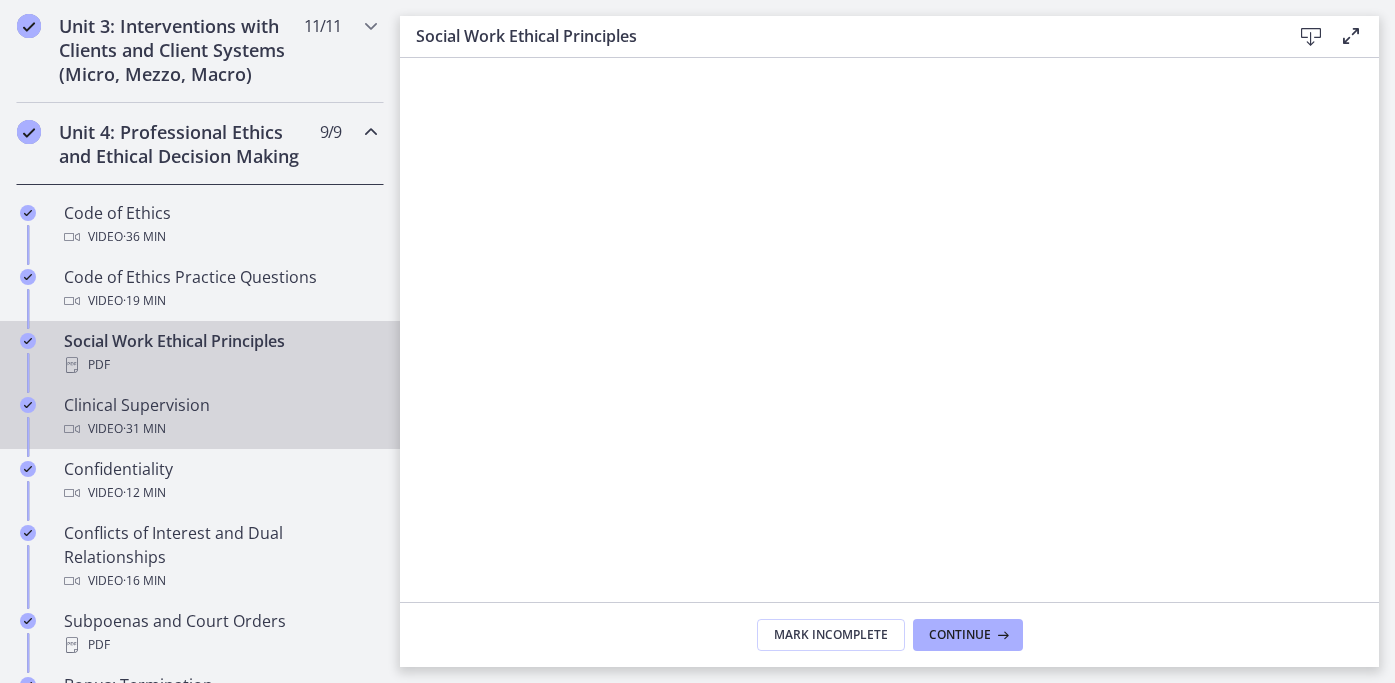 click on "Clinical Supervision
Video
·  31 min" at bounding box center [220, 417] 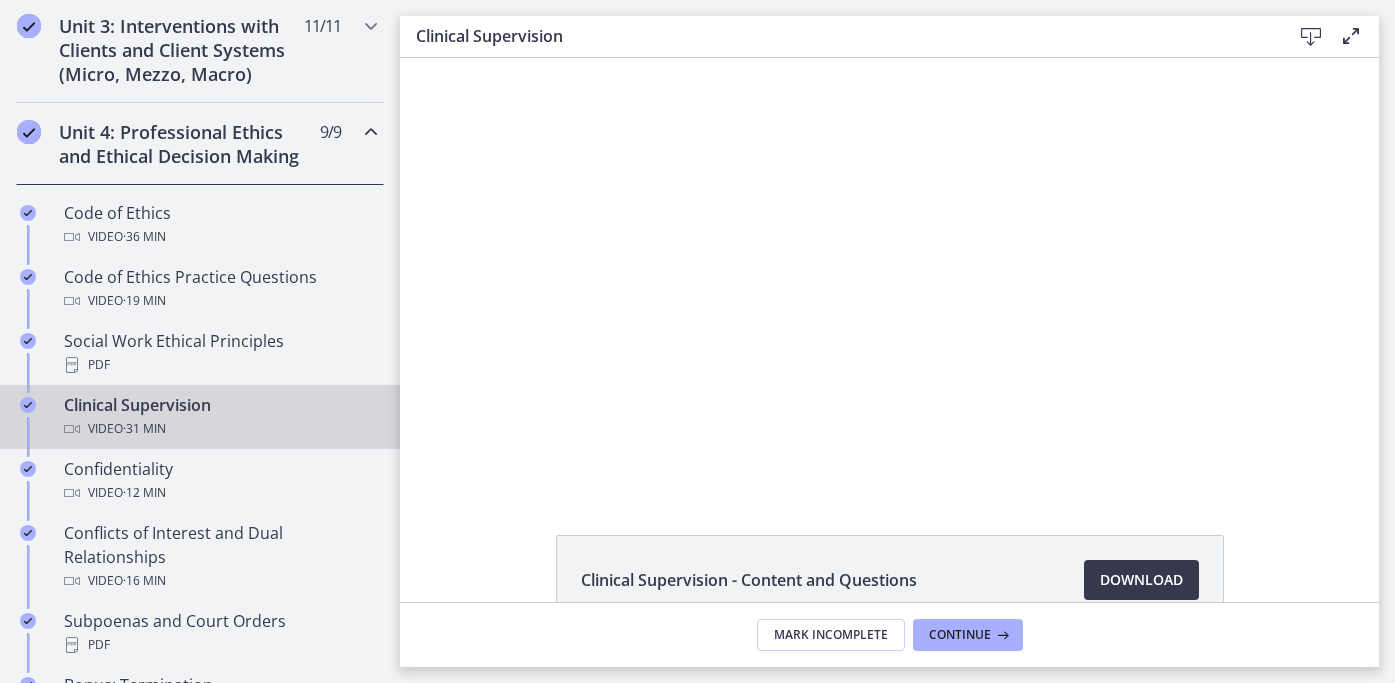 scroll, scrollTop: 0, scrollLeft: 0, axis: both 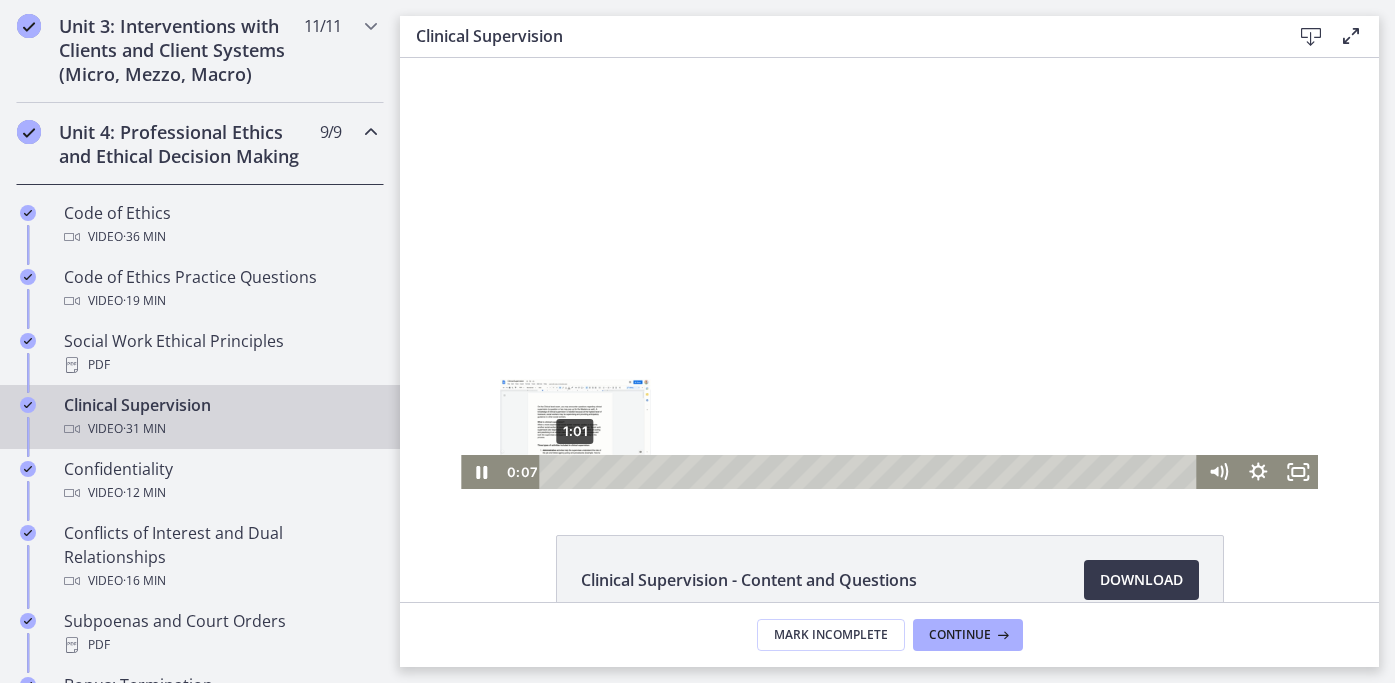 click on "1:01" at bounding box center (871, 472) 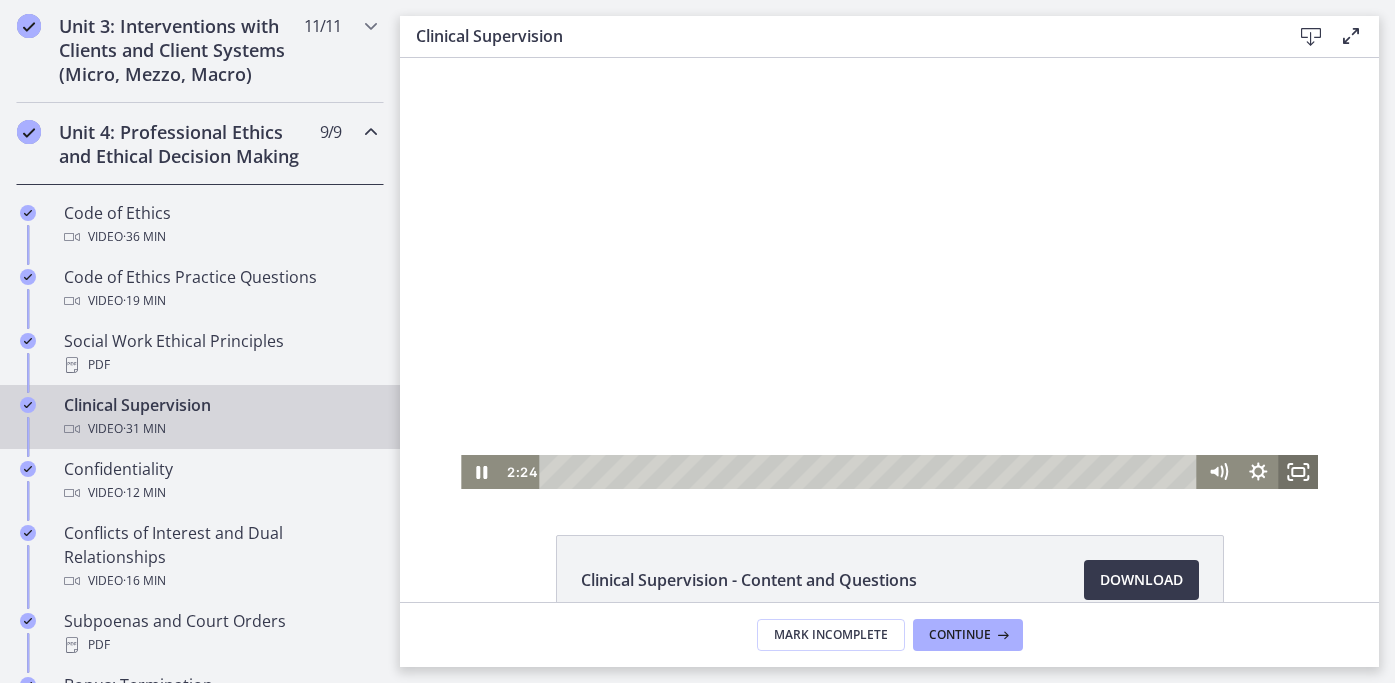click 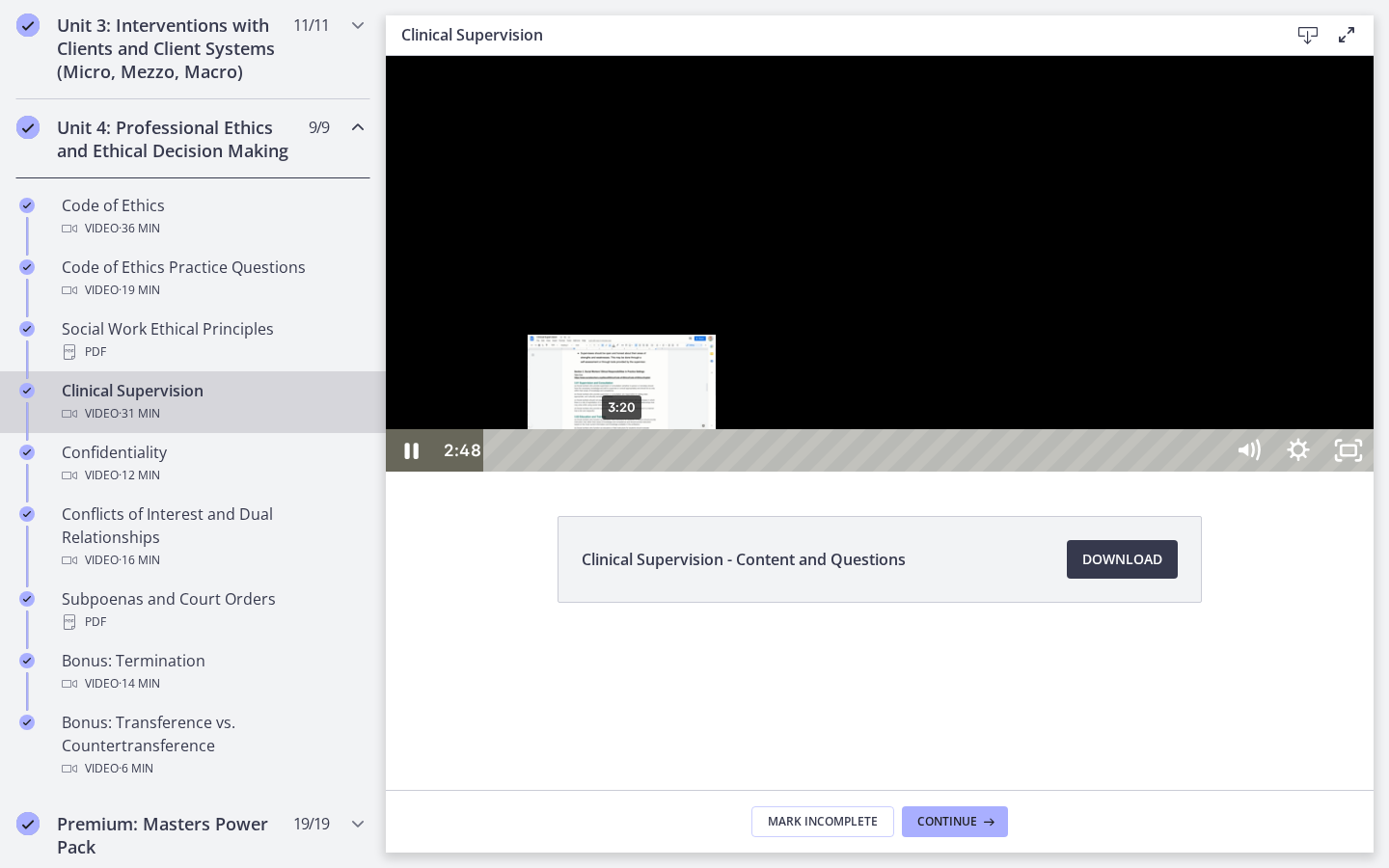 click on "3:20" at bounding box center (857, 450) 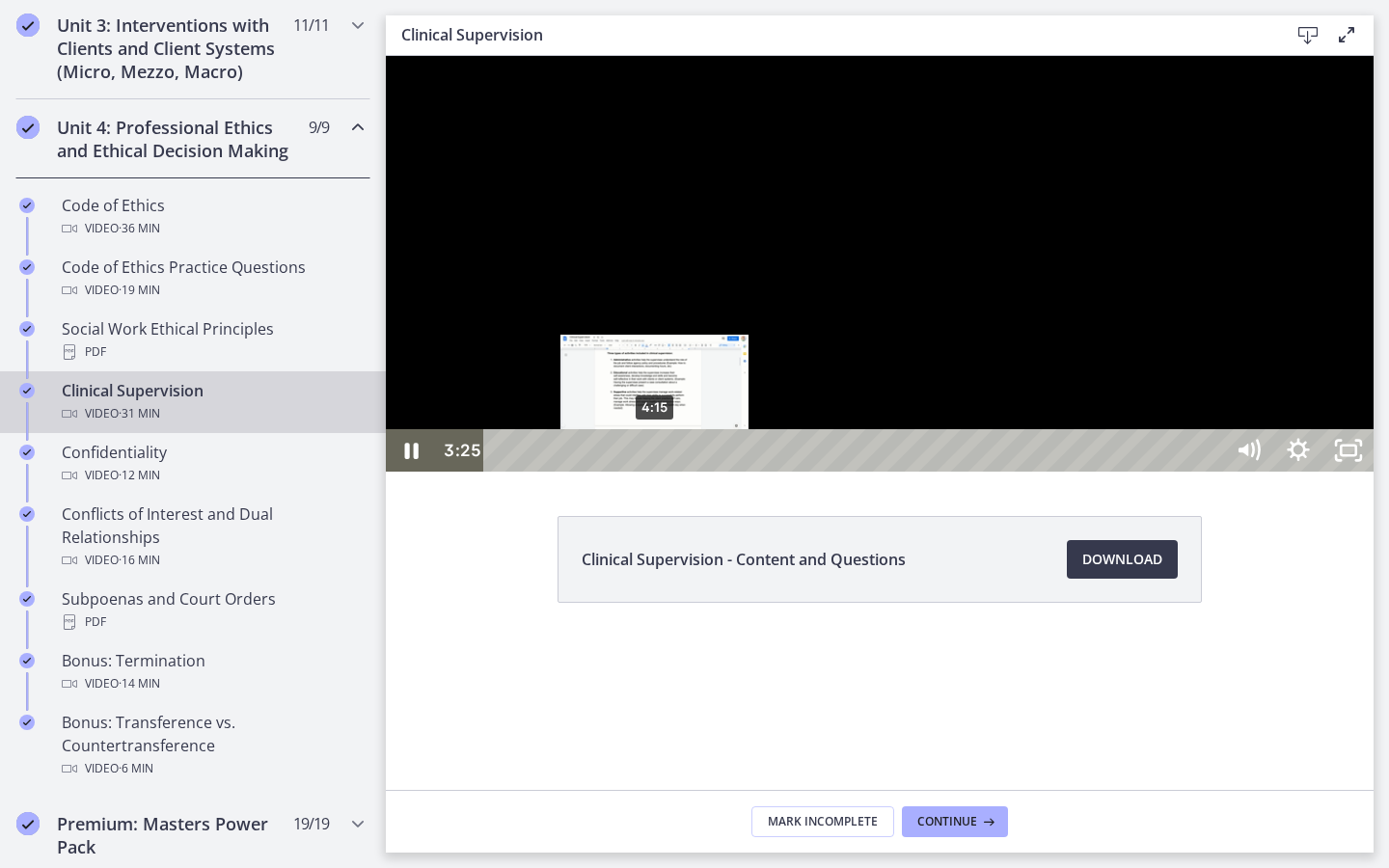 click on "4:15" at bounding box center [857, 450] 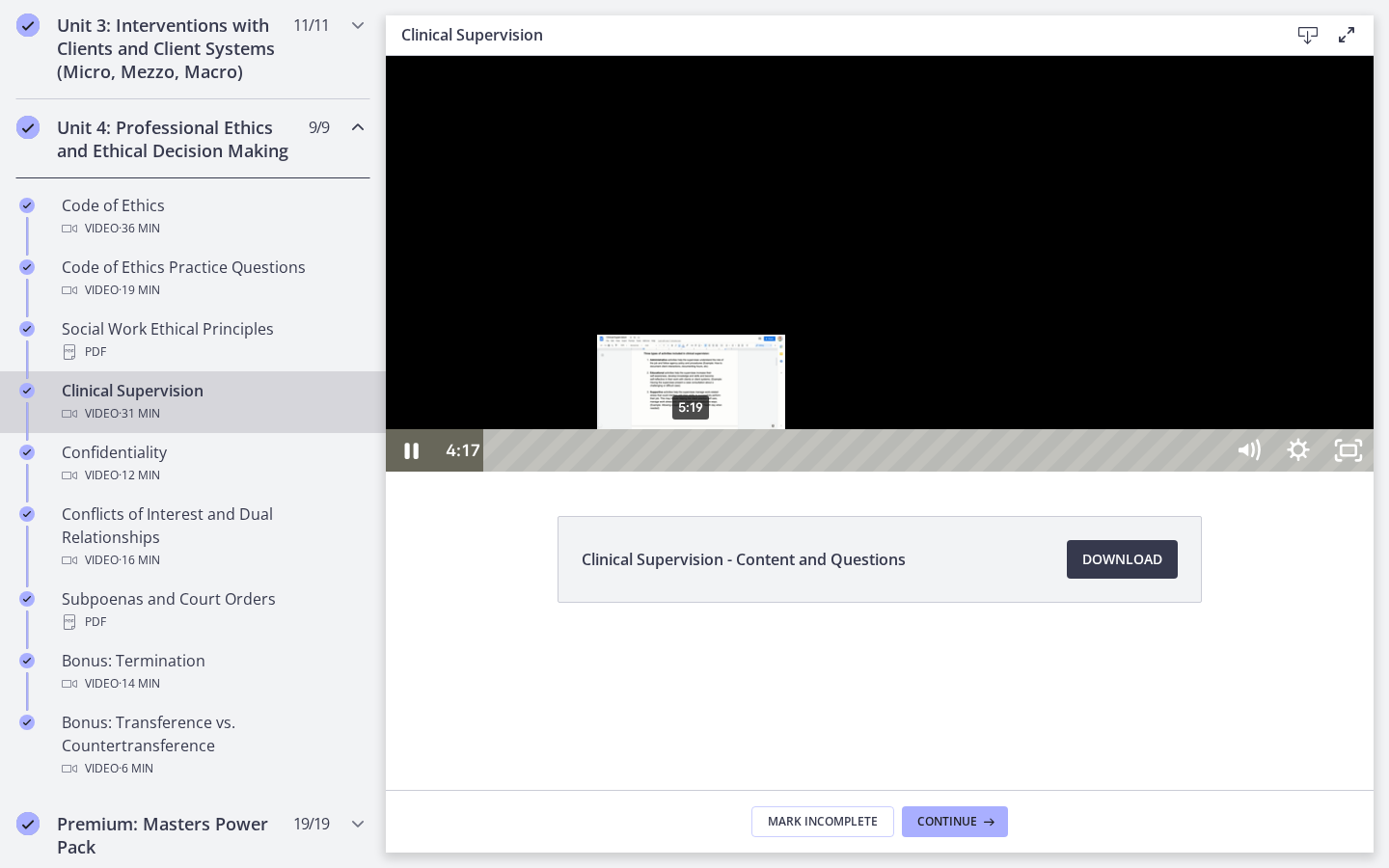 click on "5:19" at bounding box center [857, 450] 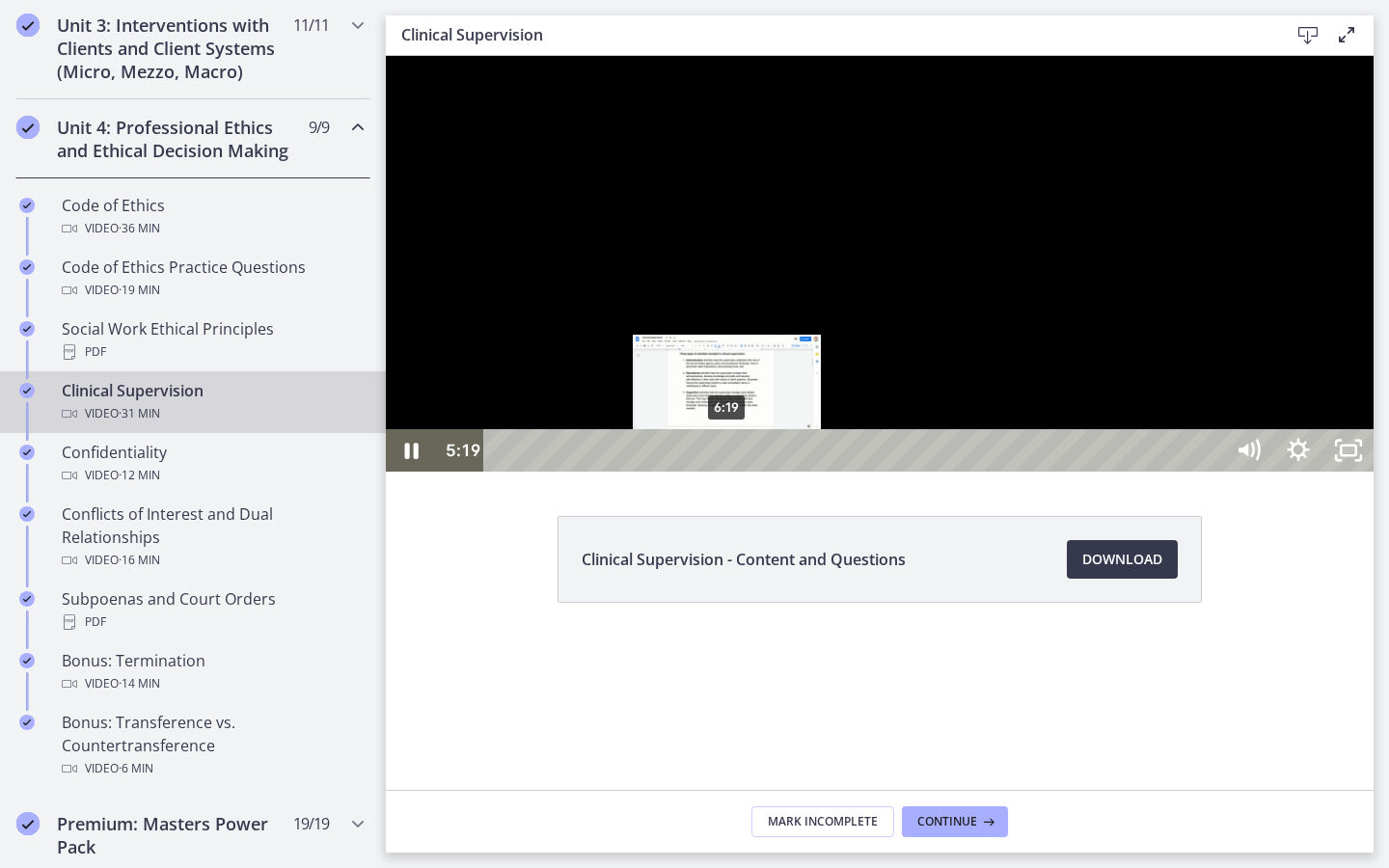 click on "6:19" at bounding box center (857, 450) 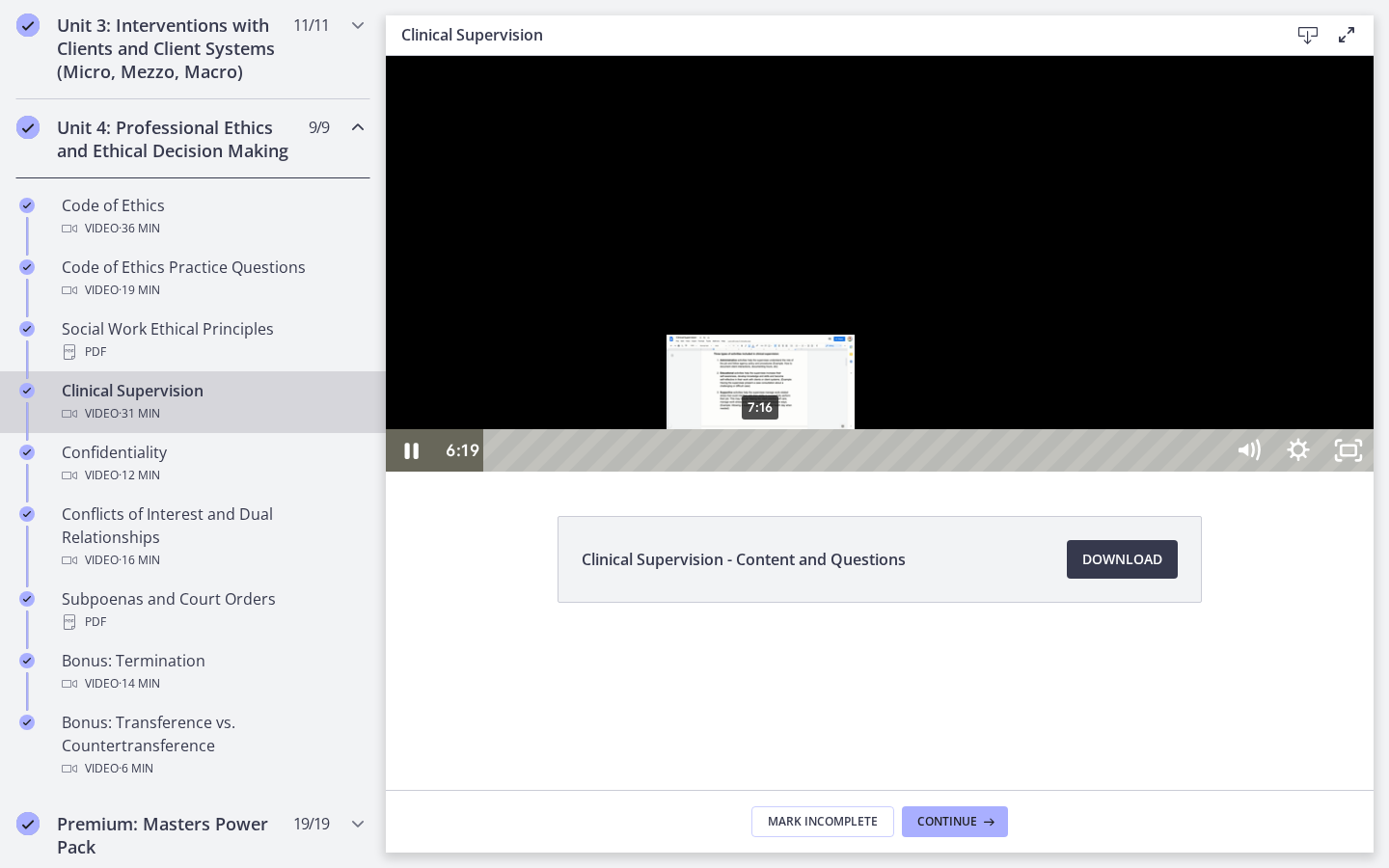 click on "7:16" at bounding box center [857, 450] 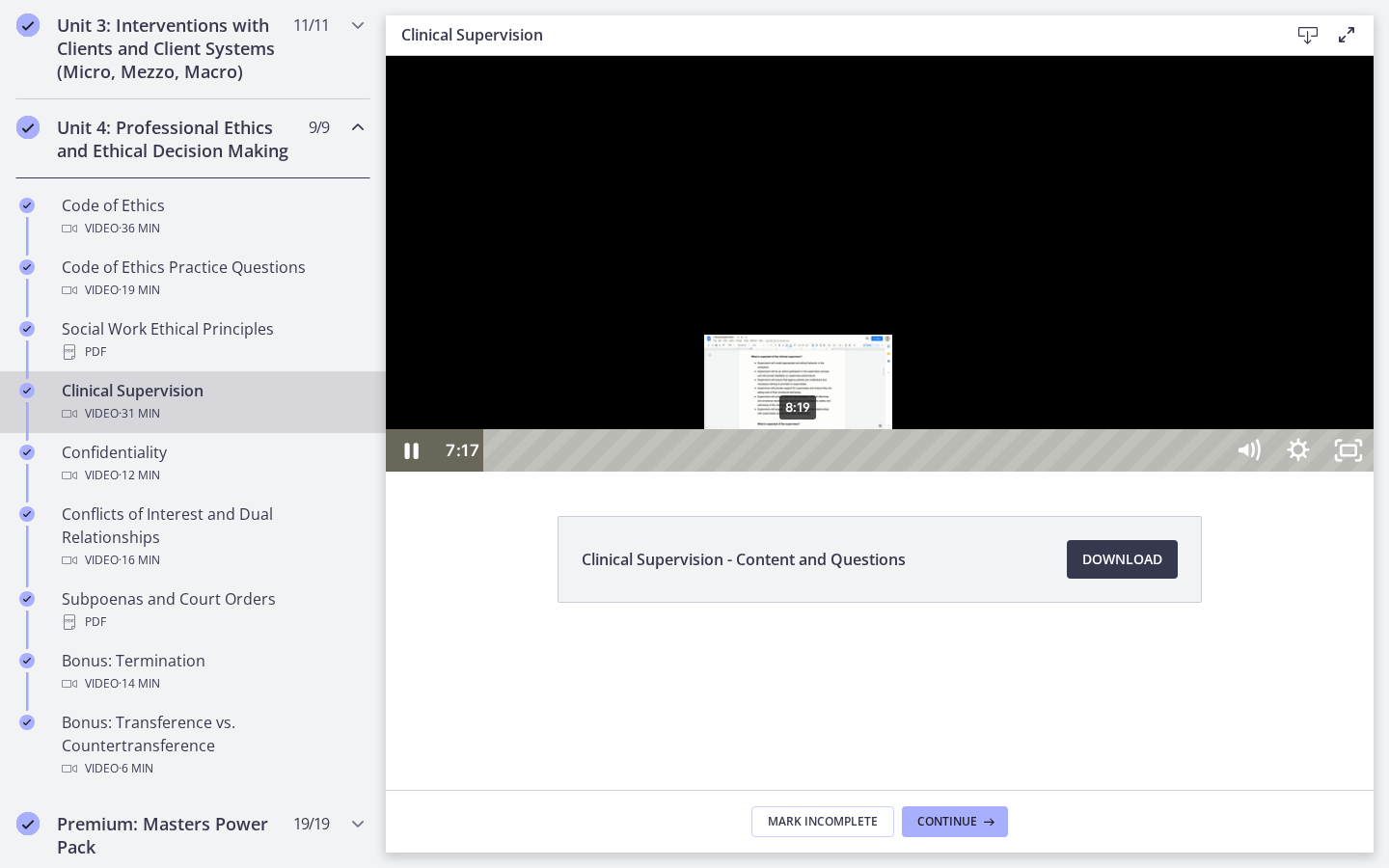 click on "8:19" at bounding box center [857, 450] 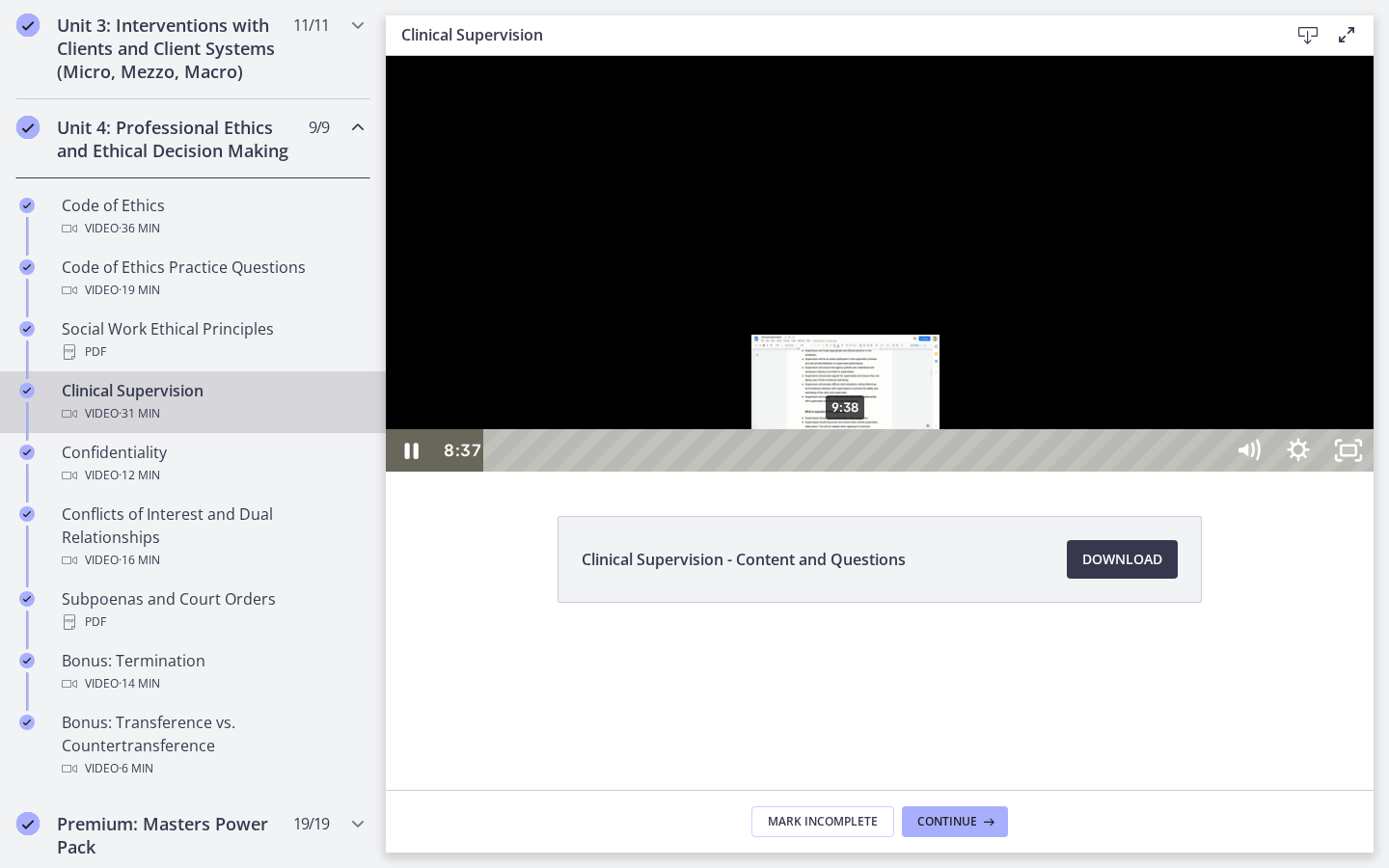 click on "9:38" at bounding box center [857, 450] 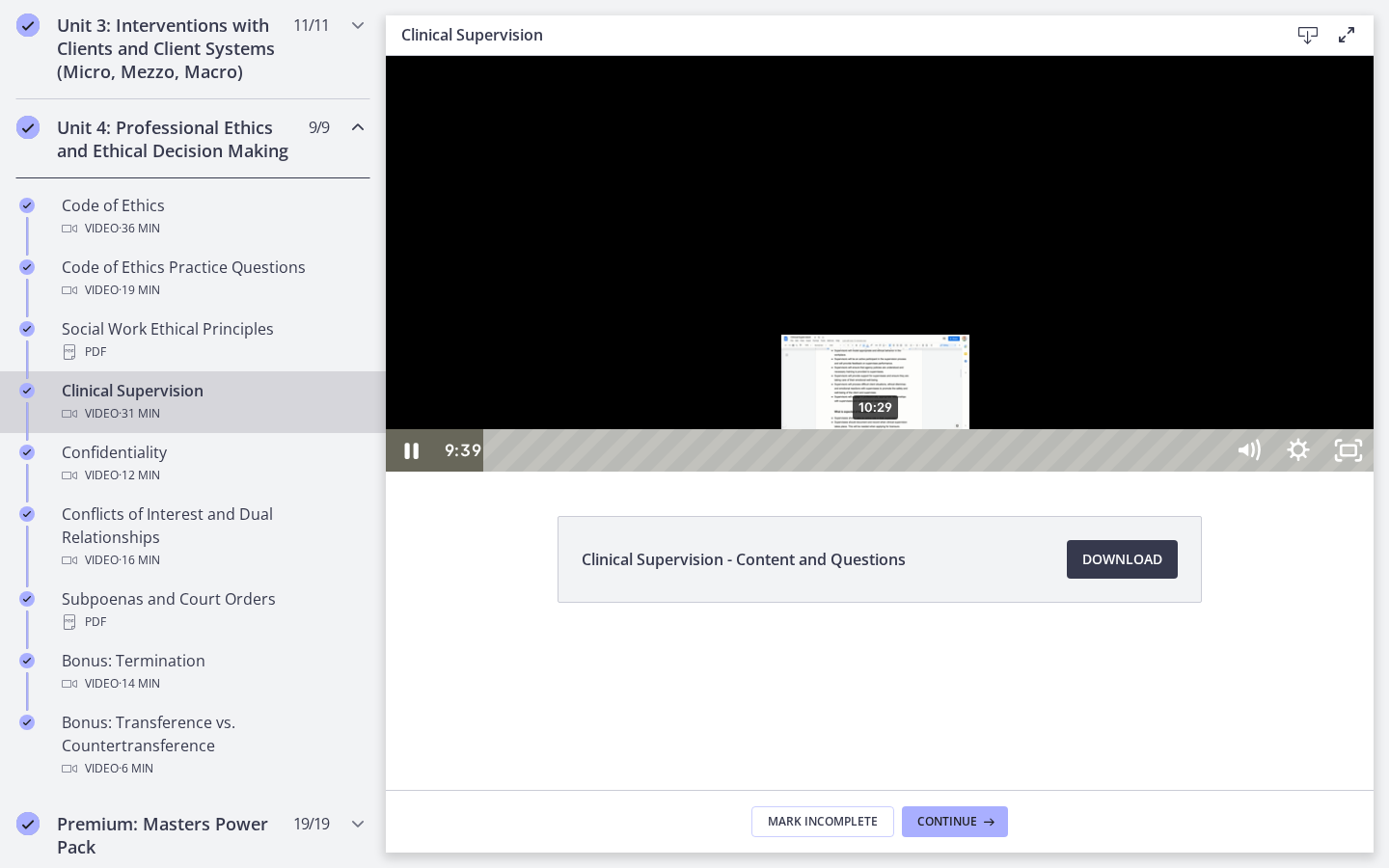 click on "10:29" at bounding box center (857, 450) 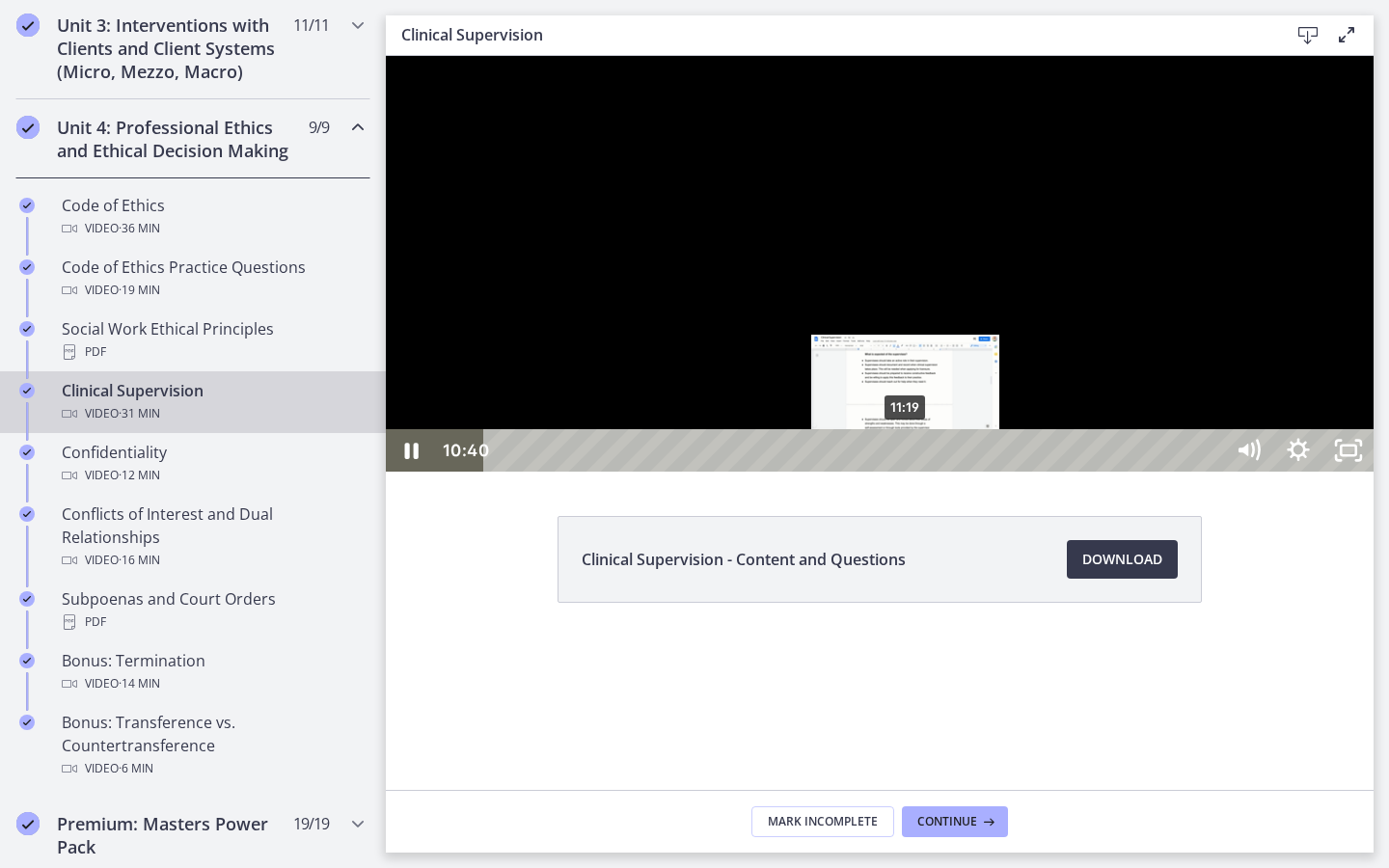 click on "11:19" at bounding box center [857, 450] 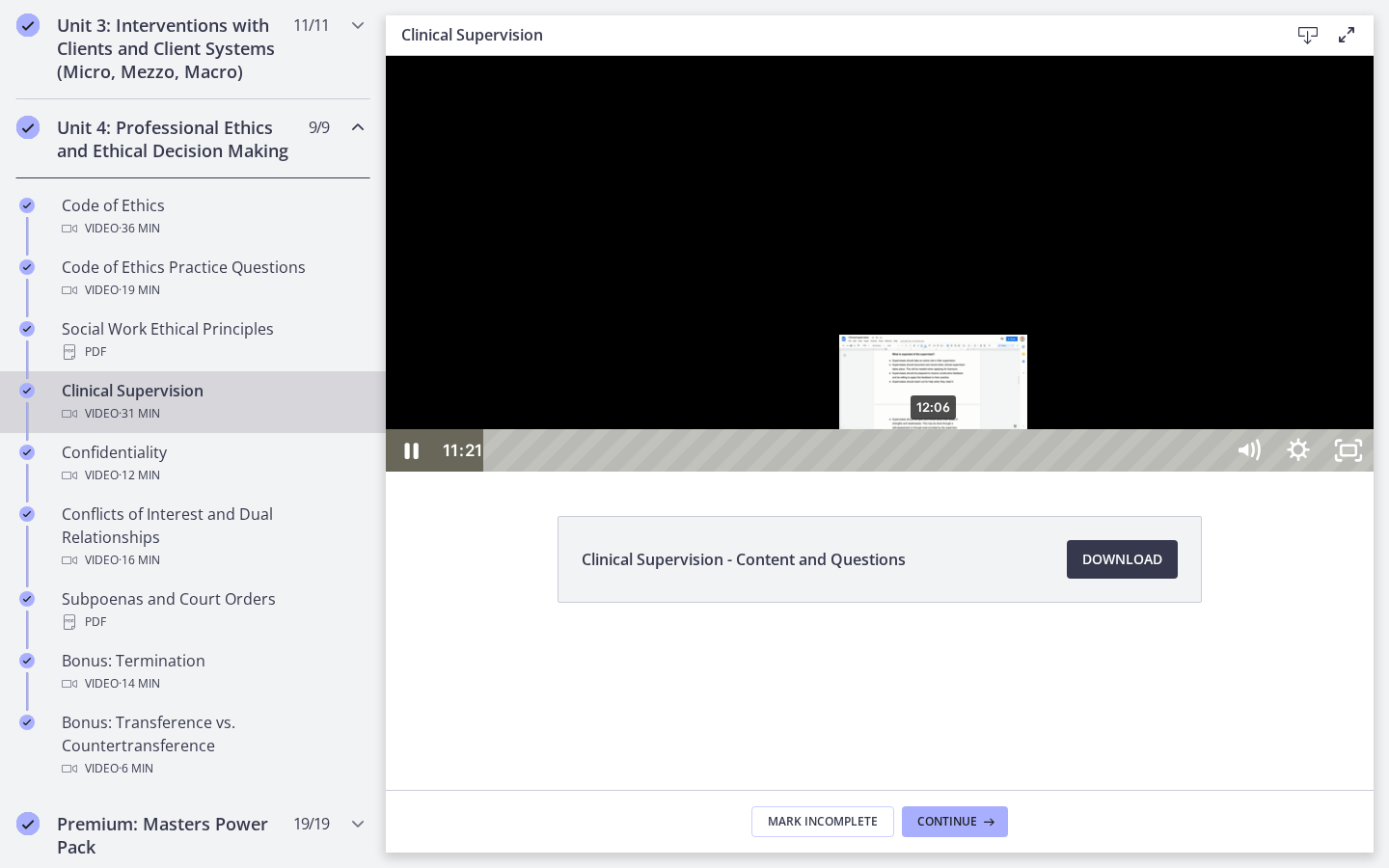 click on "12:06" at bounding box center (857, 450) 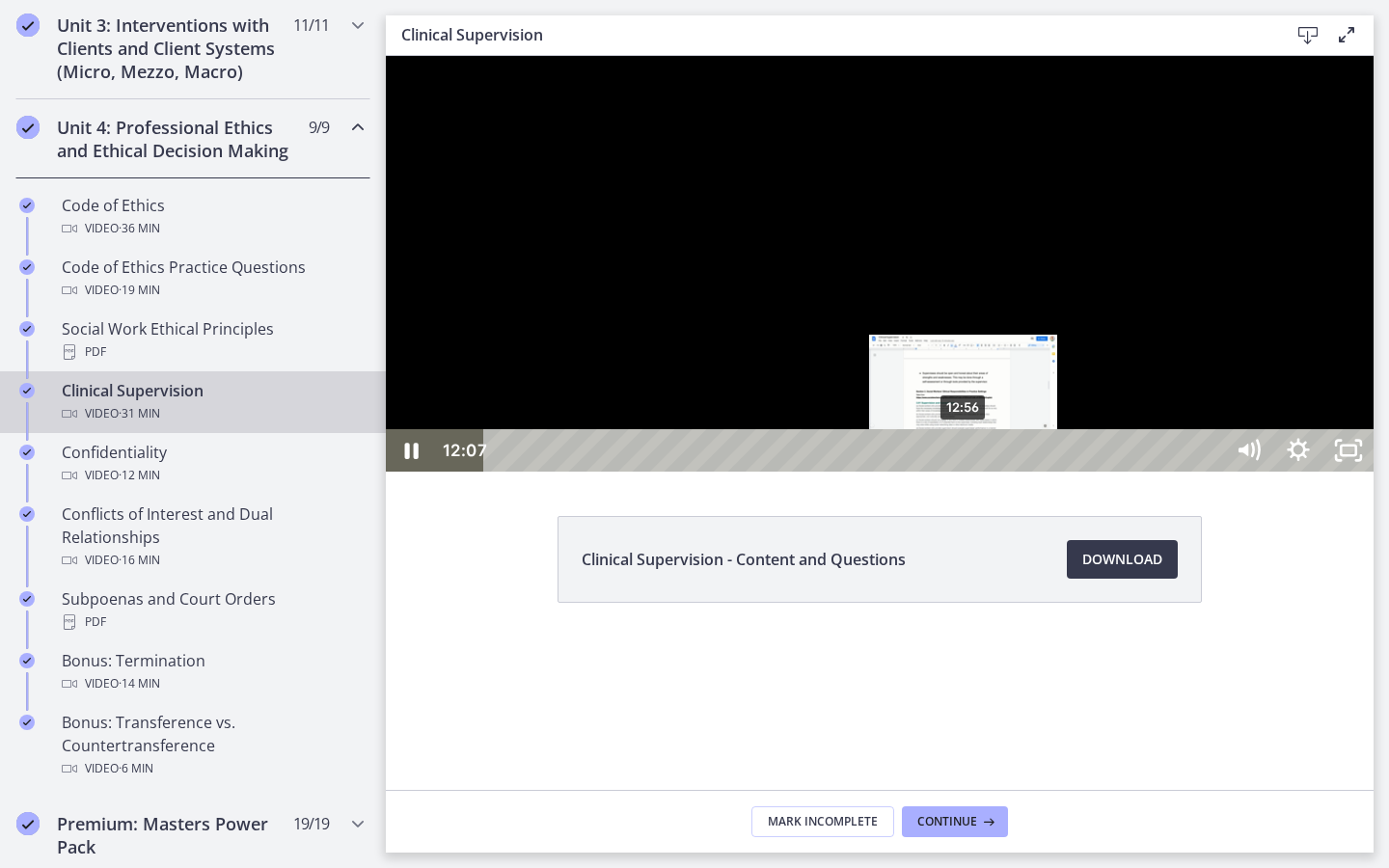 click on "12:56" at bounding box center [857, 450] 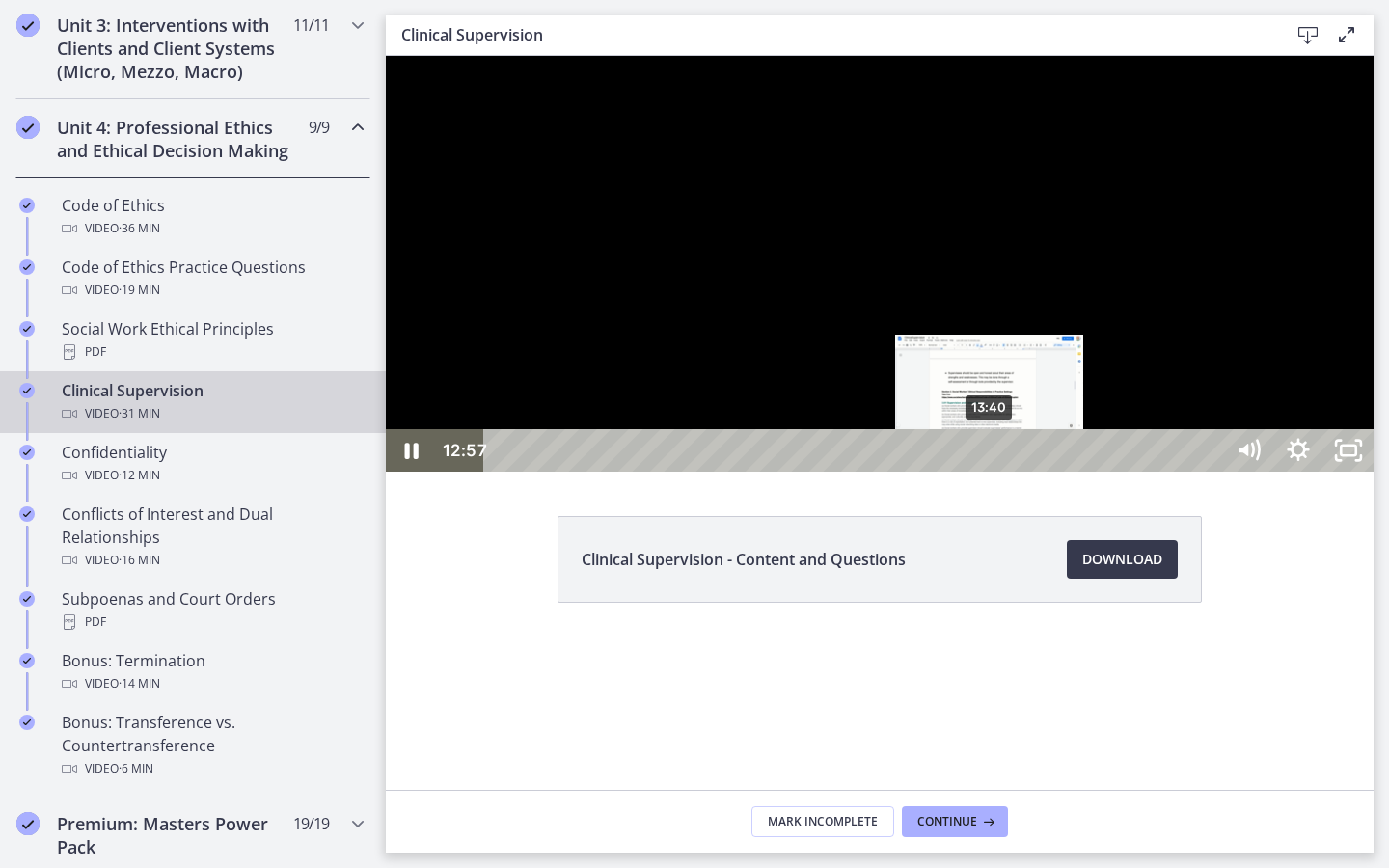 click on "13:40" at bounding box center (857, 450) 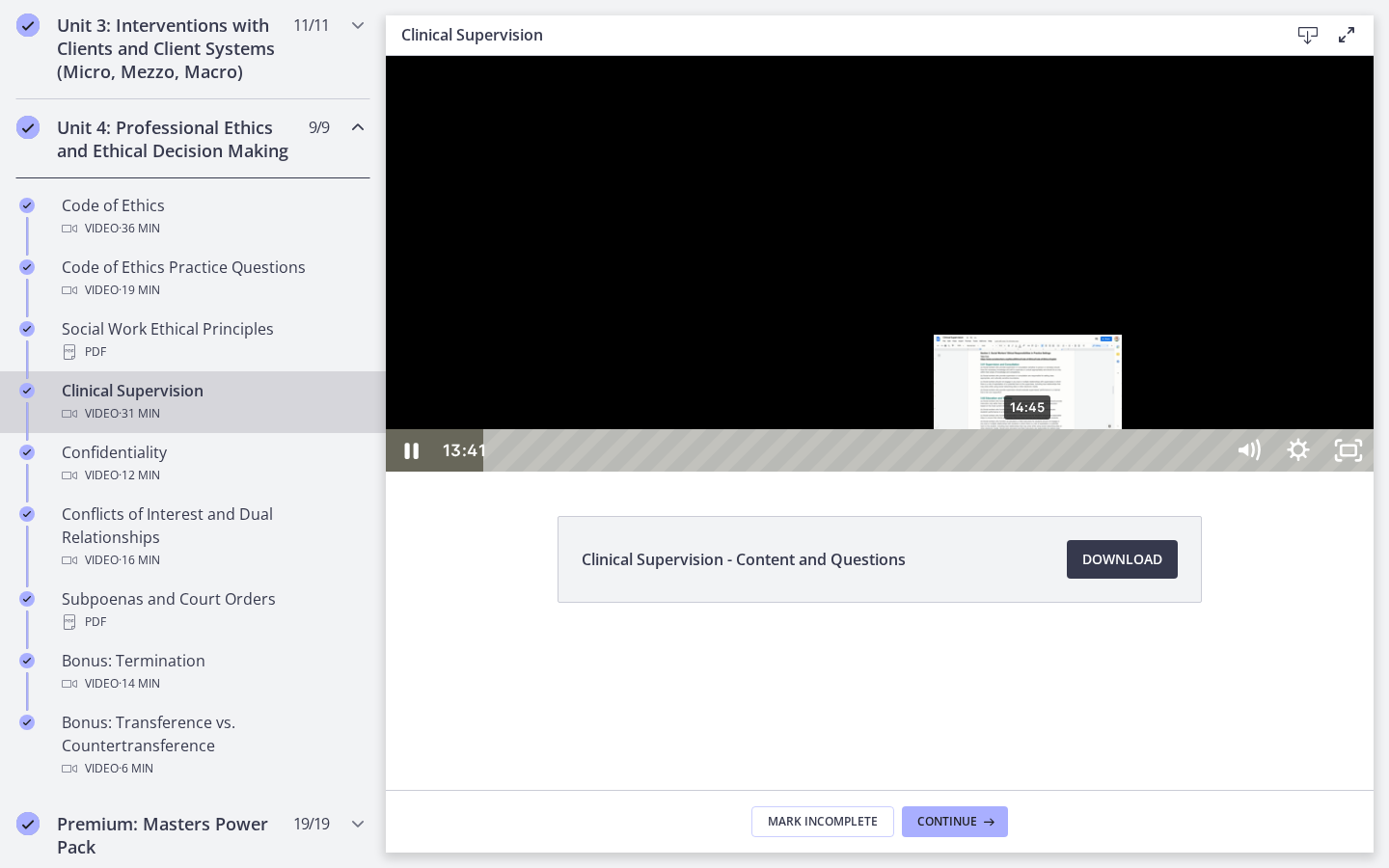 click on "14:45" at bounding box center (857, 450) 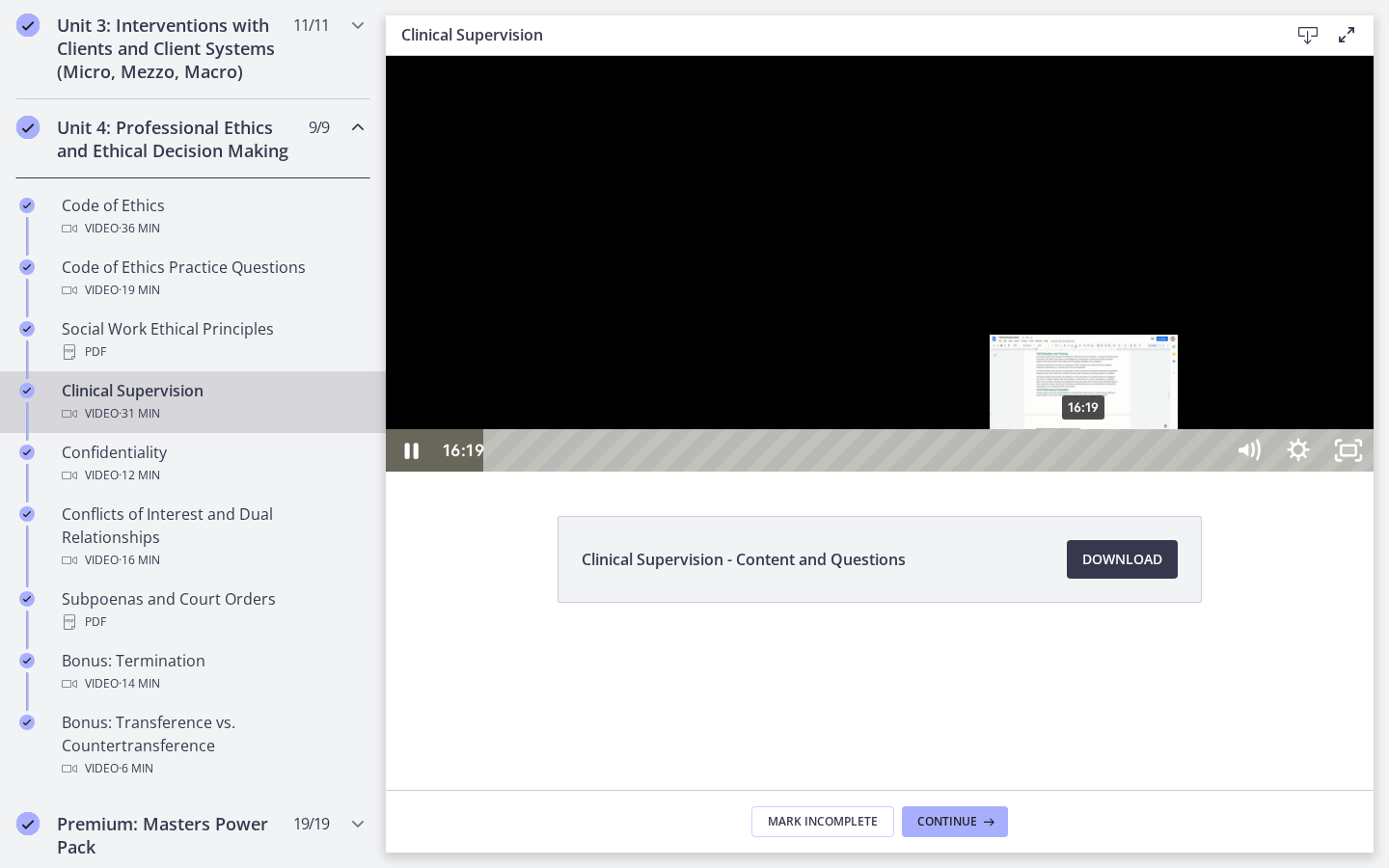 click on "16:19" at bounding box center (857, 450) 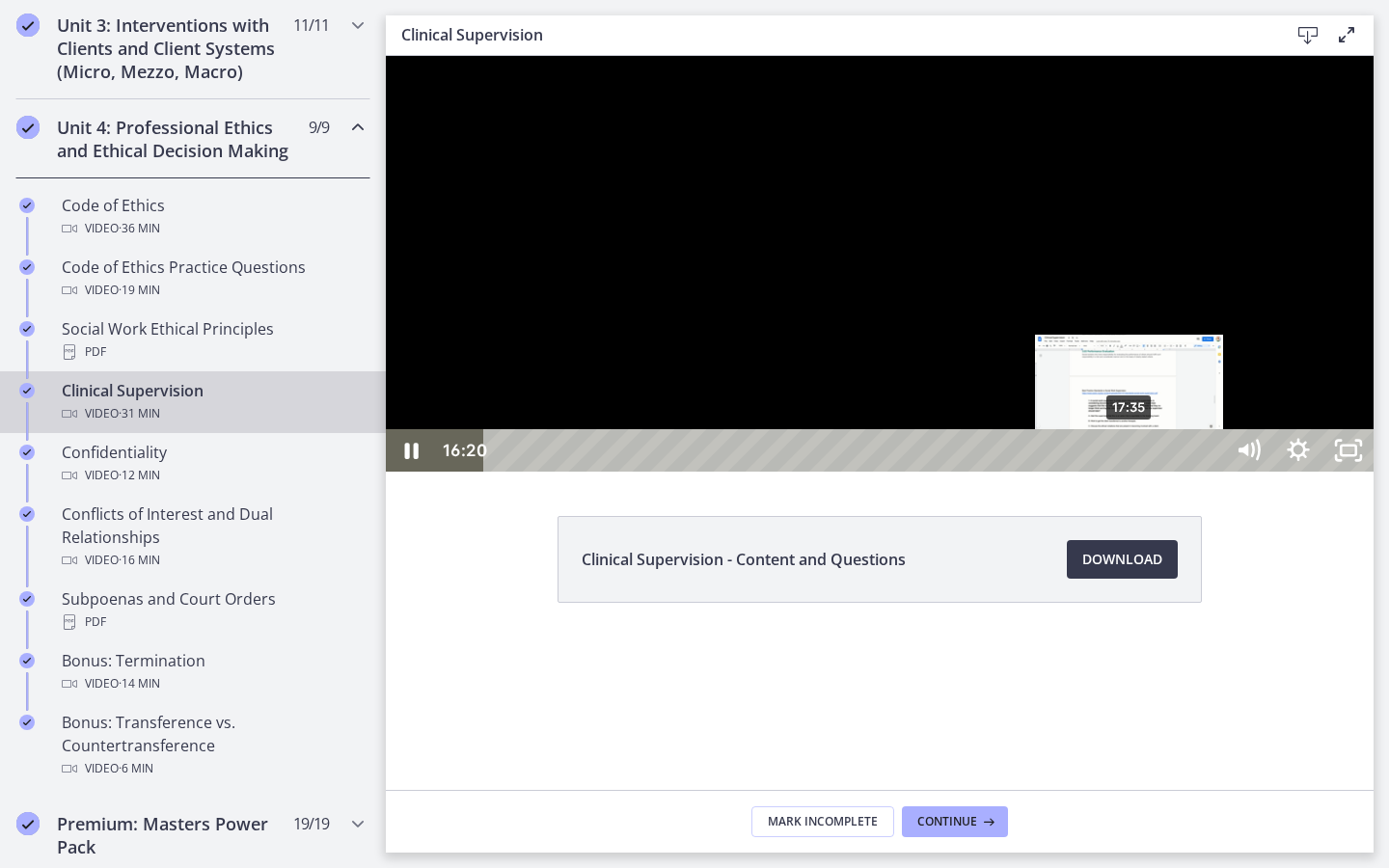 click on "17:35" at bounding box center [857, 450] 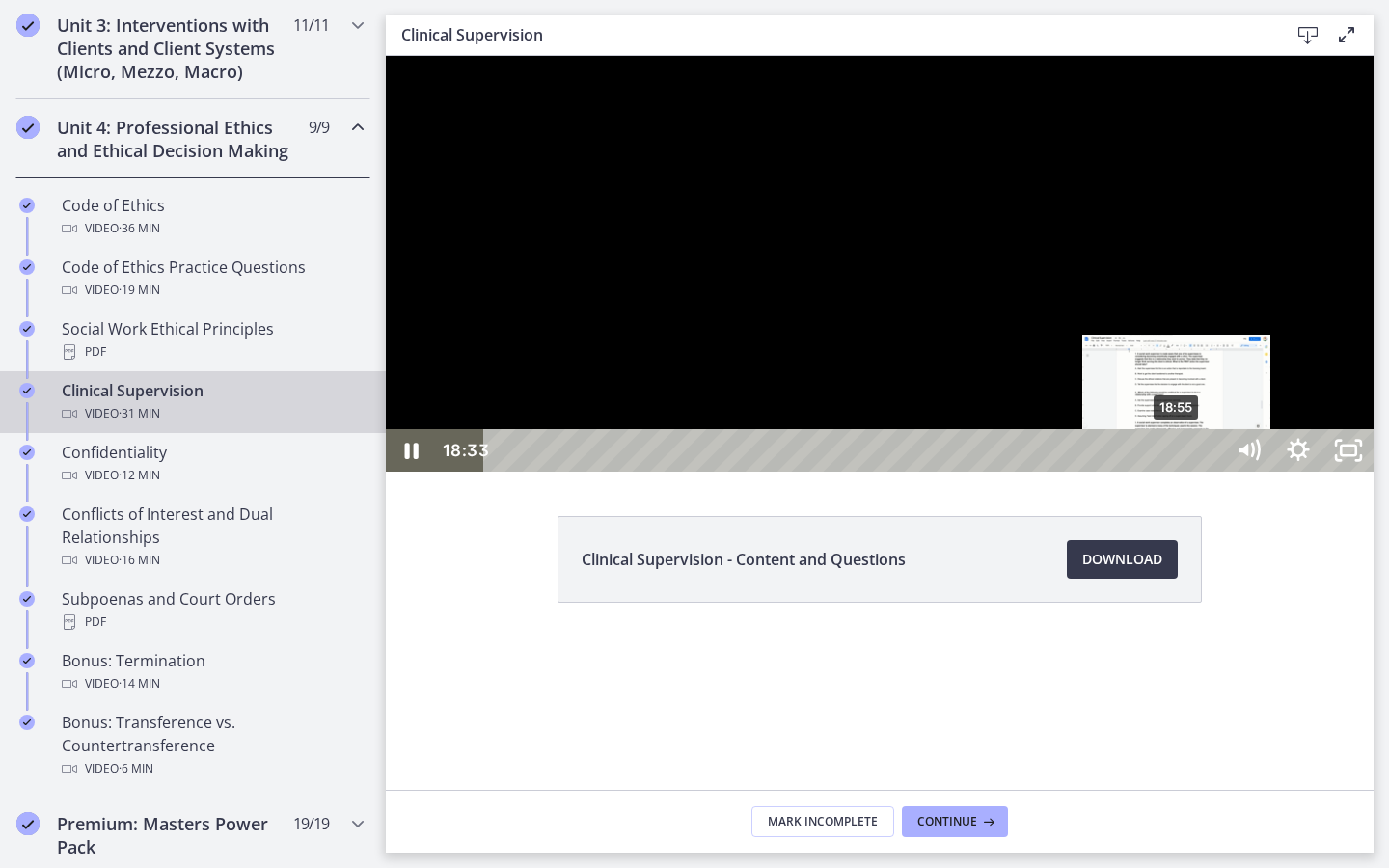 click on "18:55" at bounding box center (857, 450) 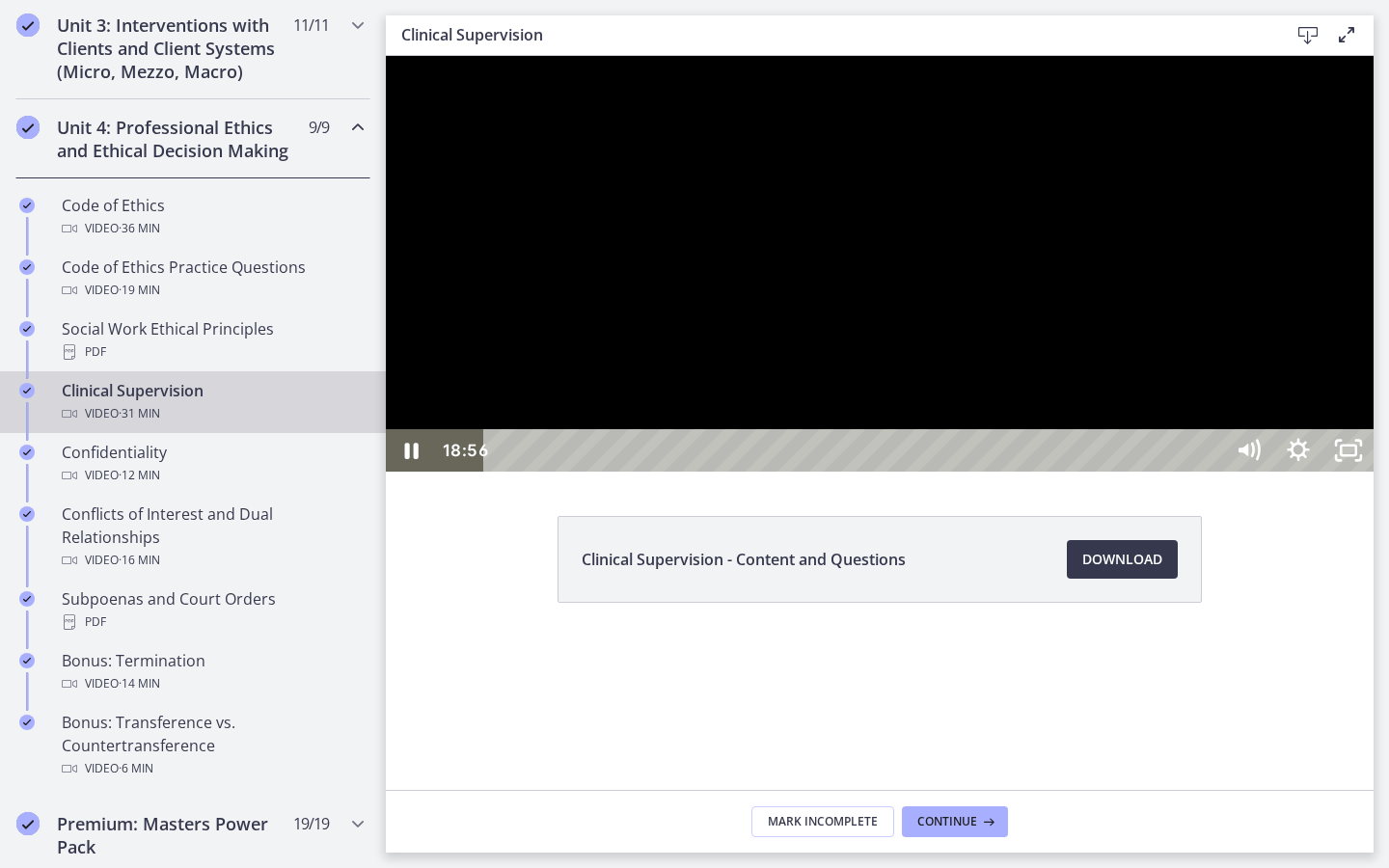 click at bounding box center [880, 263] 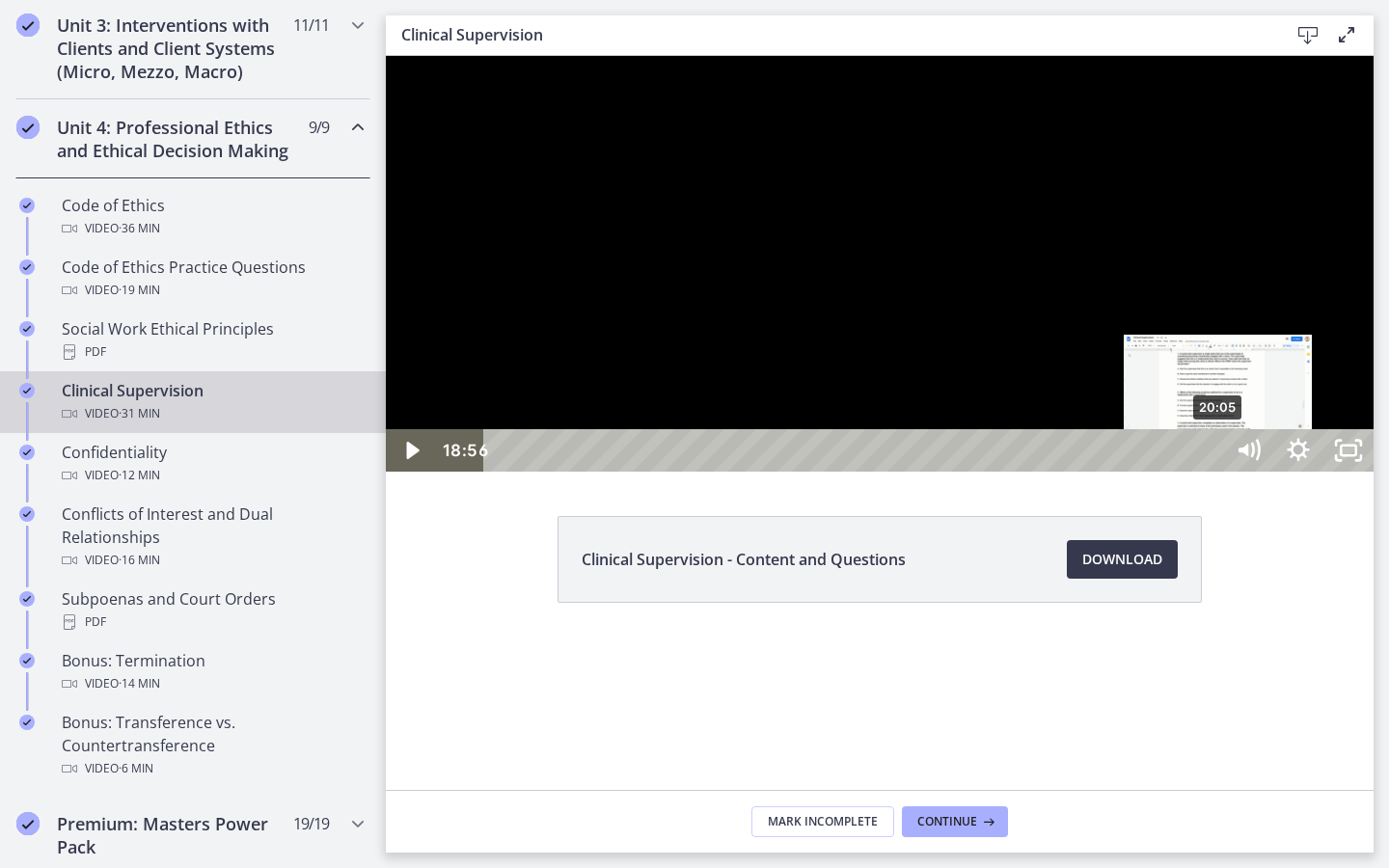 click on "20:05" at bounding box center (857, 450) 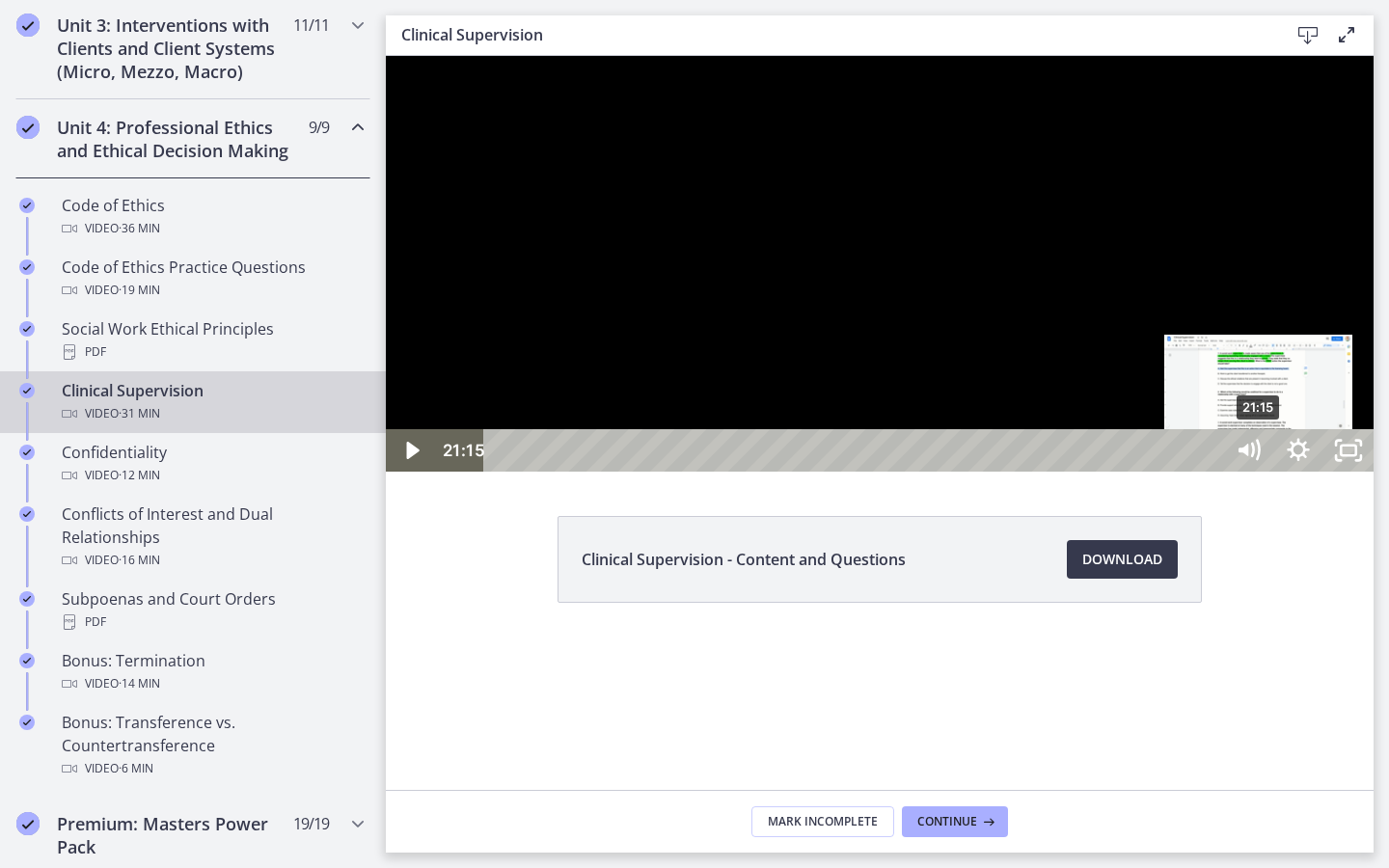 click on "21:15" at bounding box center (857, 450) 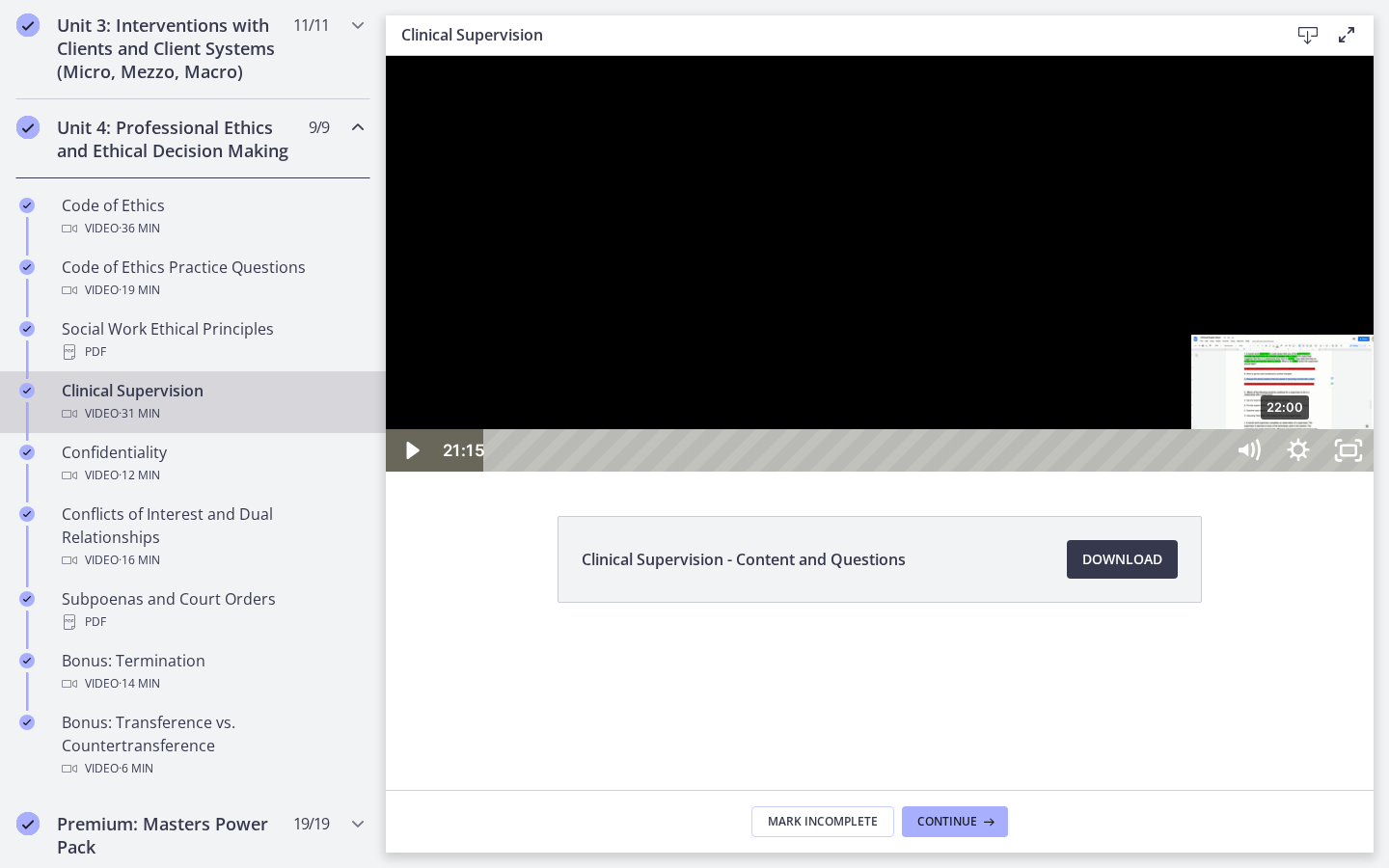 click on "22:00" at bounding box center [857, 450] 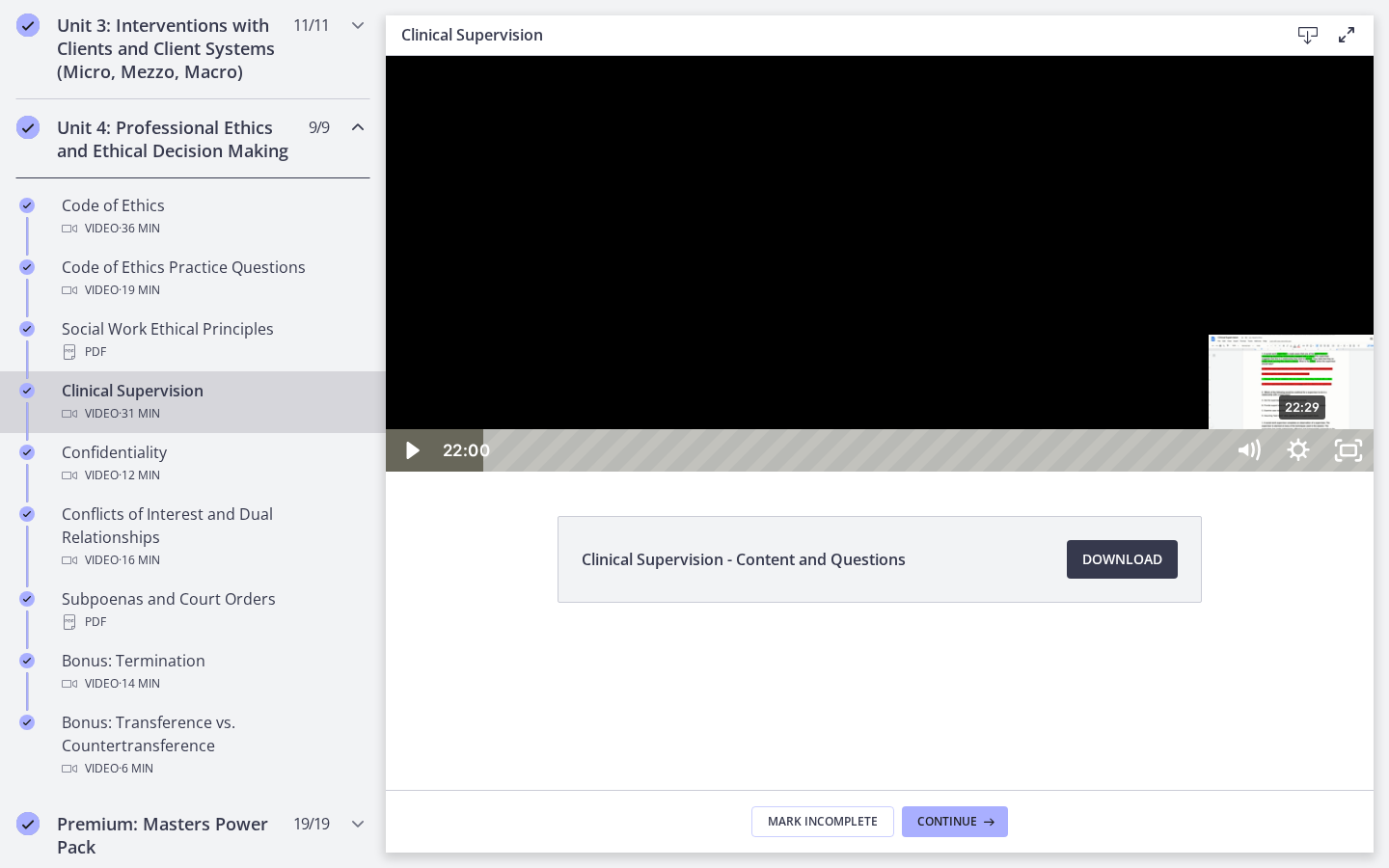 click on "22:29" at bounding box center [857, 450] 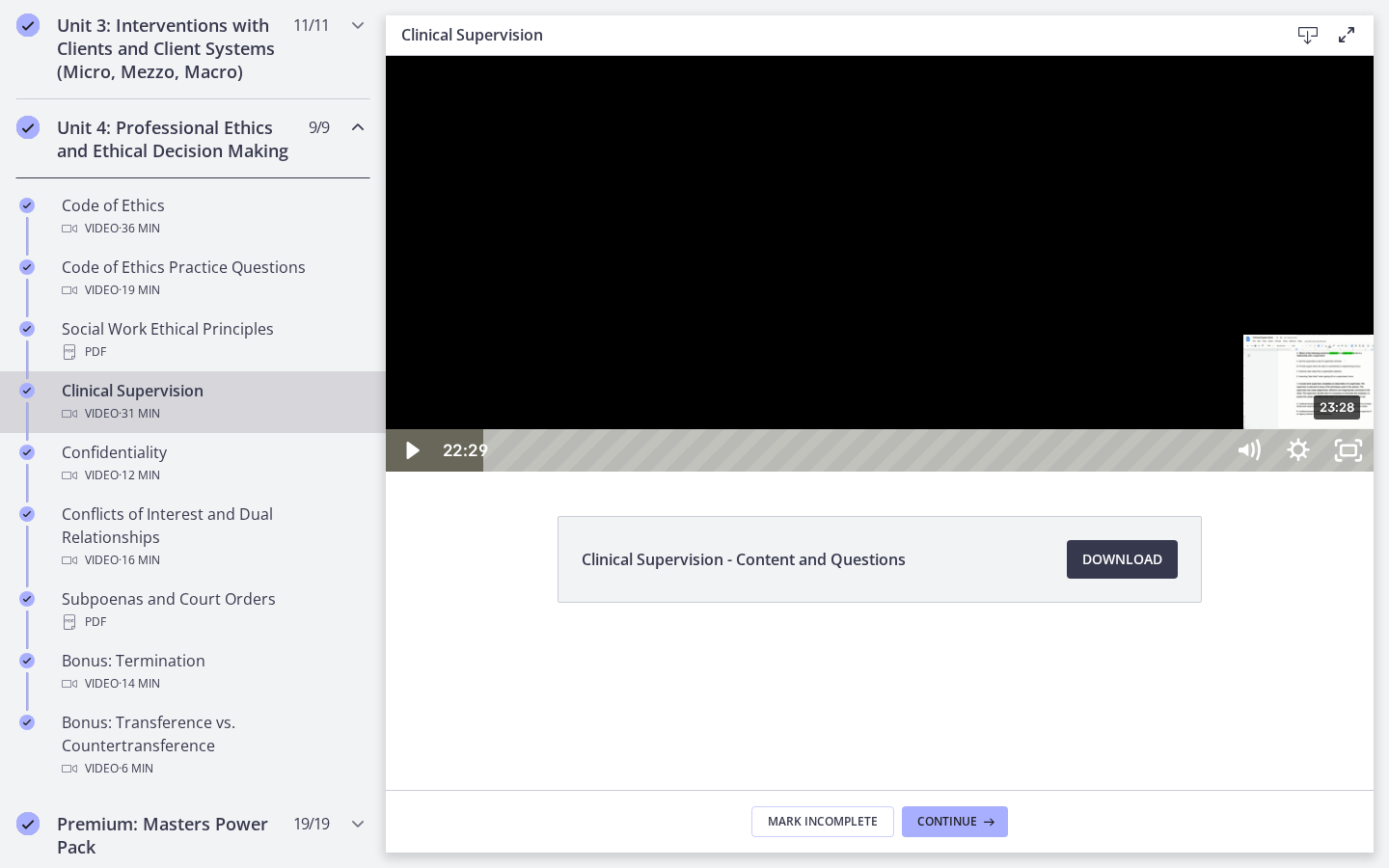 click on "23:28" at bounding box center [857, 450] 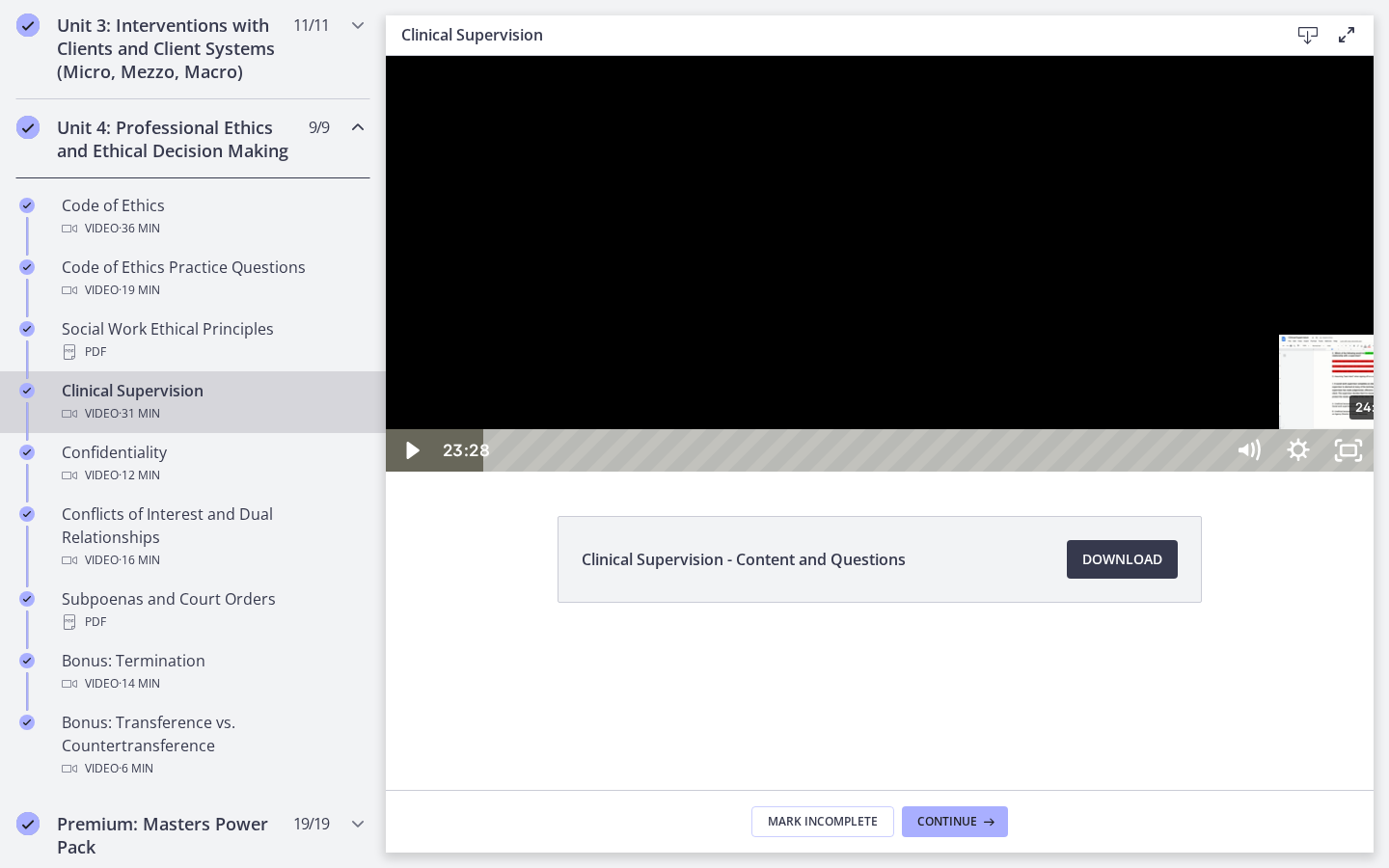click on "24:28" at bounding box center [857, 450] 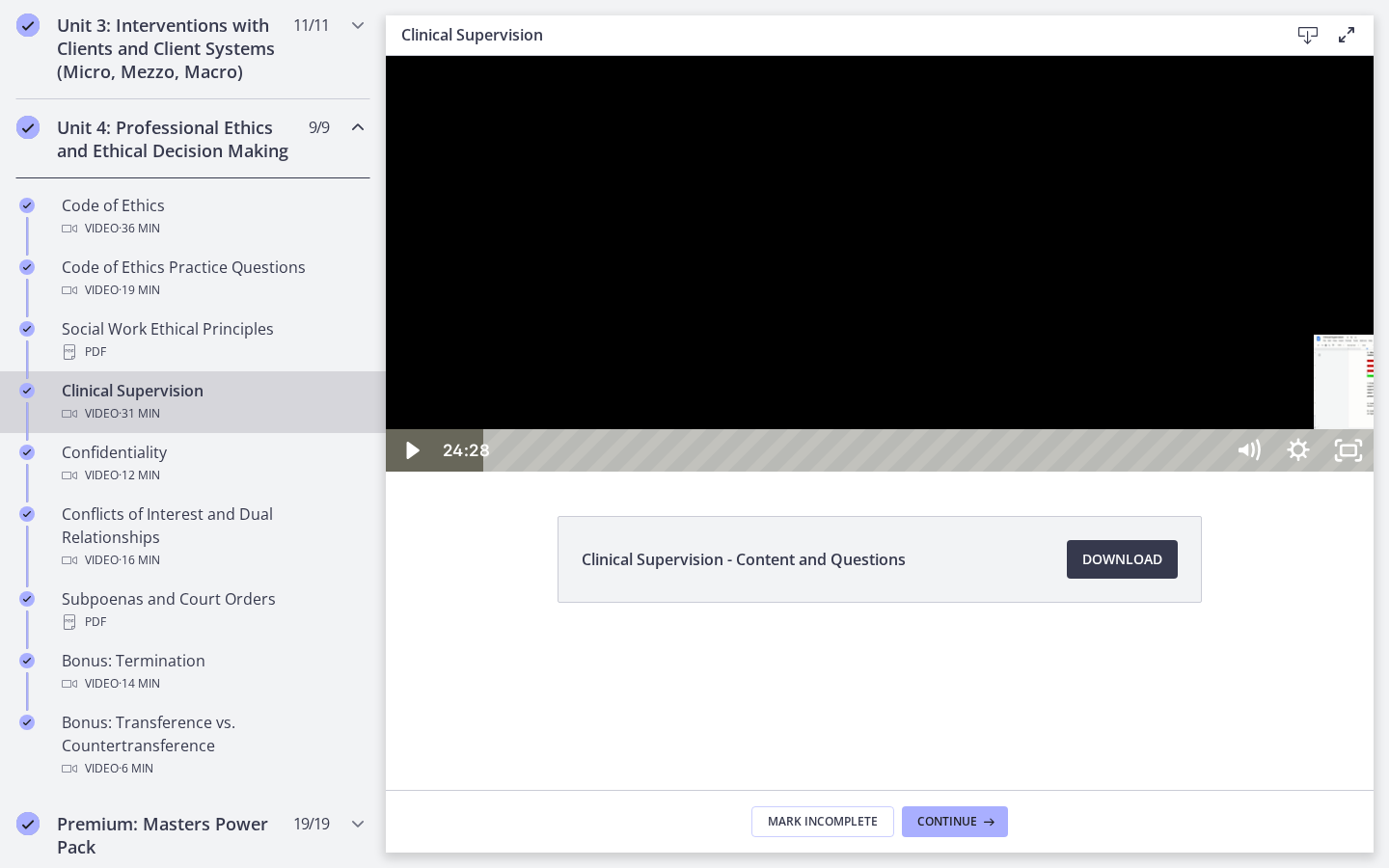 click on "25:26" at bounding box center [857, 450] 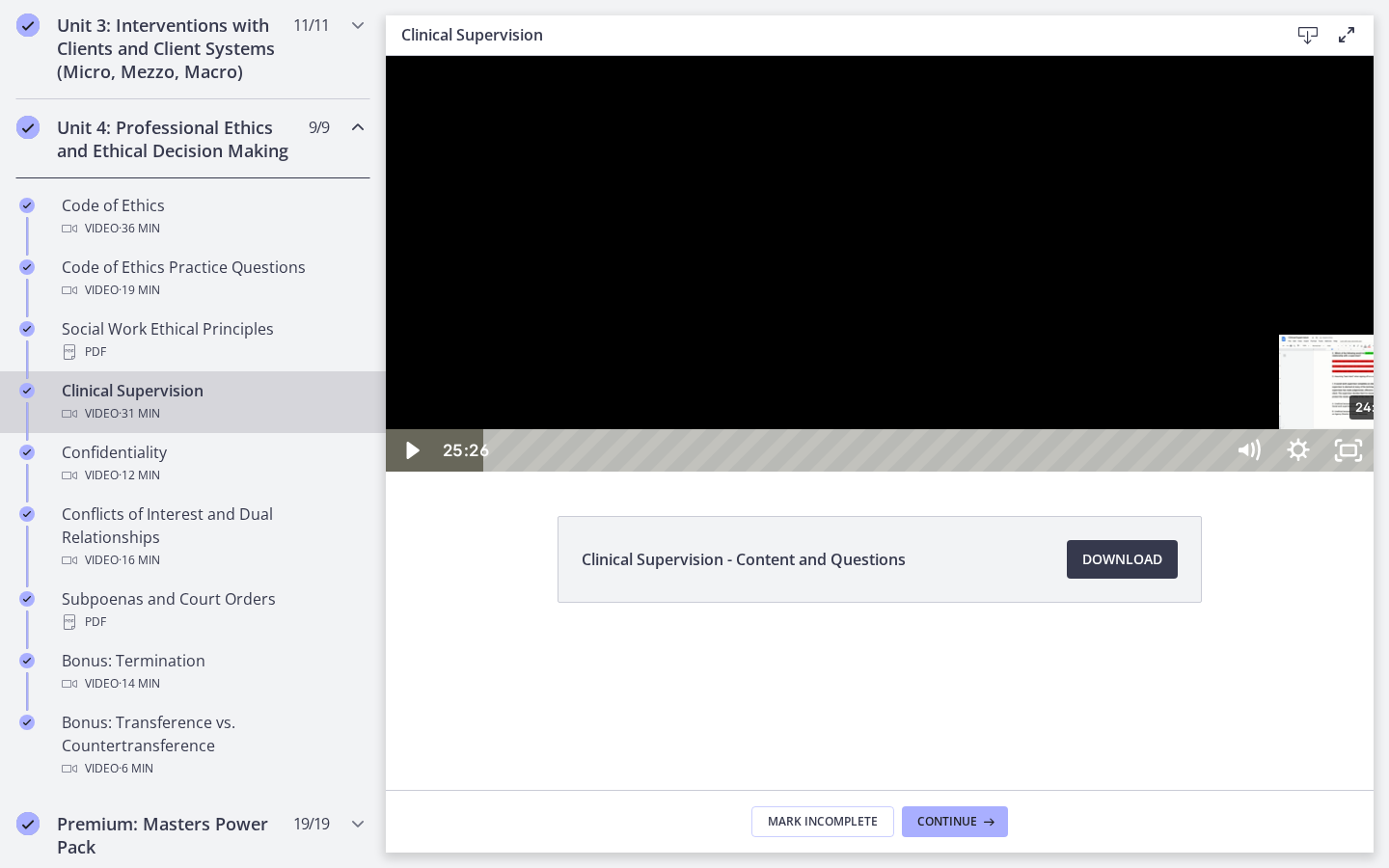 click on "24:28" at bounding box center [857, 450] 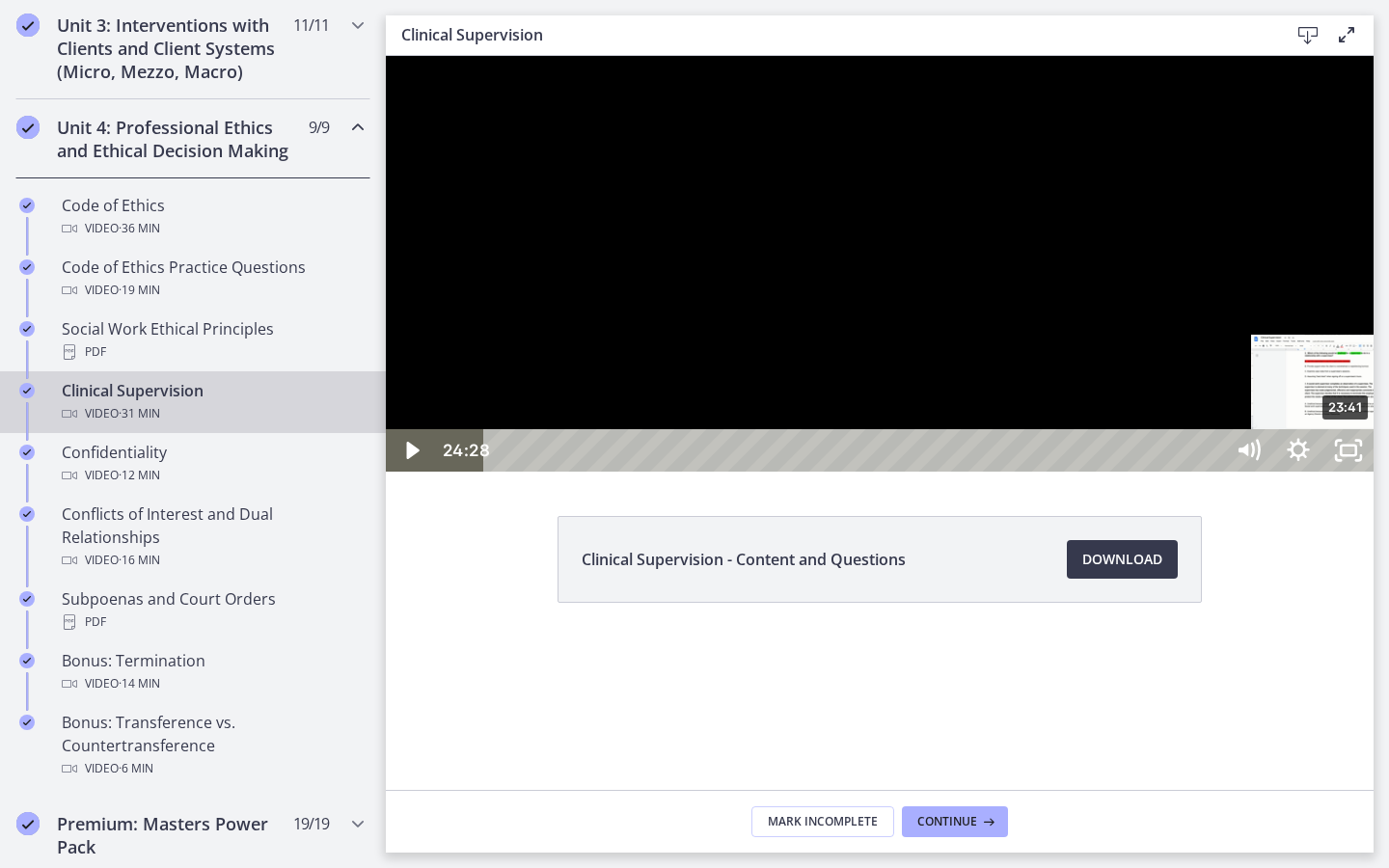 click on "23:41" at bounding box center (857, 450) 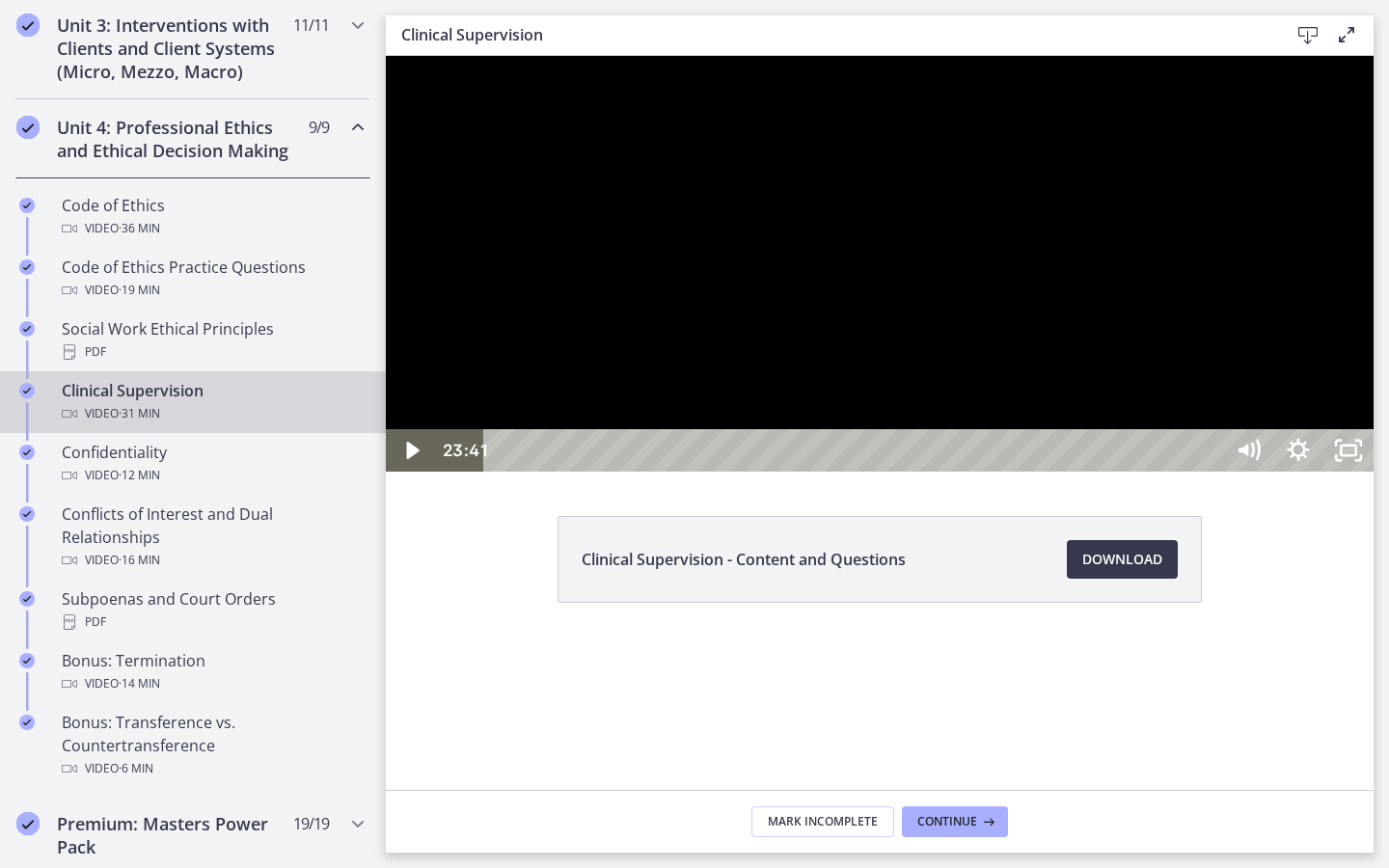 click at bounding box center [880, 263] 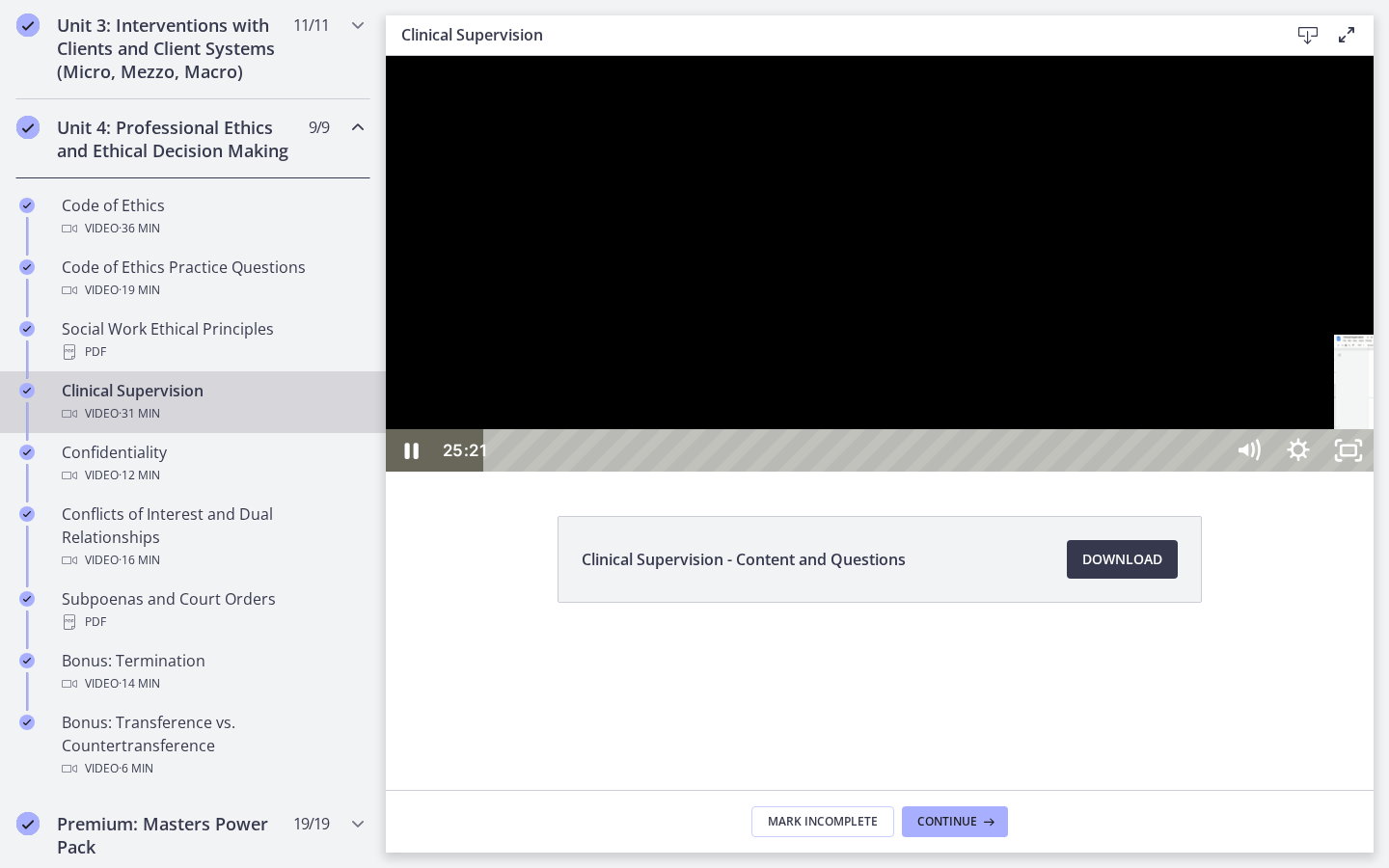 click on "26:00" at bounding box center [857, 450] 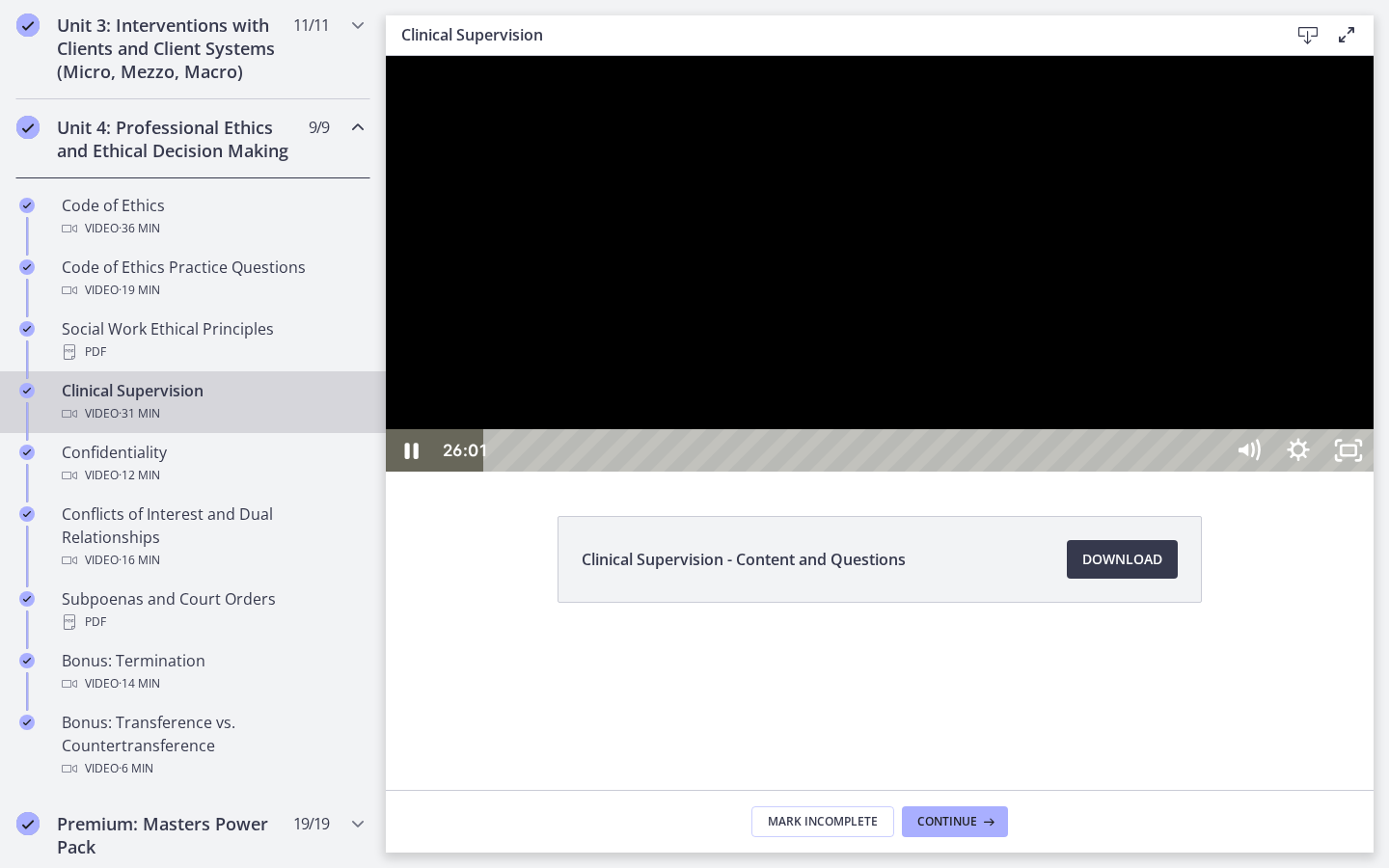 click at bounding box center (880, 263) 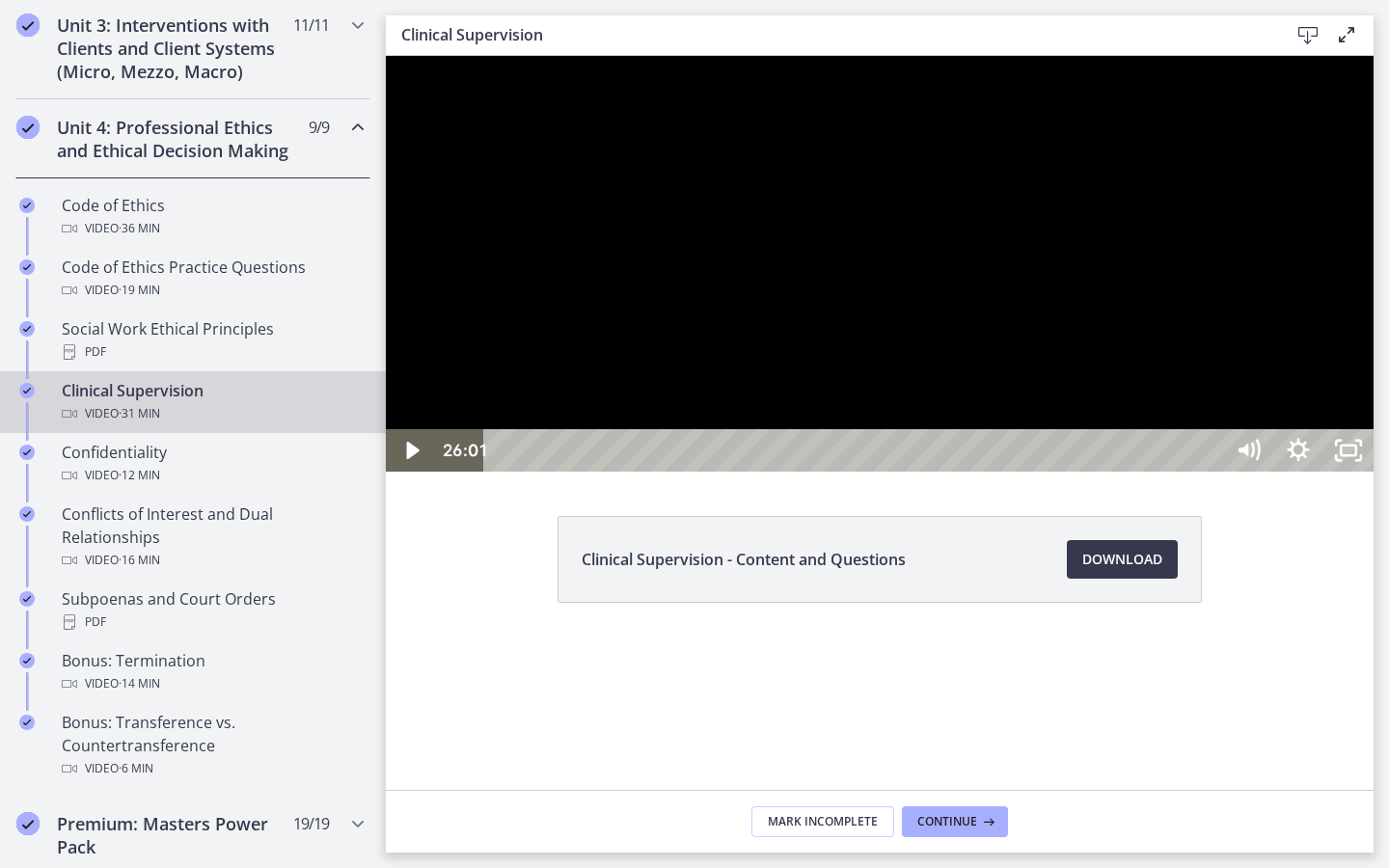 click at bounding box center [880, 263] 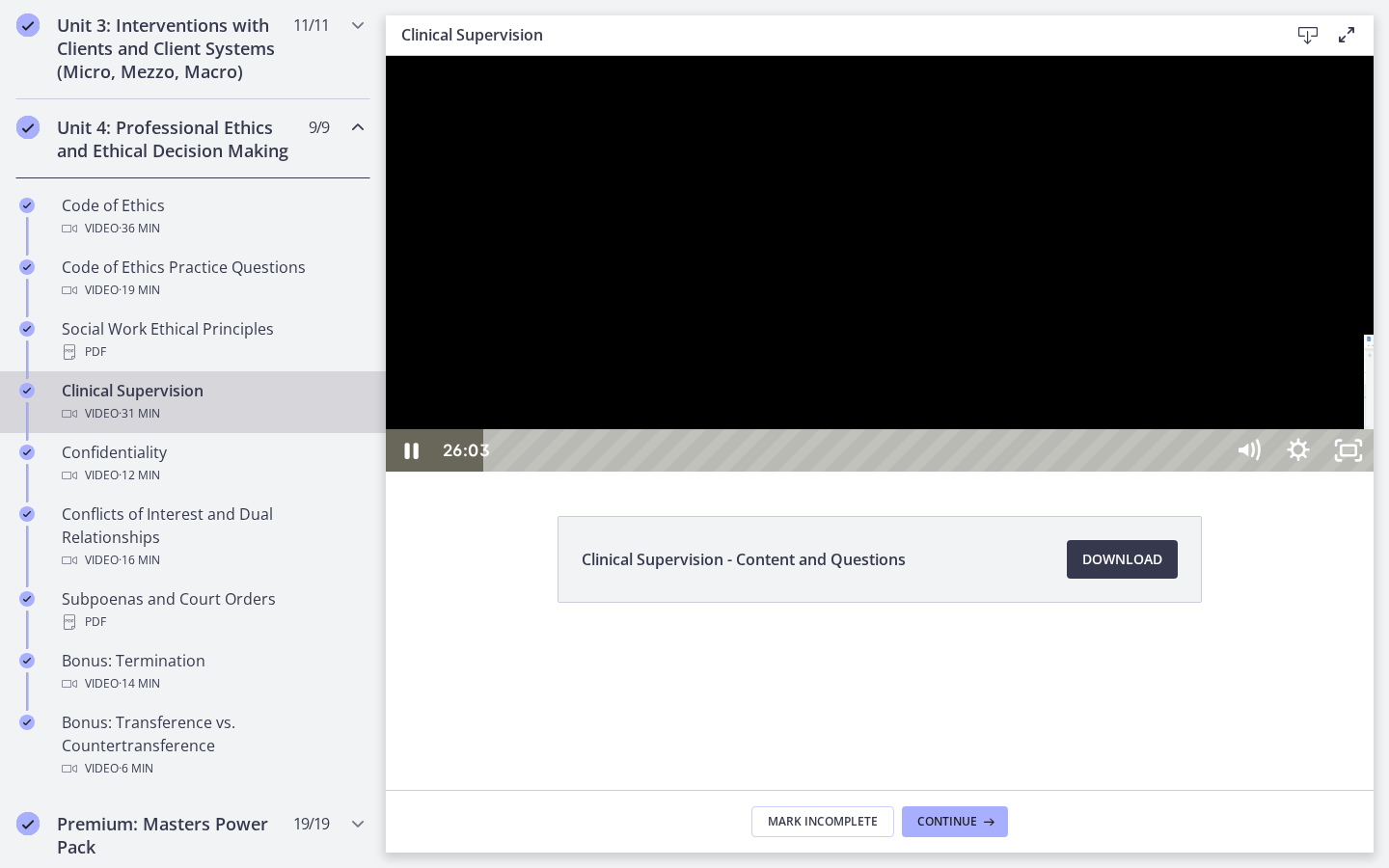 click on "26:51" at bounding box center [857, 450] 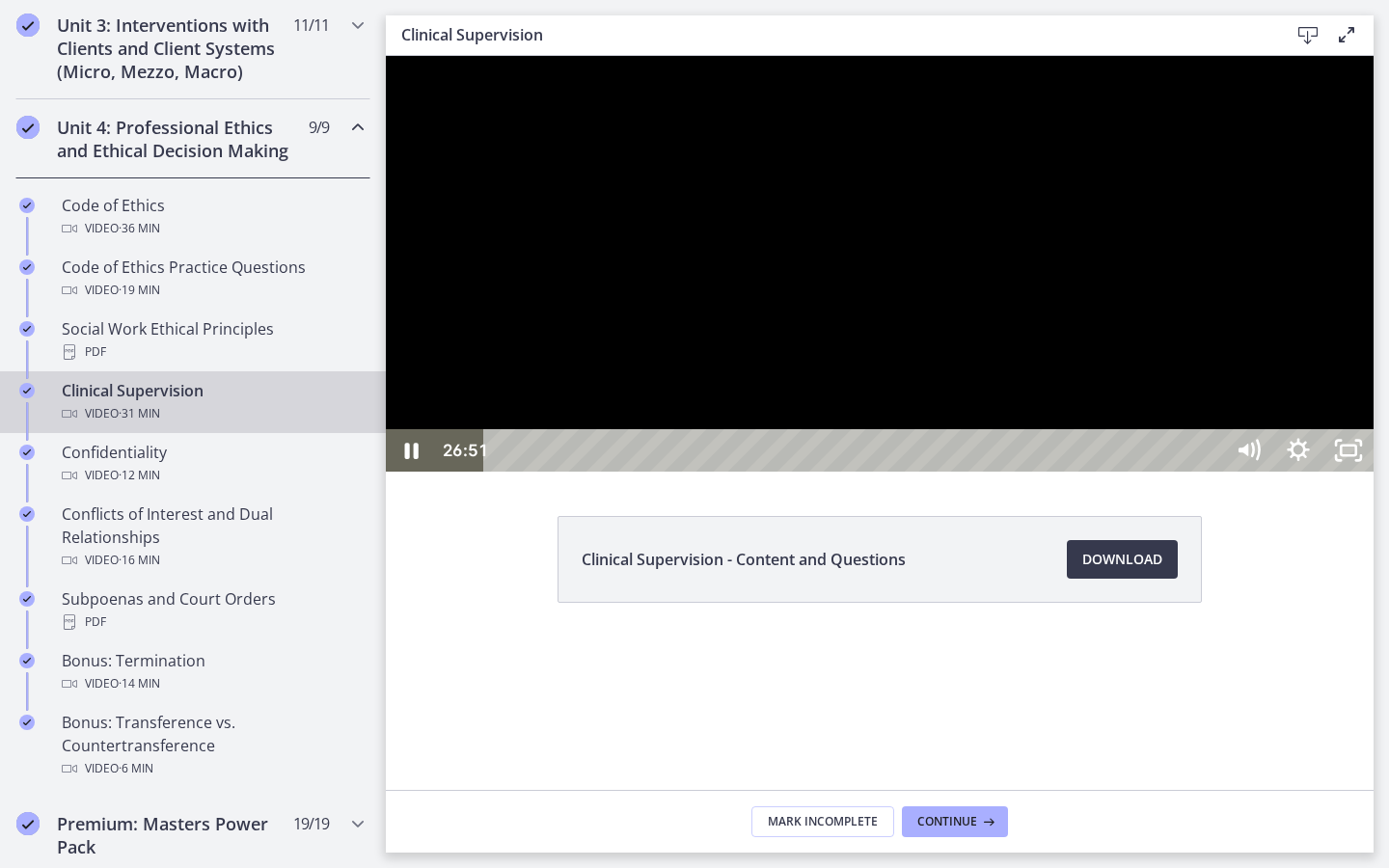 click on "27:29" at bounding box center [857, 450] 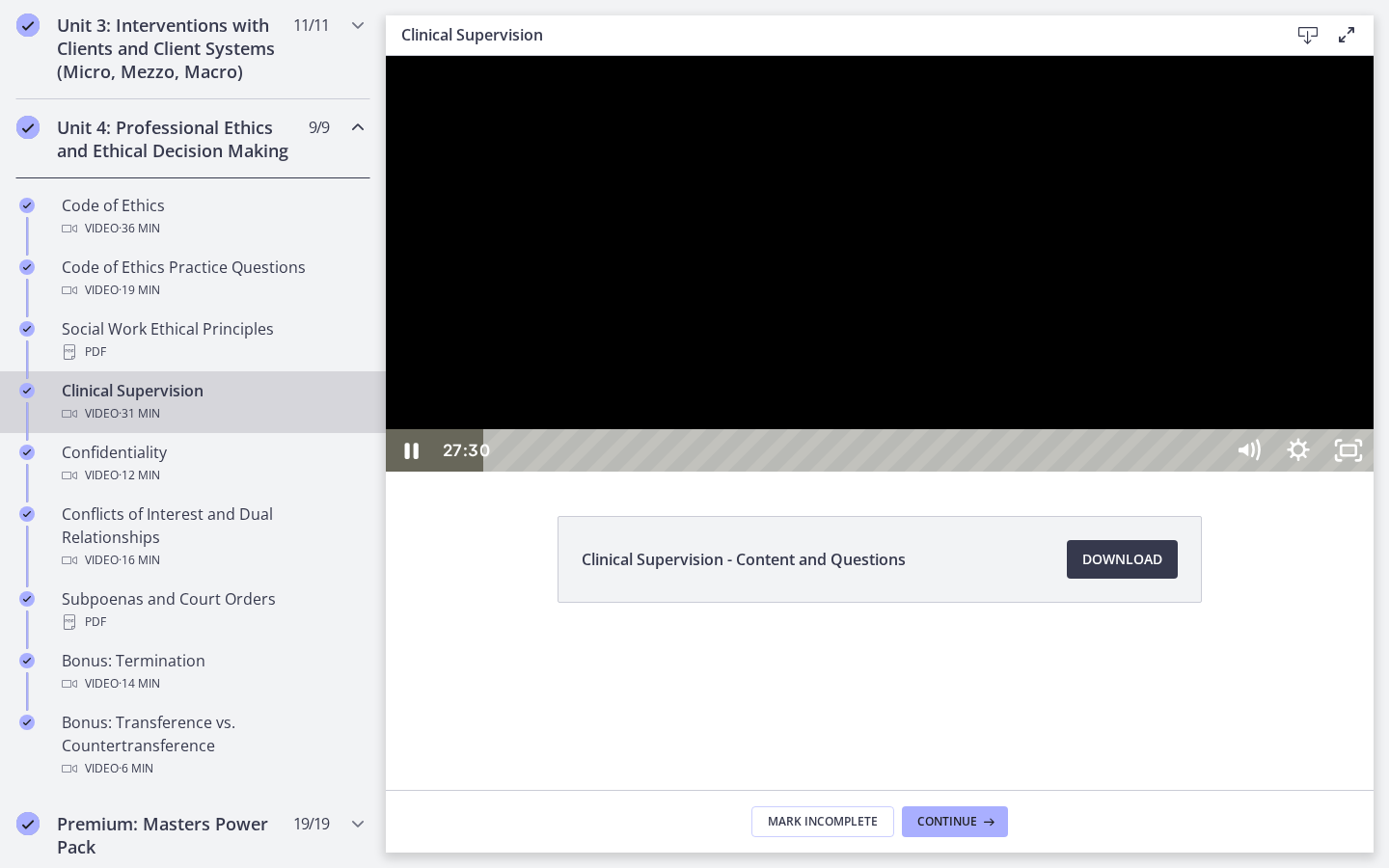 click on "28:21" at bounding box center (857, 450) 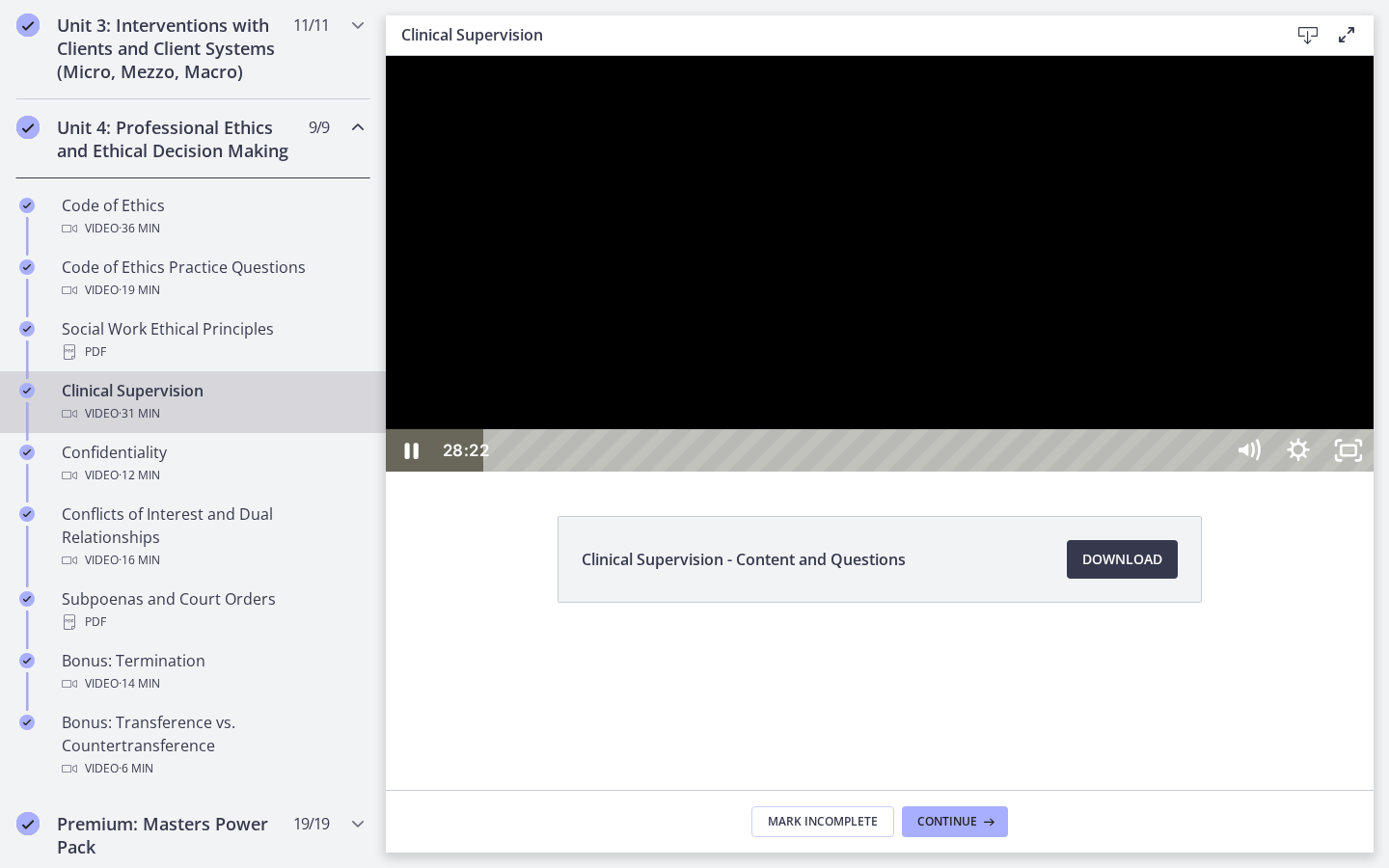 click on "28:59" at bounding box center (857, 450) 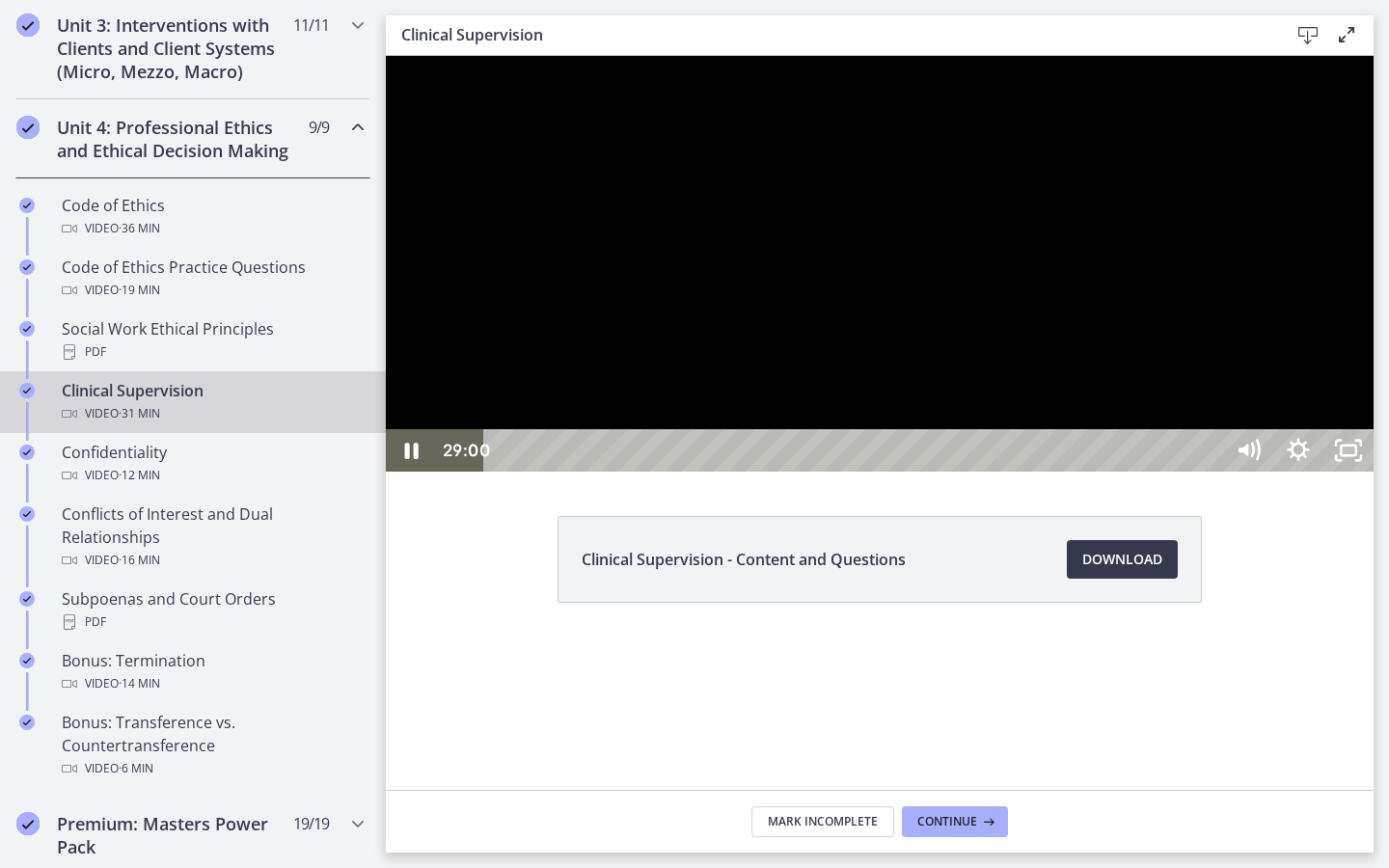 click on "29:38" at bounding box center [857, 450] 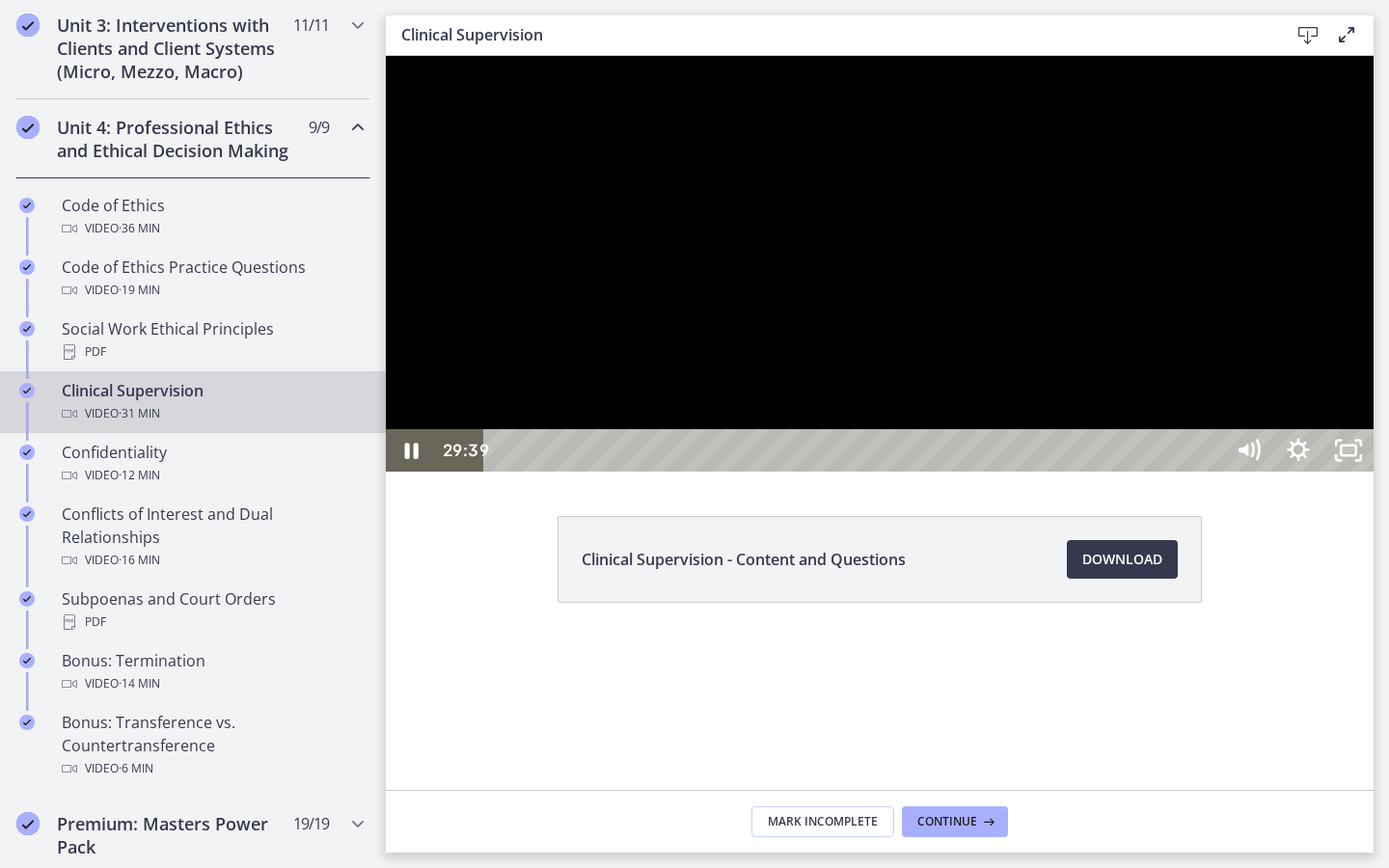 click on "30:26" at bounding box center [857, 450] 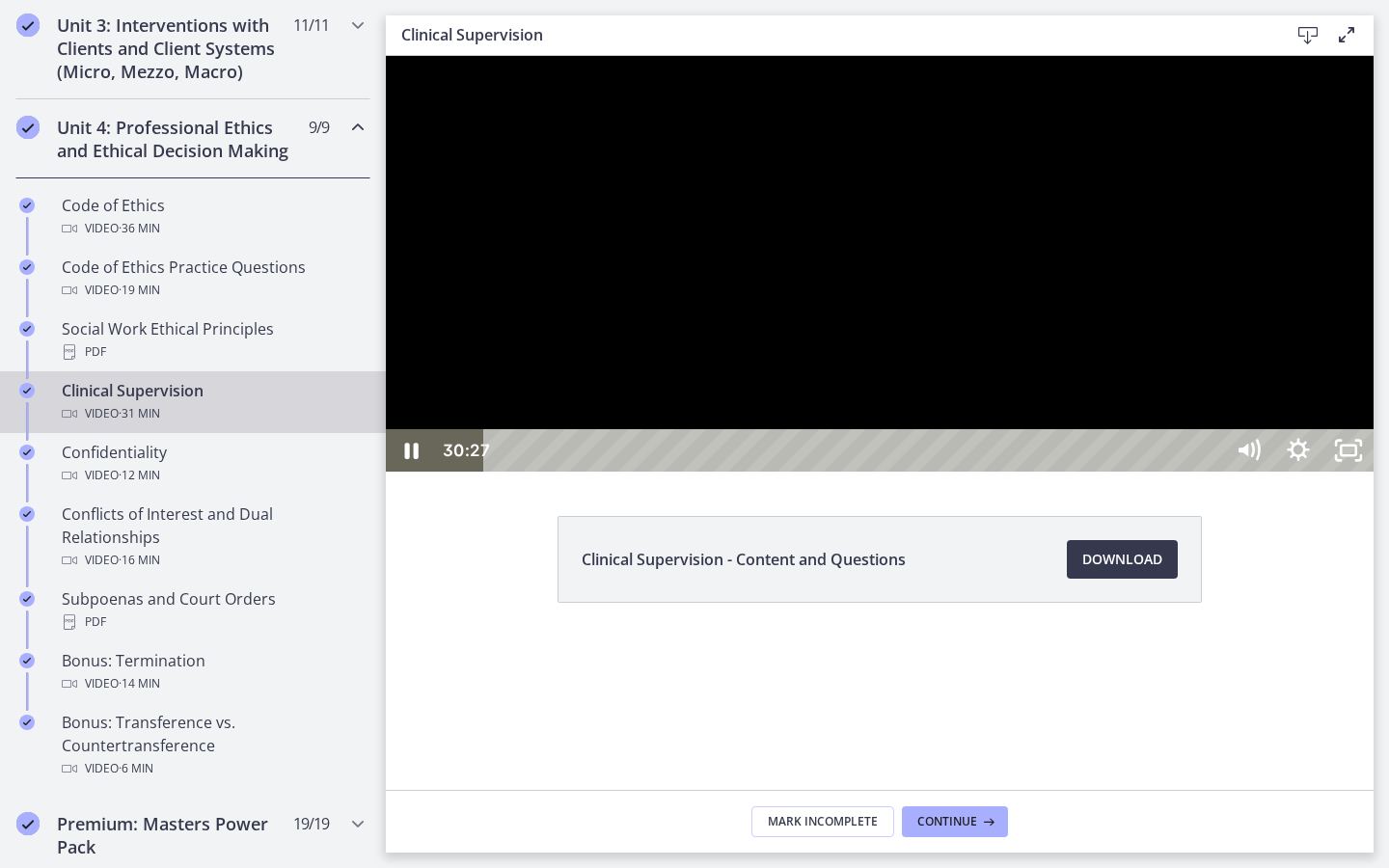click at bounding box center (880, 263) 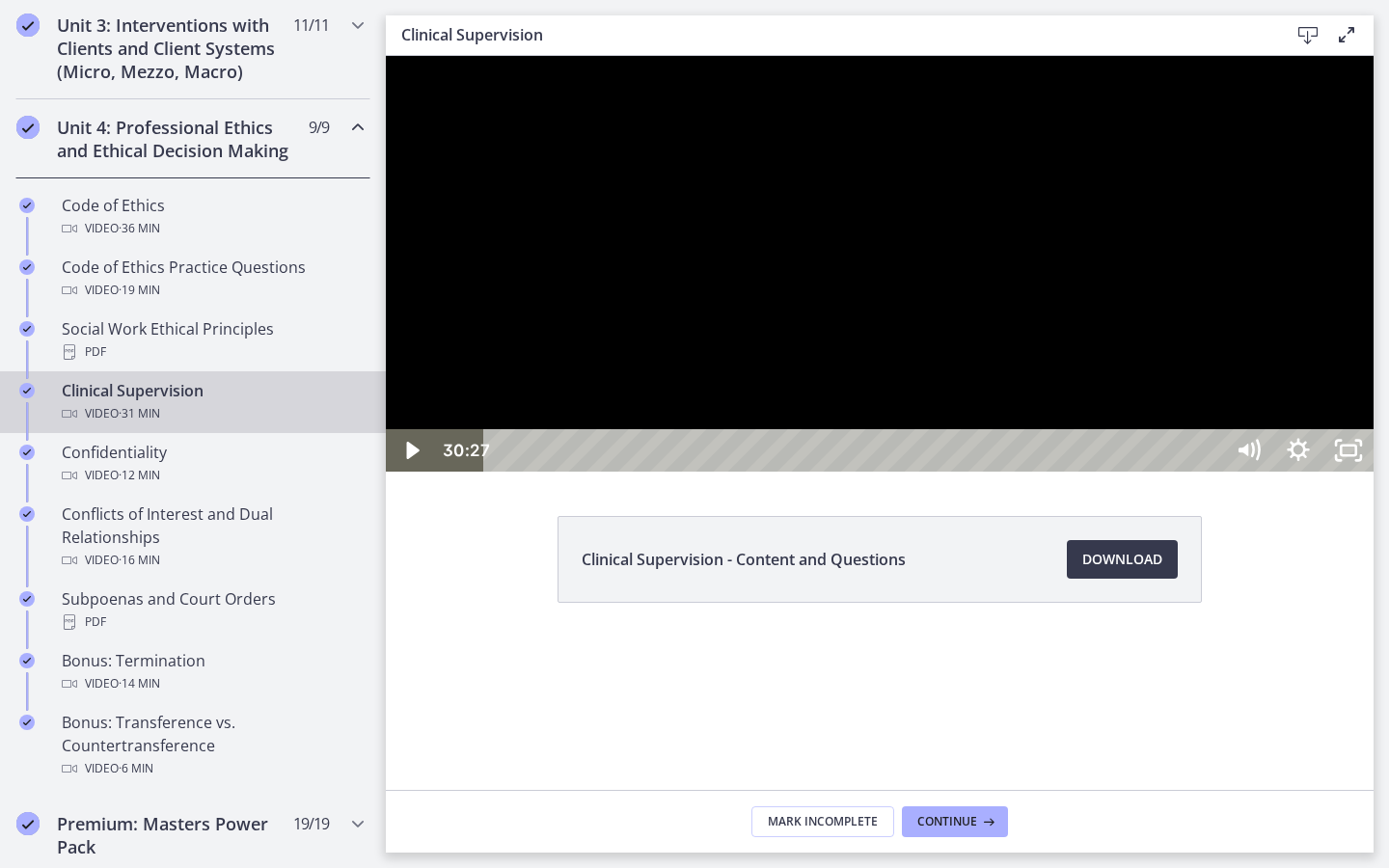 click at bounding box center (880, 263) 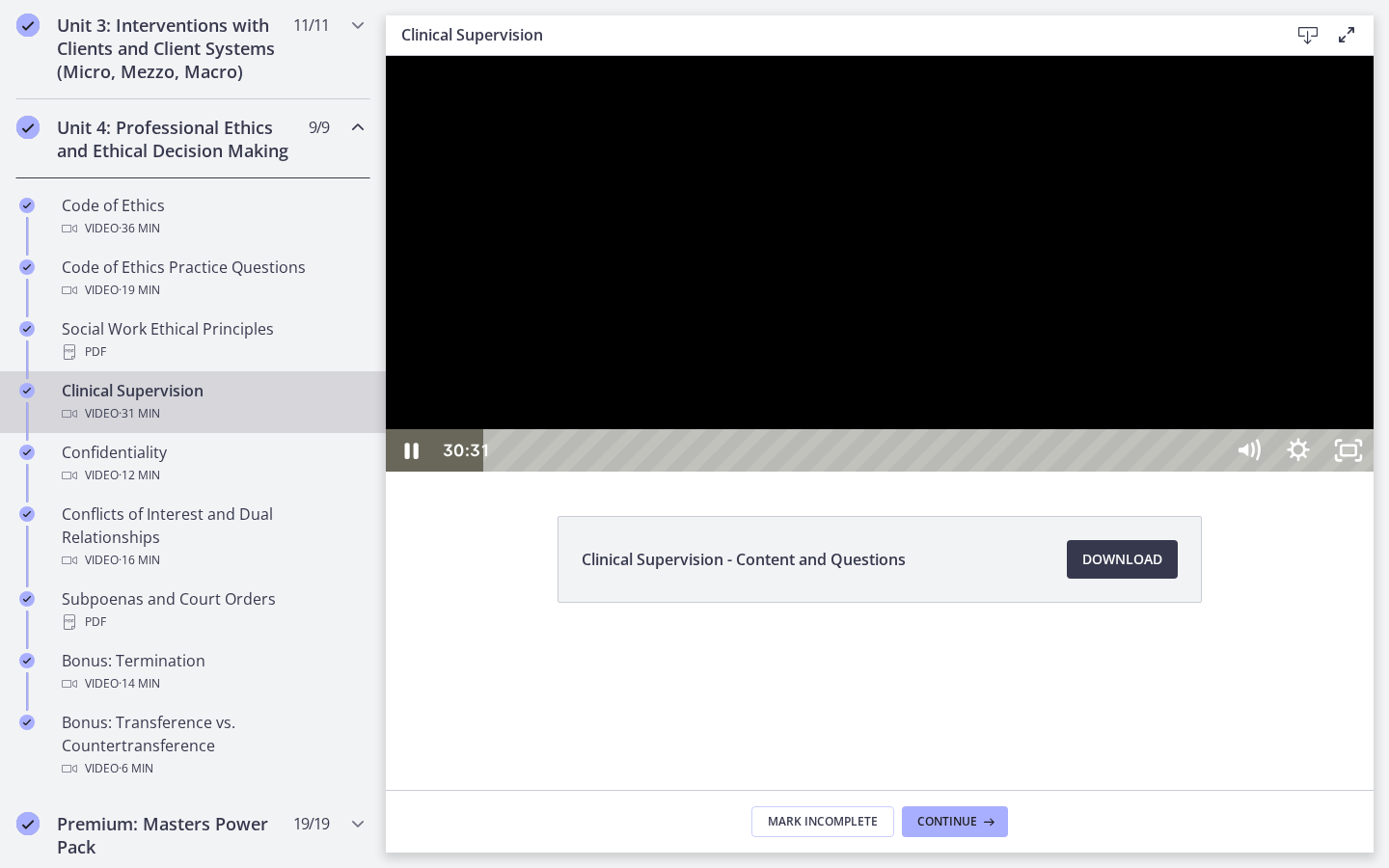 click at bounding box center (880, 263) 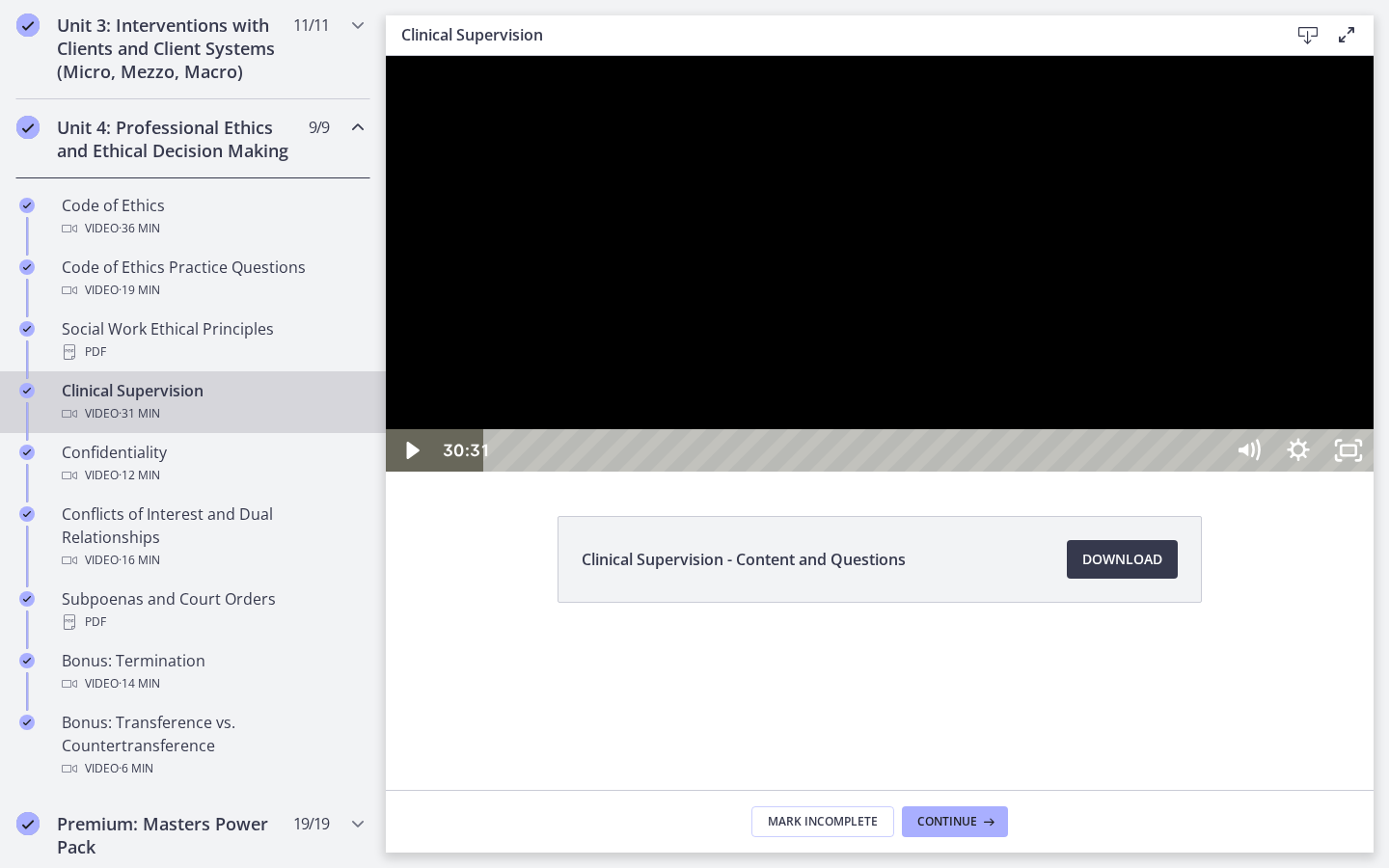 click at bounding box center (880, 263) 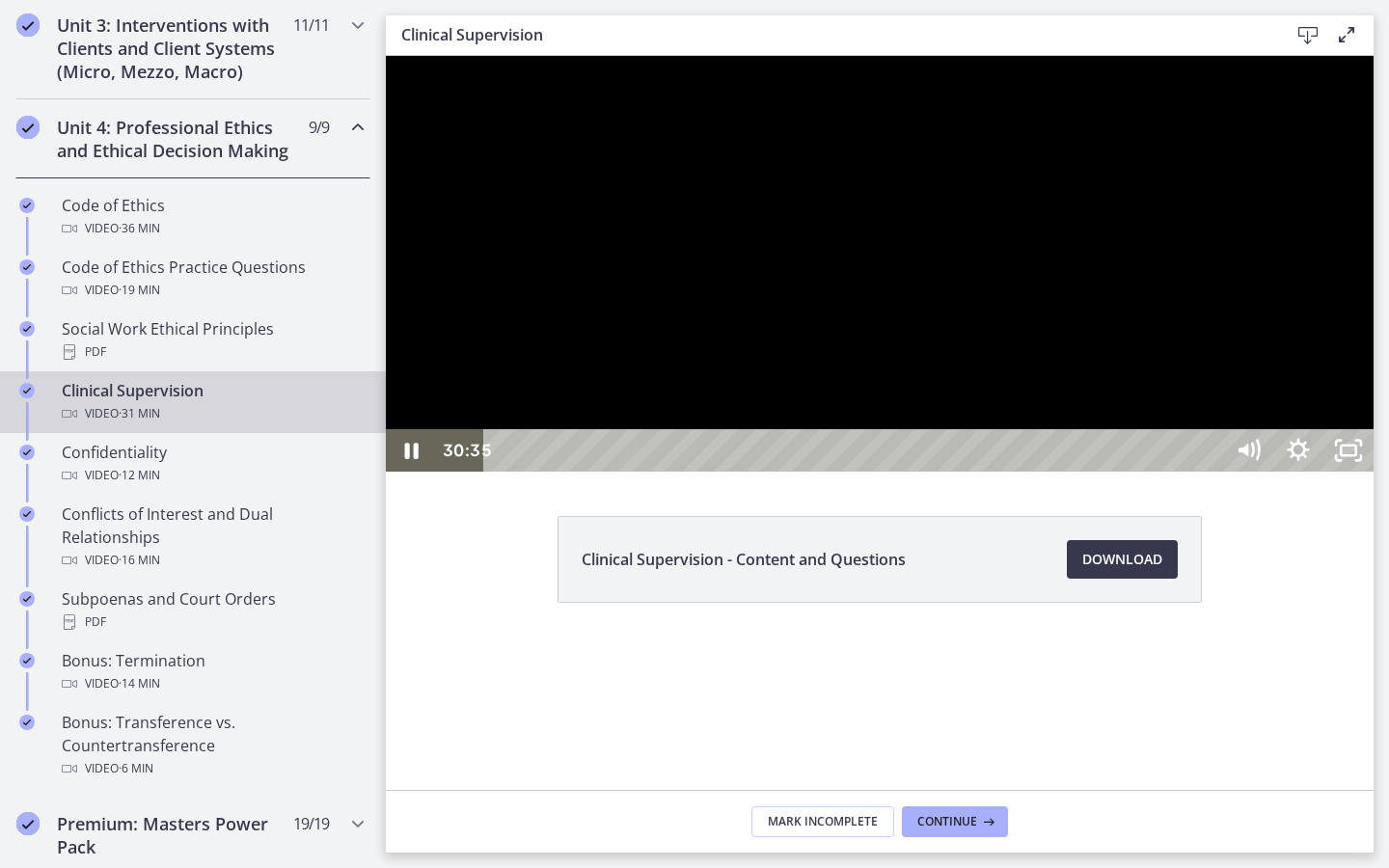 click at bounding box center (880, 263) 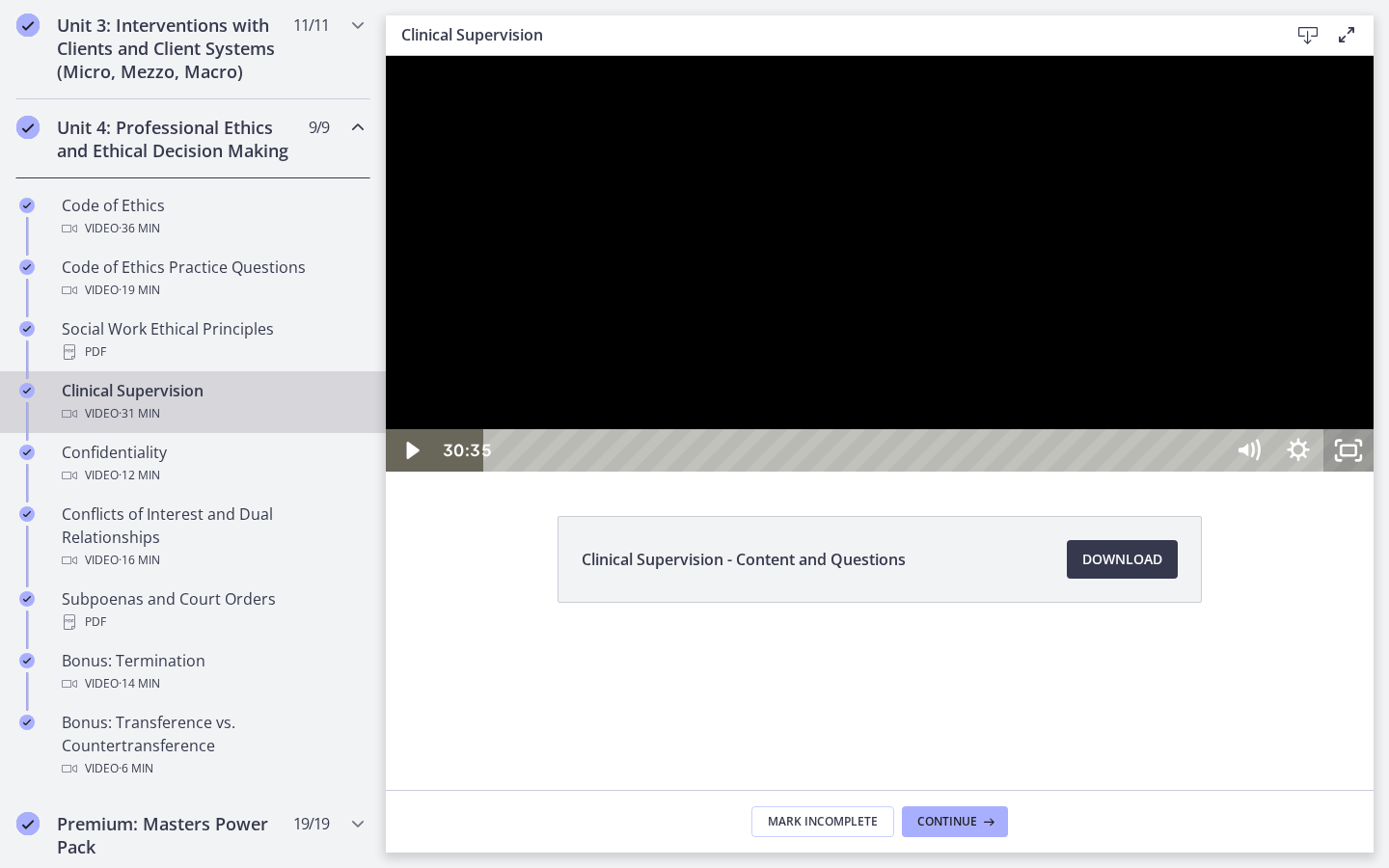 click 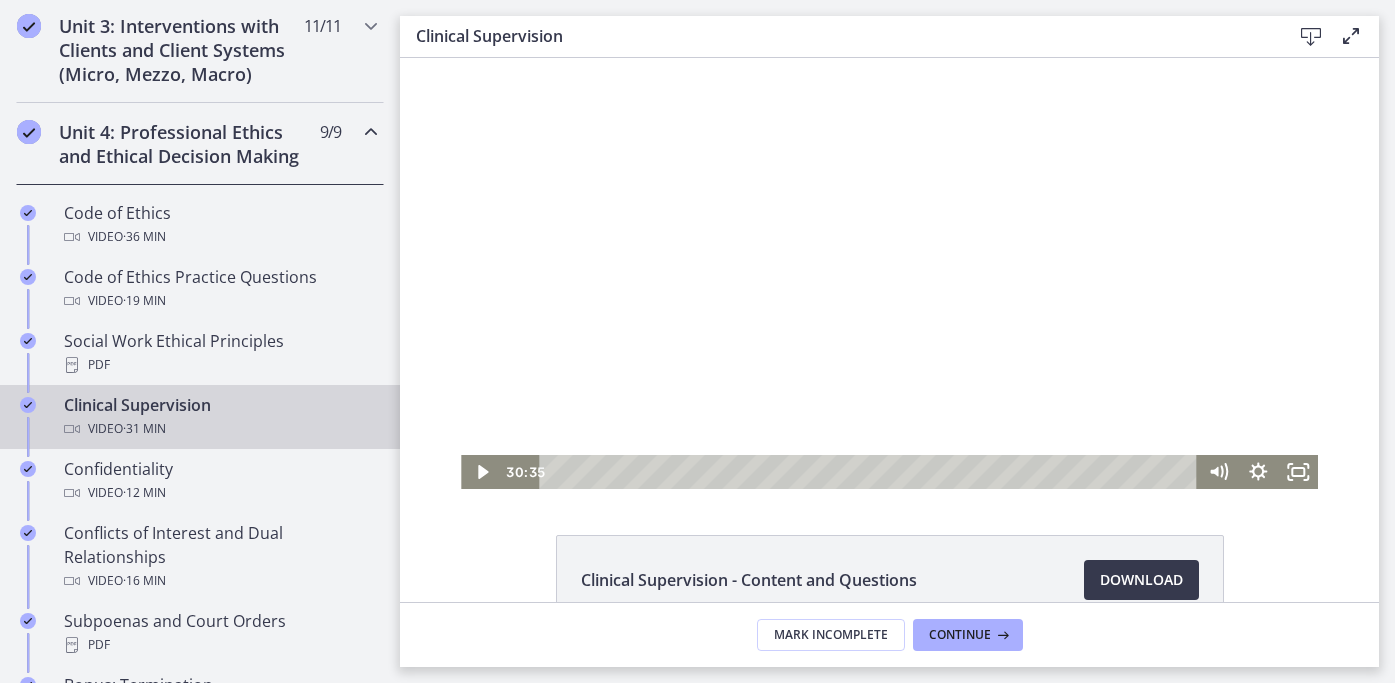 click at bounding box center (889, 273) 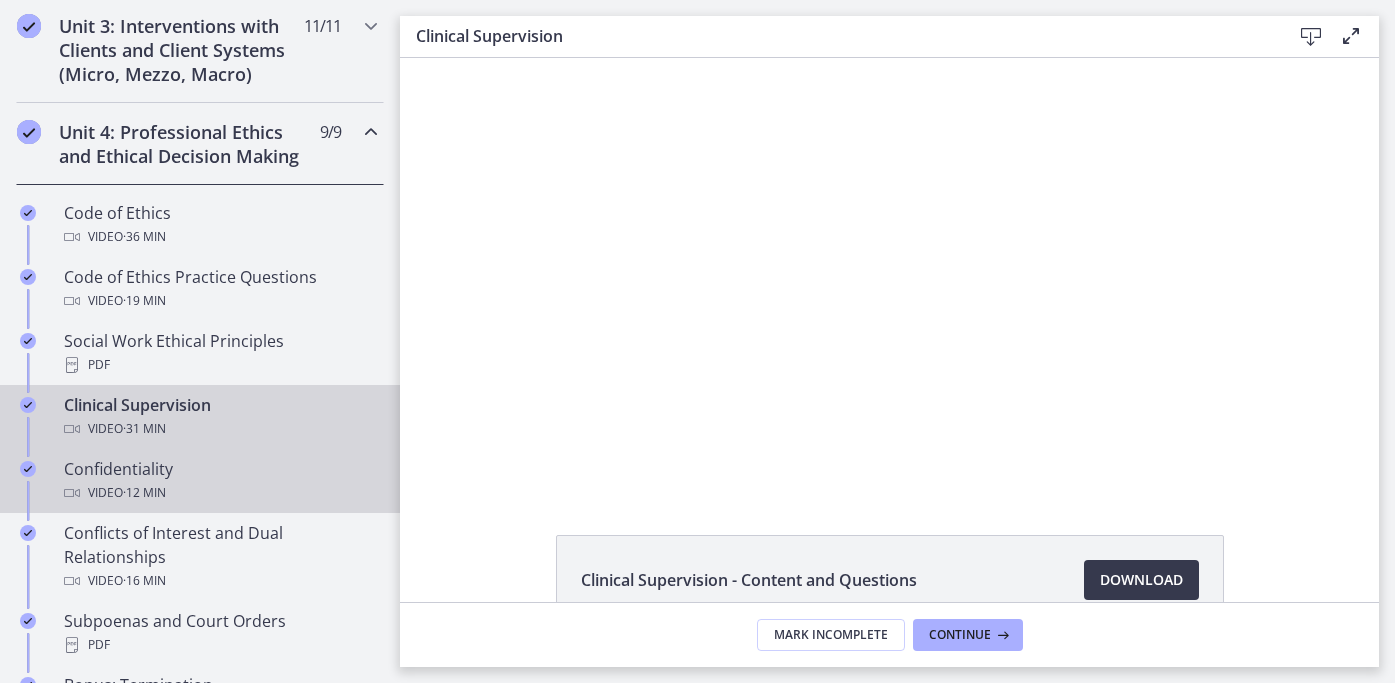 click on "Confidentiality
Video
·  12 min" at bounding box center [220, 481] 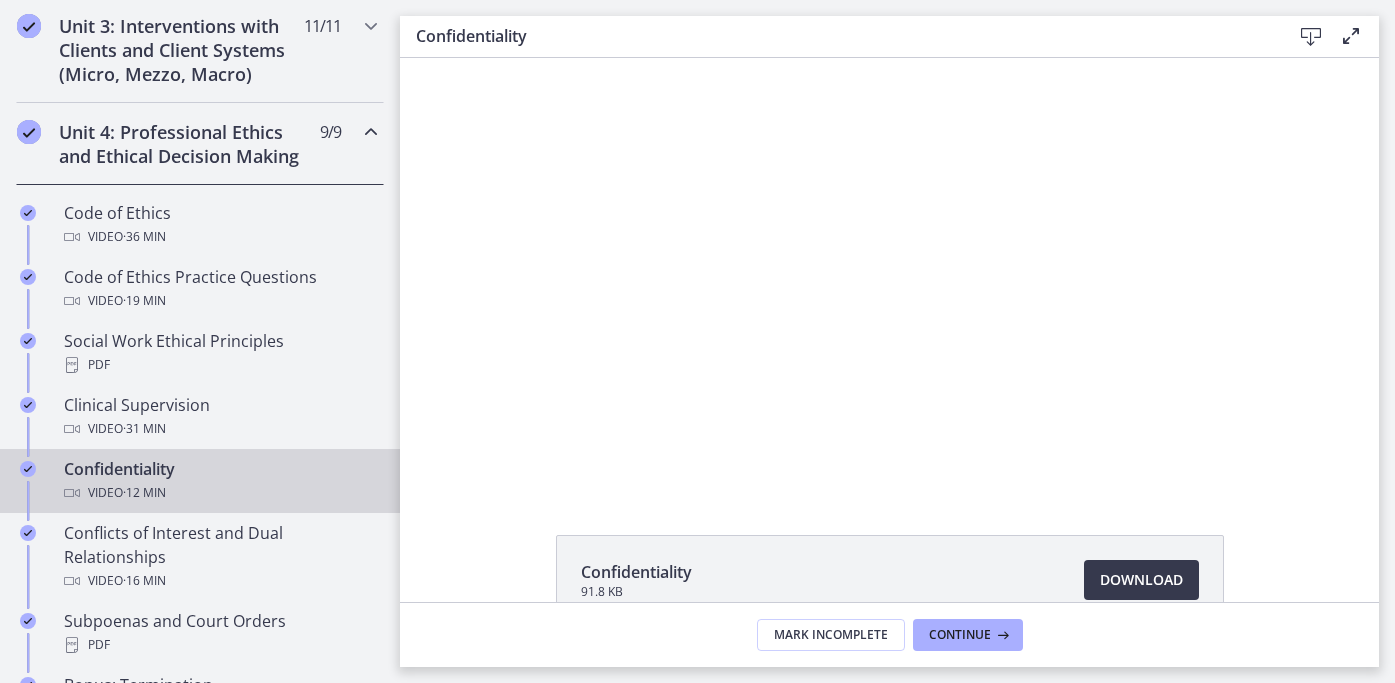 scroll, scrollTop: 0, scrollLeft: 0, axis: both 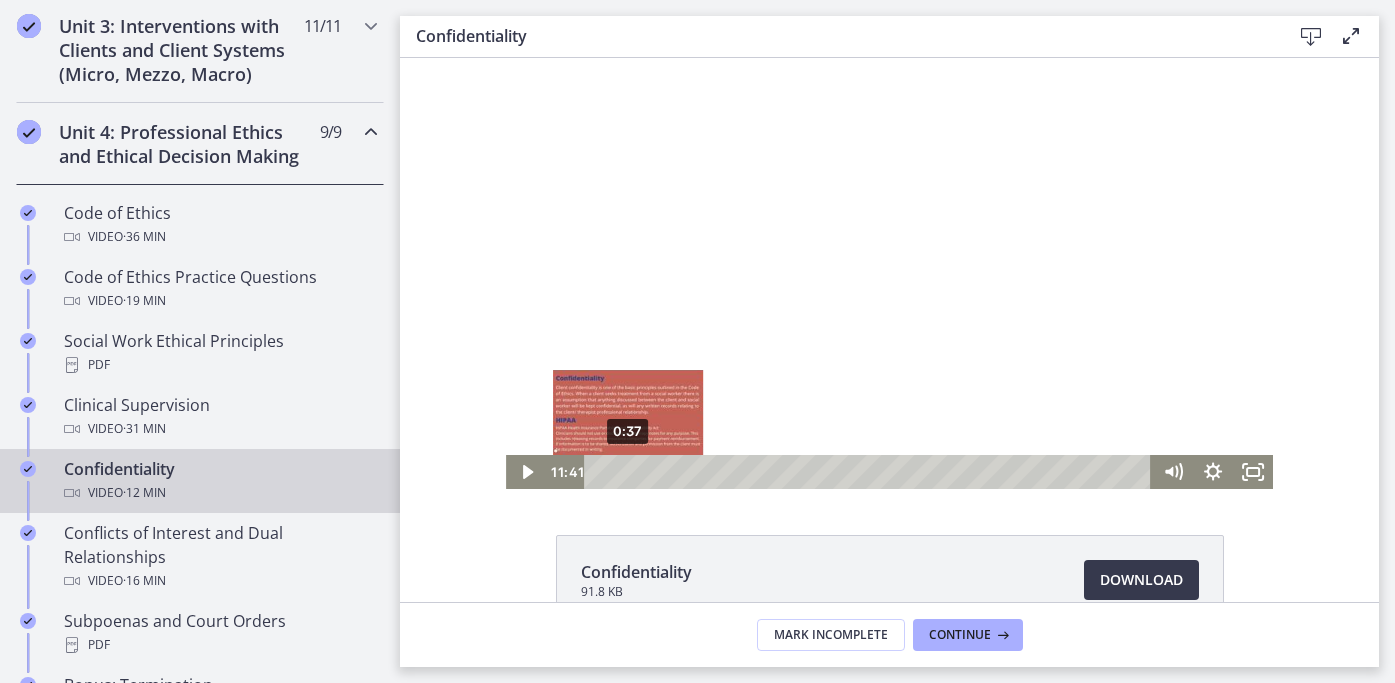 click on "0:37" at bounding box center (870, 472) 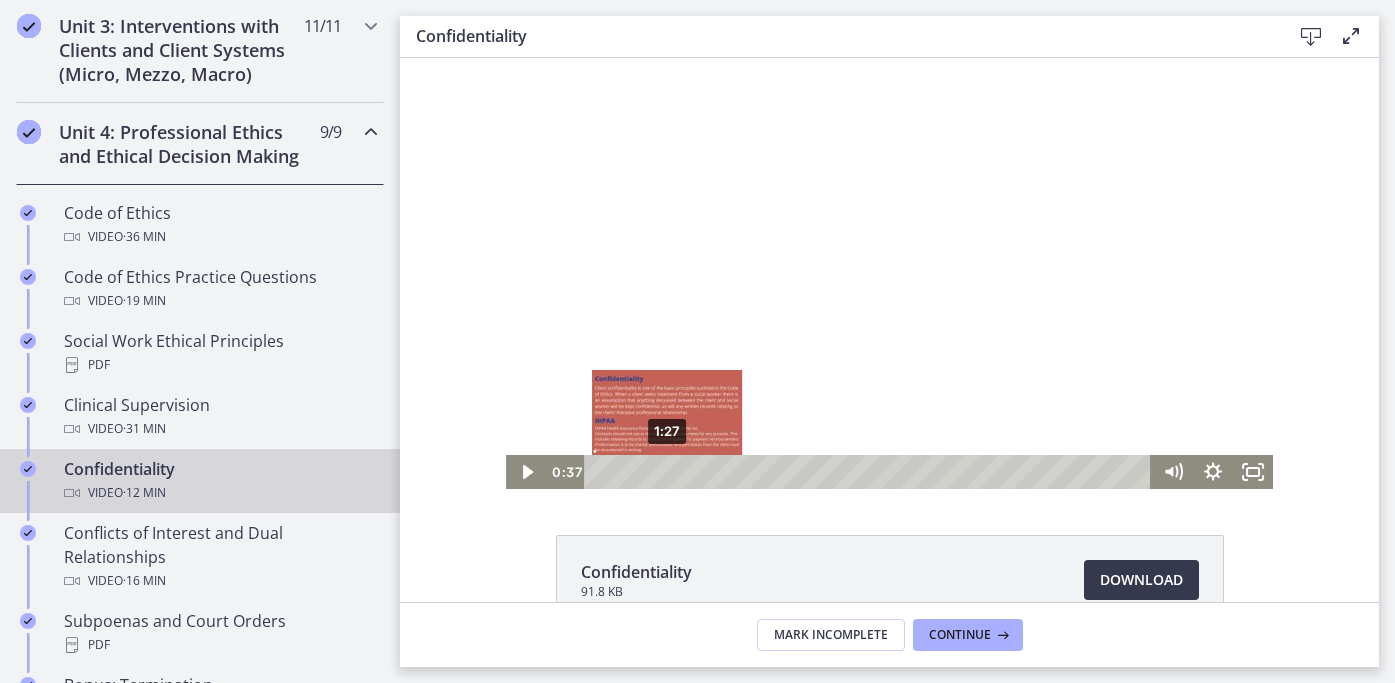click on "1:27" at bounding box center (870, 472) 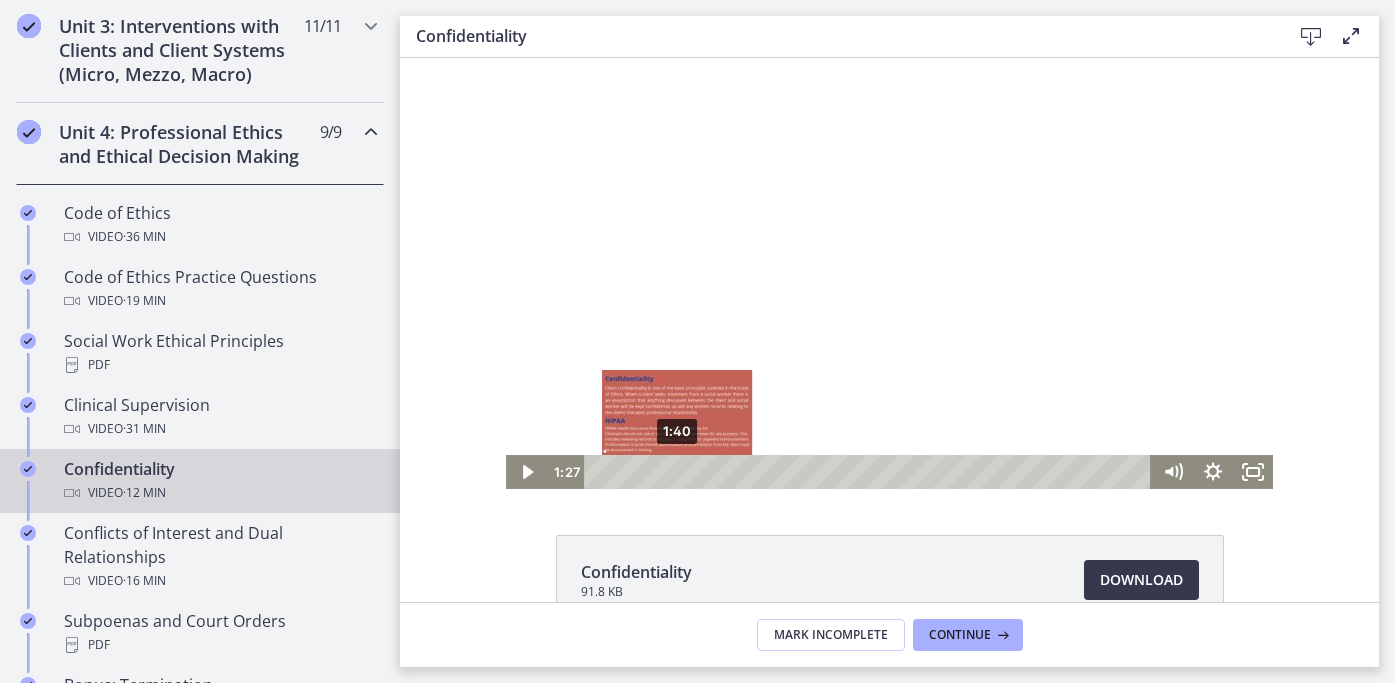 click on "1:40" at bounding box center [870, 472] 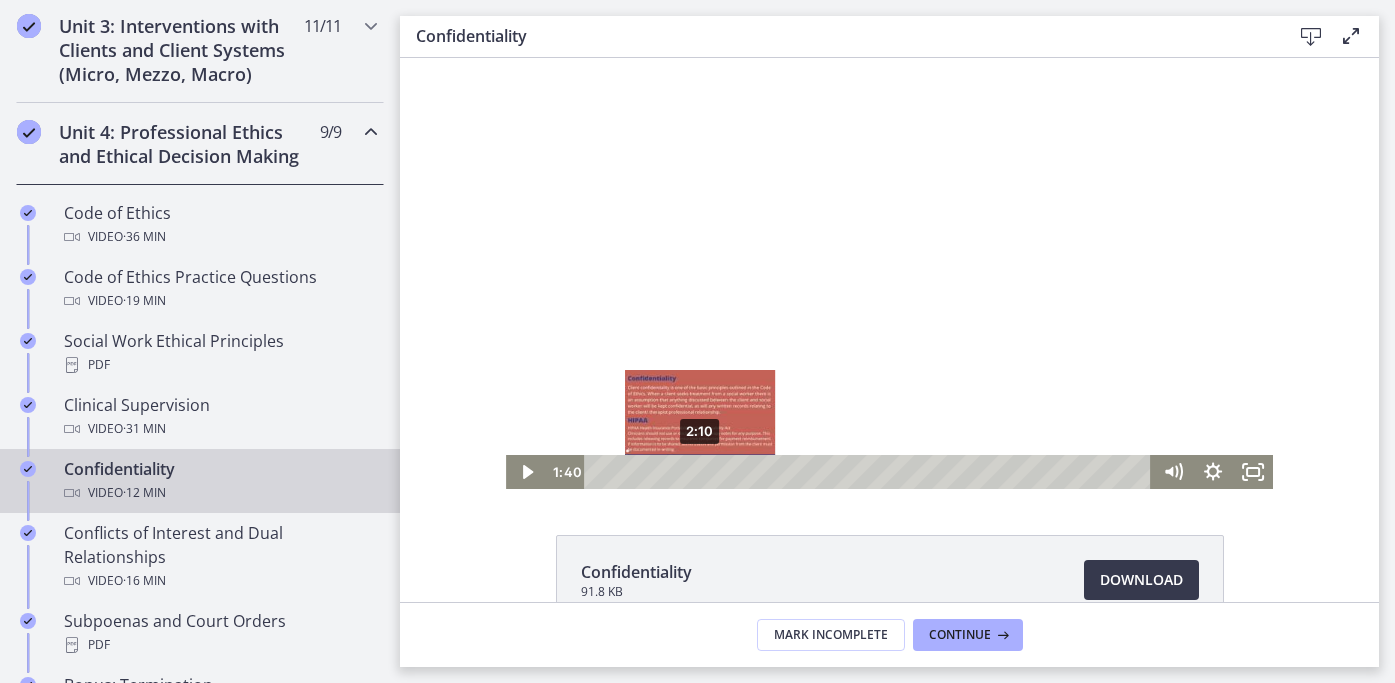 click on "2:10" at bounding box center (870, 472) 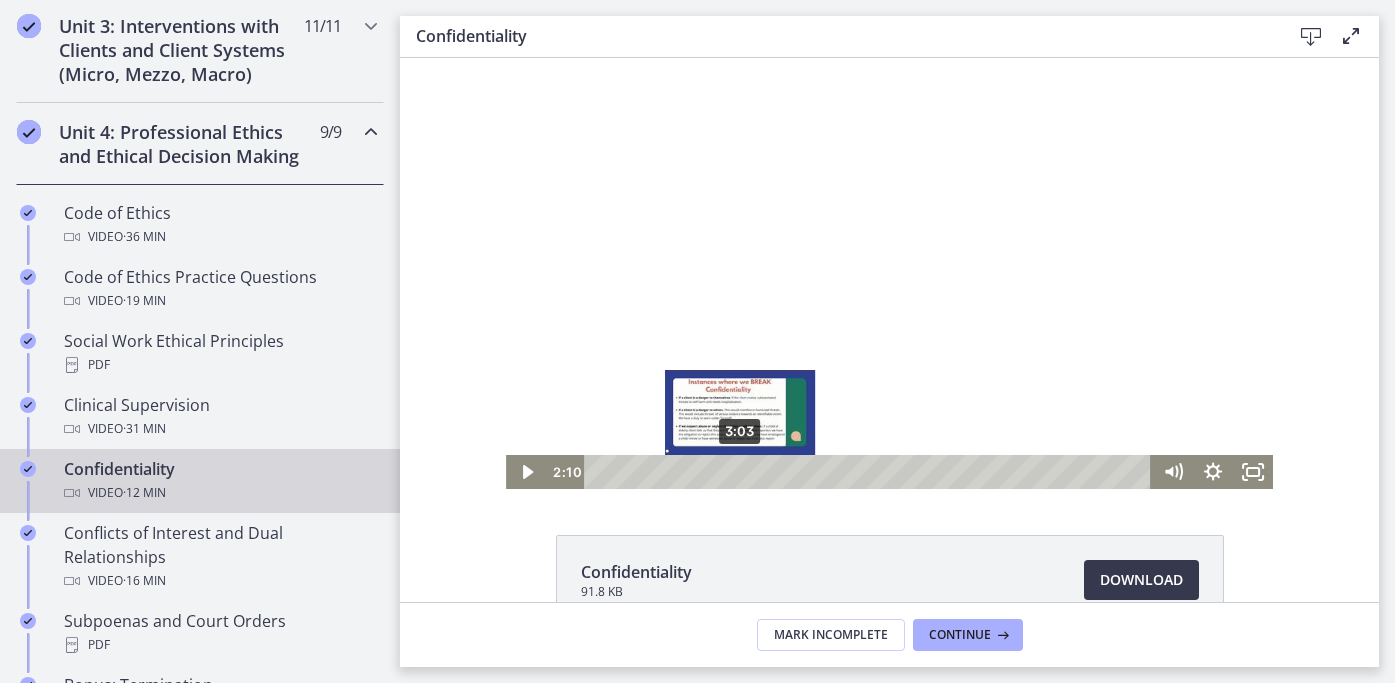click on "3:03" at bounding box center (870, 472) 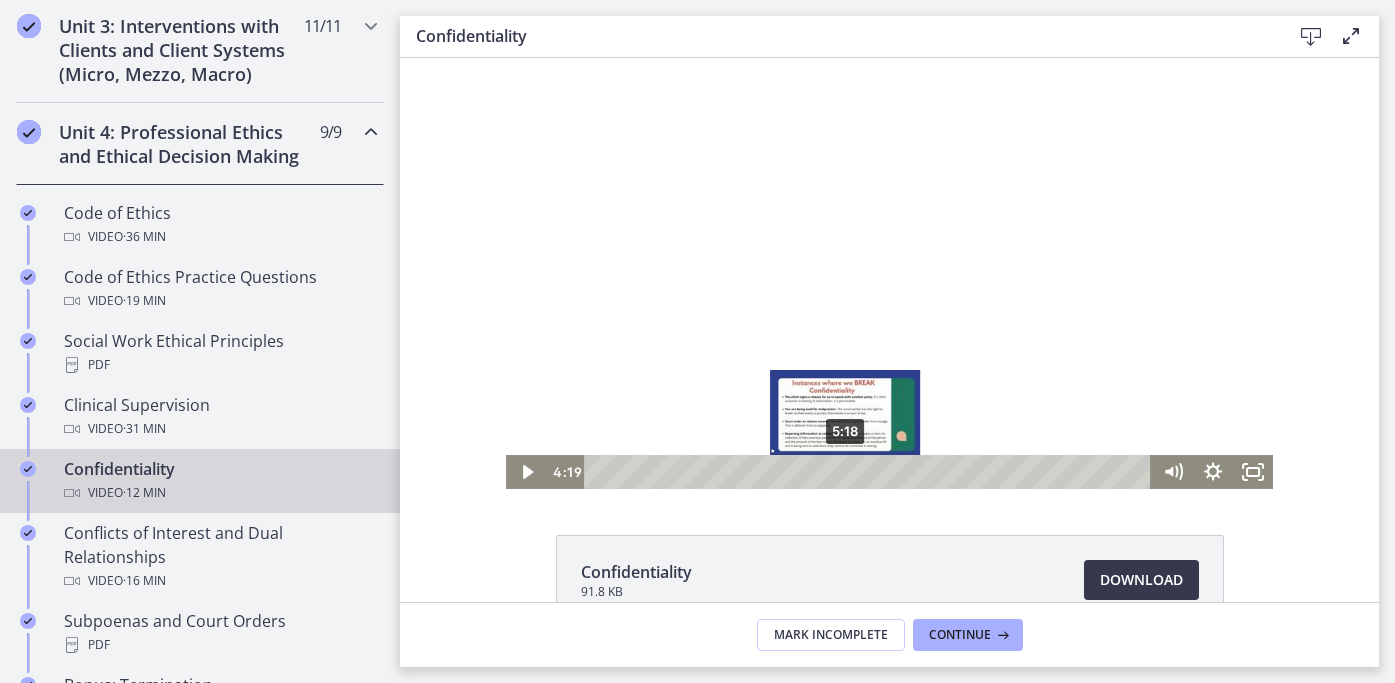 click on "5:18" at bounding box center (870, 472) 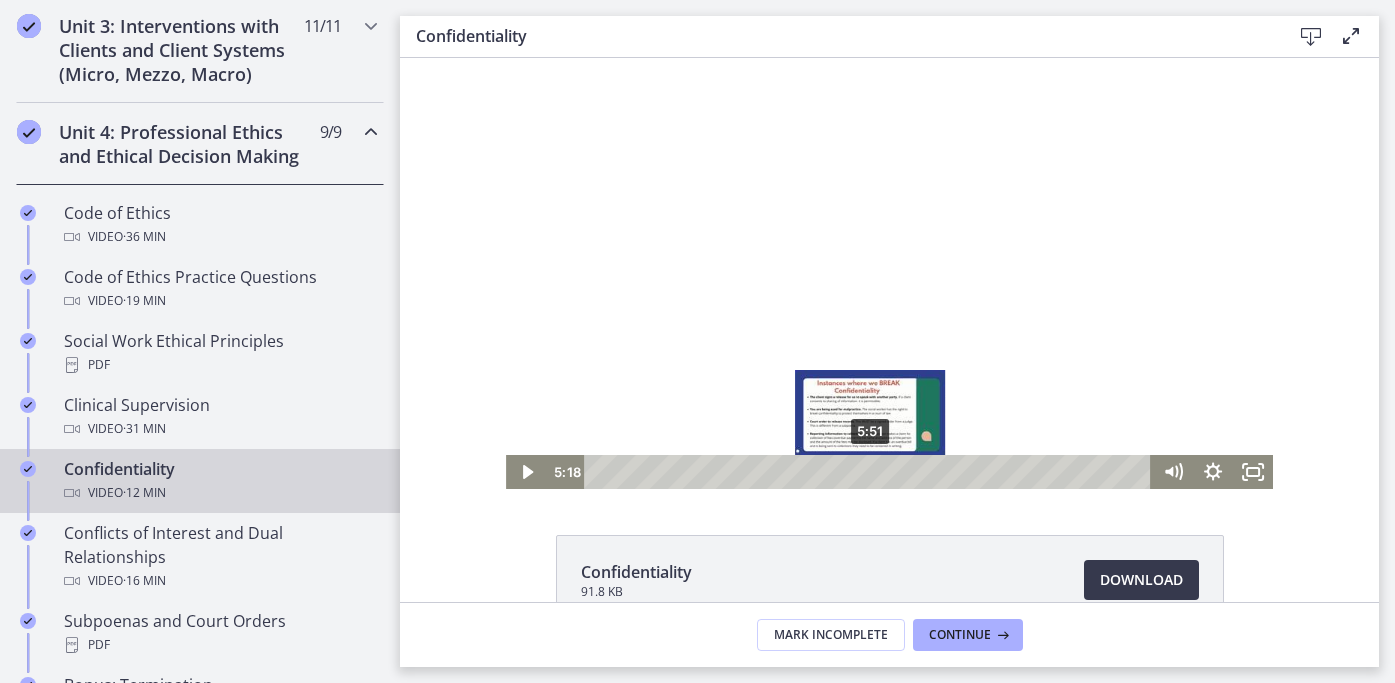 click on "5:51" at bounding box center [870, 472] 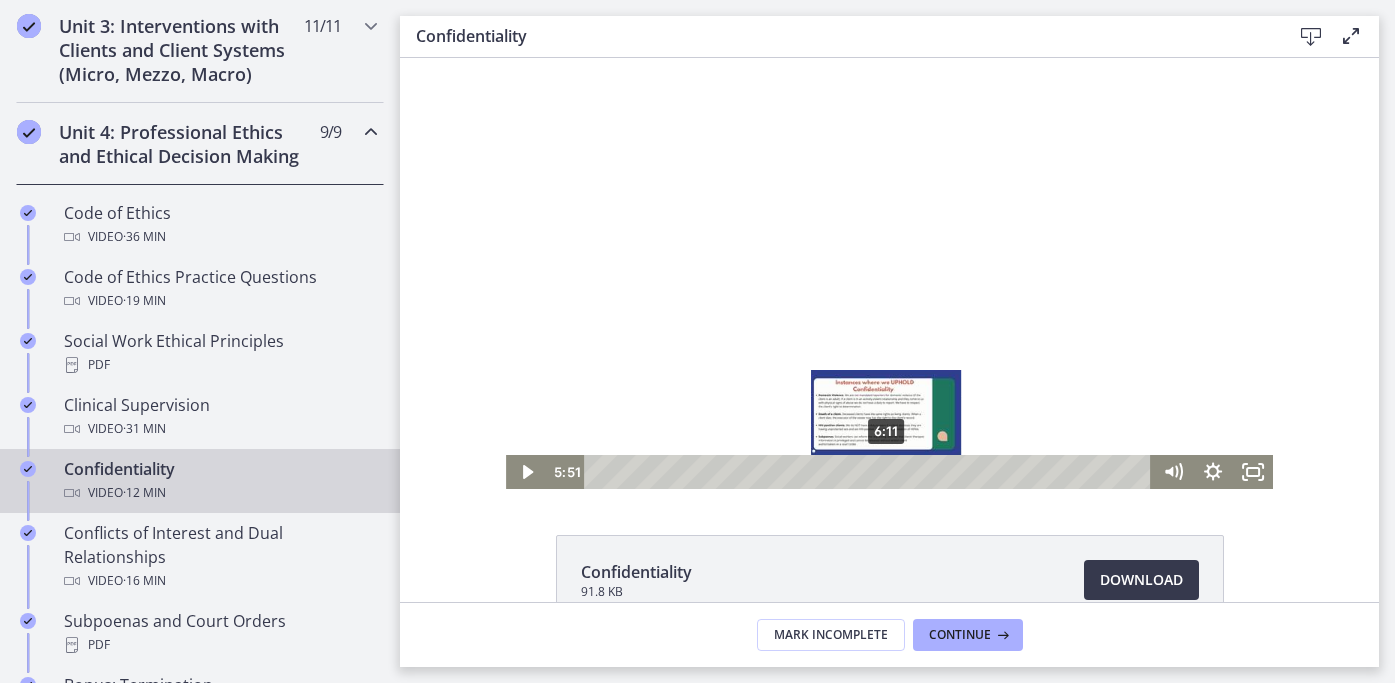 click on "6:11" at bounding box center [870, 472] 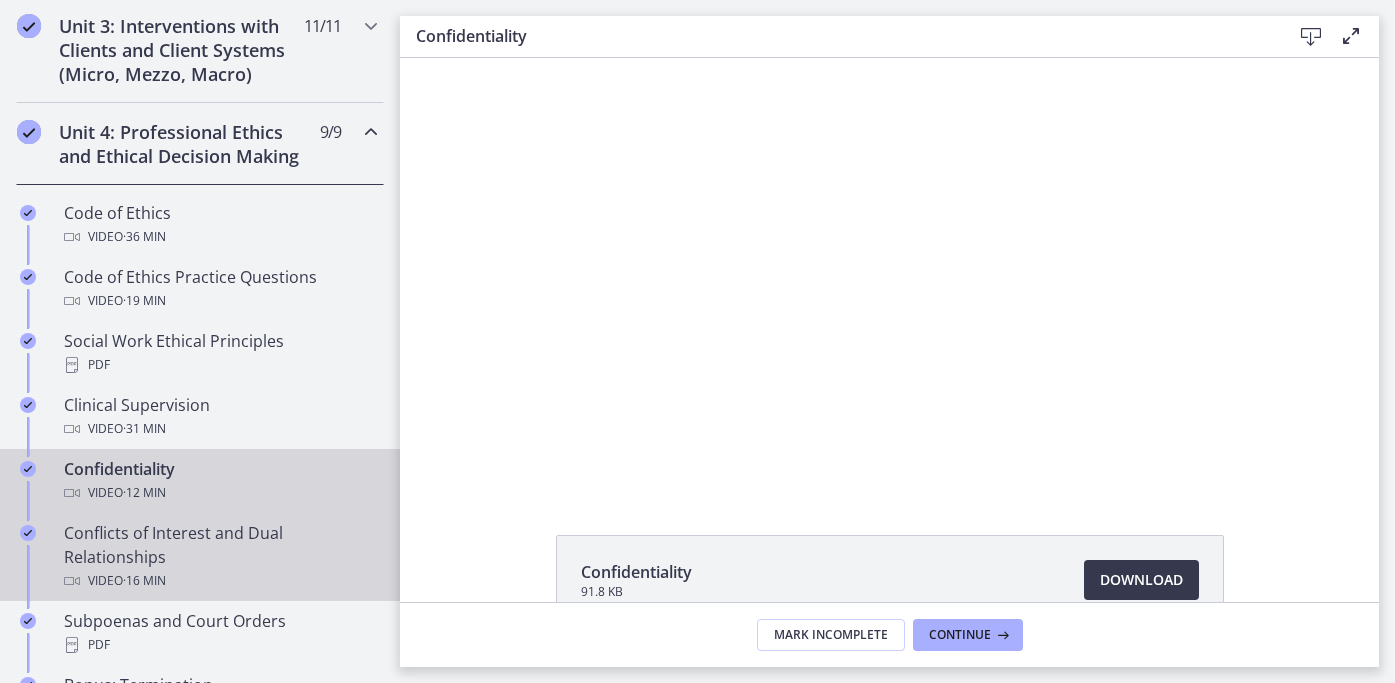 click on "Conflicts of Interest and Dual Relationships
Video
·  16 min" at bounding box center [220, 557] 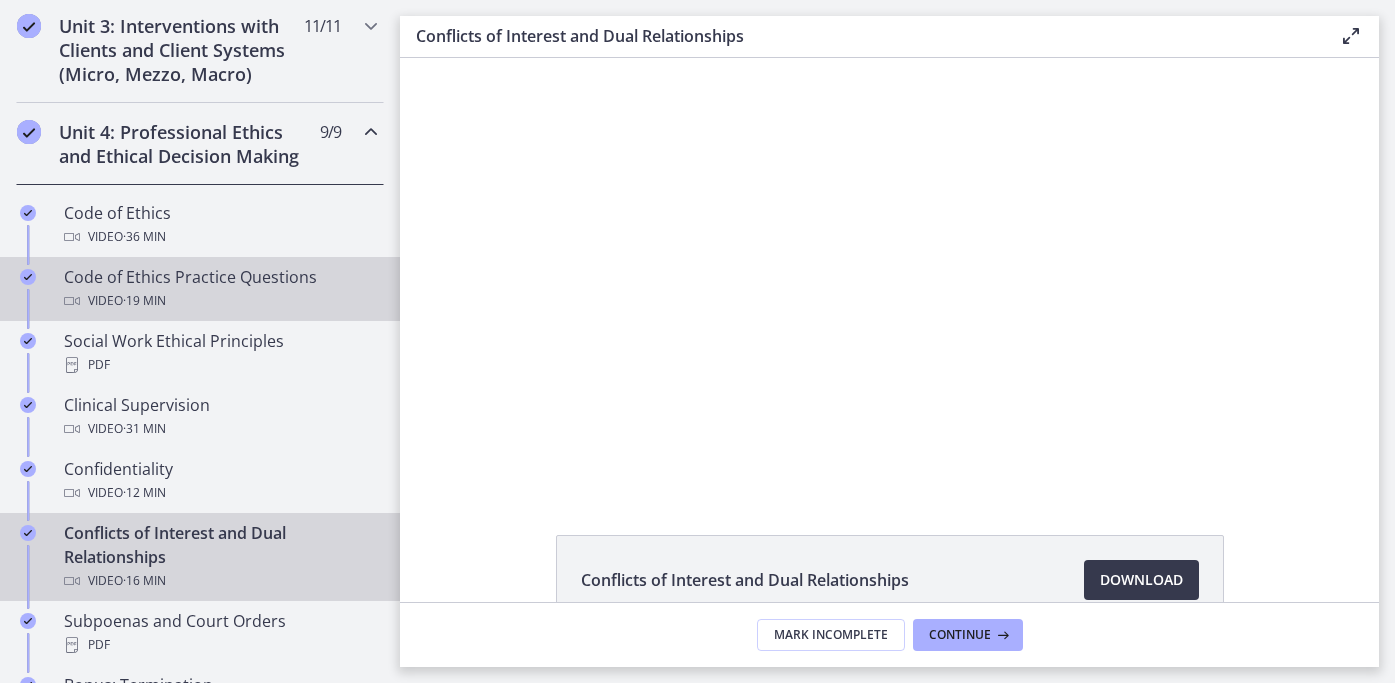scroll, scrollTop: 0, scrollLeft: 0, axis: both 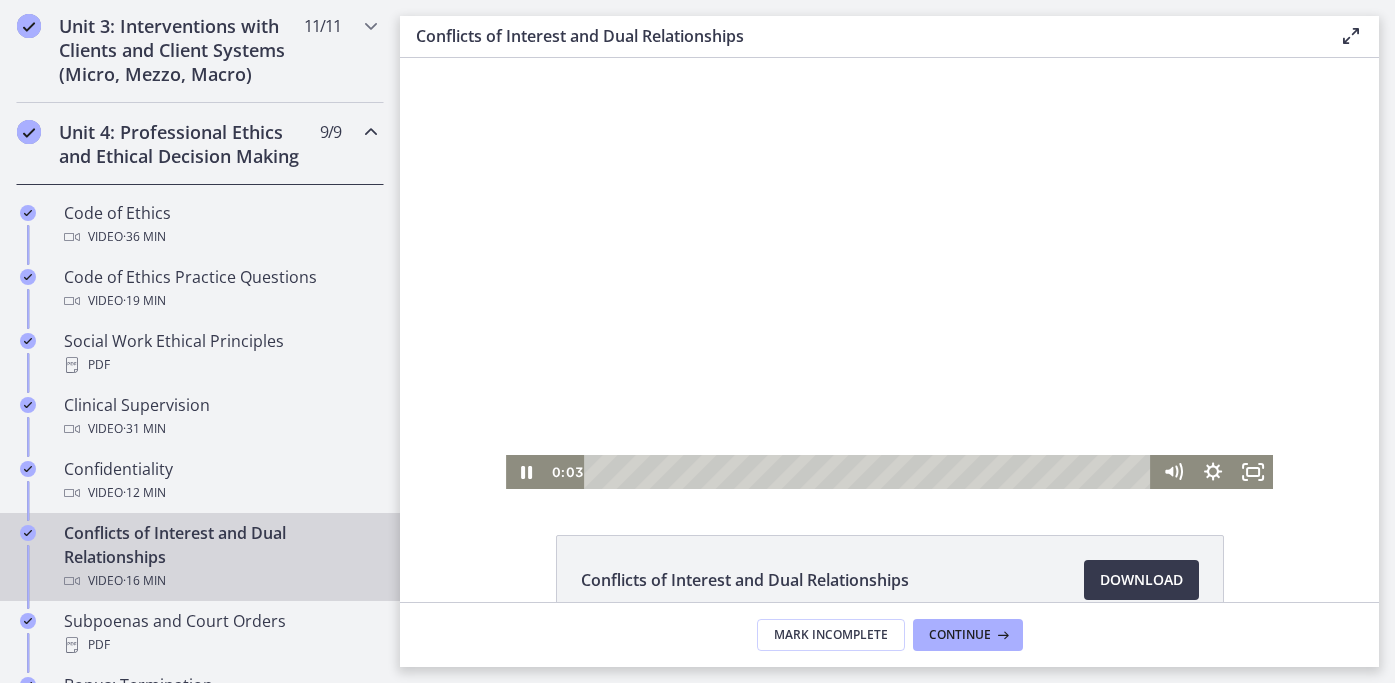 click at bounding box center (889, 273) 